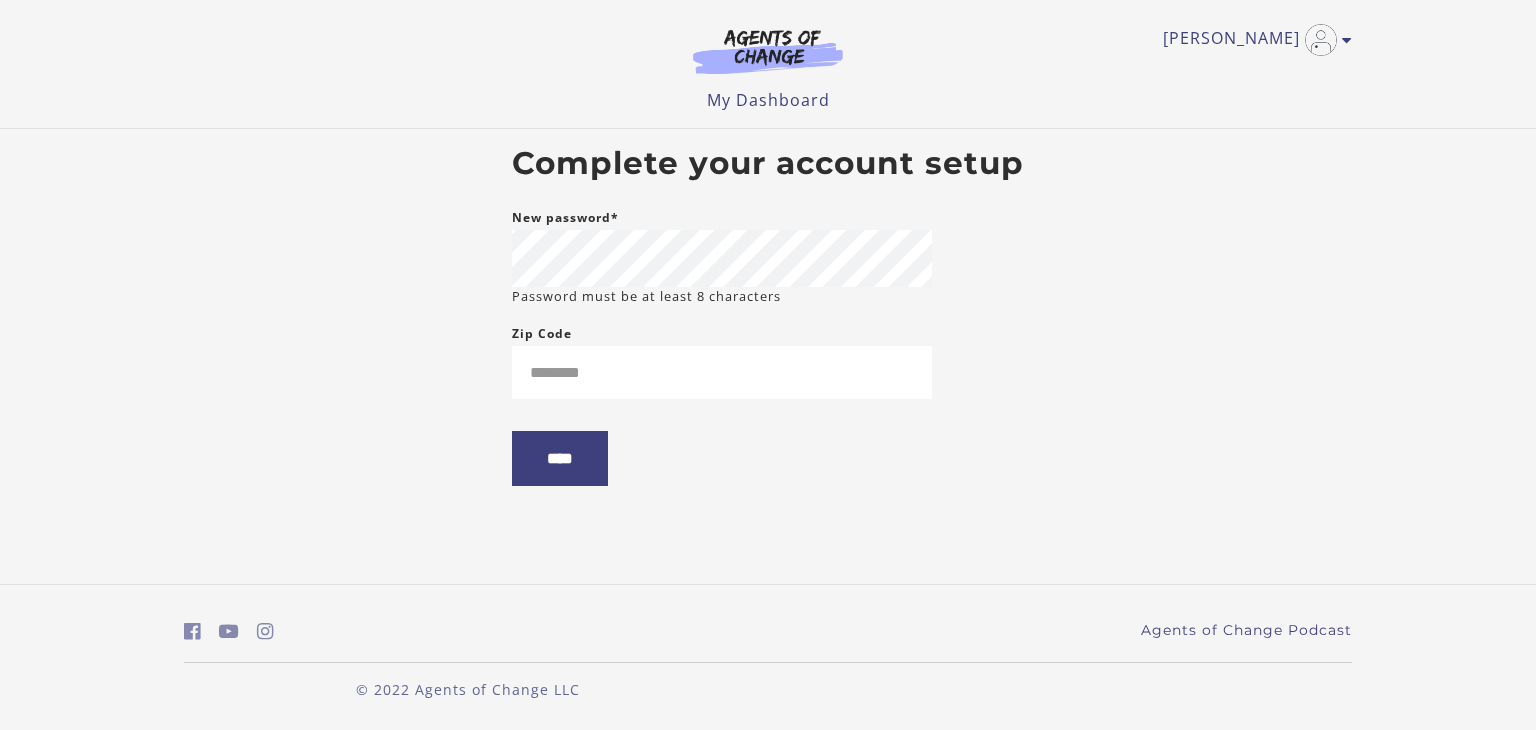 scroll, scrollTop: 0, scrollLeft: 0, axis: both 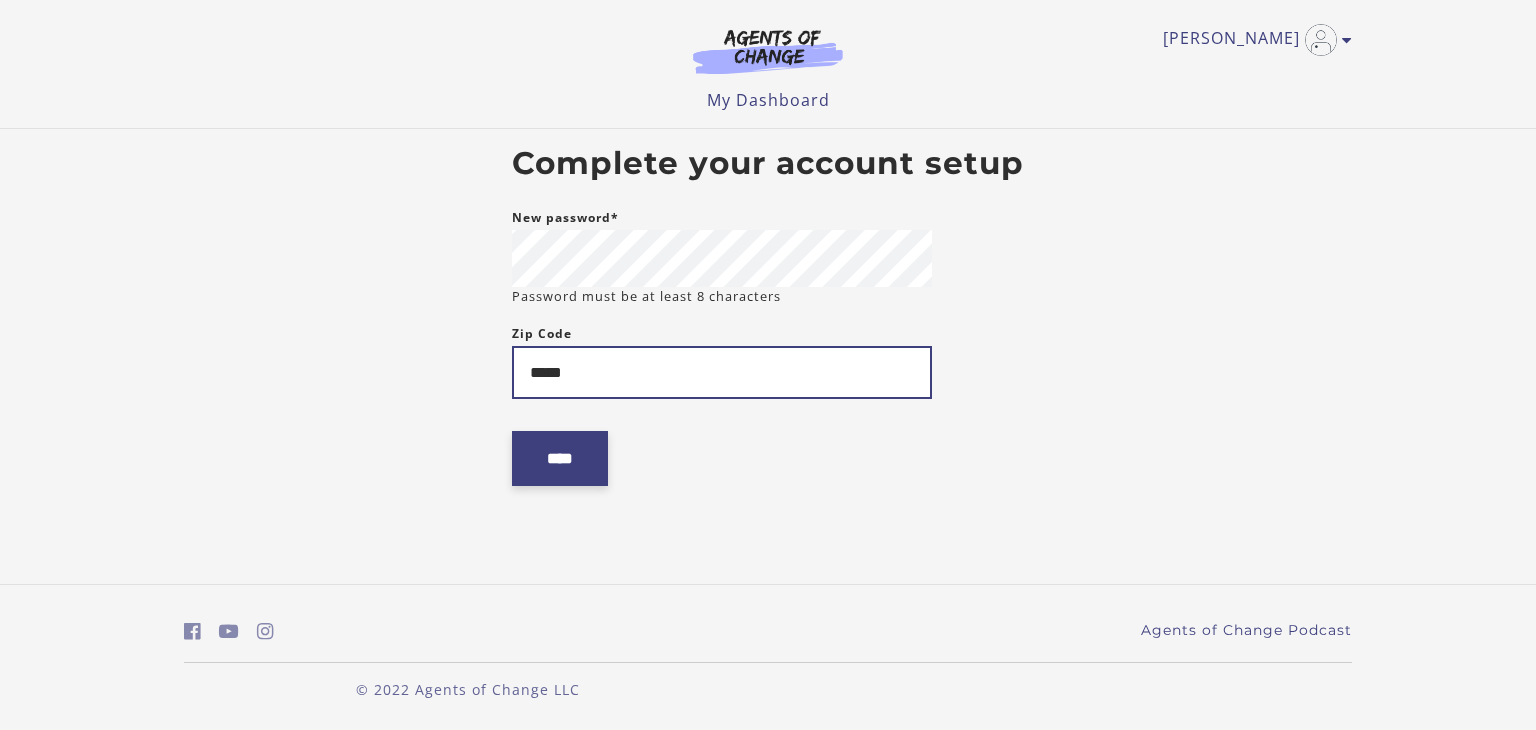 type on "*****" 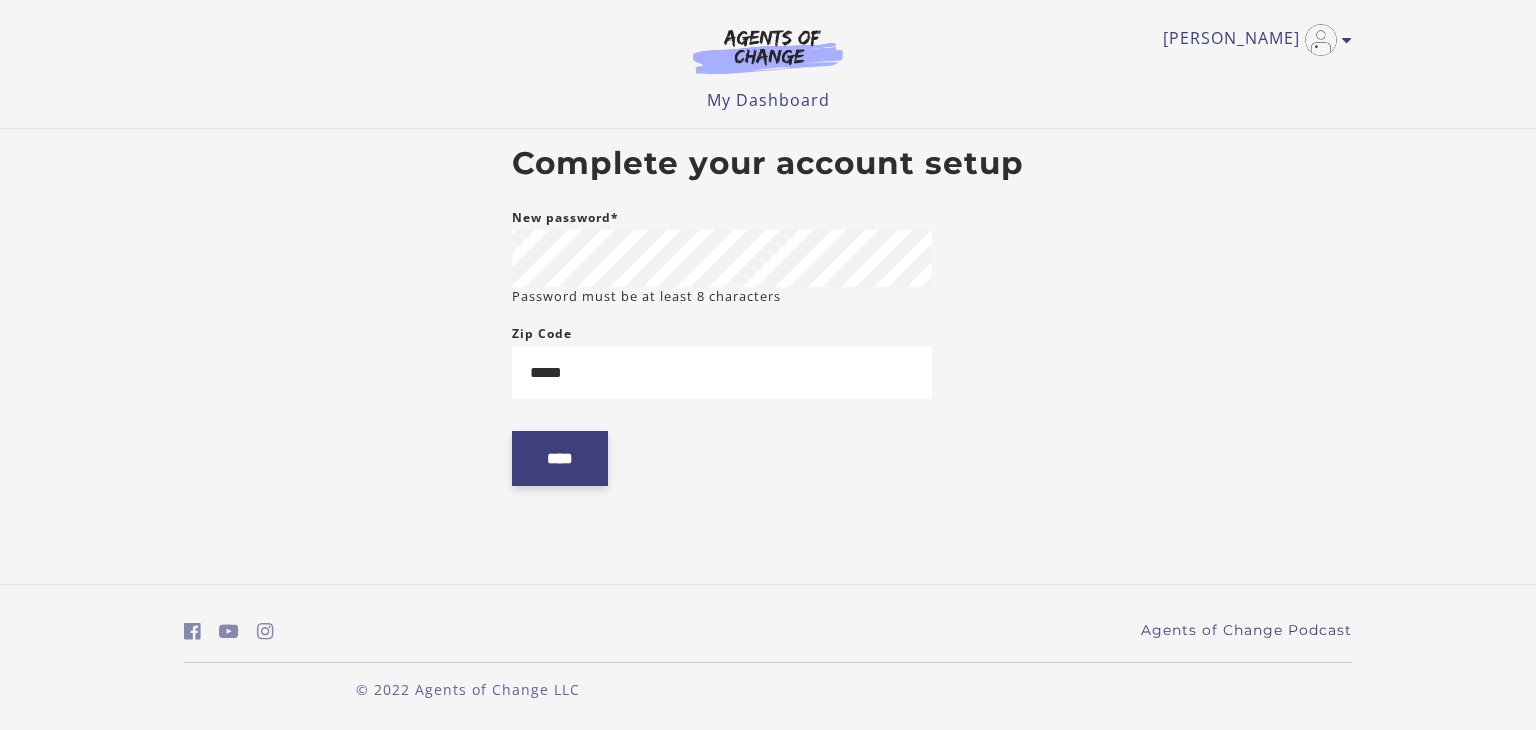 click on "****" at bounding box center (560, 458) 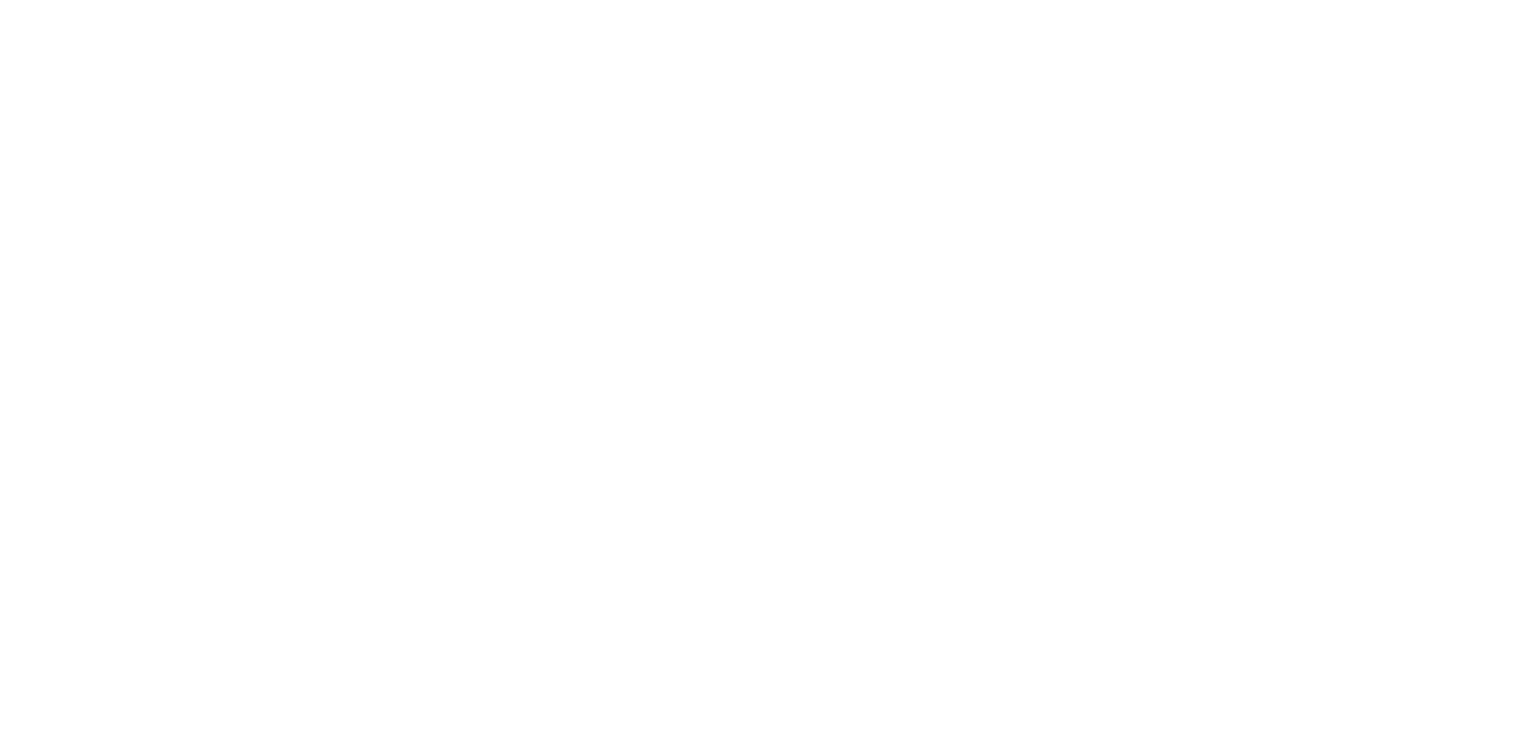 scroll, scrollTop: 0, scrollLeft: 0, axis: both 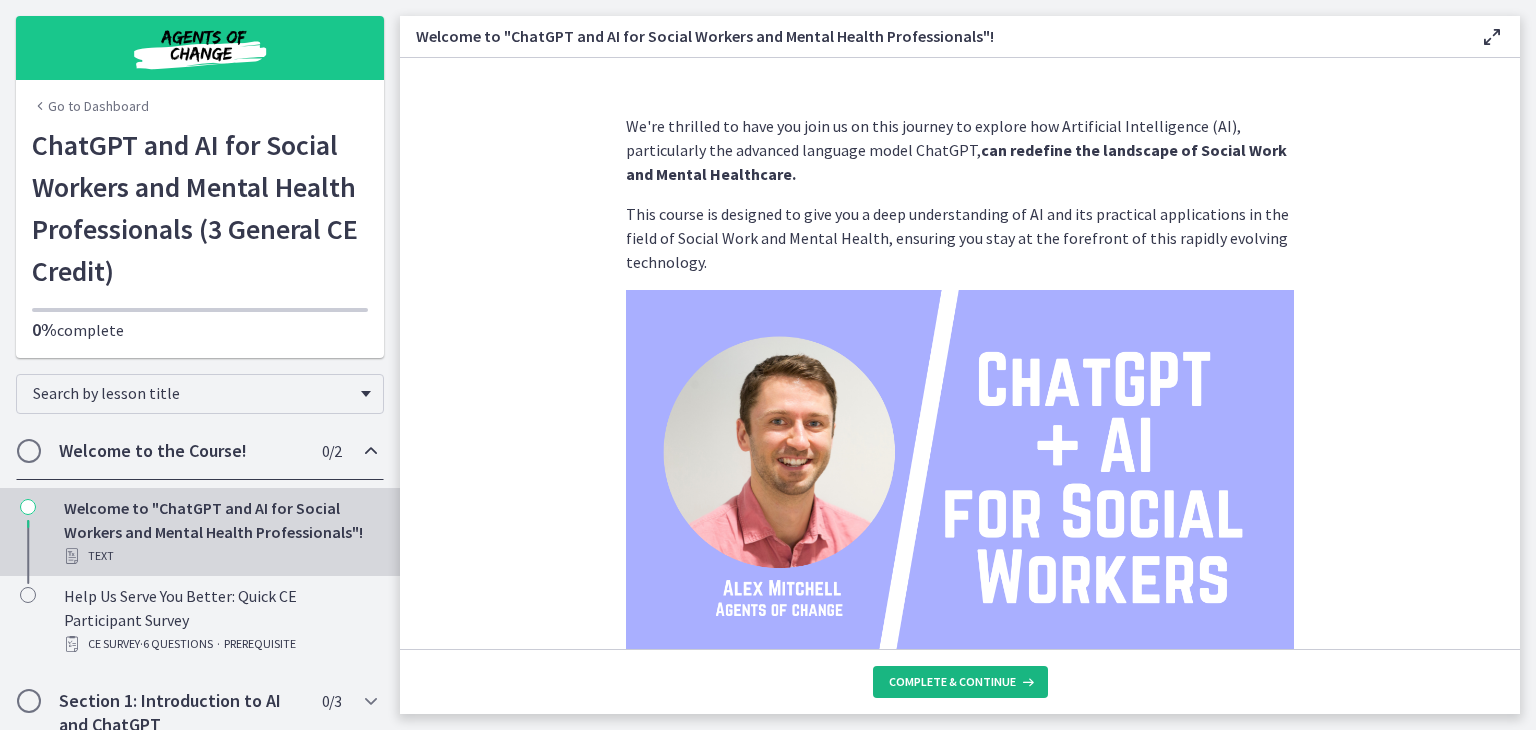 click on "Complete & continue" at bounding box center (952, 682) 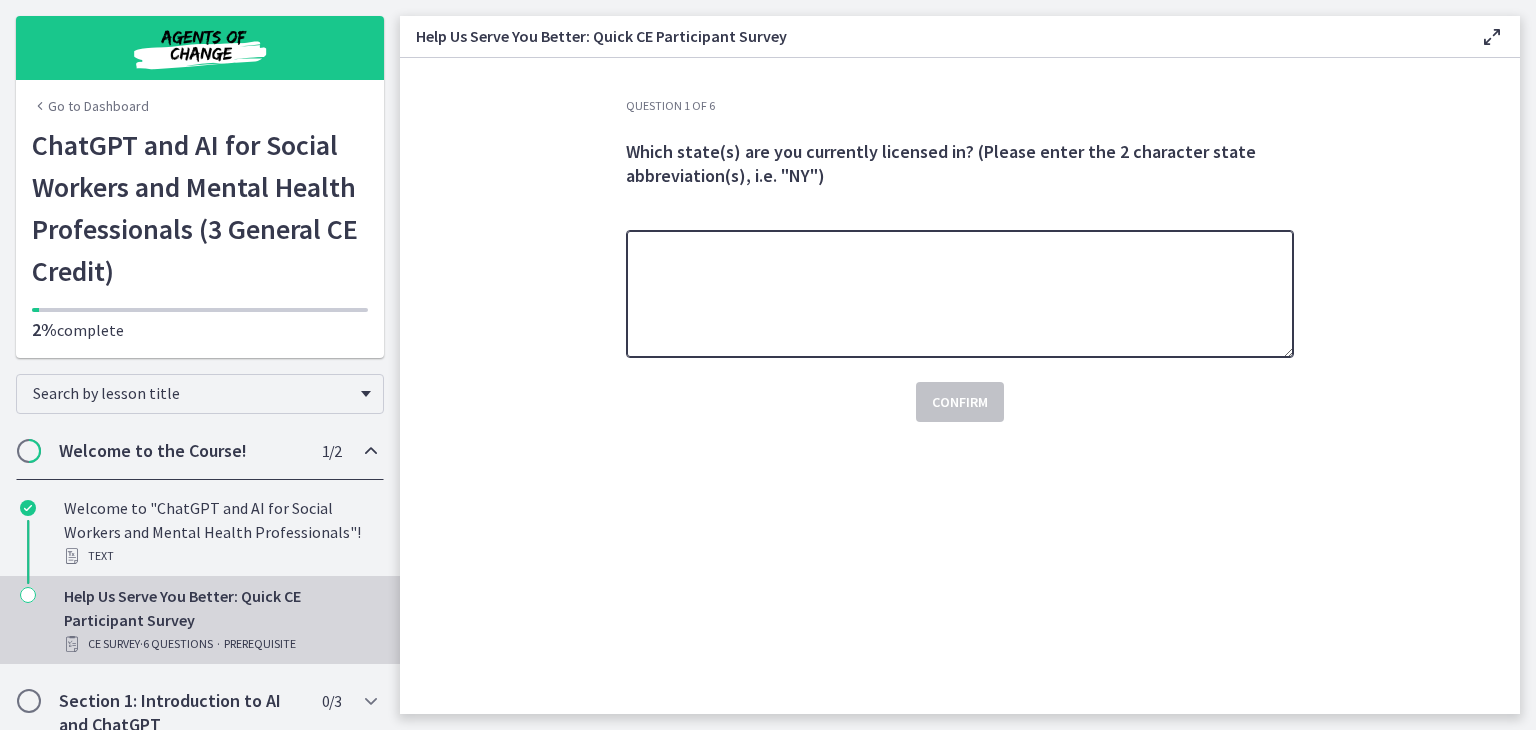 click at bounding box center [960, 294] 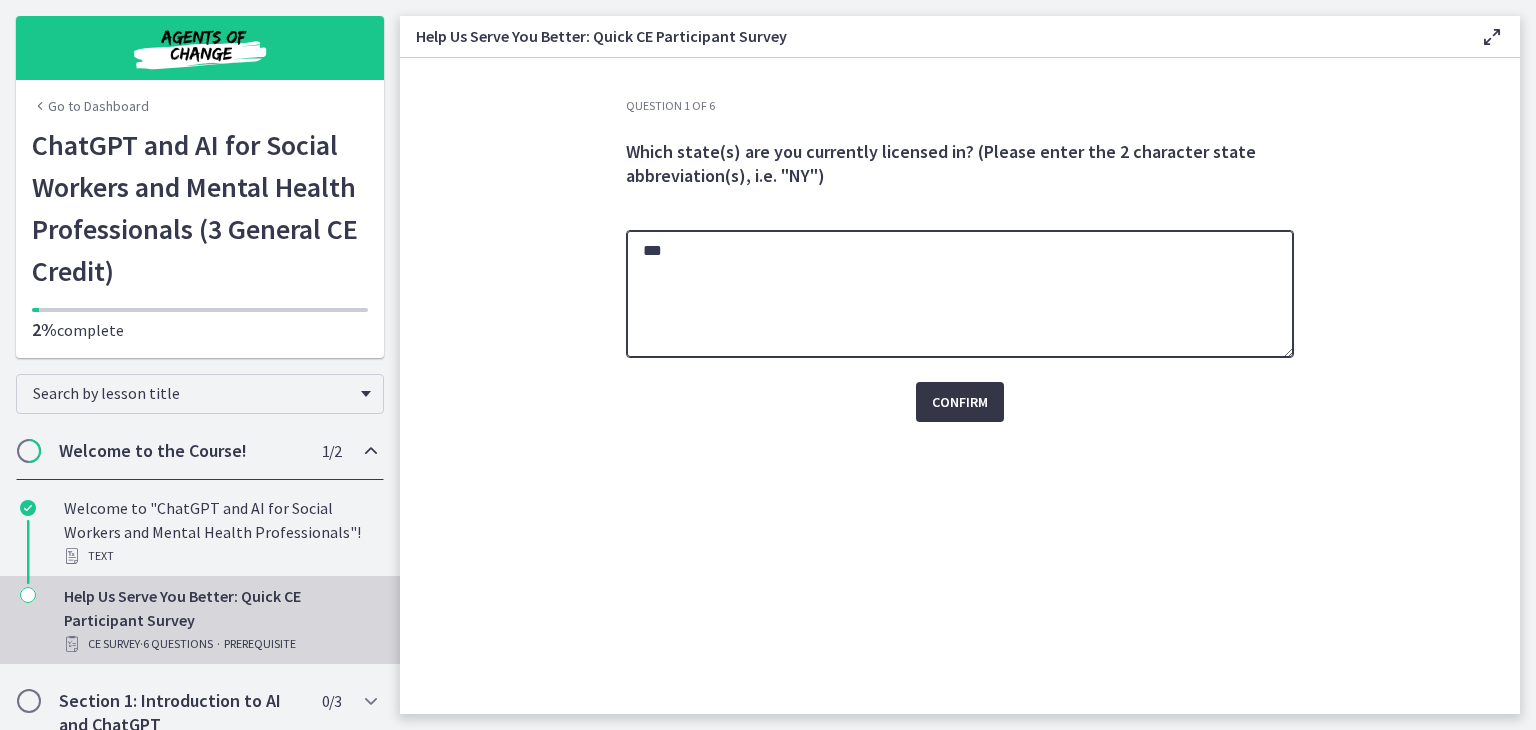 type on "**" 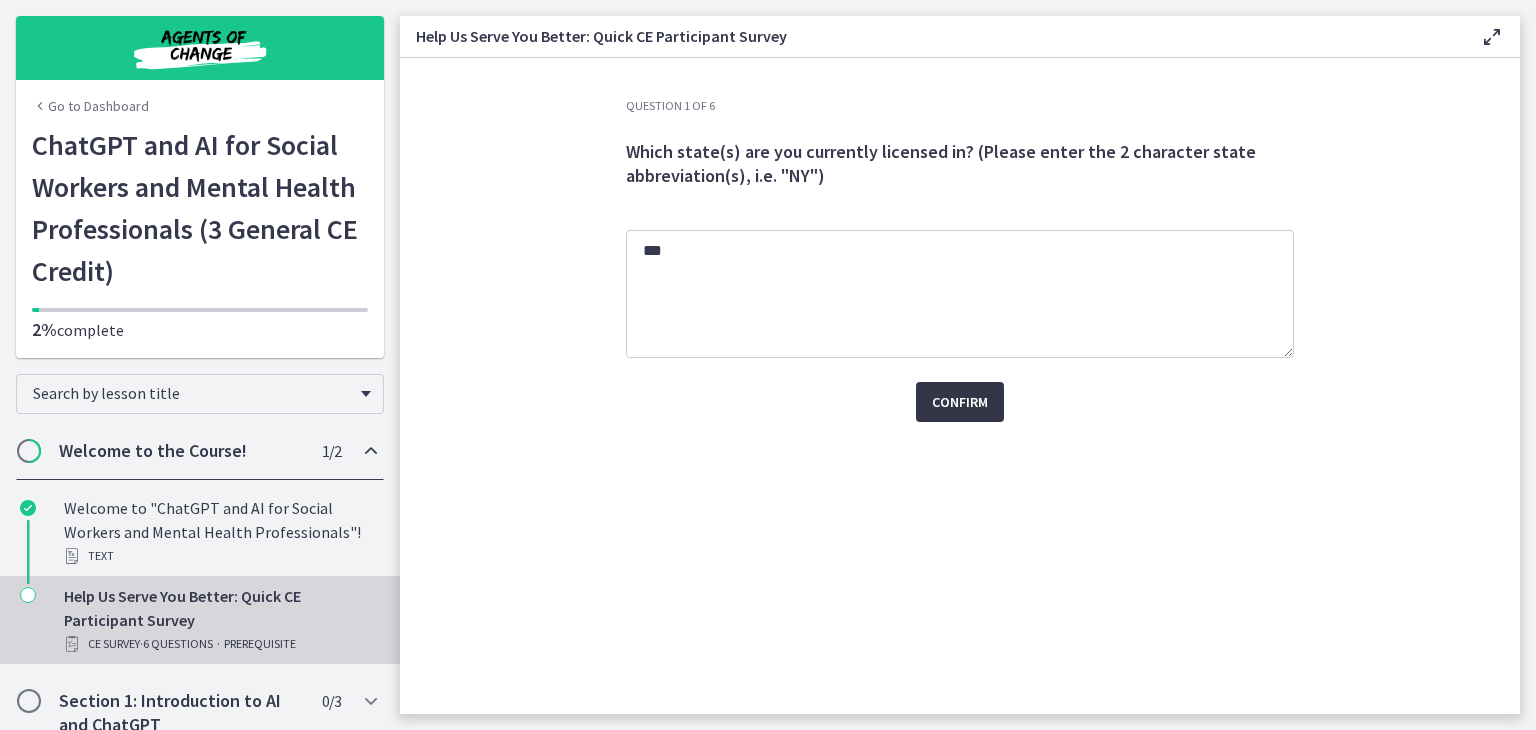 click on "Confirm" at bounding box center (960, 402) 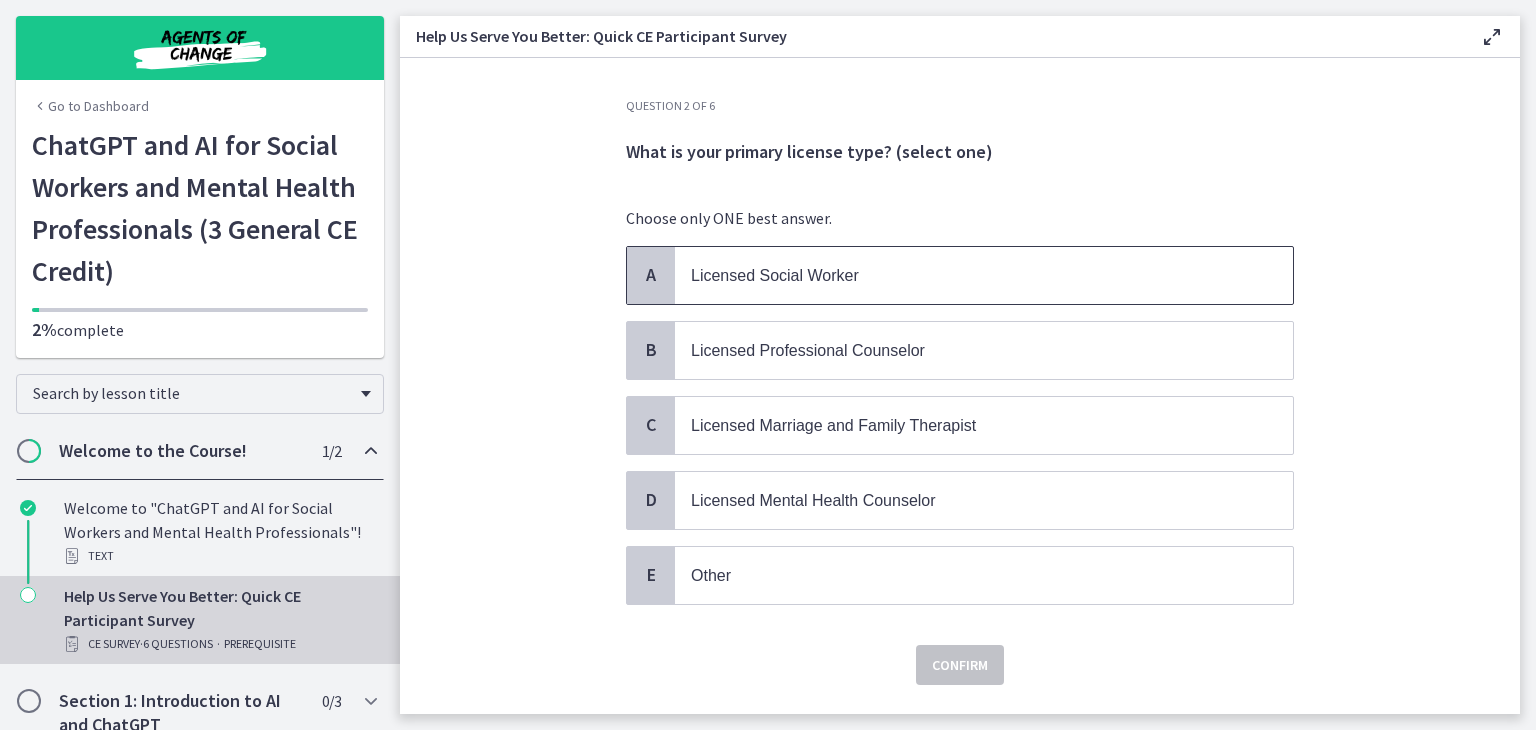 click on "Licensed Social Worker" at bounding box center (964, 275) 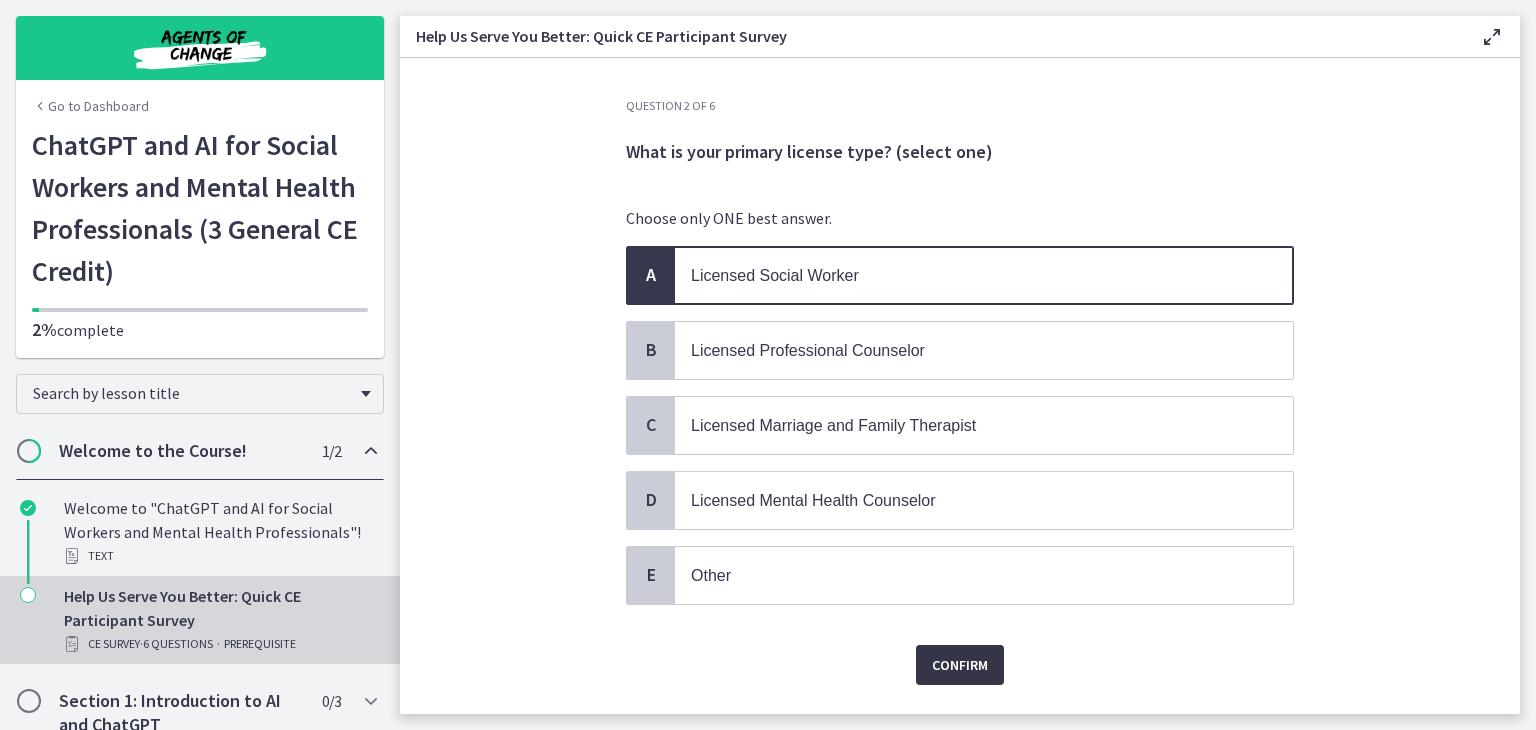 click on "Confirm" at bounding box center [960, 665] 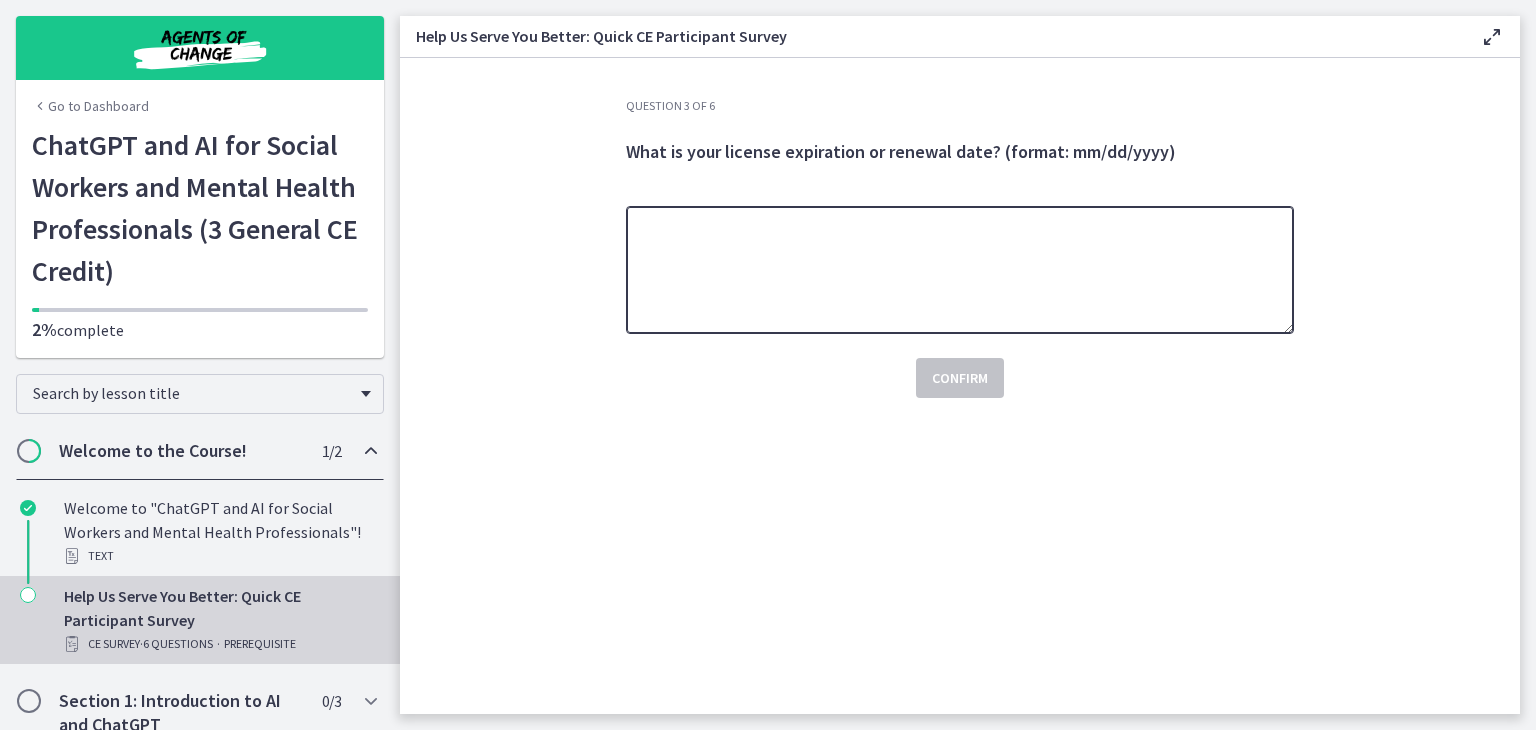 click at bounding box center [960, 270] 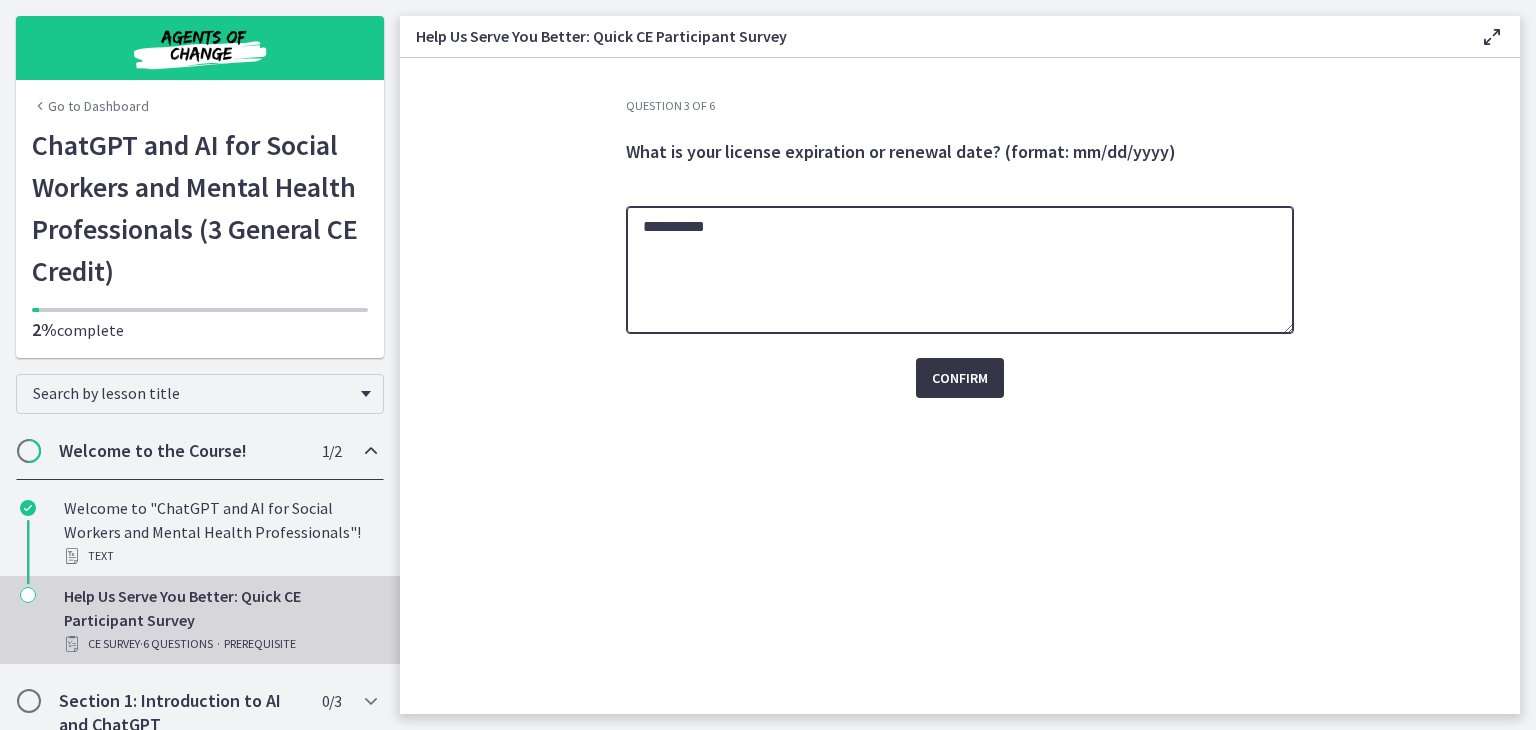 type on "**********" 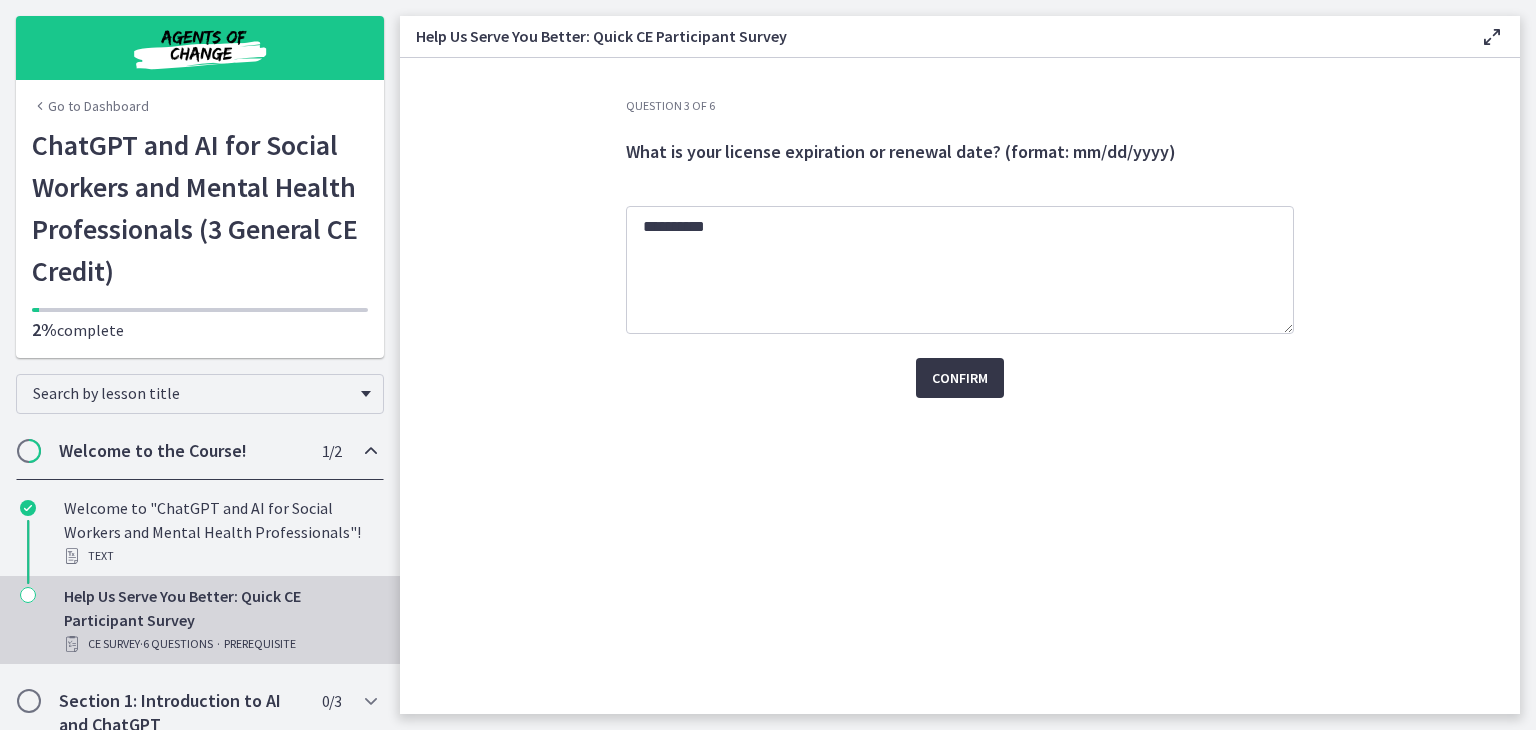 click on "Confirm" at bounding box center [960, 378] 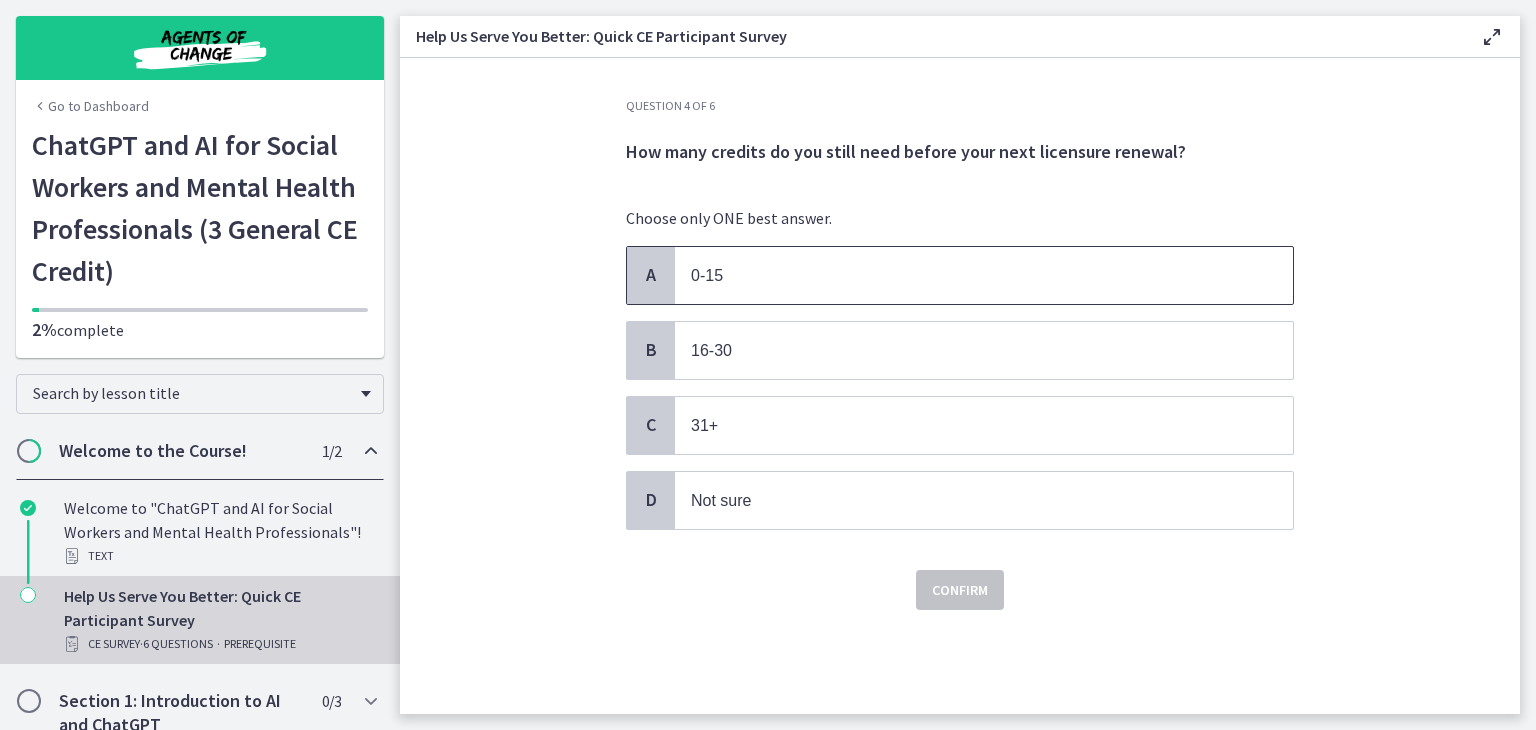click on "0-15" at bounding box center (984, 275) 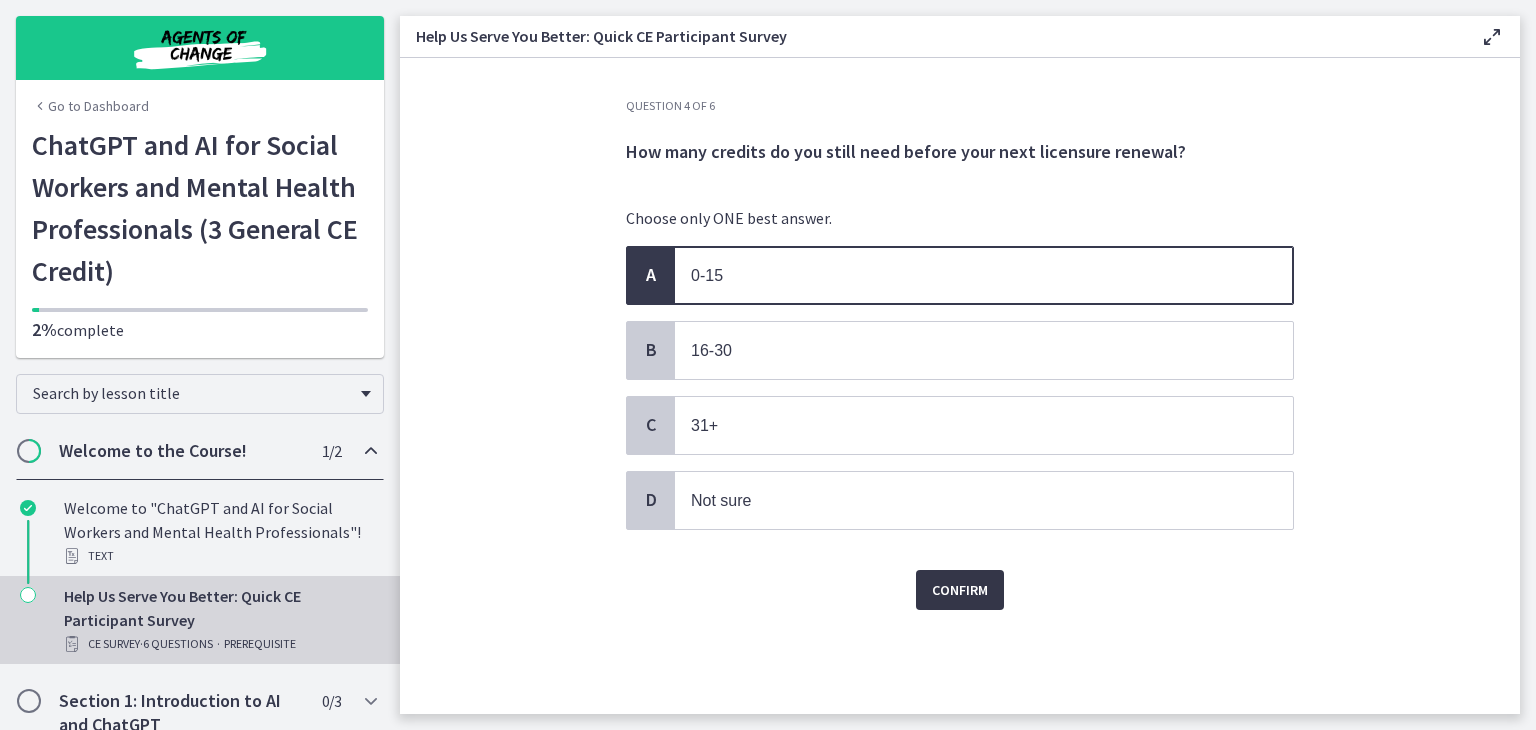 click on "Confirm" at bounding box center (960, 590) 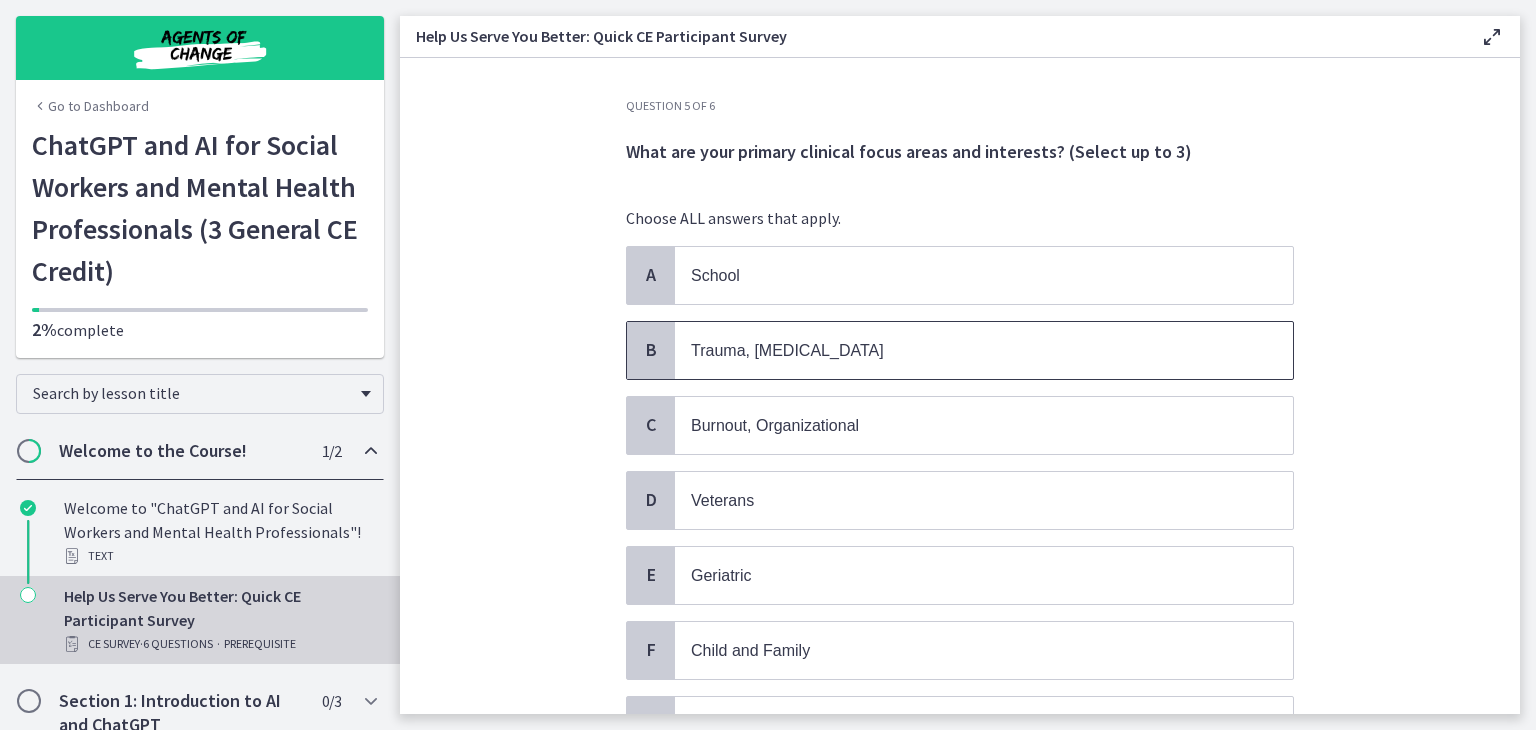 click on "Trauma, PTSD" at bounding box center (964, 350) 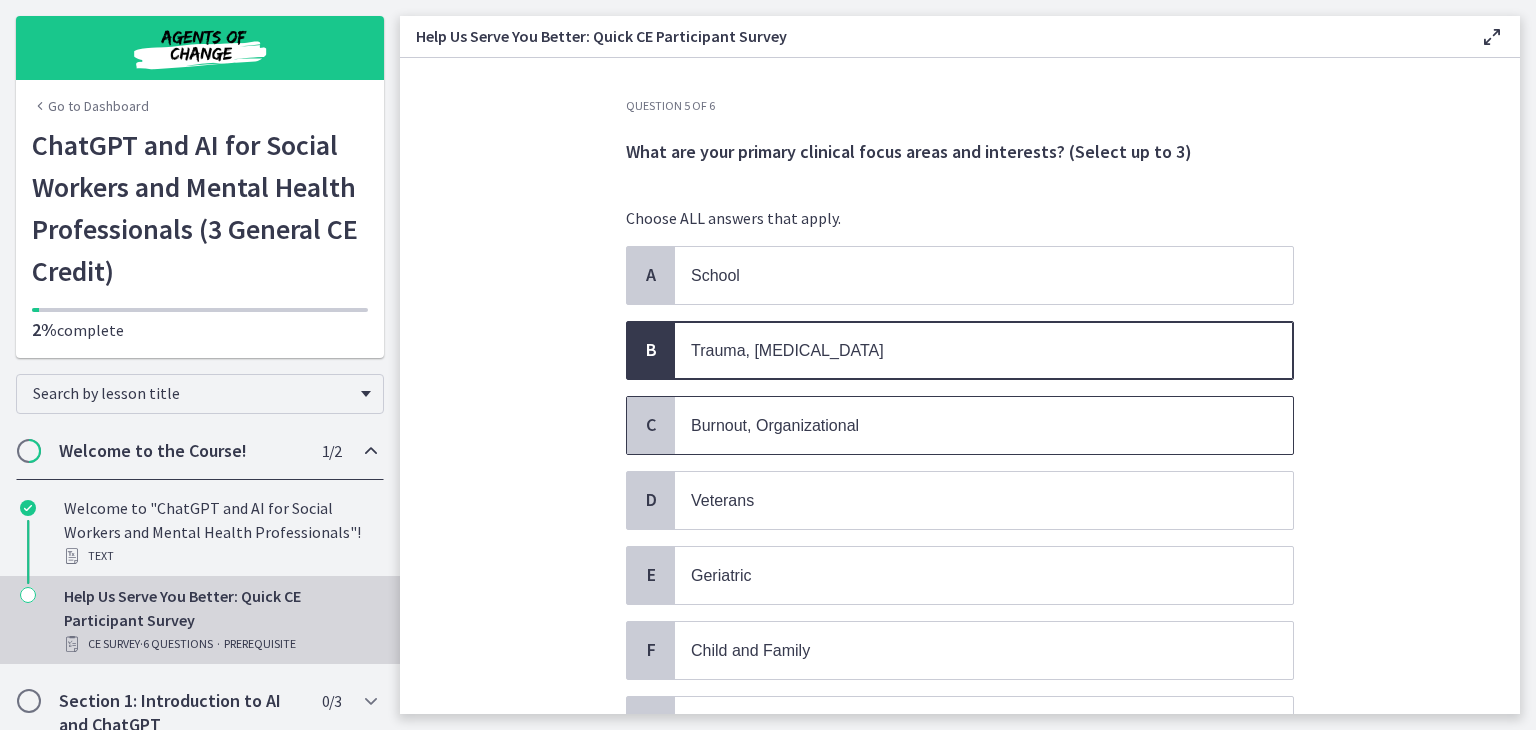 click on "Burnout, Organizational" at bounding box center [964, 425] 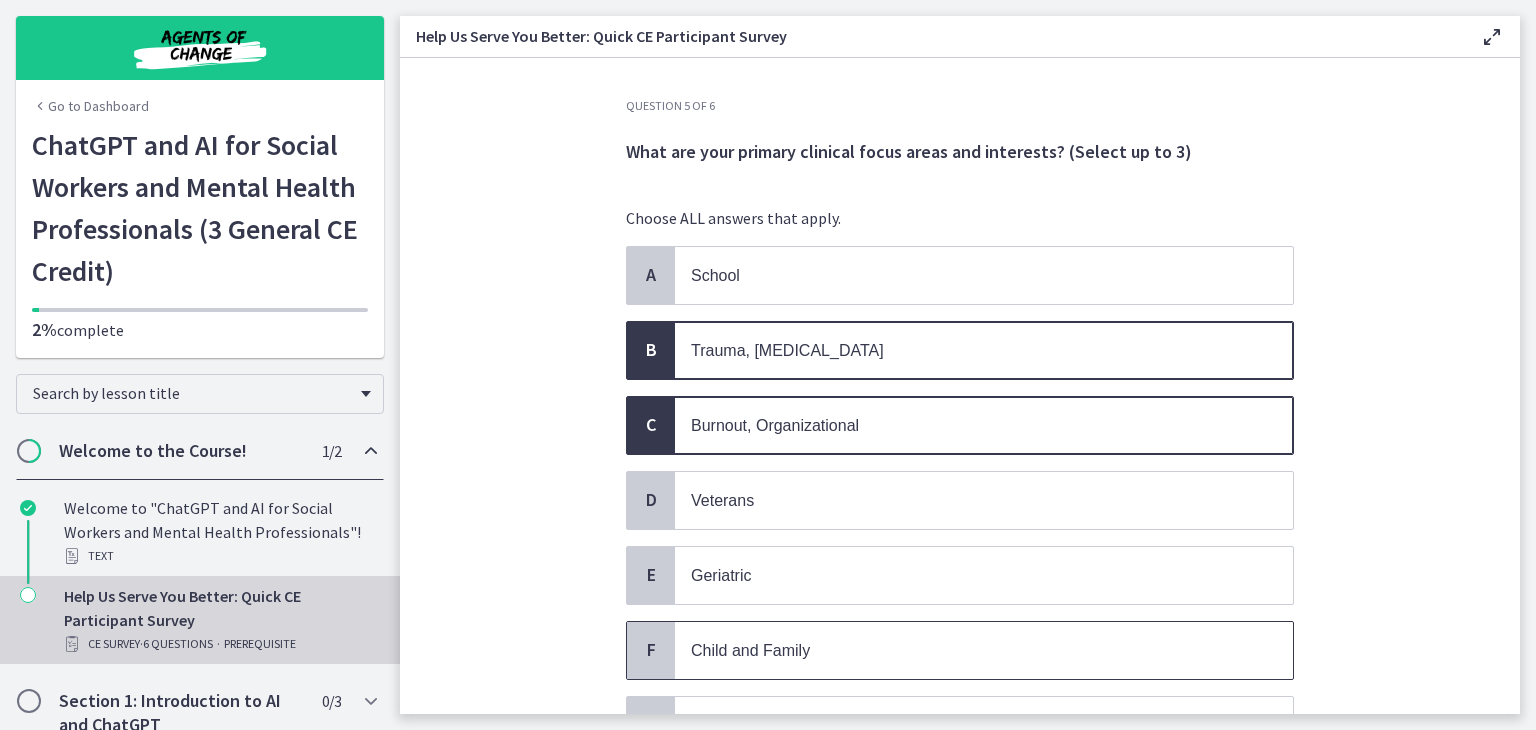click on "Child and Family" at bounding box center (964, 650) 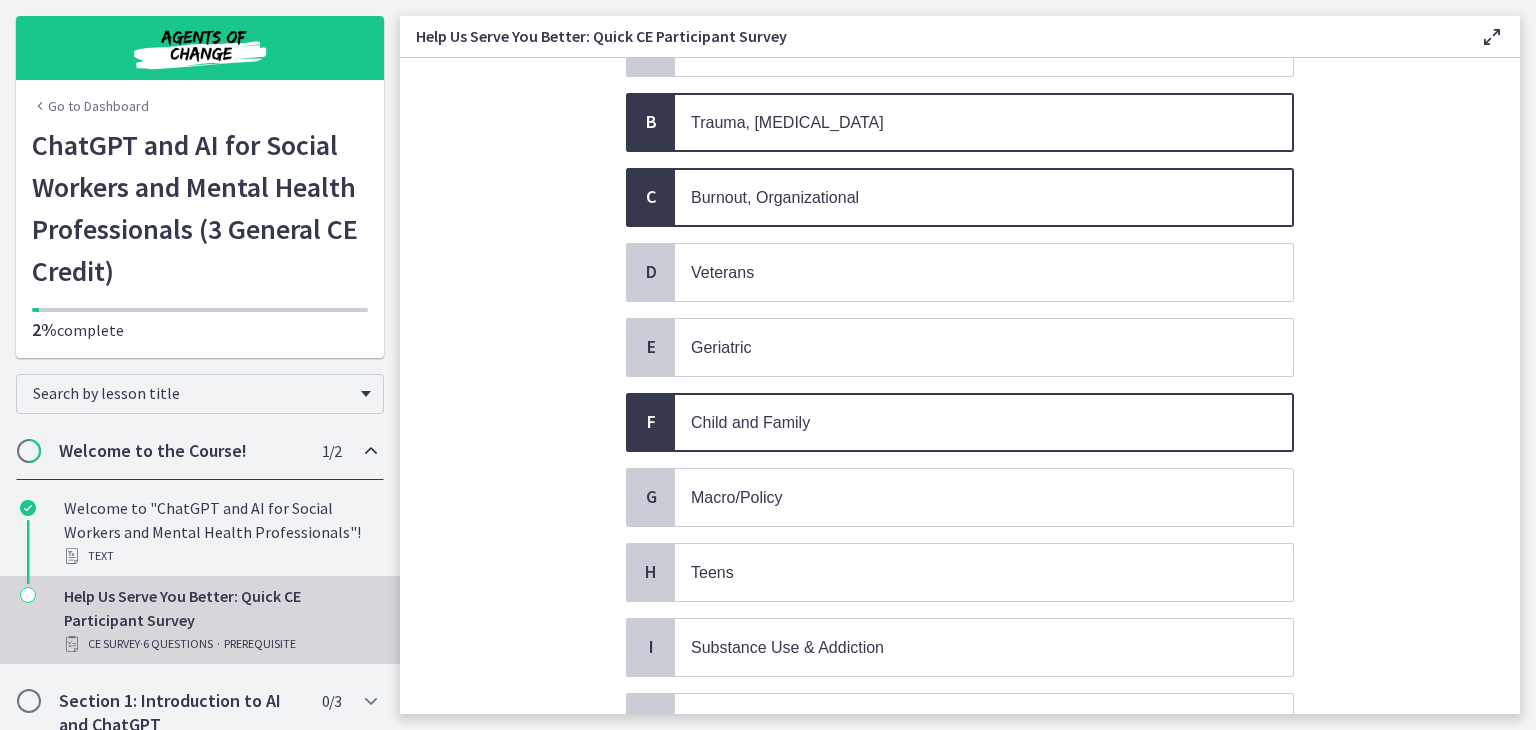scroll, scrollTop: 263, scrollLeft: 0, axis: vertical 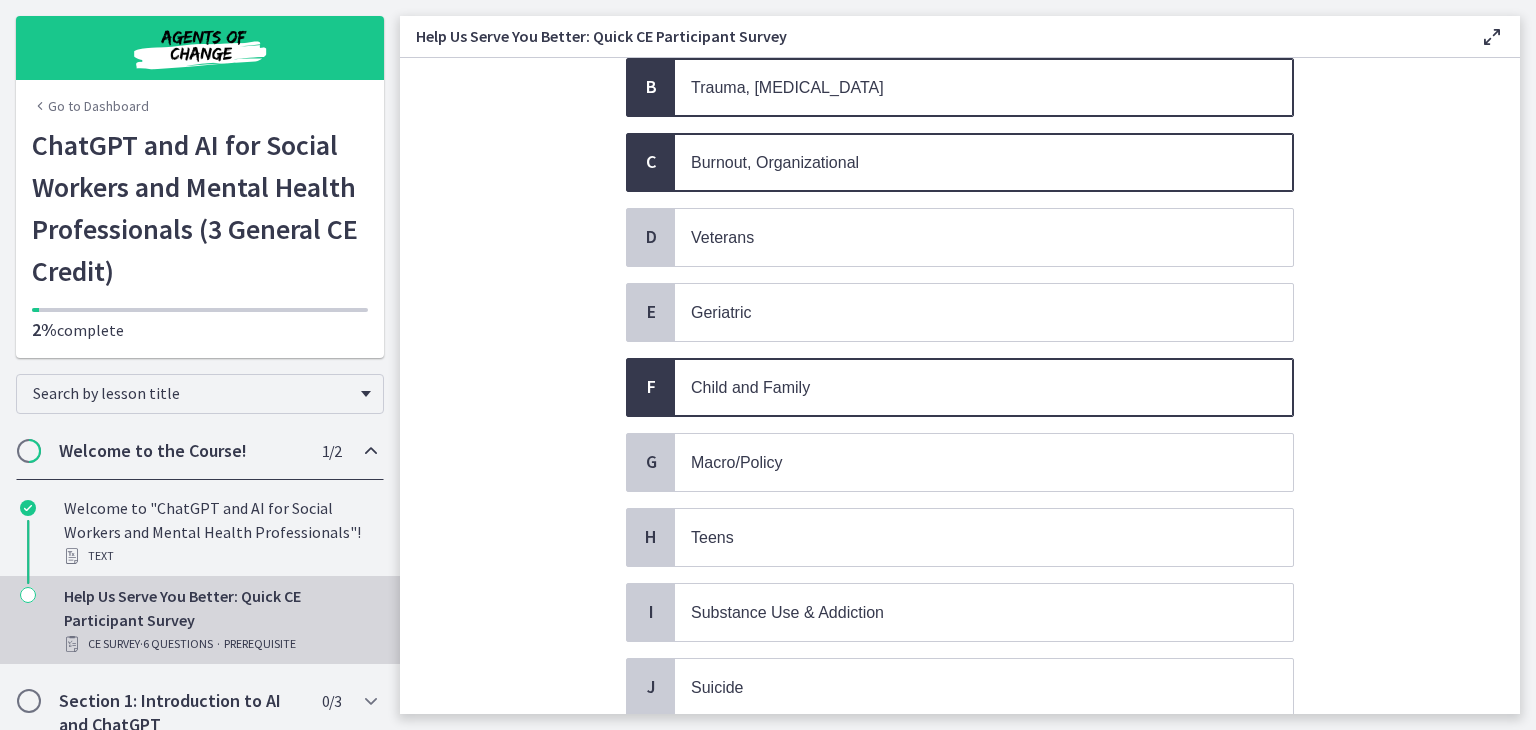 click on "Trauma, PTSD" at bounding box center [964, 87] 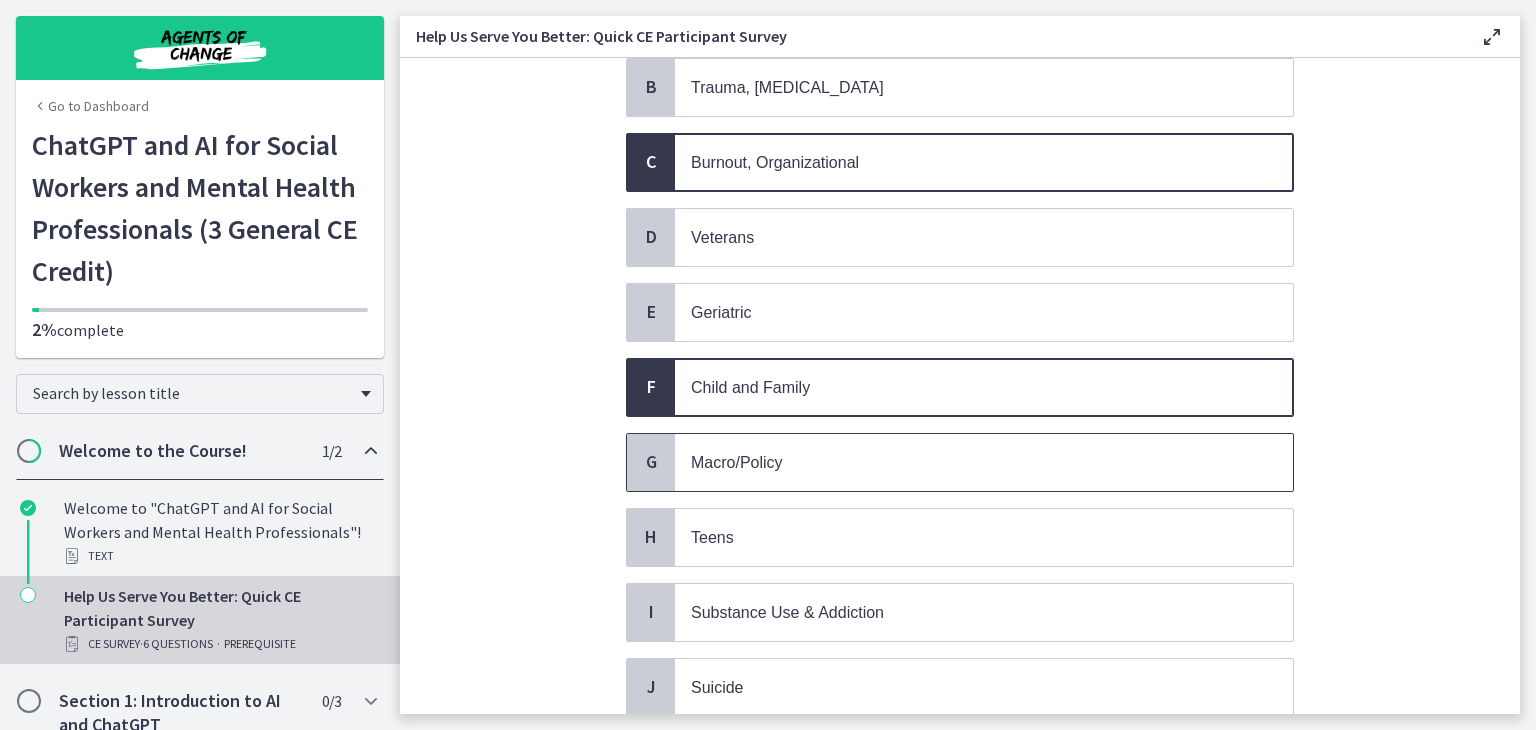 click on "Macro/Policy" at bounding box center (964, 462) 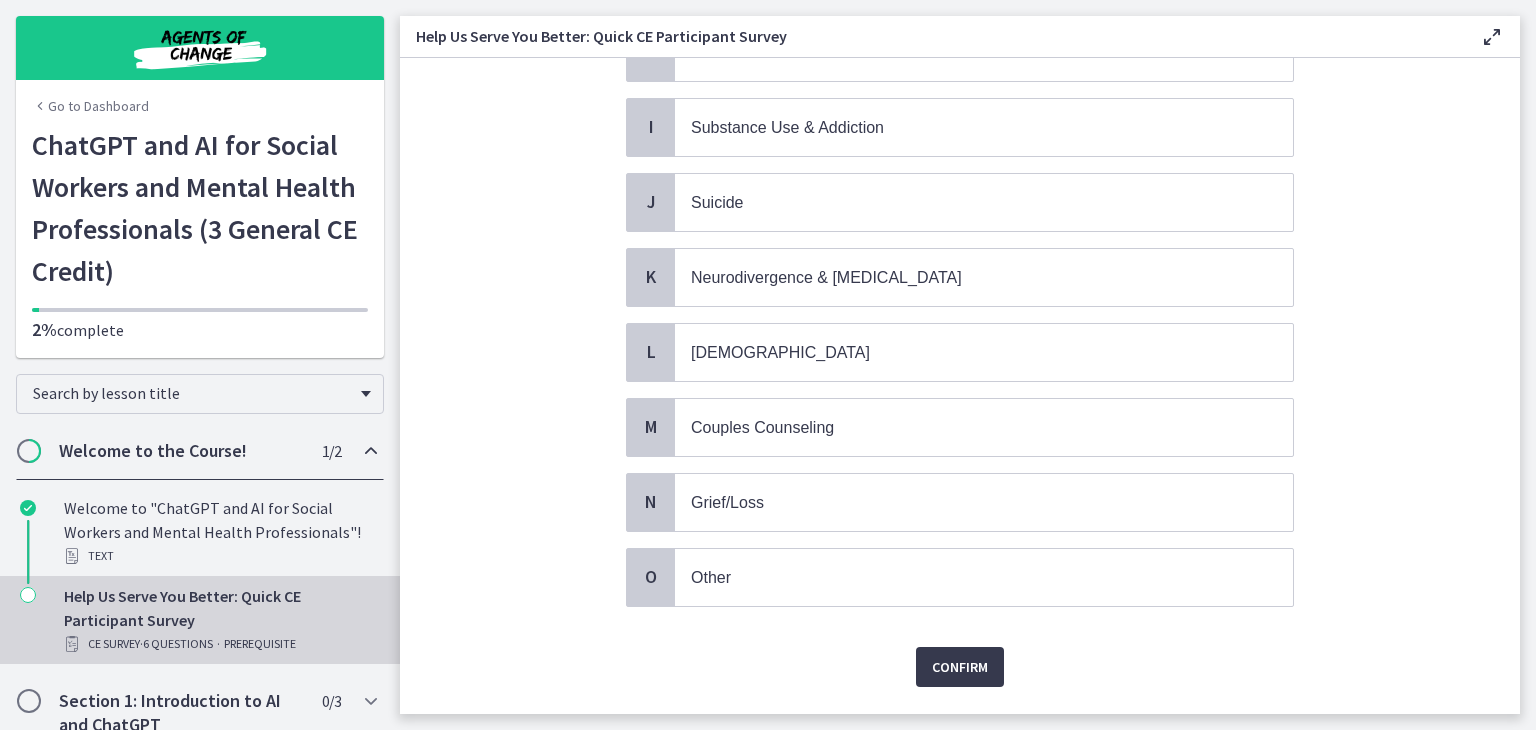 scroll, scrollTop: 780, scrollLeft: 0, axis: vertical 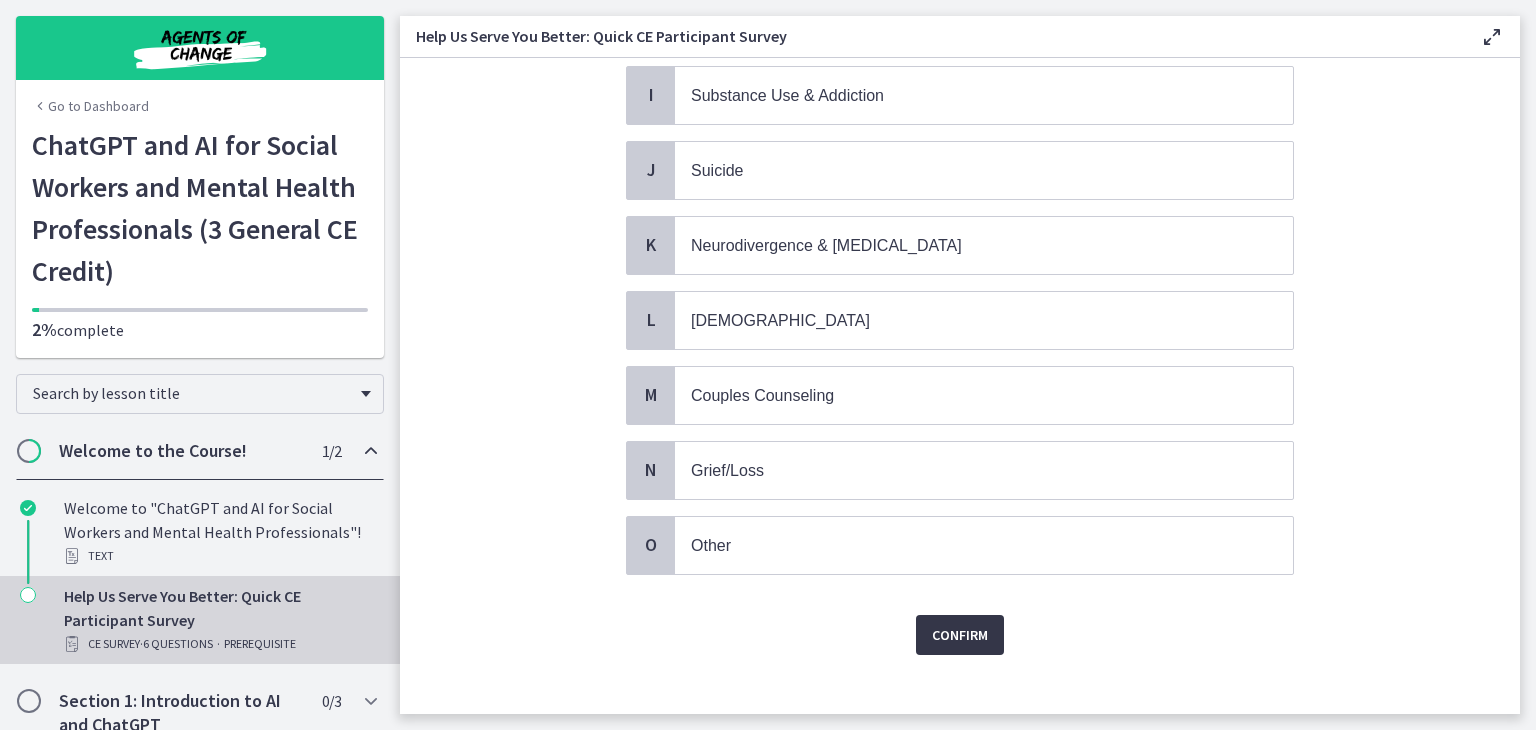 click on "Confirm" at bounding box center (960, 635) 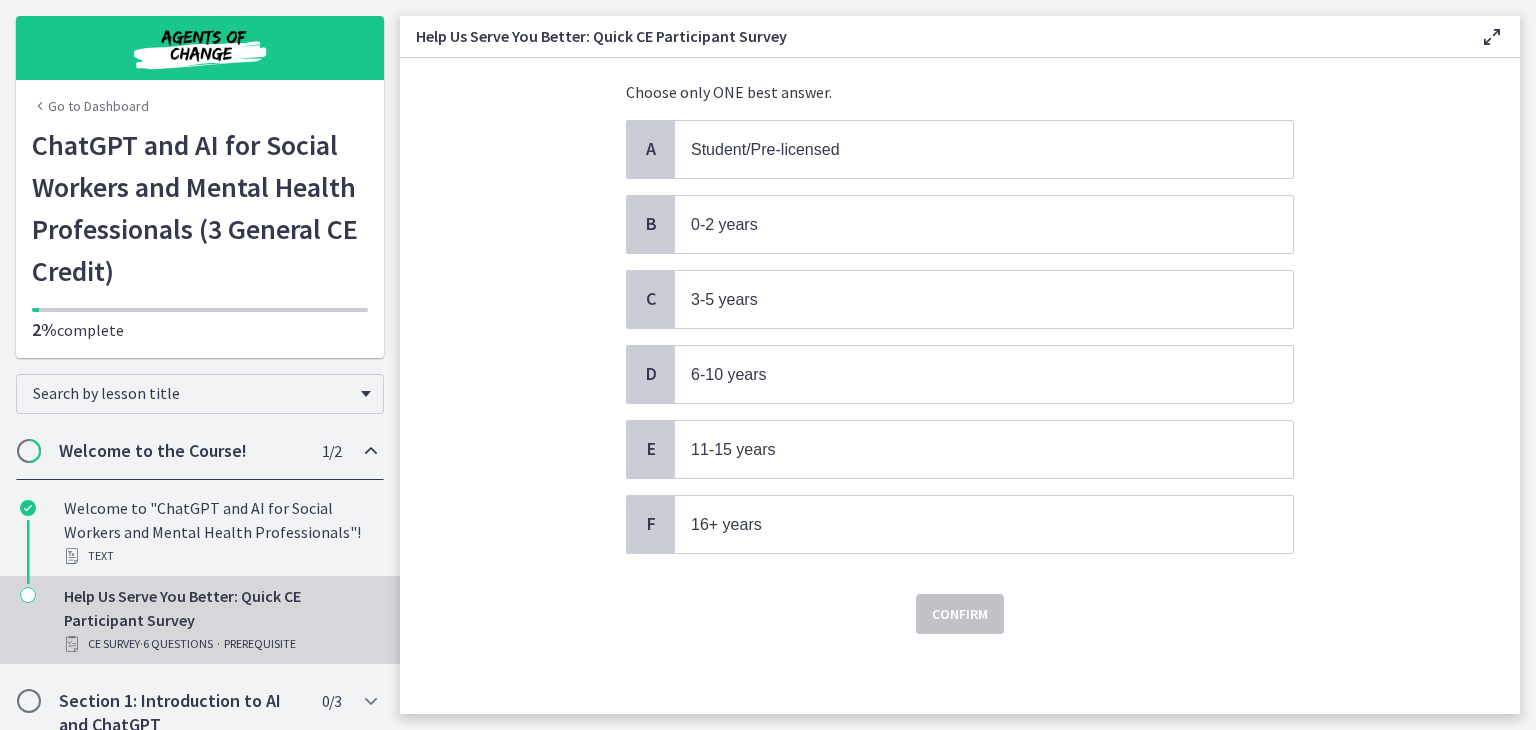 scroll, scrollTop: 0, scrollLeft: 0, axis: both 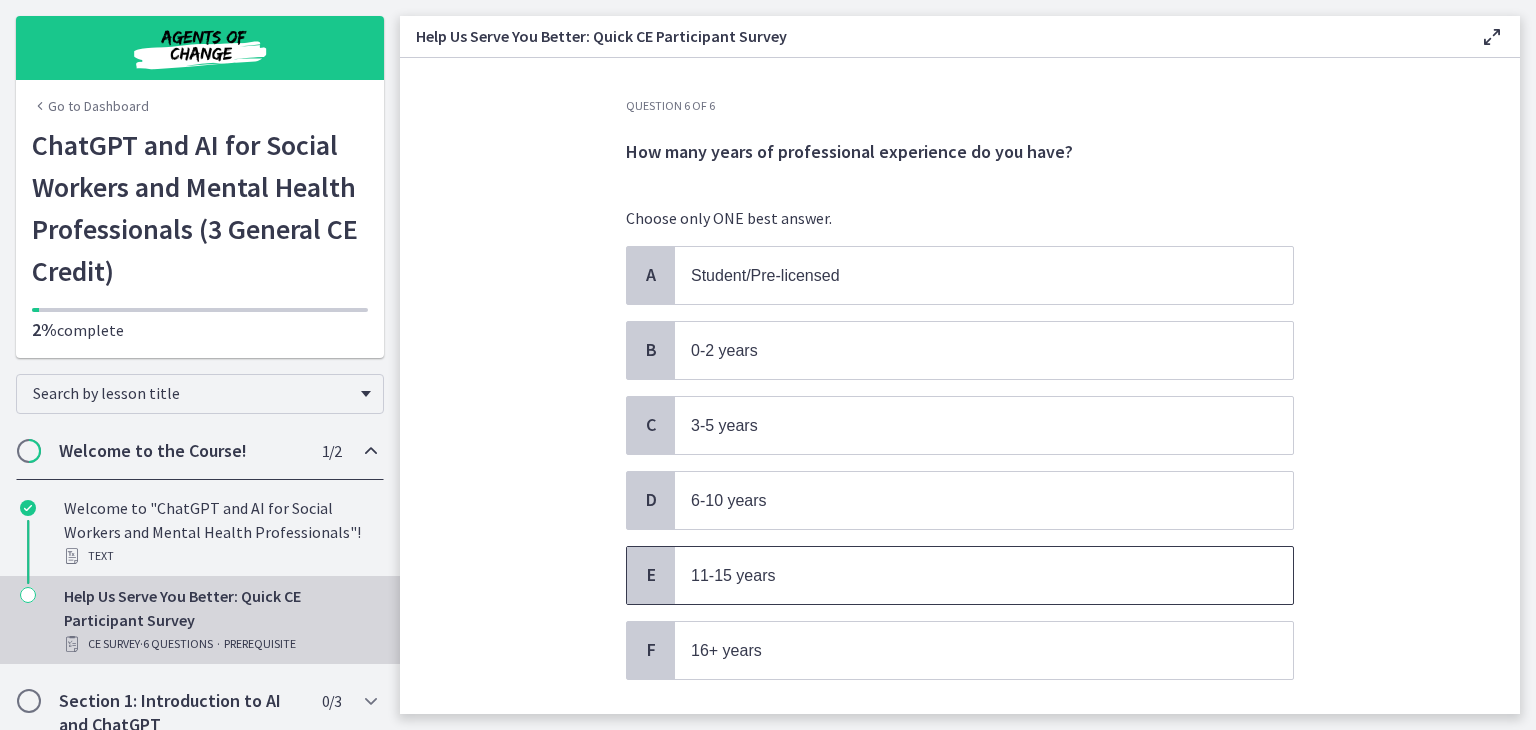 click on "11-15 years" at bounding box center (964, 575) 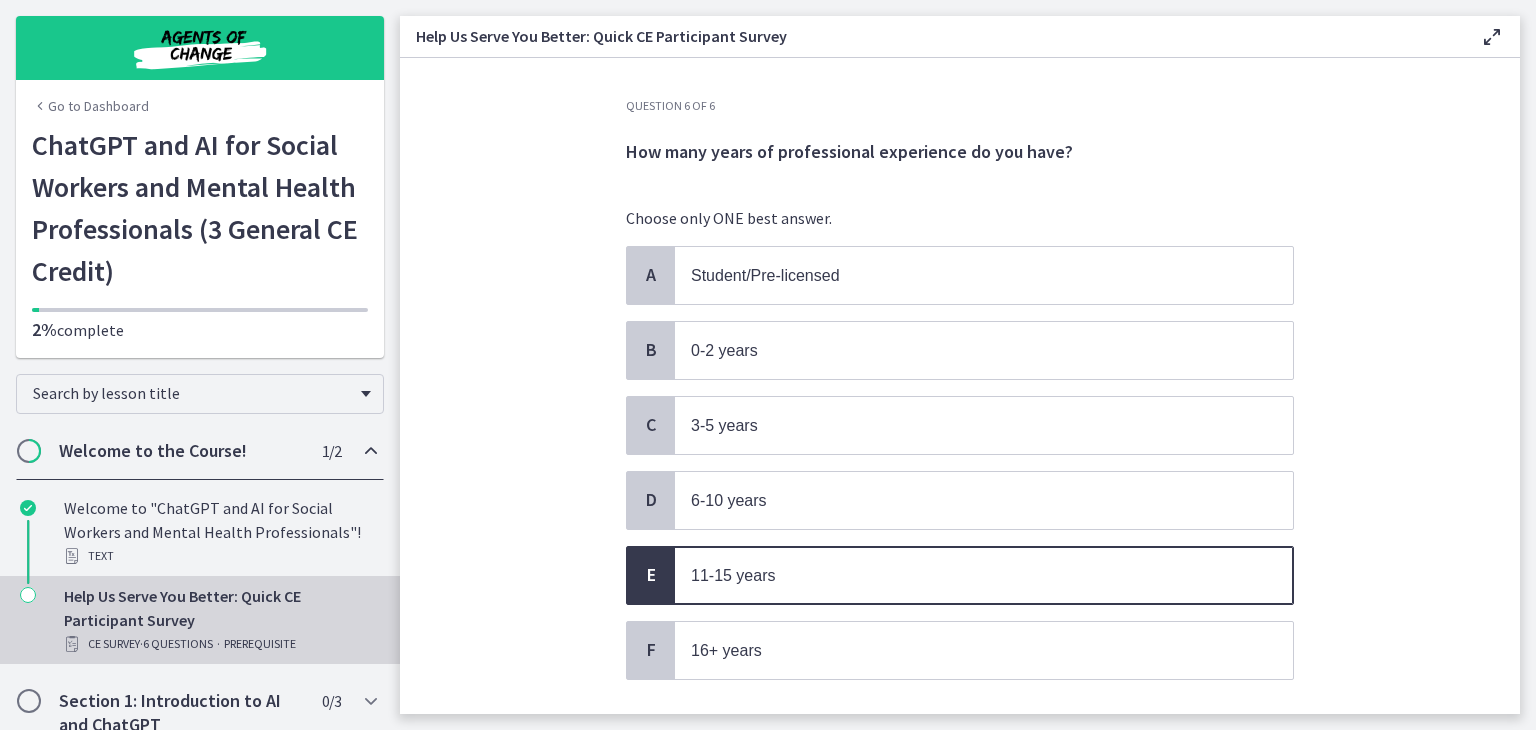 click on "Help Us Serve You Better: Quick CE Participant Survey
Enable fullscreen
Question   6   of   6
How many years of professional experience do you have?
Choose only ONE best answer.
A
Student/Pre-licensed
B
0-2 years
C
3-5 years
D
6-10 years
E
11-15 years
F
16+ years
Confirm" at bounding box center (968, 365) 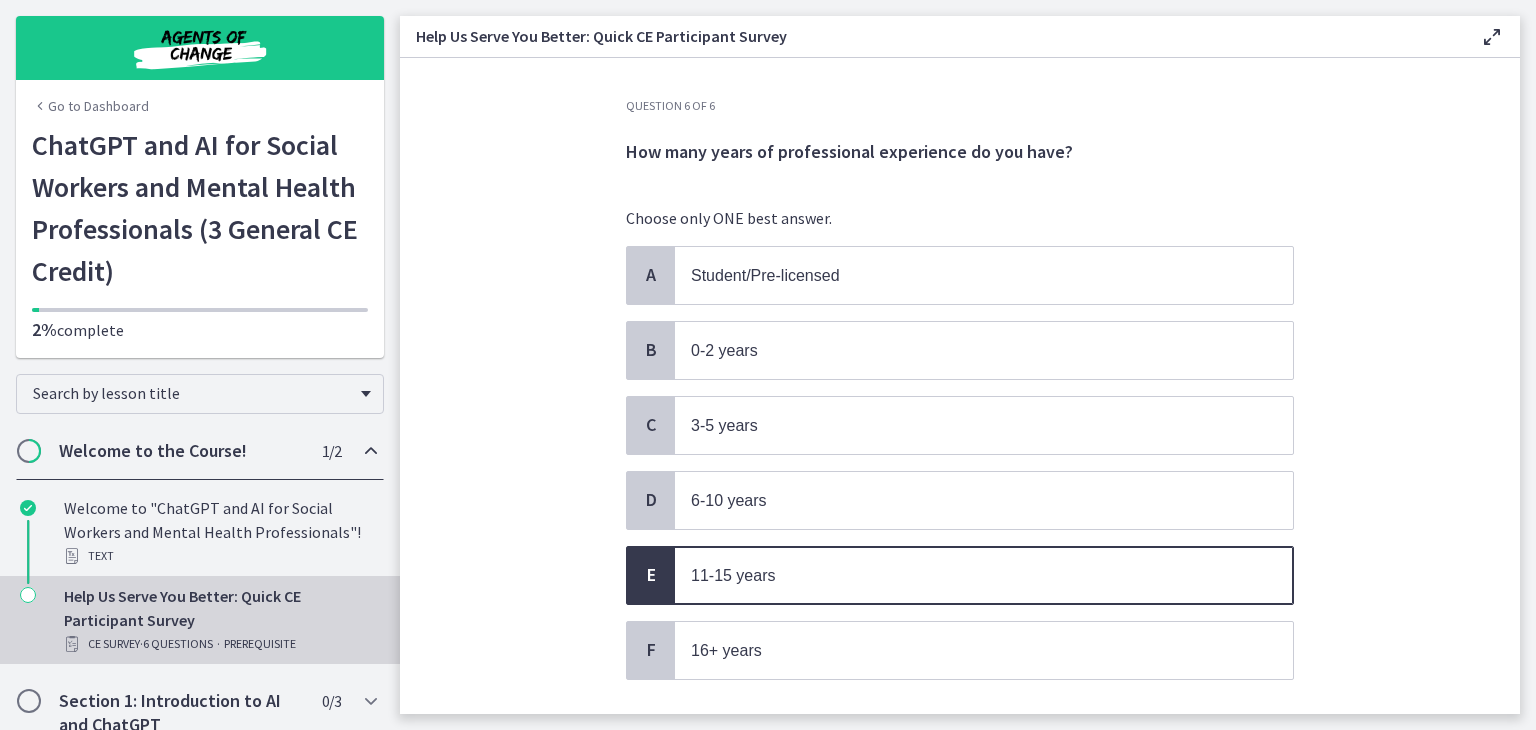 click on "Help Us Serve You Better: Quick CE Participant Survey
Enable fullscreen
Question   6   of   6
How many years of professional experience do you have?
Choose only ONE best answer.
A
Student/Pre-licensed
B
0-2 years
C
3-5 years
D
6-10 years
E
11-15 years
F
16+ years
Confirm" at bounding box center [968, 365] 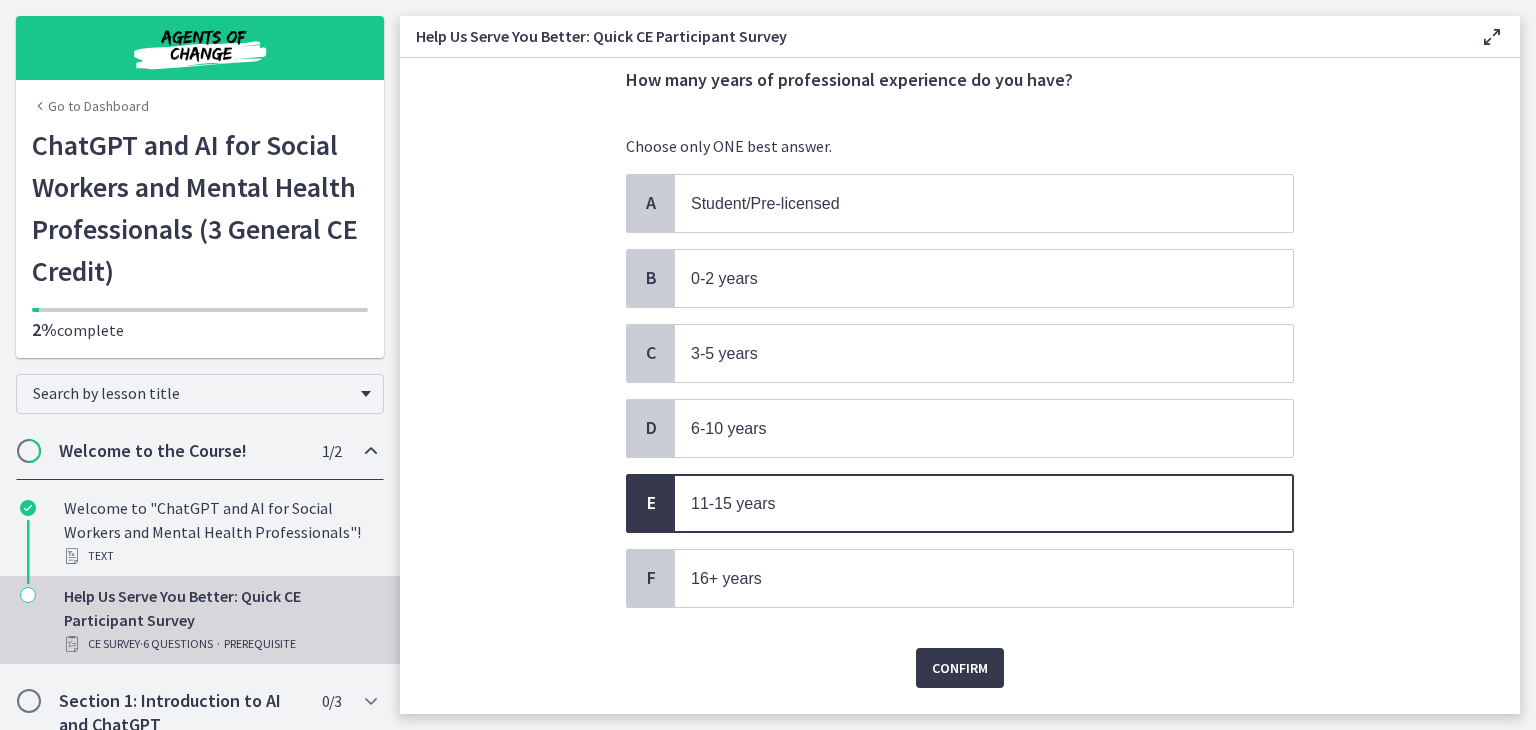 scroll, scrollTop: 117, scrollLeft: 0, axis: vertical 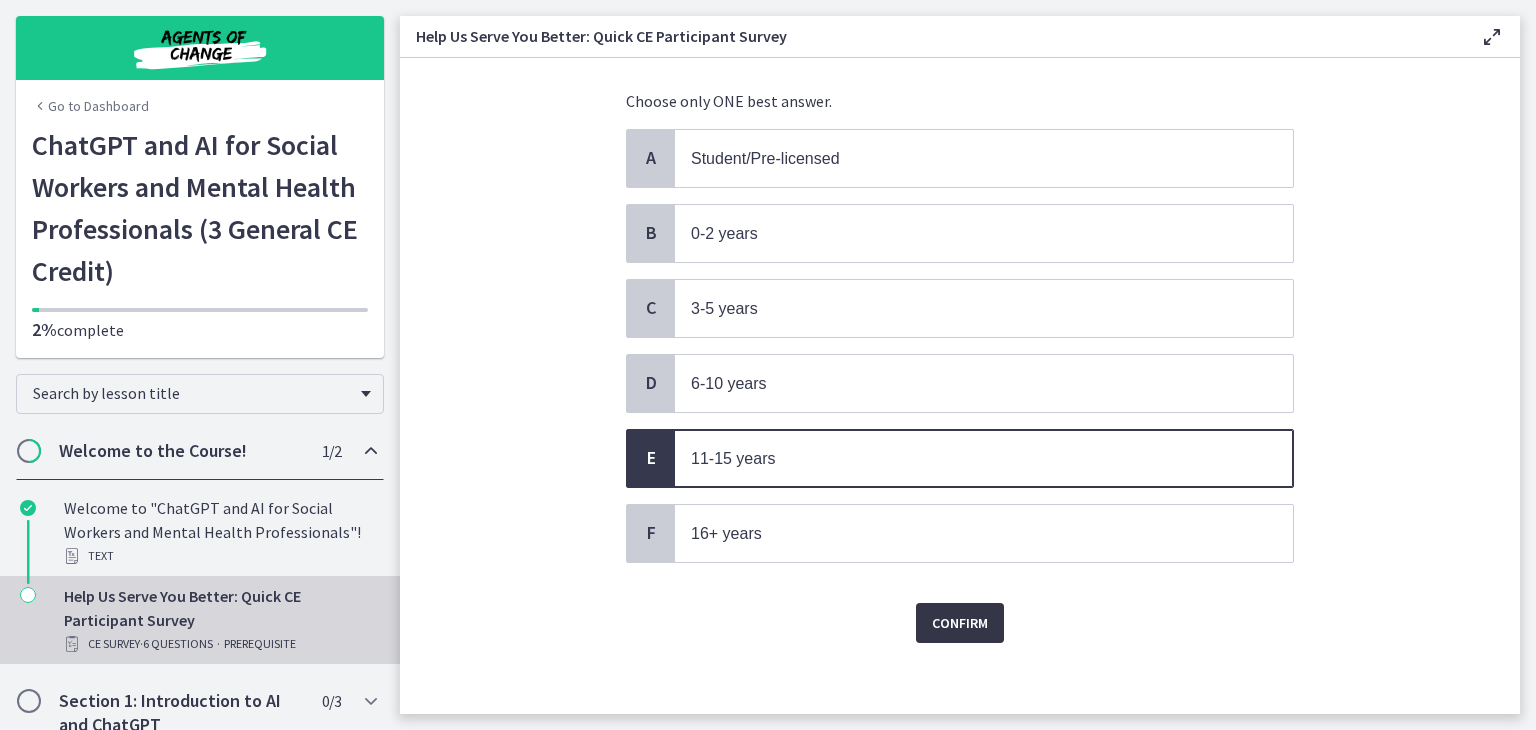 click on "Confirm" at bounding box center (960, 623) 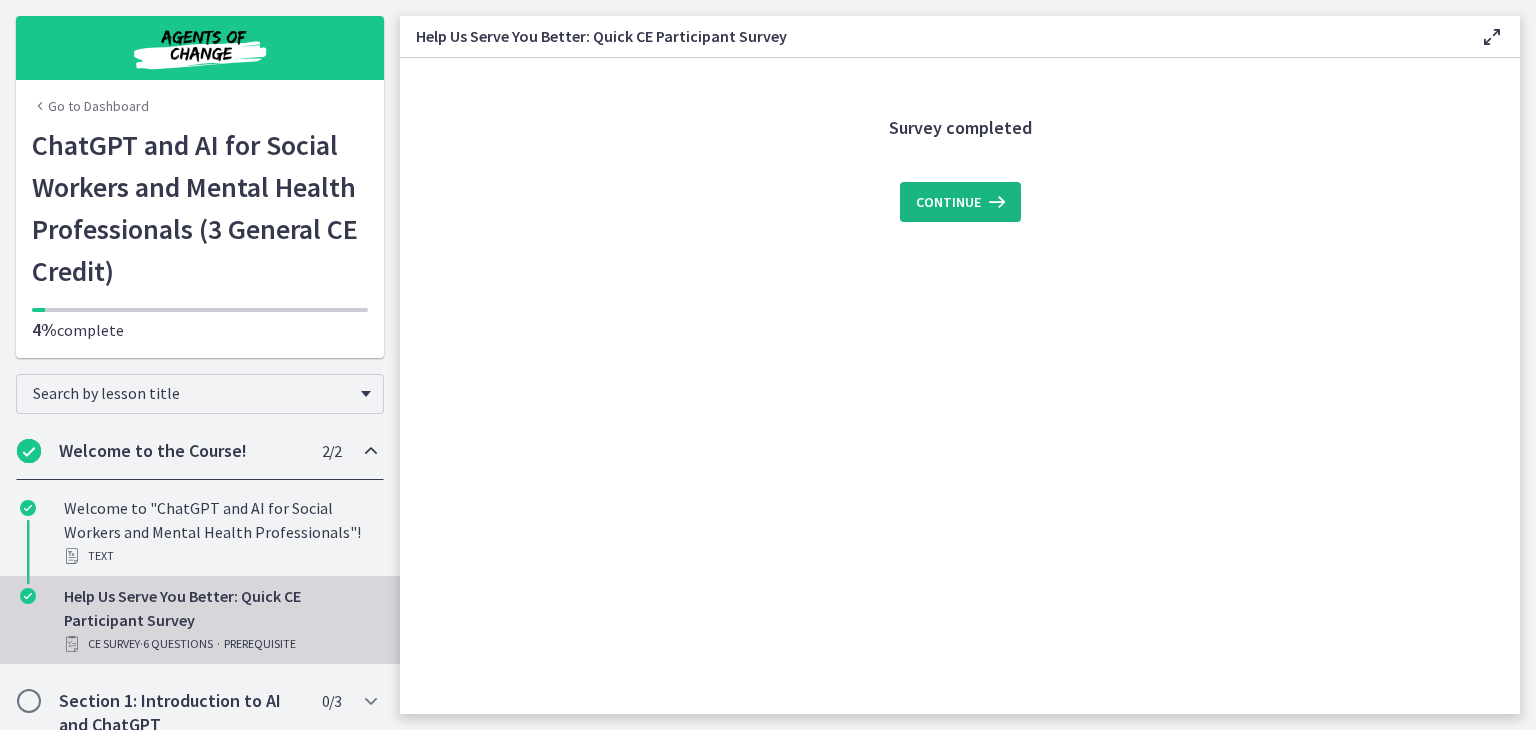 scroll, scrollTop: 0, scrollLeft: 0, axis: both 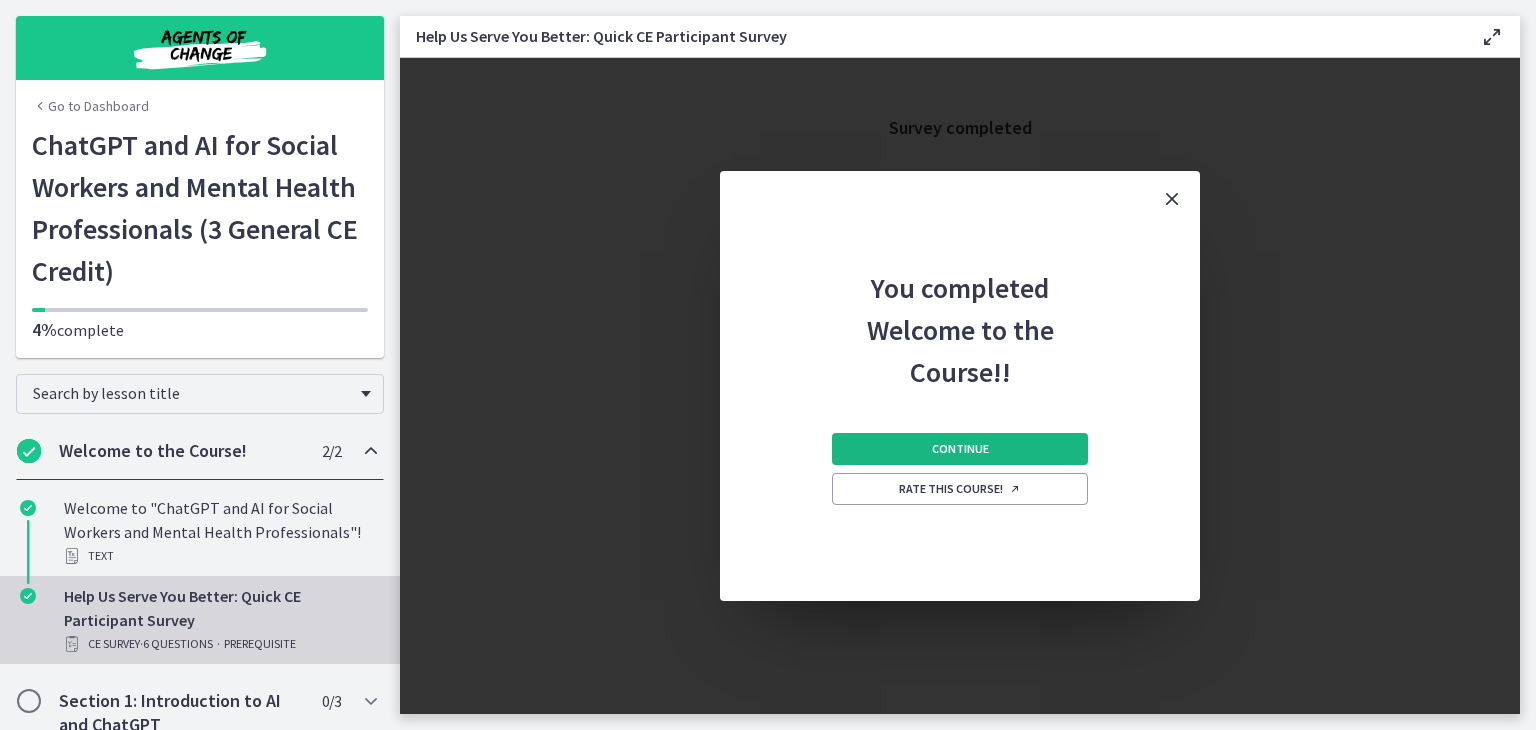 click on "Continue" at bounding box center [960, 449] 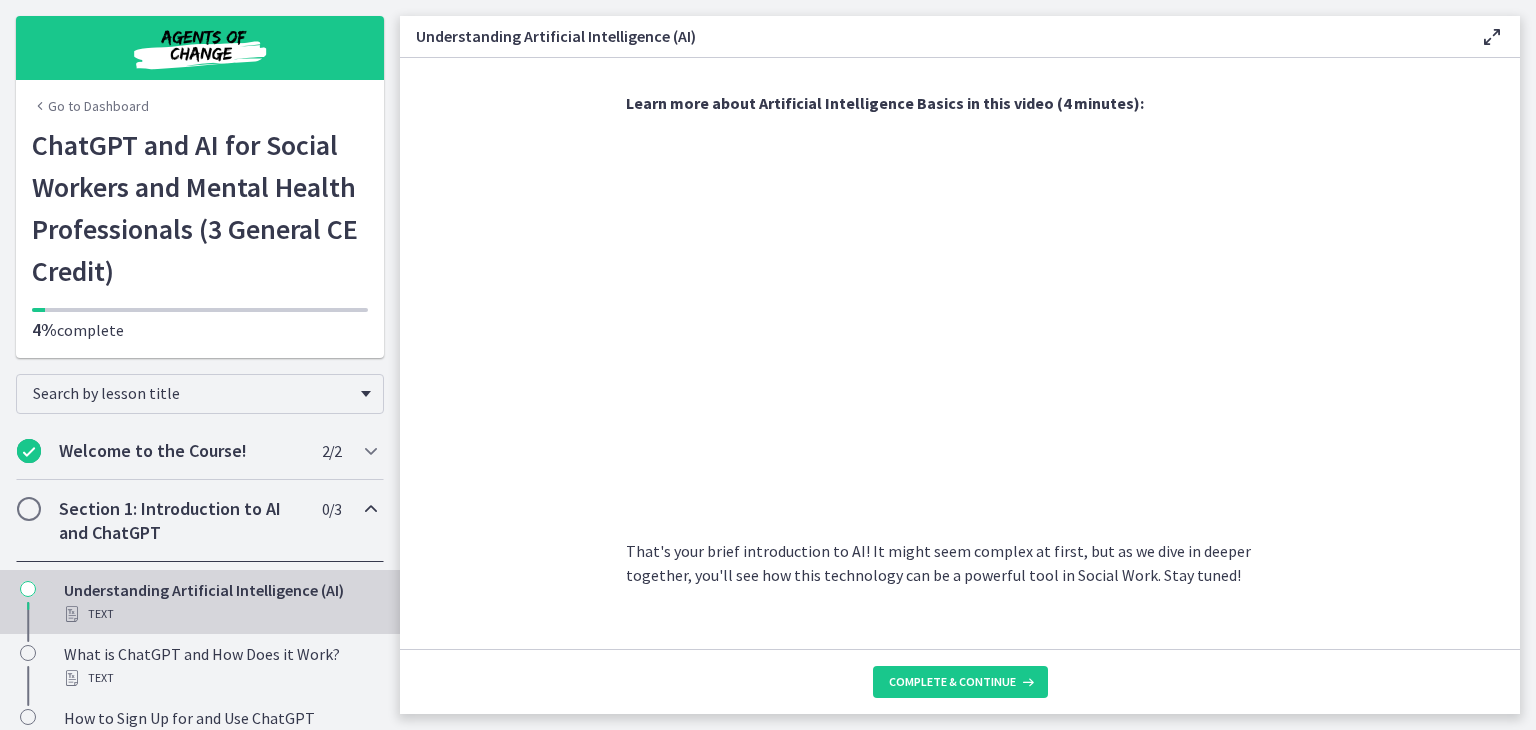 scroll, scrollTop: 848, scrollLeft: 0, axis: vertical 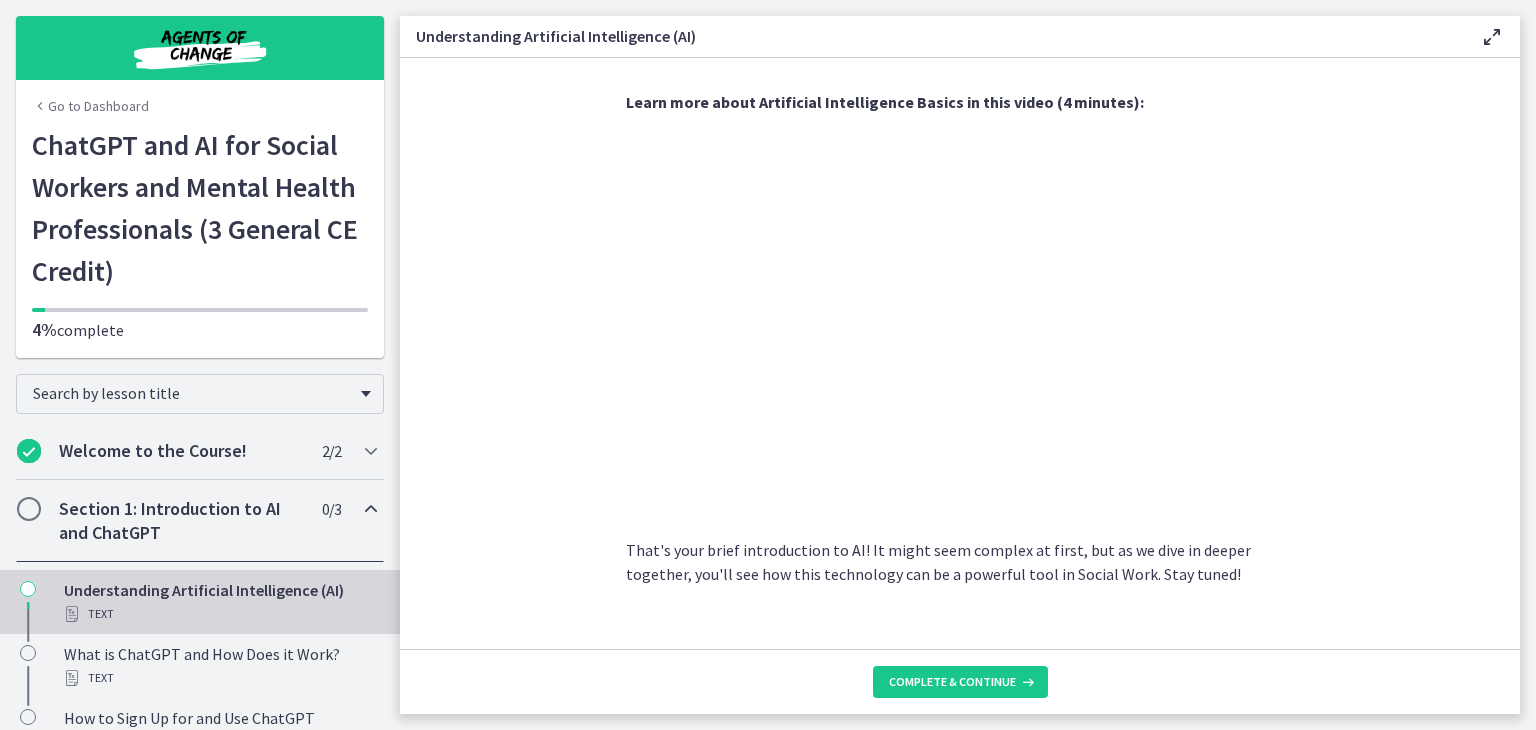 click on "AI is essentially a branch of computer science aiming to build machines that mimic human intelligence. Imagine a system that can learn, reason, problem-solve, perceive, and use language like humans do -  that's the goal of AI.
The concept of AI was first introduced by John McCarthy in 1956. Since then, AI has evolved tremendously, moving from simple rule-based systems to advanced algorithms that learn from experience.
Two common types of AI you might come across are:
Machine Learning (ML) : This is where computers learn from data without being explicitly programmed. They adjust their responses based on patterns and insights they glean from the data, much like how humans learn from experience.
Natural Language Processing (NLP) : This involves machines understanding, interpreting, and generating human language, including speech. For example, Siri or Alexa uses NLP to understand and respond to your voice commands." 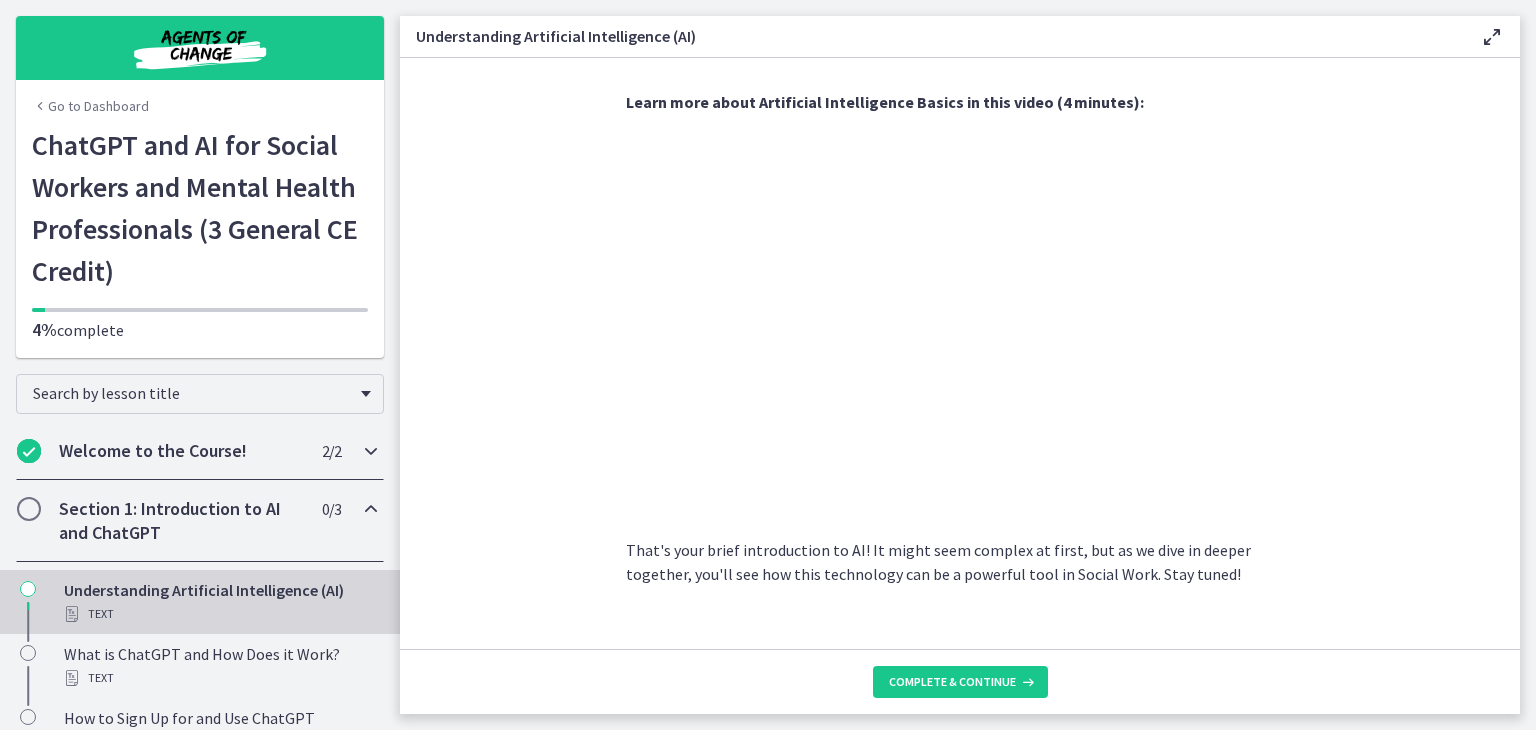 drag, startPoint x: 390, startPoint y: 257, endPoint x: 384, endPoint y: 428, distance: 171.10522 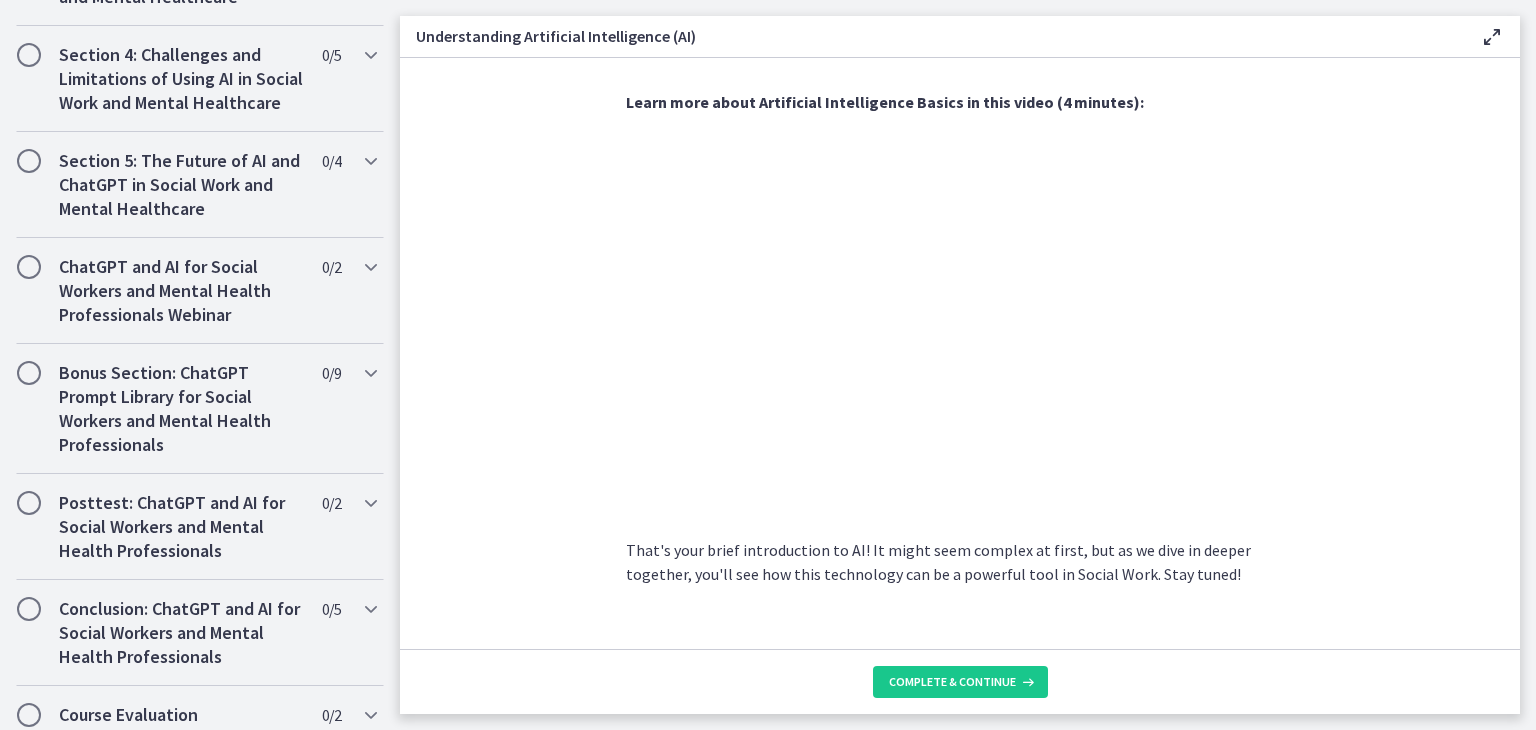 scroll, scrollTop: 1015, scrollLeft: 0, axis: vertical 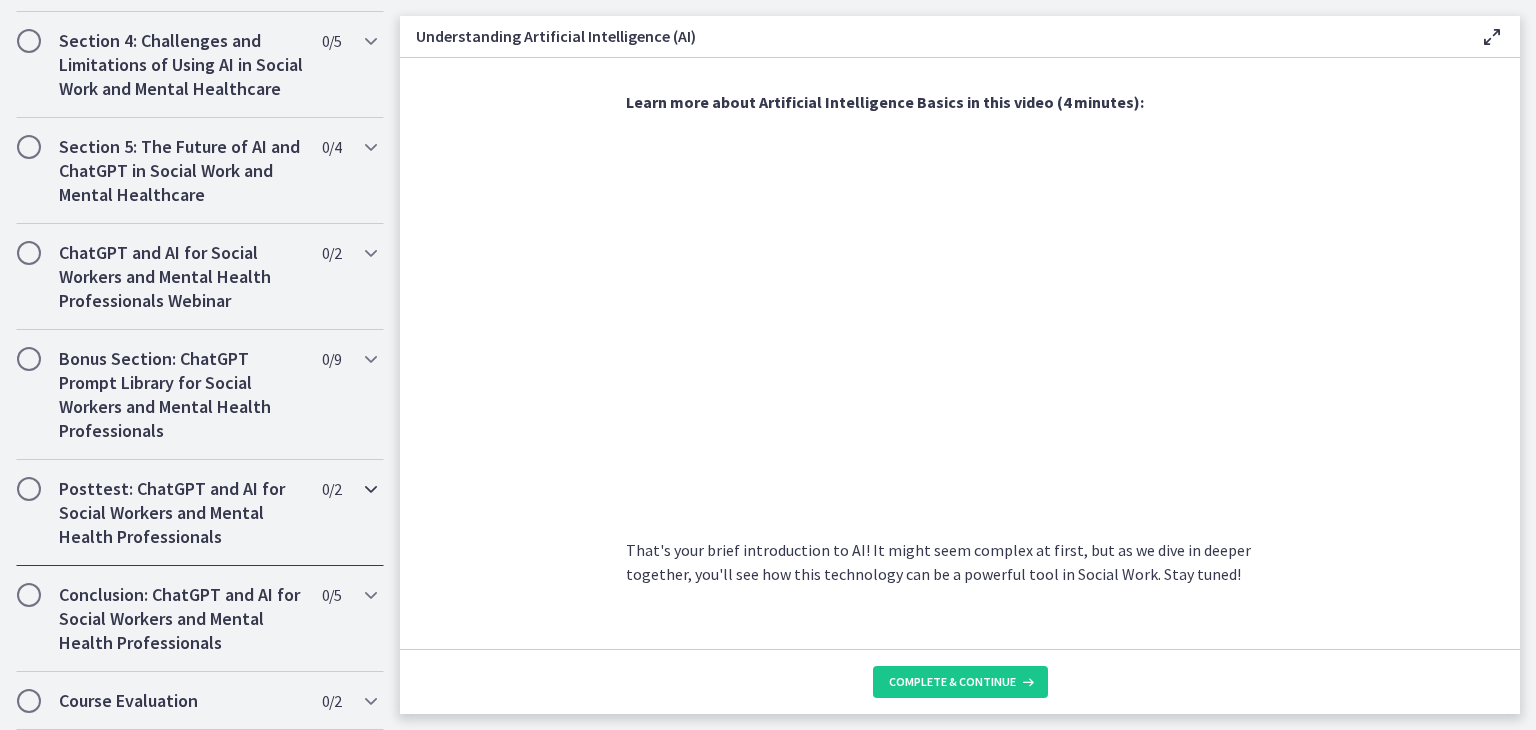 click at bounding box center [371, 489] 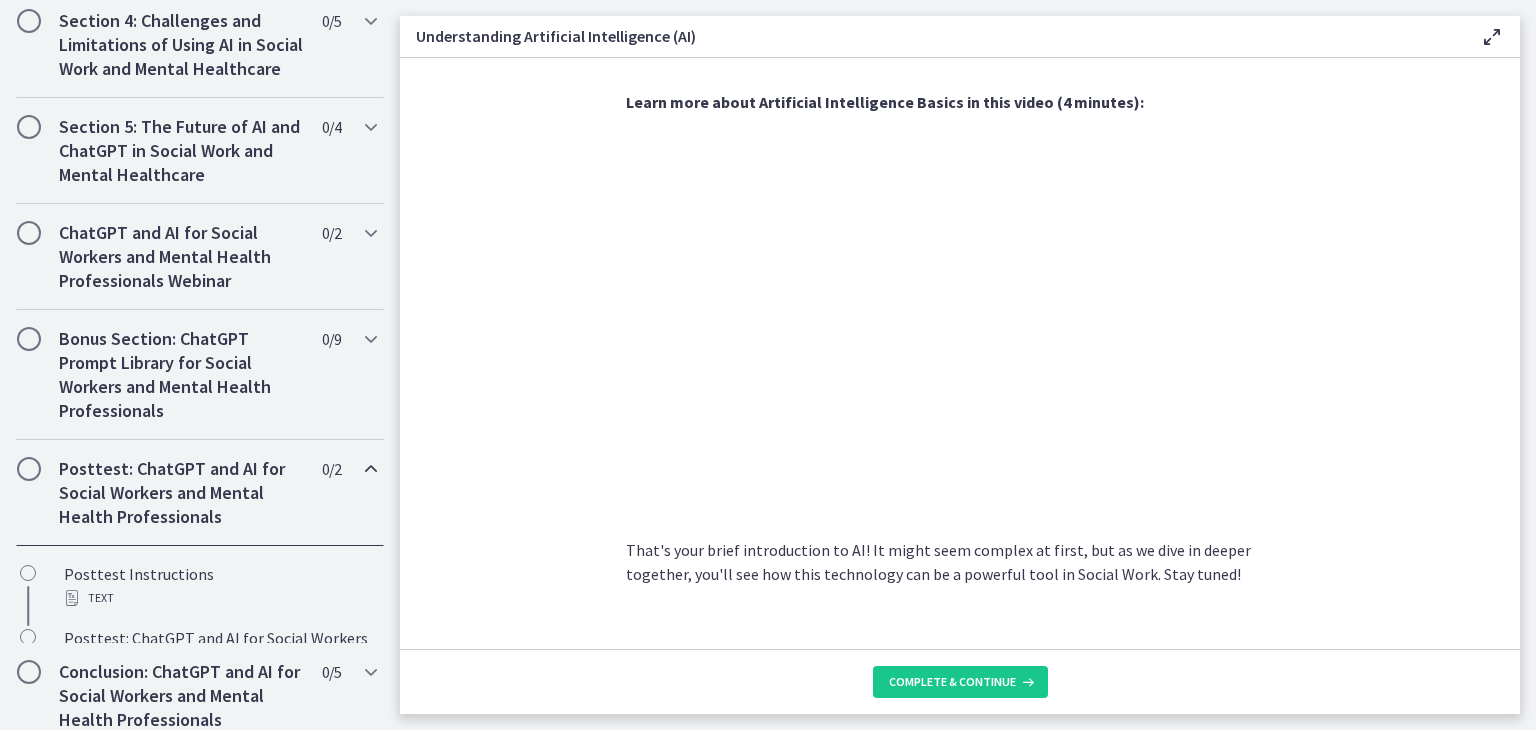 scroll, scrollTop: 807, scrollLeft: 0, axis: vertical 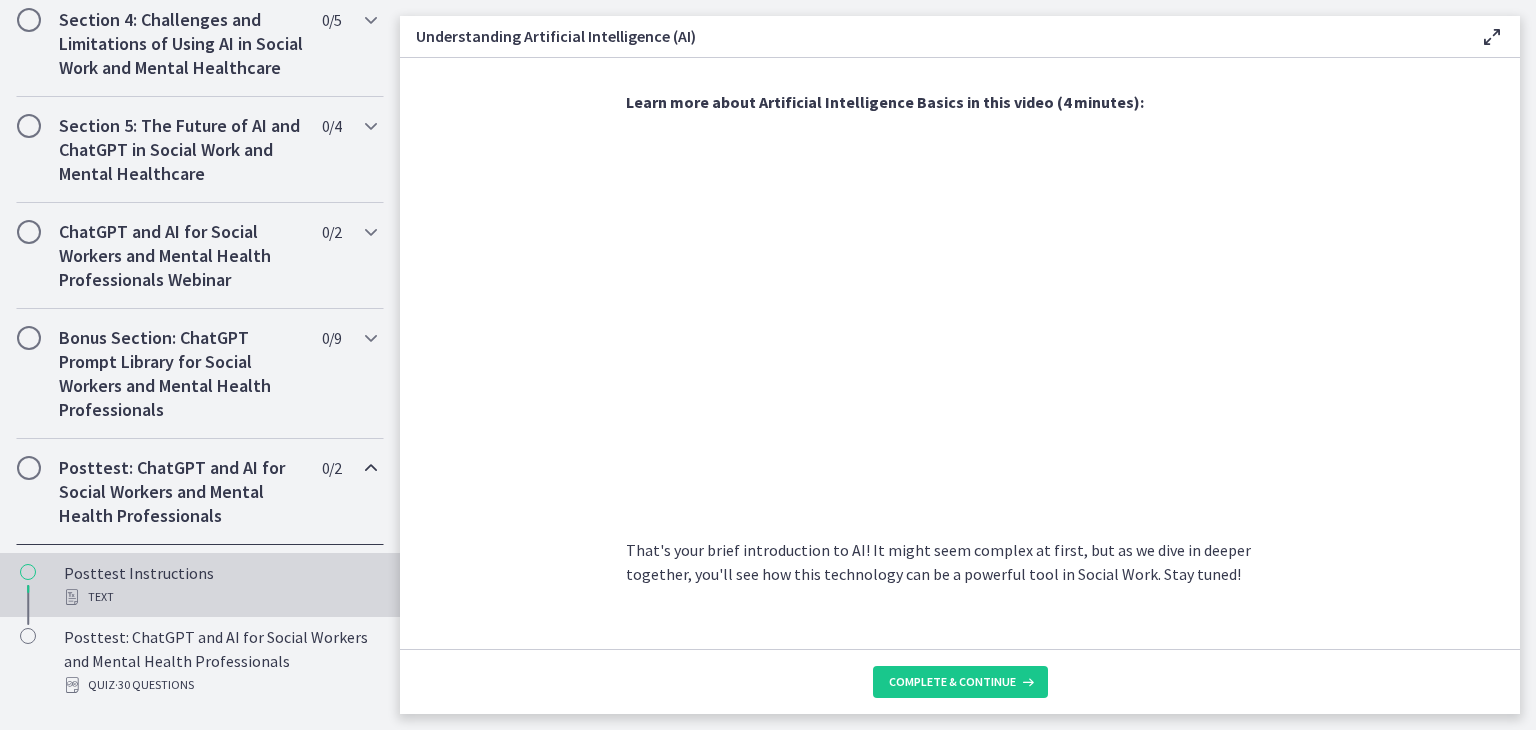 click on "Posttest Instructions
Text" at bounding box center (220, 585) 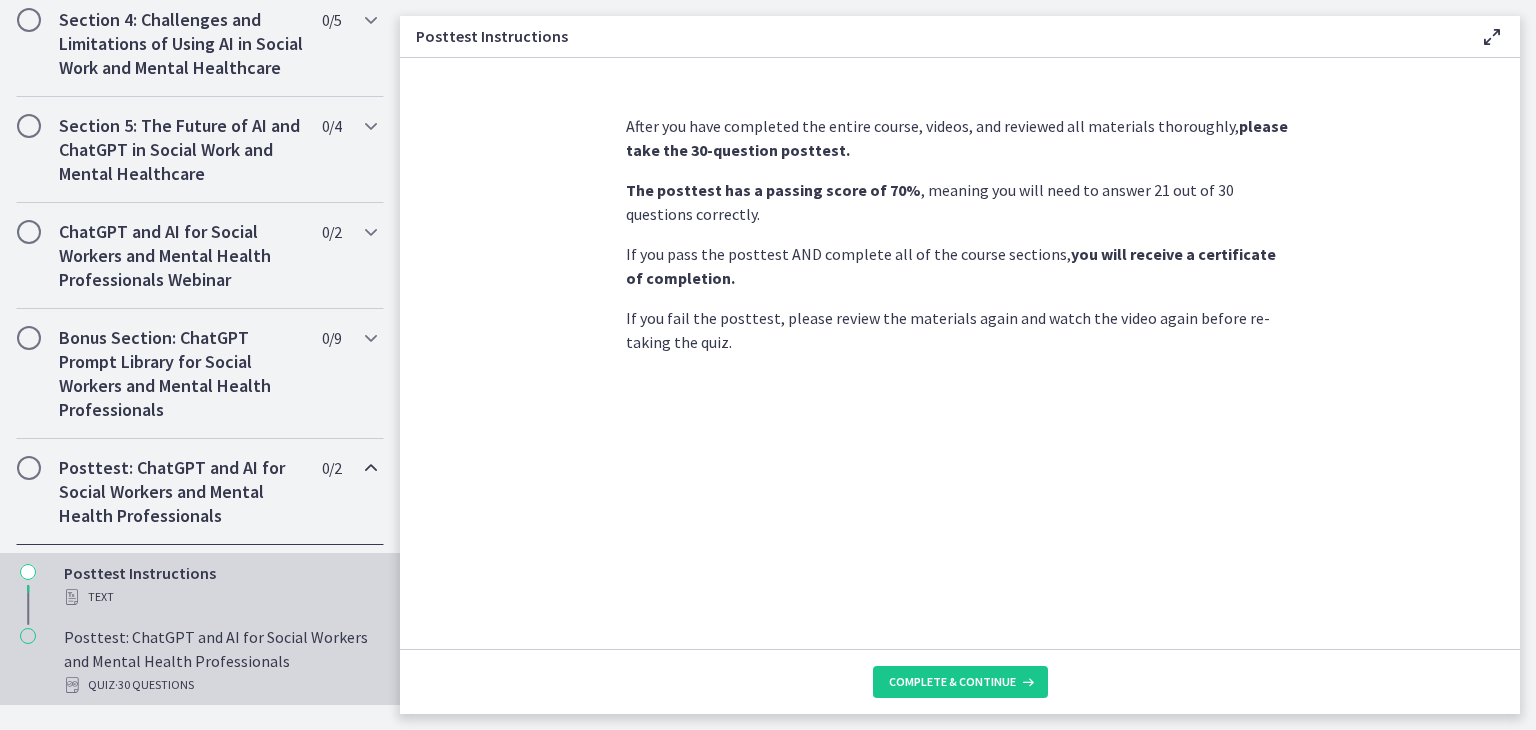 click on "Posttest: ChatGPT and AI for Social Workers and Mental Health Professionals
Quiz
·  30 Questions" at bounding box center [220, 661] 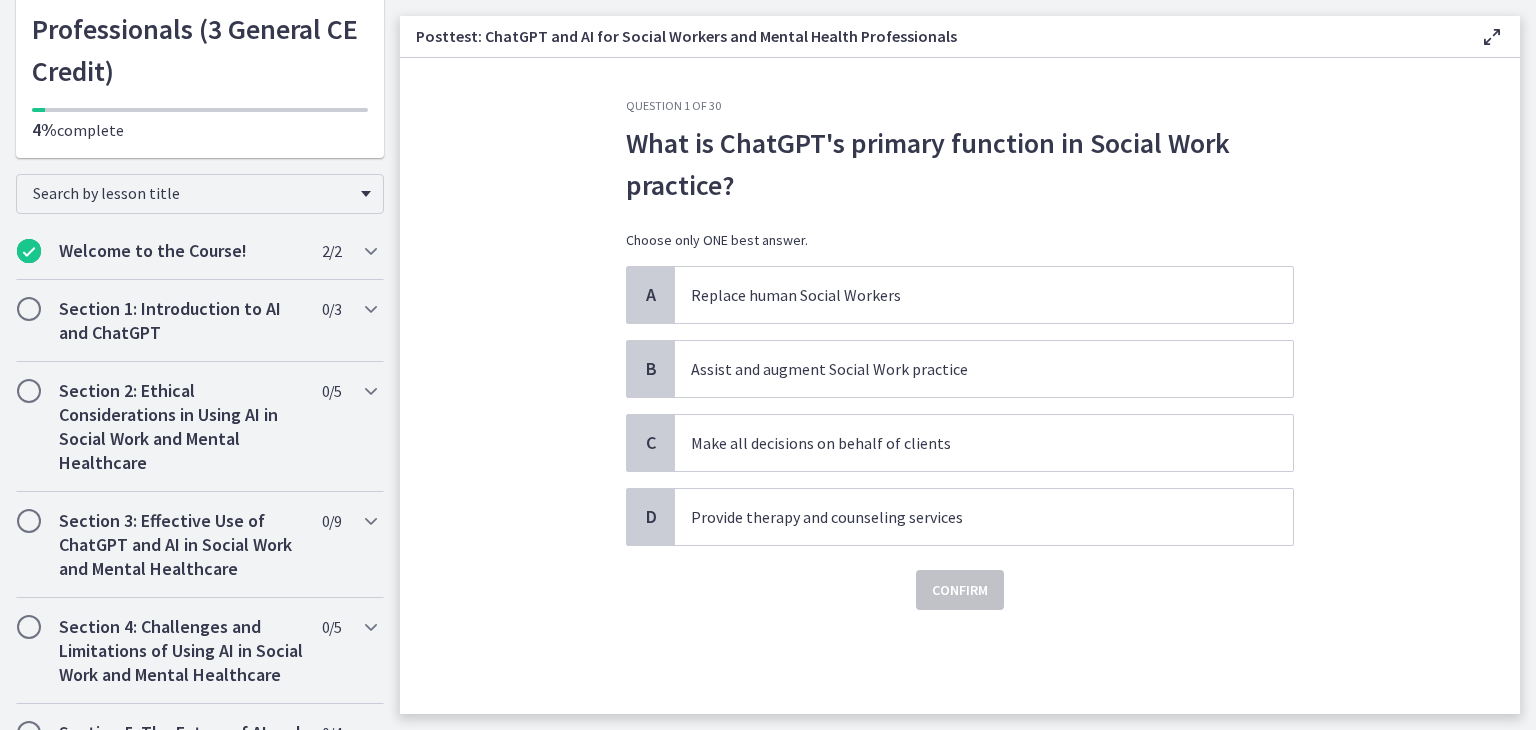 scroll, scrollTop: 194, scrollLeft: 0, axis: vertical 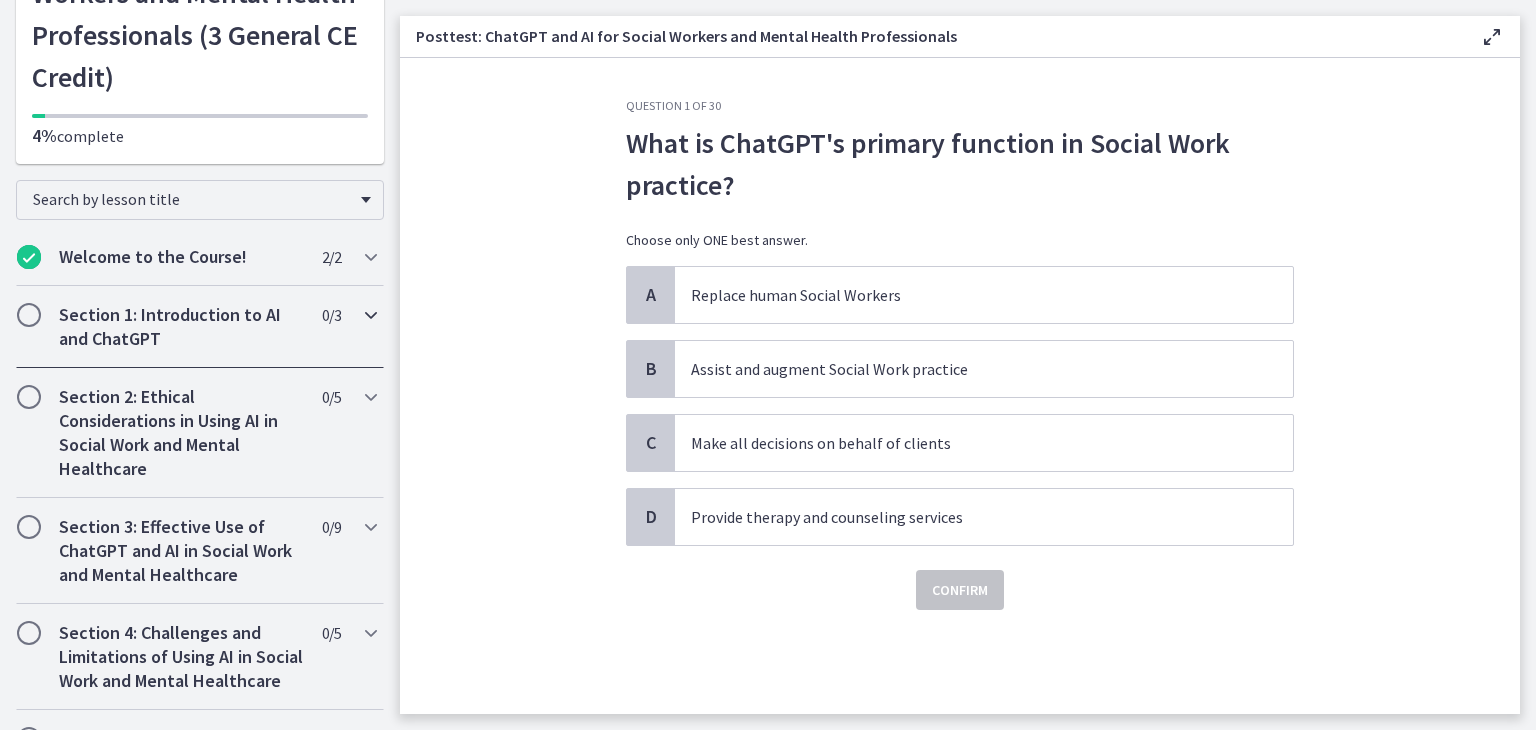 click on "Section 1: Introduction to AI and ChatGPT" at bounding box center [181, 327] 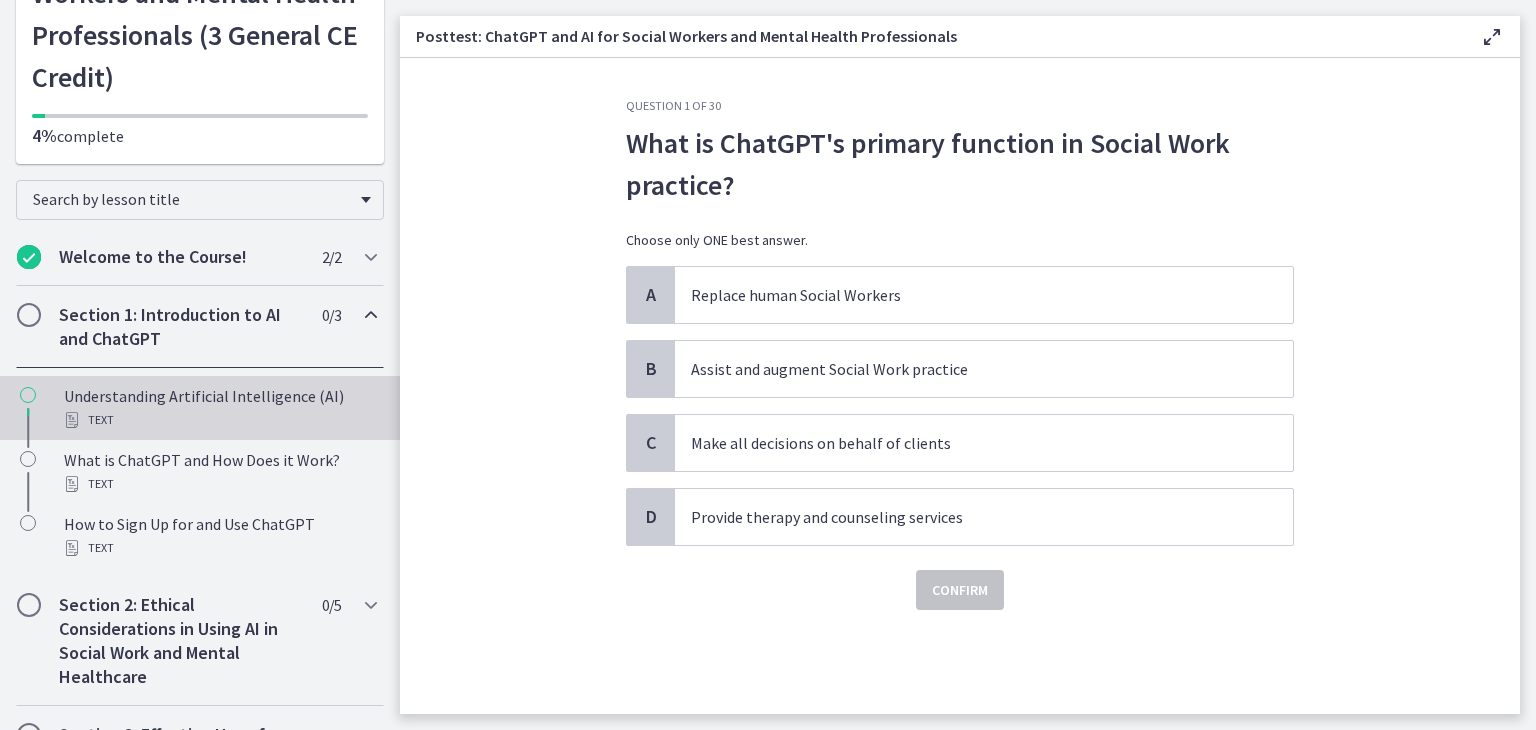 click on "Text" at bounding box center [220, 420] 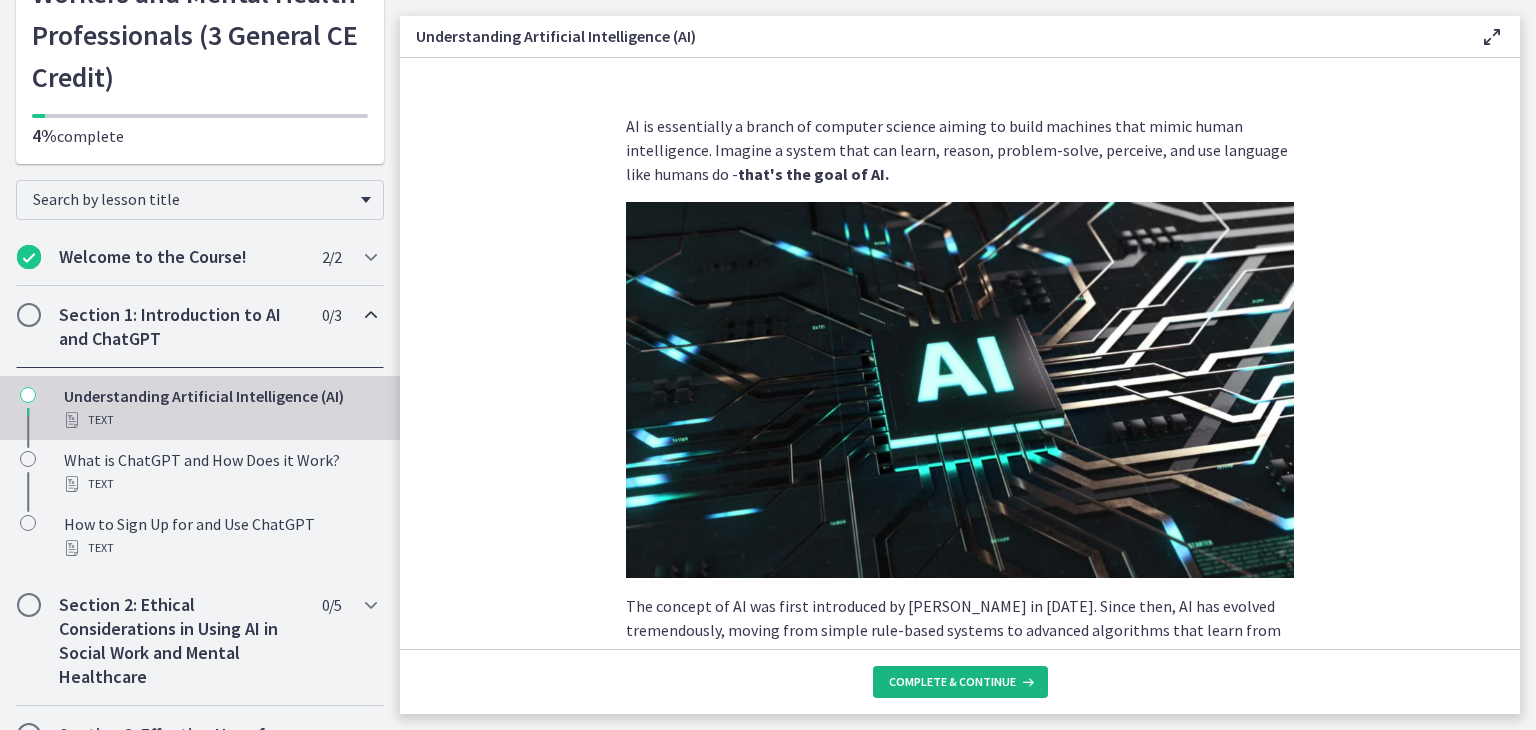 click on "Complete & continue" at bounding box center [952, 682] 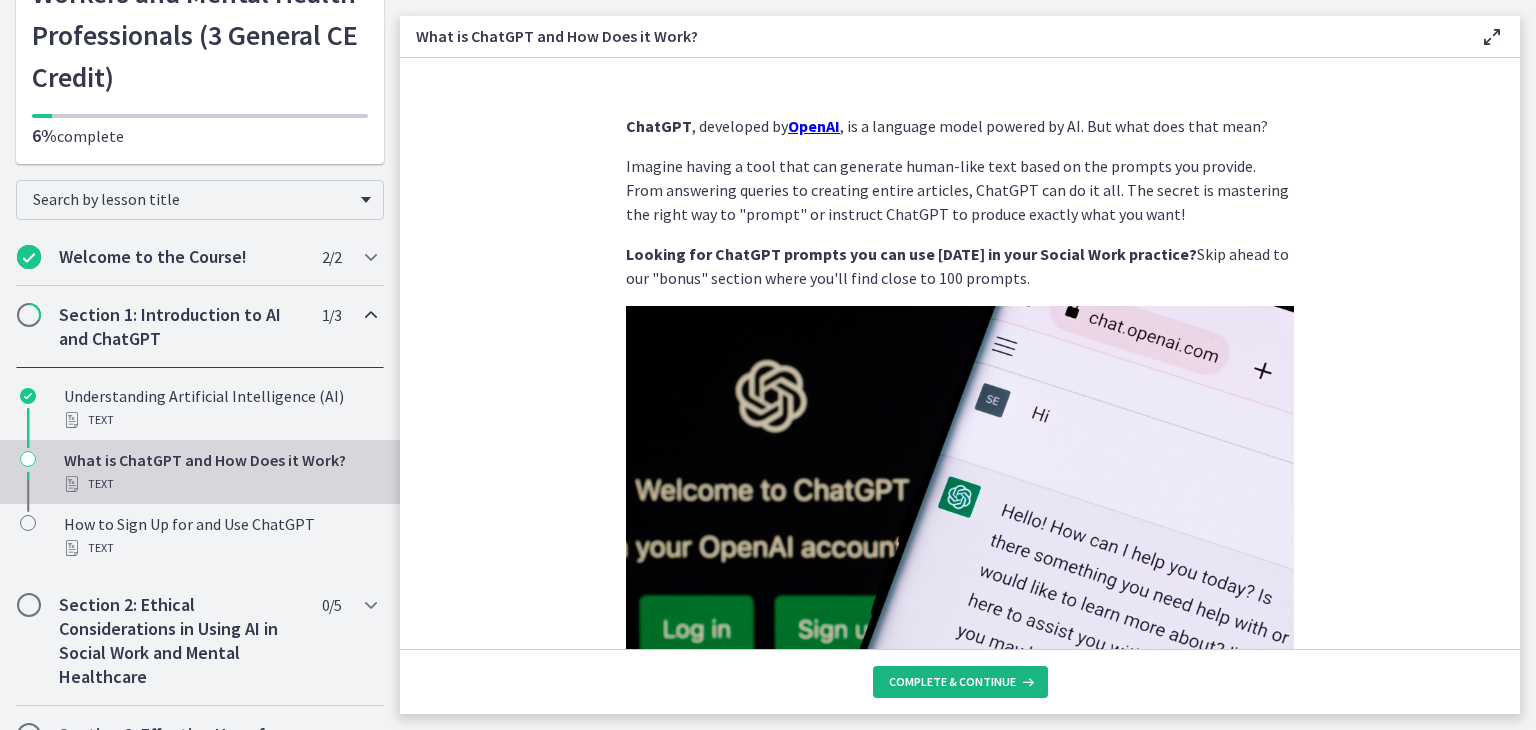 click on "Complete & continue" at bounding box center [952, 682] 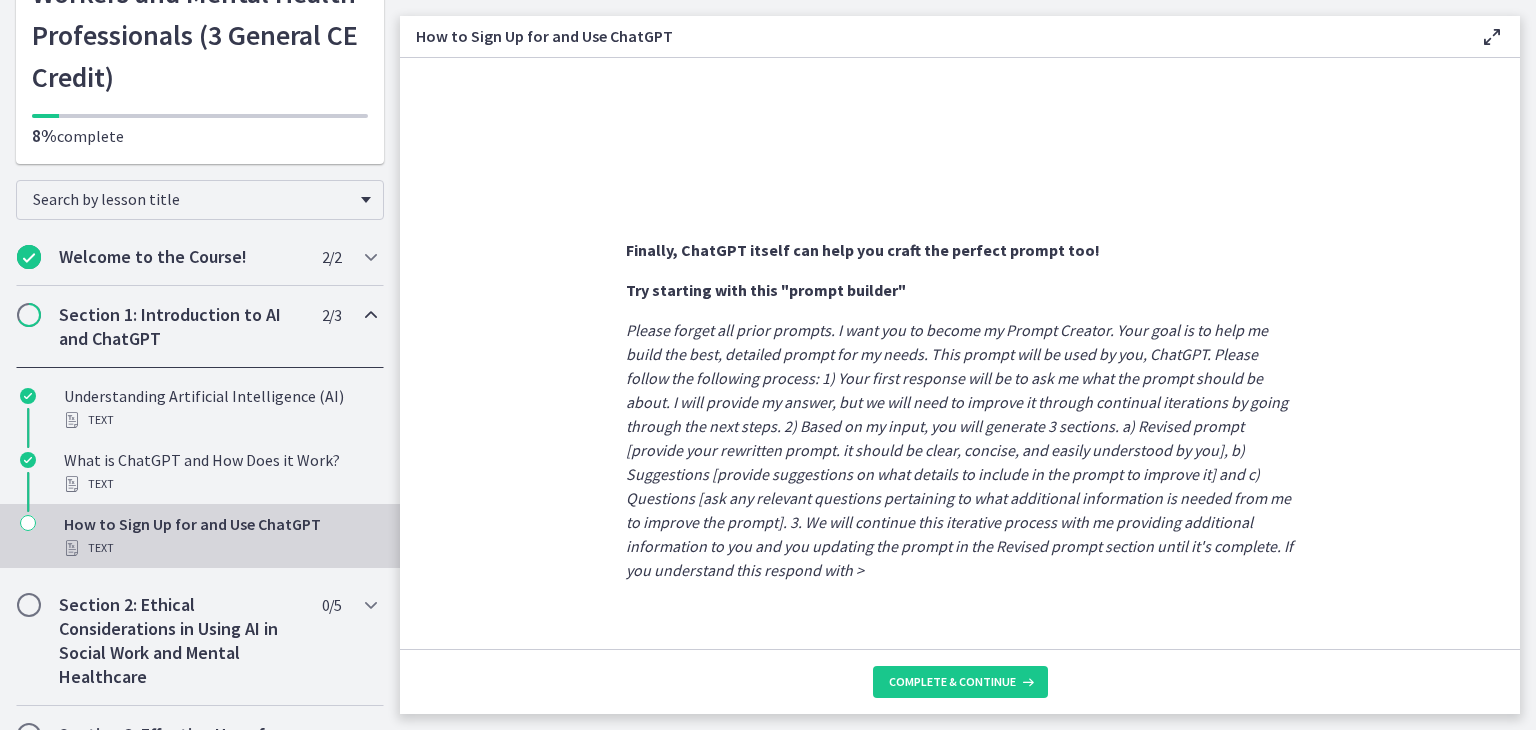 scroll, scrollTop: 1085, scrollLeft: 0, axis: vertical 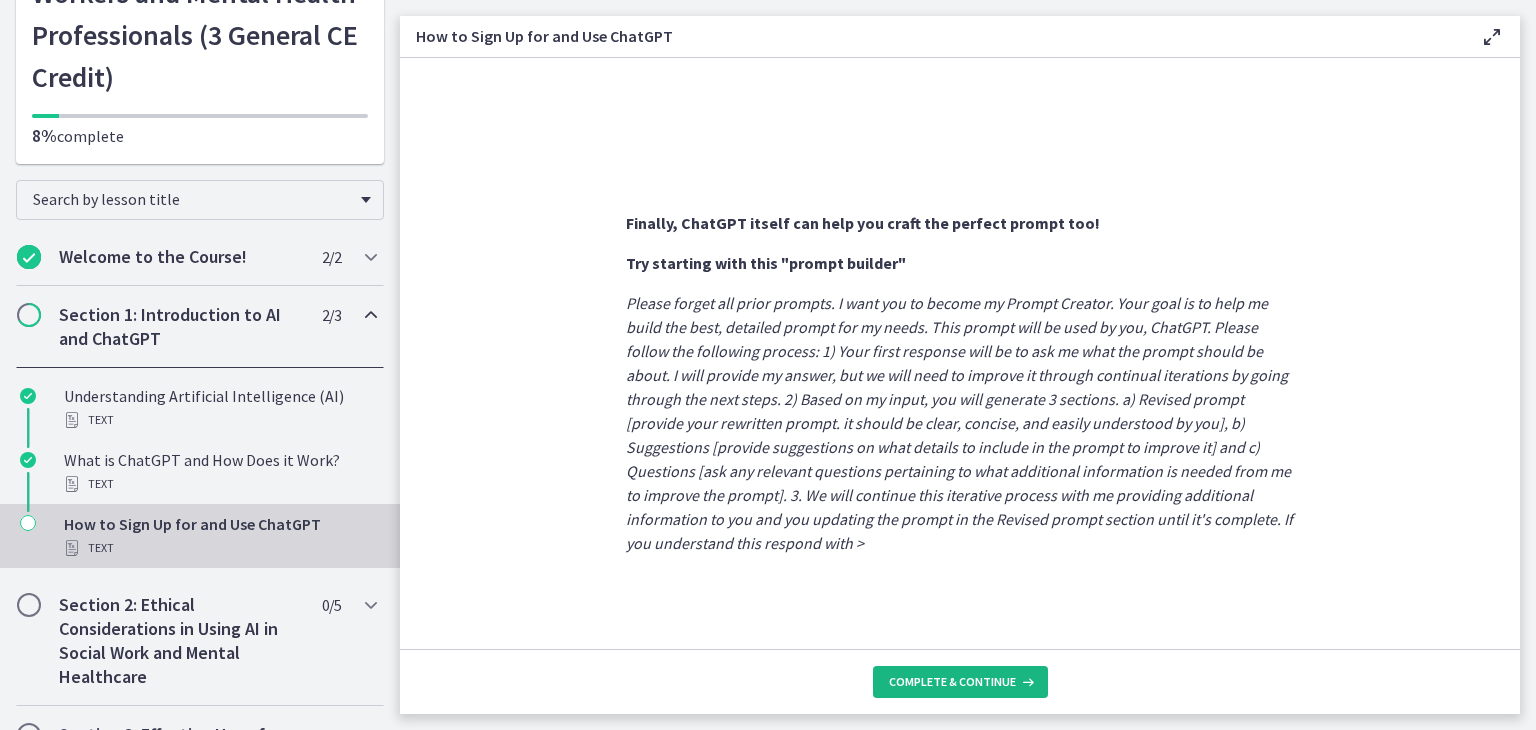 click on "Complete & continue" at bounding box center [952, 682] 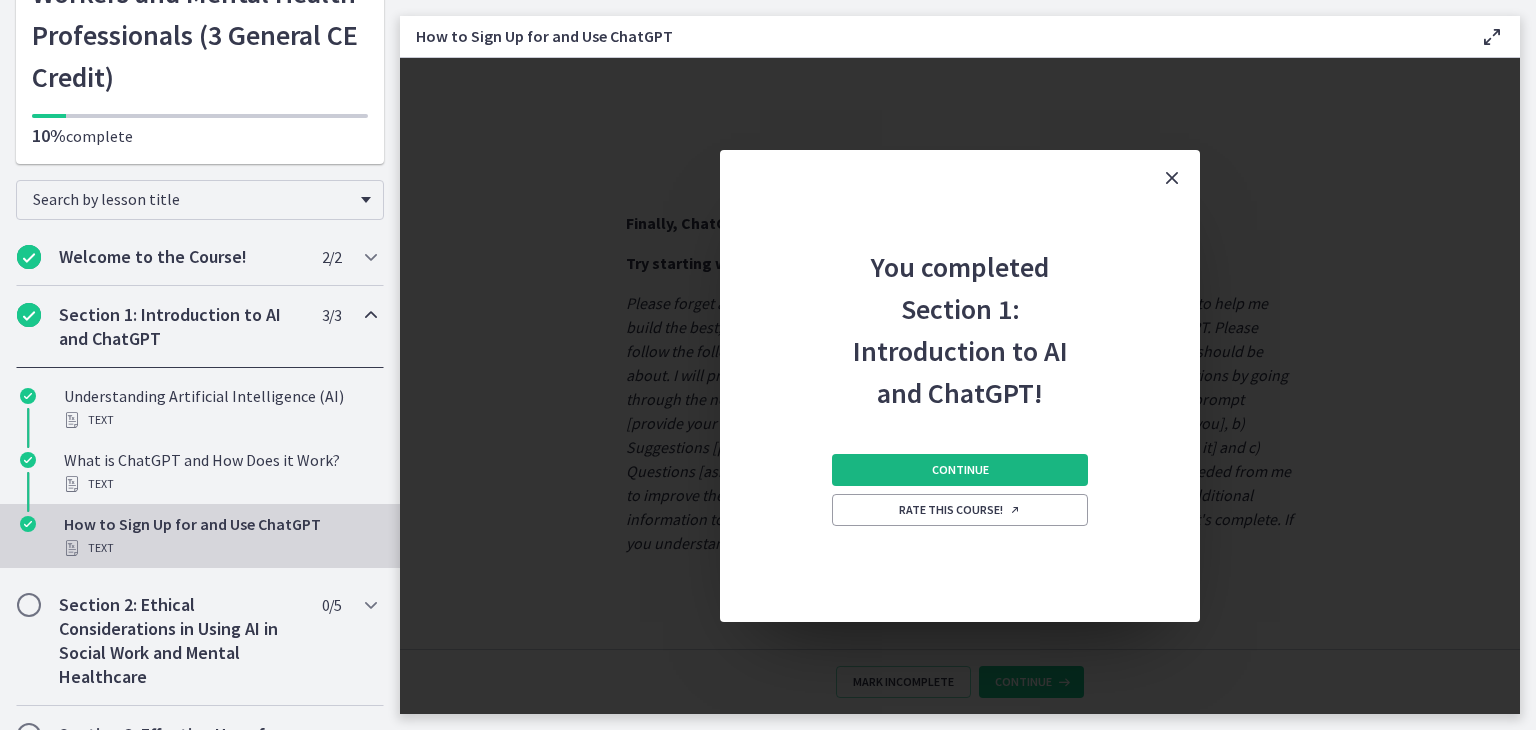 click on "Continue" at bounding box center (960, 470) 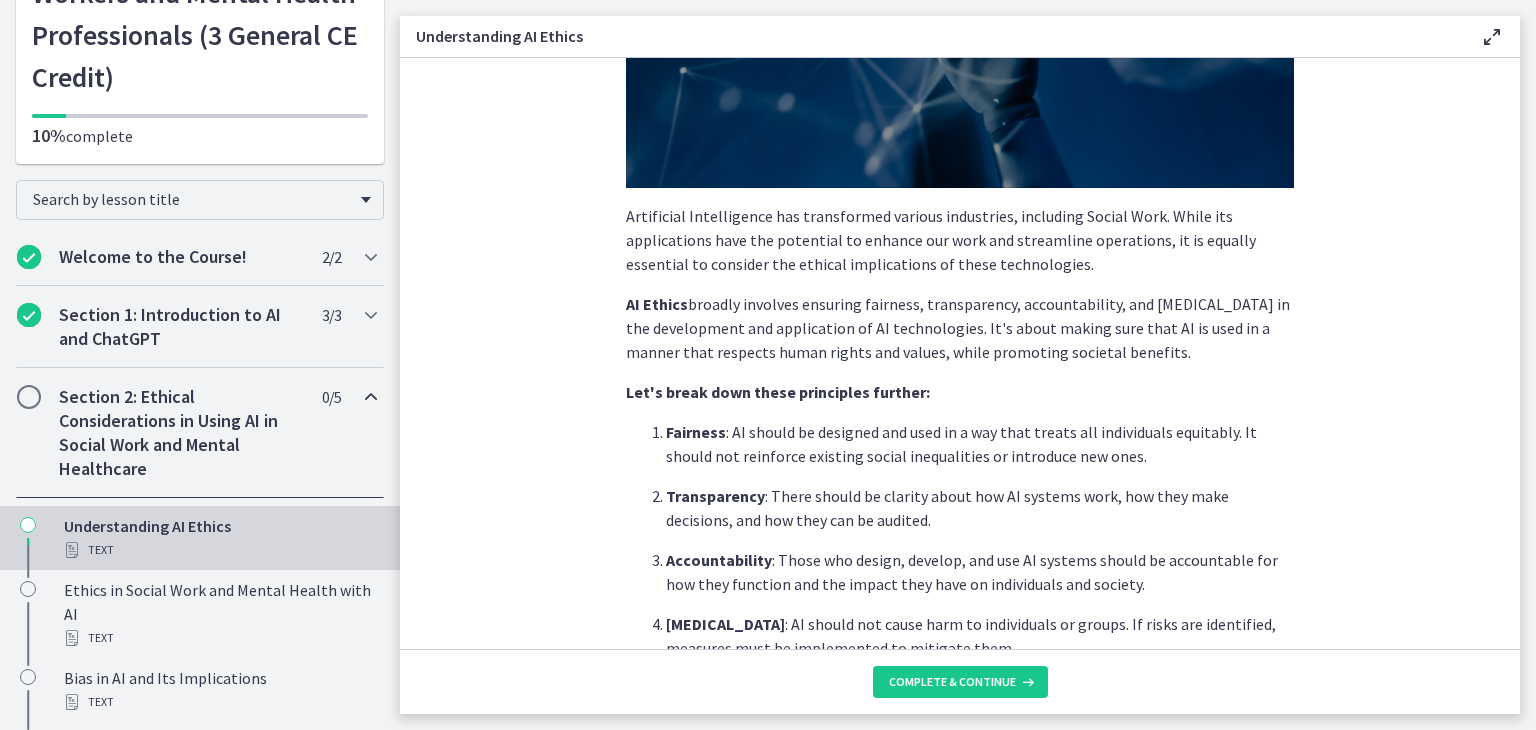 scroll, scrollTop: 323, scrollLeft: 0, axis: vertical 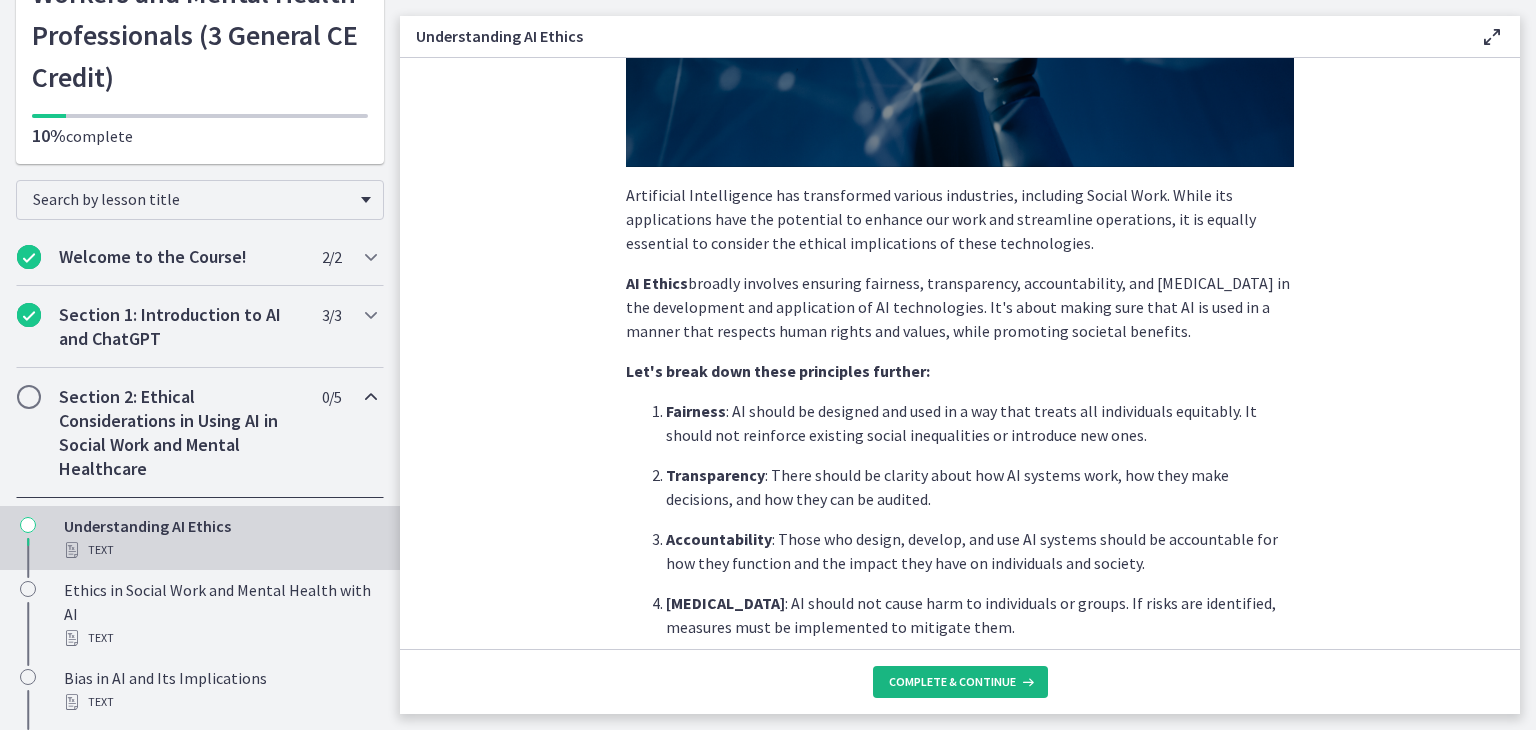 click on "Complete & continue" at bounding box center (952, 682) 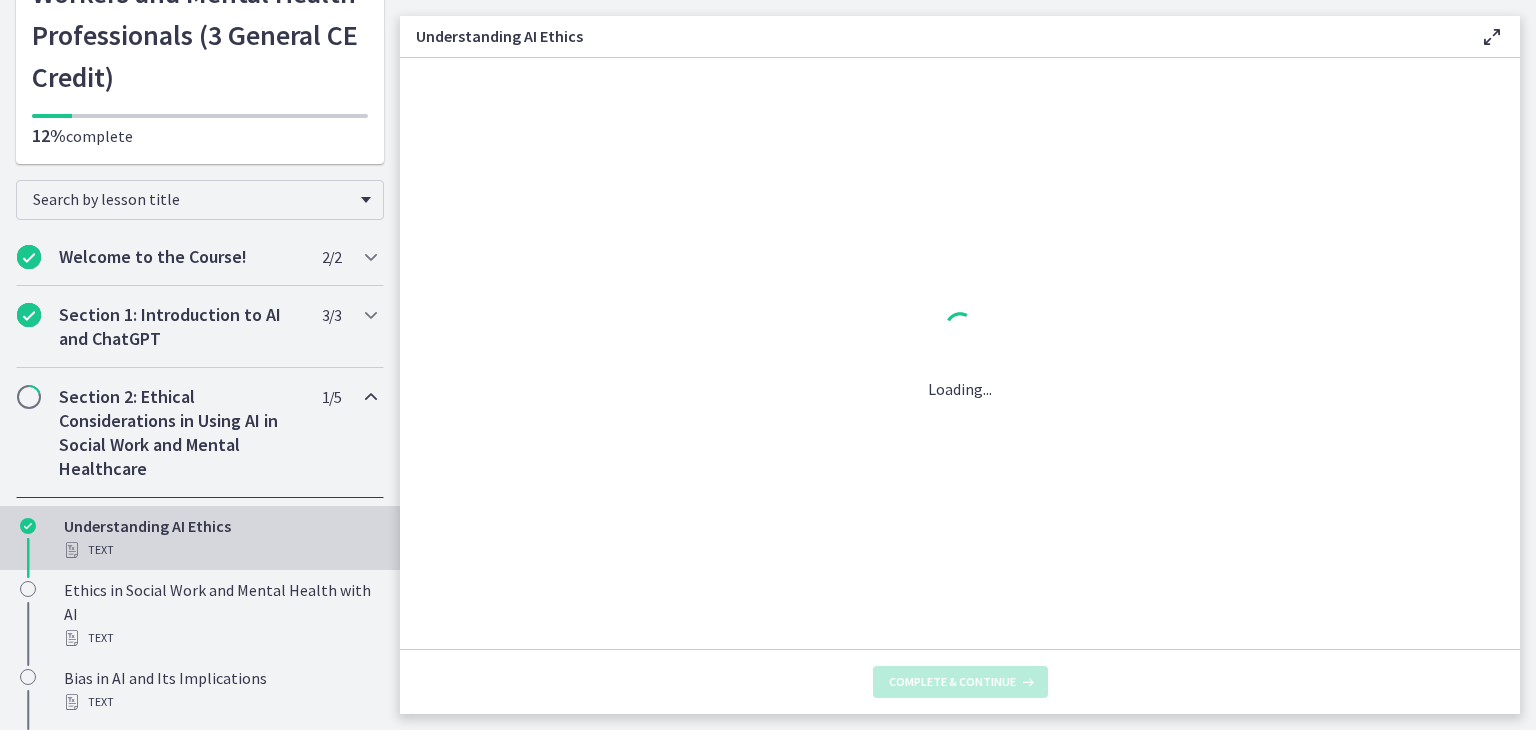scroll, scrollTop: 0, scrollLeft: 0, axis: both 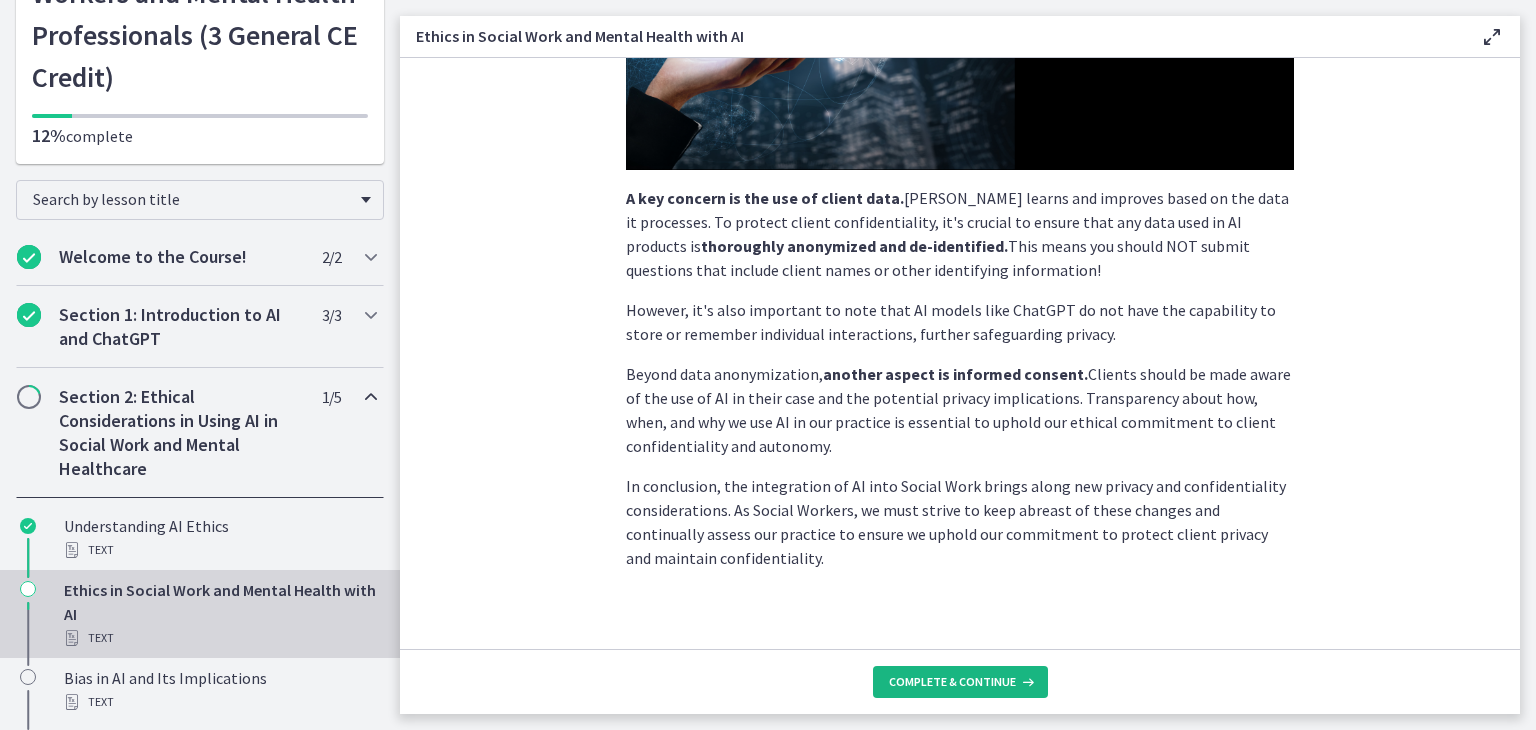 click on "Complete & continue" at bounding box center [960, 682] 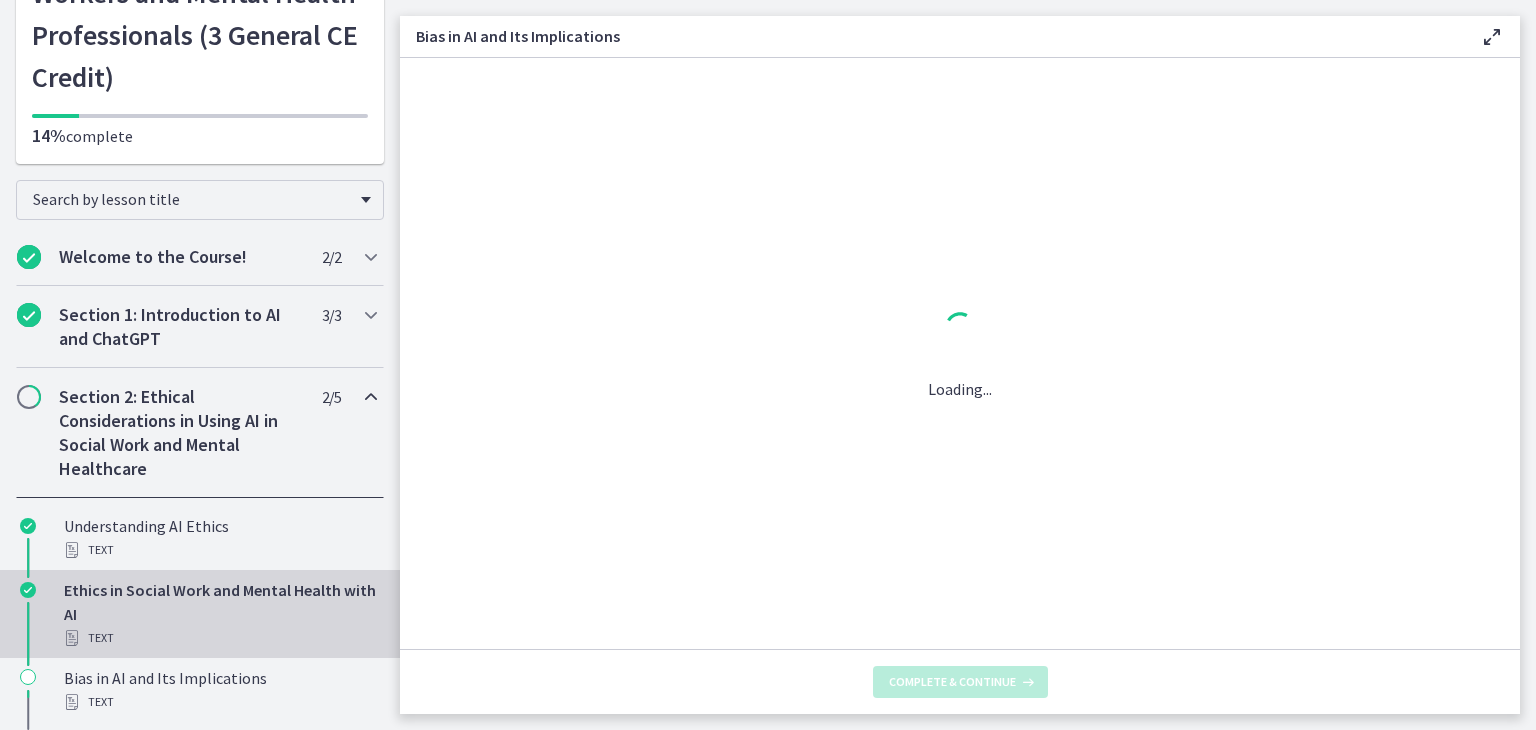 scroll, scrollTop: 0, scrollLeft: 0, axis: both 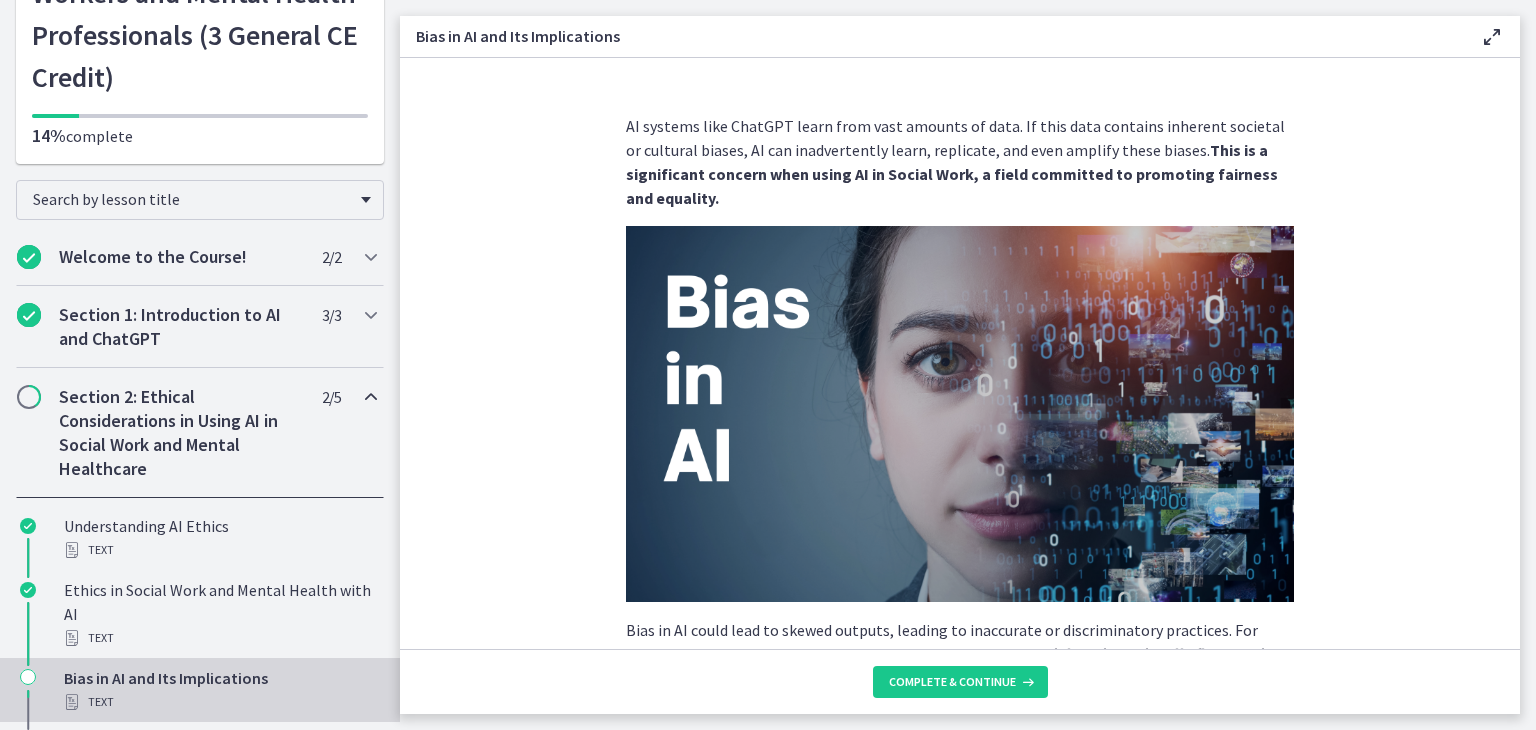 click on "AI systems like ChatGPT learn from vast amounts of data. If this data contains inherent societal or cultural biases, AI can inadvertently learn, replicate, and even amplify these biases.  This is a significant concern when using AI in Social Work, a field committed to promoting fairness and equality.
Bias in AI could lead to skewed outputs, leading to inaccurate or discriminatory practices. For instance, an AI tool used for risk assessment in child welfare  might unintentionally flag certain demographic groups as higher risk  due to underlying bias in the data it was trained on.
It's essential to critically assess AI tools for potential bias:
Are they learning from balanced, fair, and representative datasets?
Does the AI's output reflect unintended discrimination or prejudice?
Learn More About Algorithmic Bias in AI in this TED Talk (8 minutes):
Ethical Implications:
Impact on Clients and Service Delivery:
Steps to Mitigate Harm and Ensure Equitable Treatment" 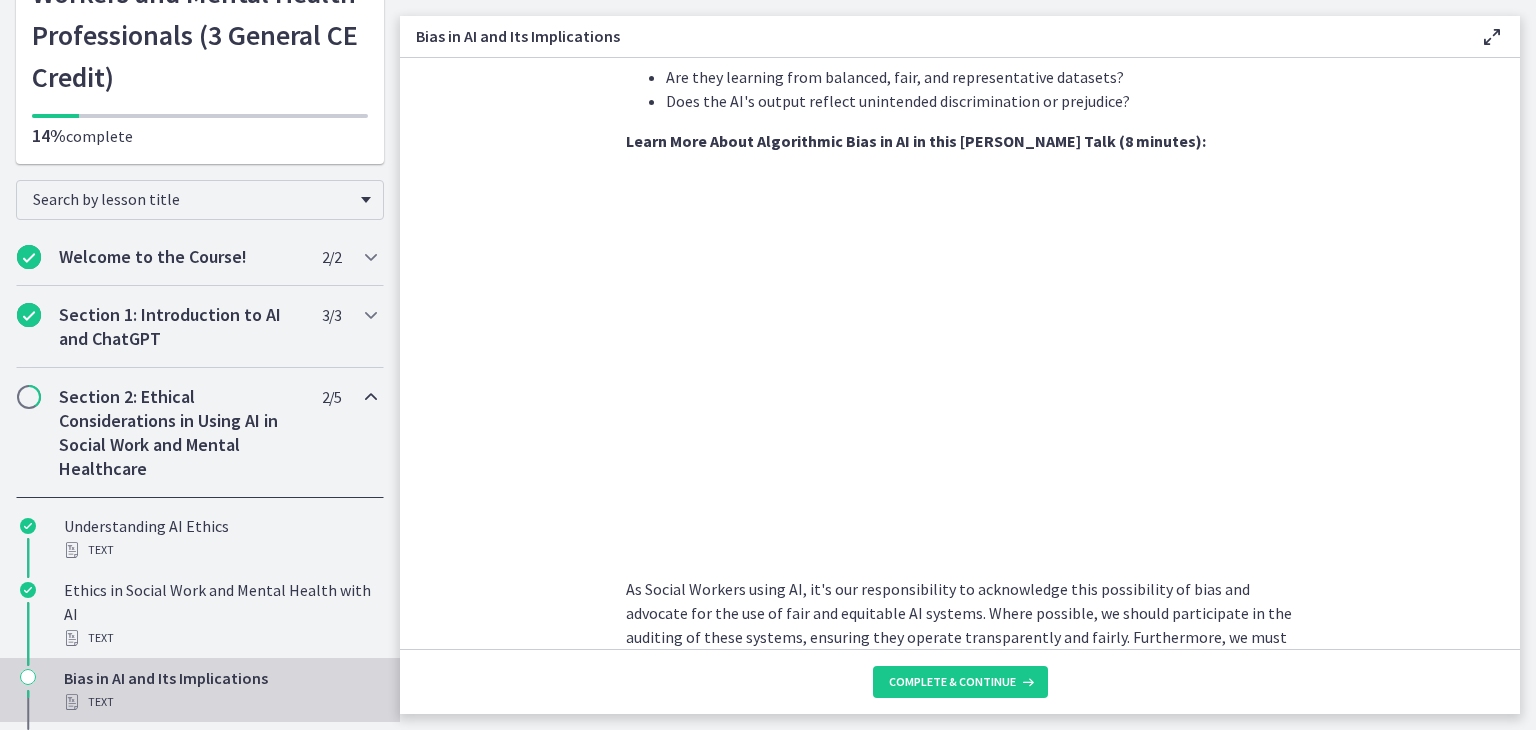 scroll, scrollTop: 640, scrollLeft: 0, axis: vertical 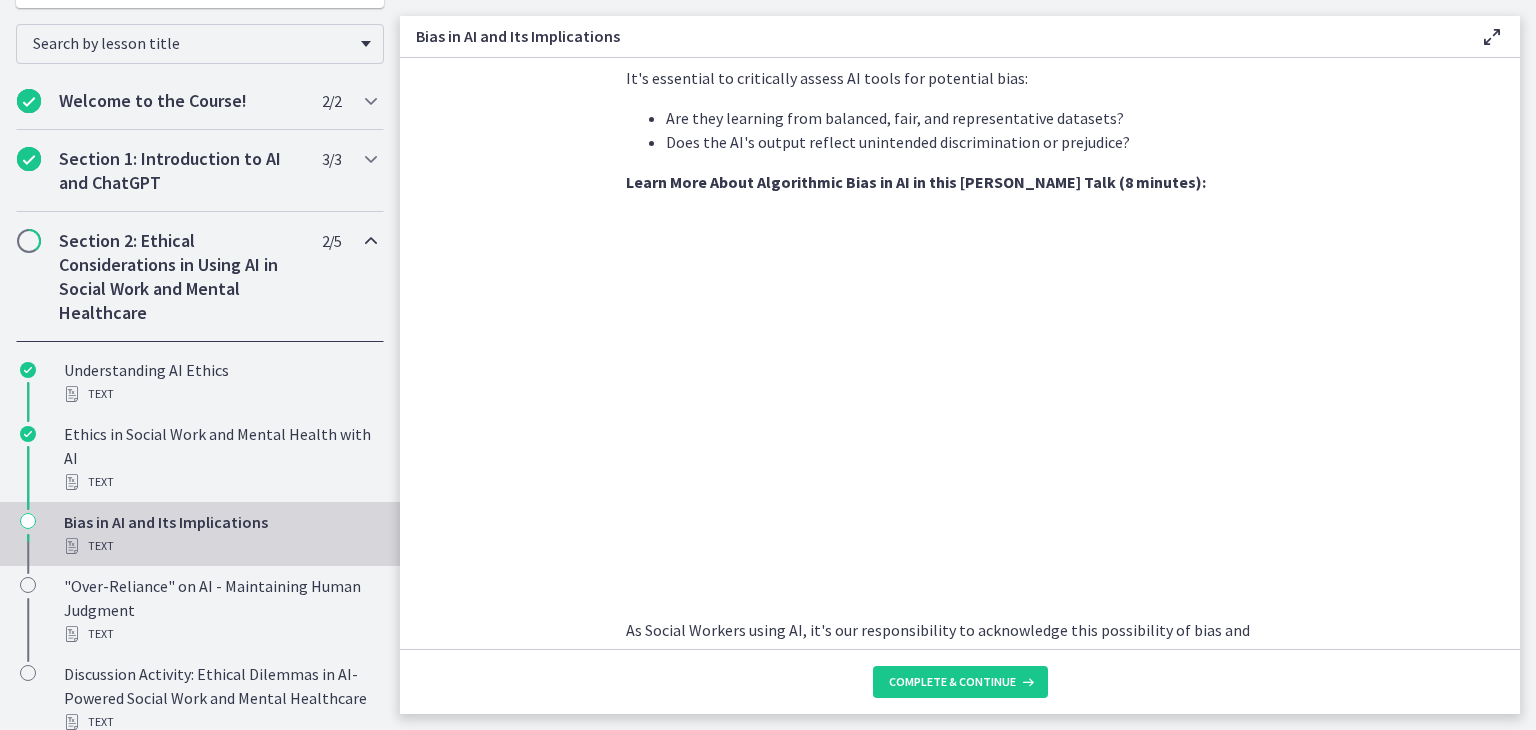 click on "AI systems like ChatGPT learn from vast amounts of data. If this data contains inherent societal or cultural biases, AI can inadvertently learn, replicate, and even amplify these biases.  This is a significant concern when using AI in Social Work, a field committed to promoting fairness and equality.
Bias in AI could lead to skewed outputs, leading to inaccurate or discriminatory practices. For instance, an AI tool used for risk assessment in child welfare  might unintentionally flag certain demographic groups as higher risk  due to underlying bias in the data it was trained on.
It's essential to critically assess AI tools for potential bias:
Are they learning from balanced, fair, and representative datasets?
Does the AI's output reflect unintended discrimination or prejudice?
Learn More About Algorithmic Bias in AI in this TED Talk (8 minutes):
Ethical Implications:
Impact on Clients and Service Delivery:" at bounding box center (960, 353) 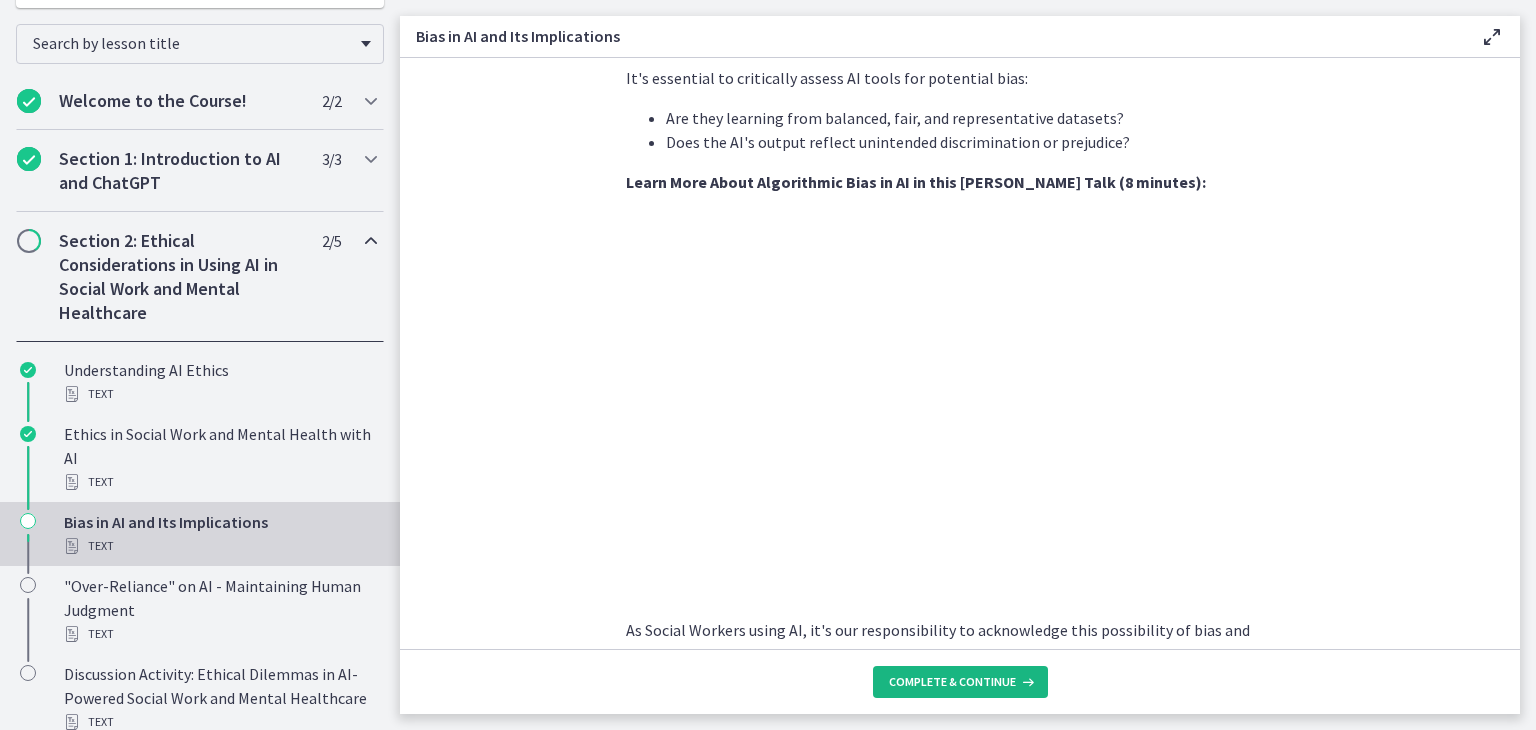 click on "Complete & continue" at bounding box center [952, 682] 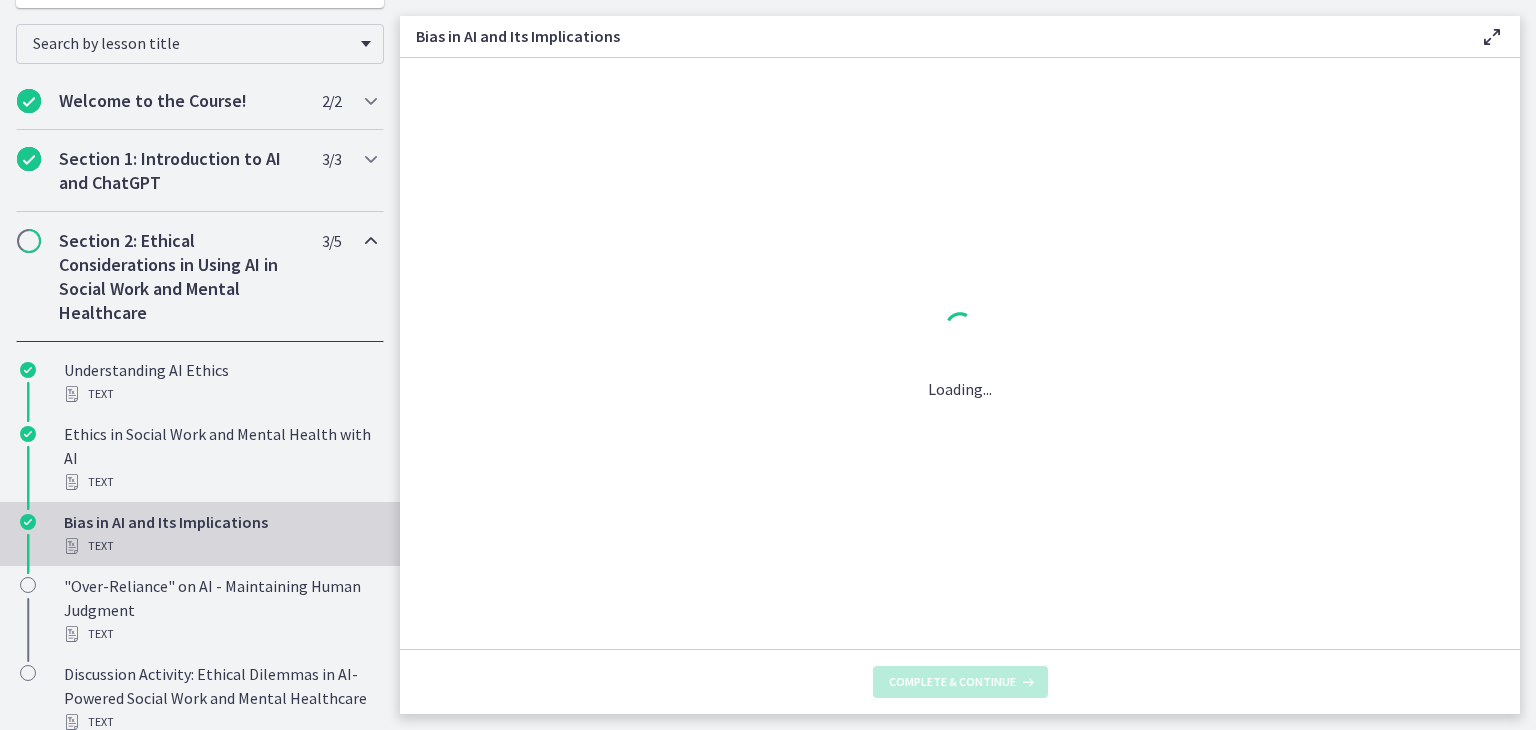 scroll, scrollTop: 0, scrollLeft: 0, axis: both 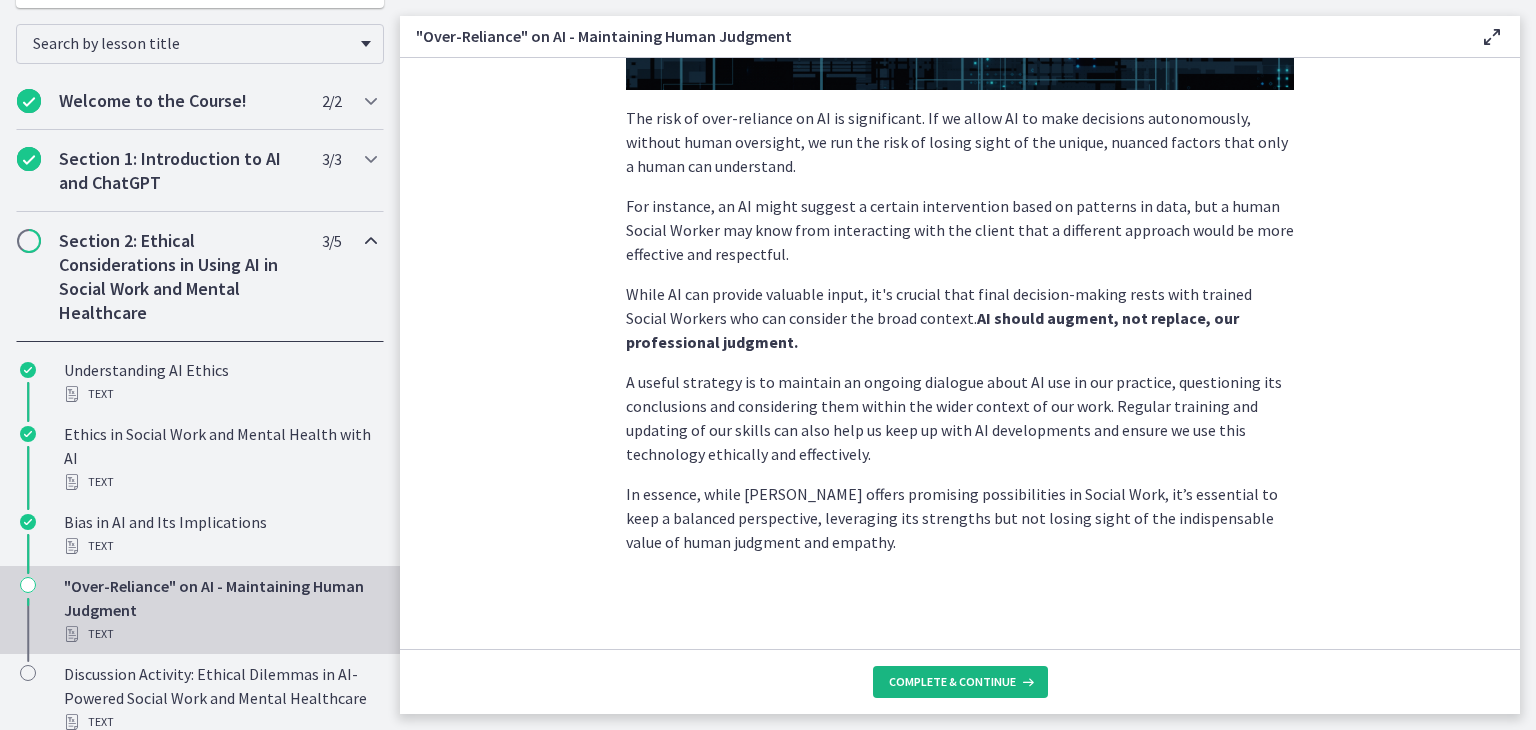 click on "Complete & continue" at bounding box center (952, 682) 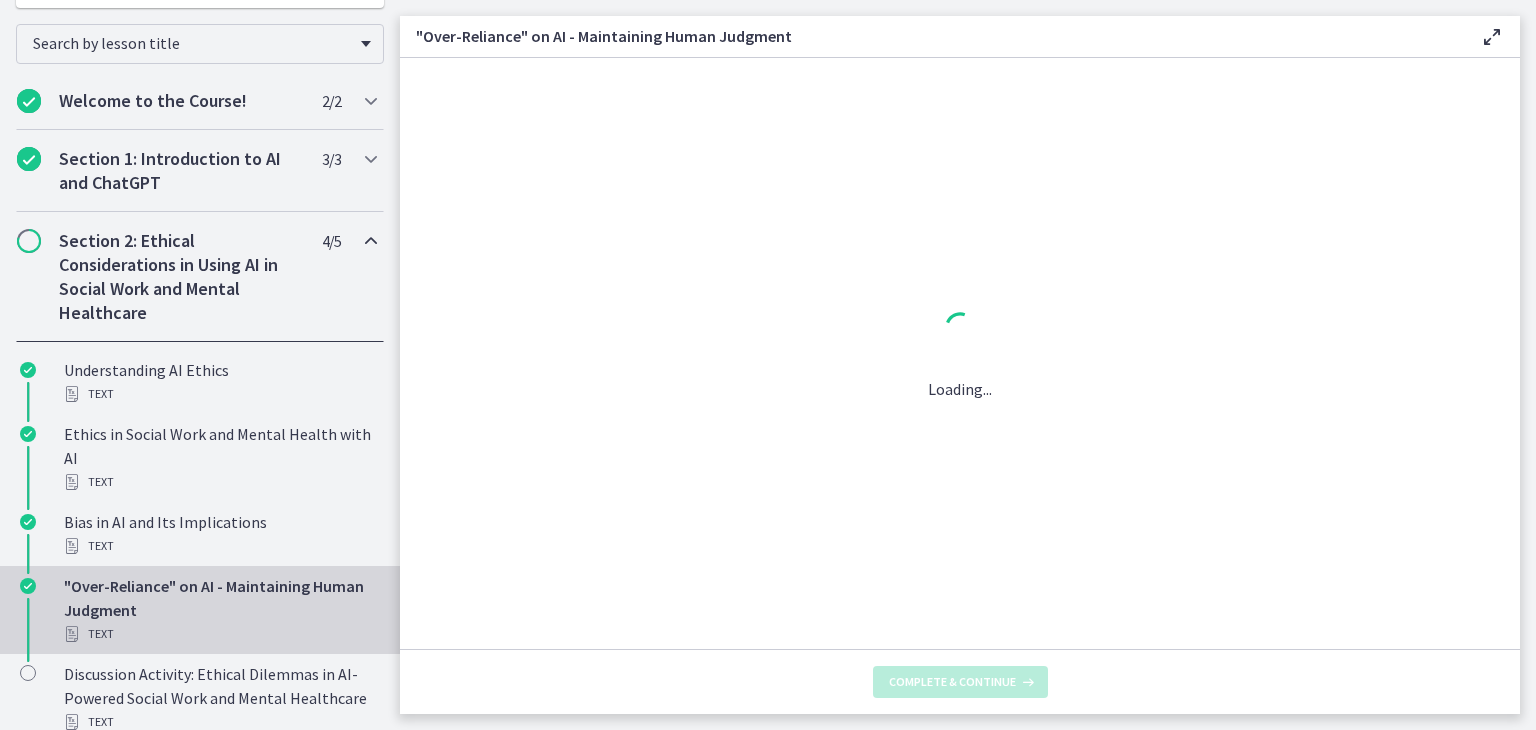 scroll, scrollTop: 0, scrollLeft: 0, axis: both 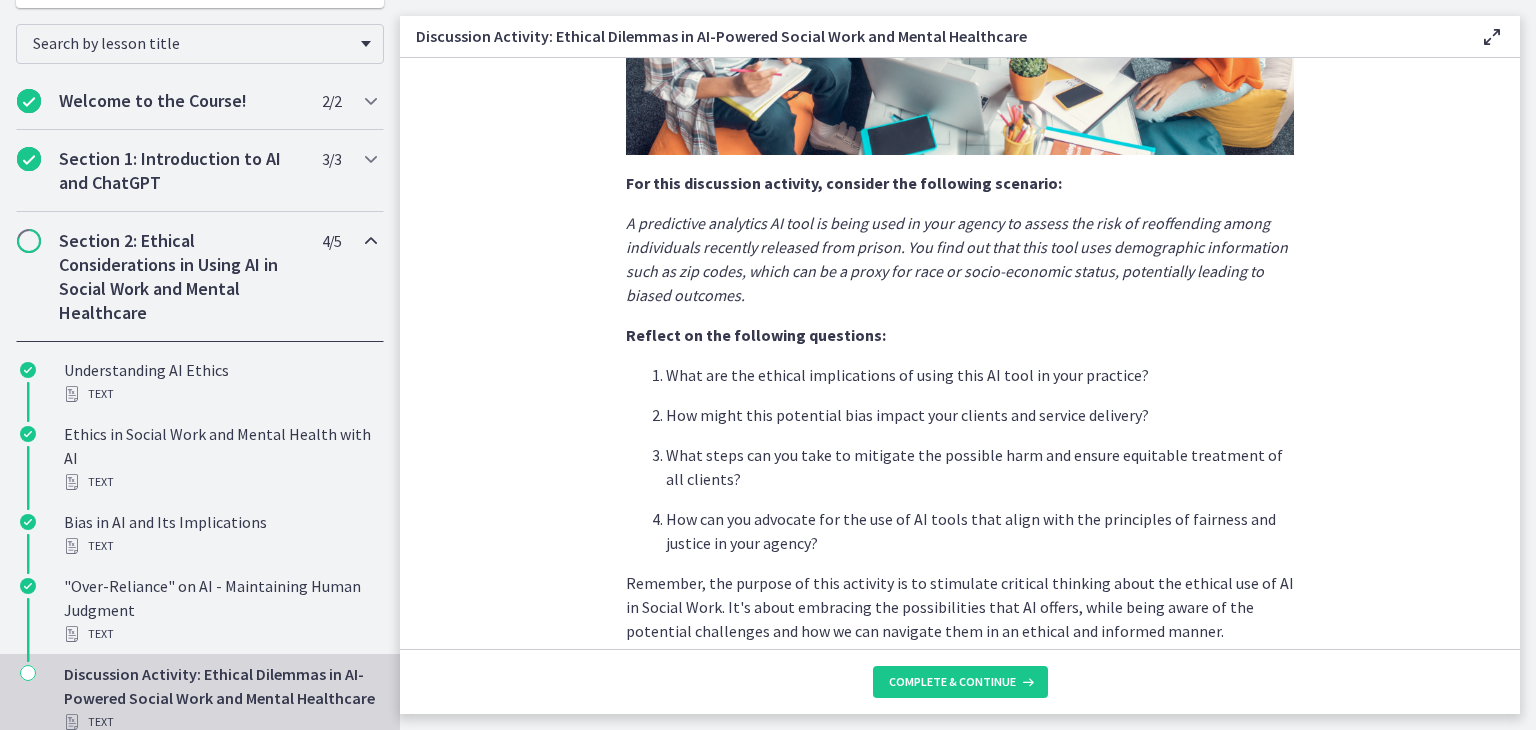 click on "How might this potential bias impact your clients and service delivery?" at bounding box center (980, 415) 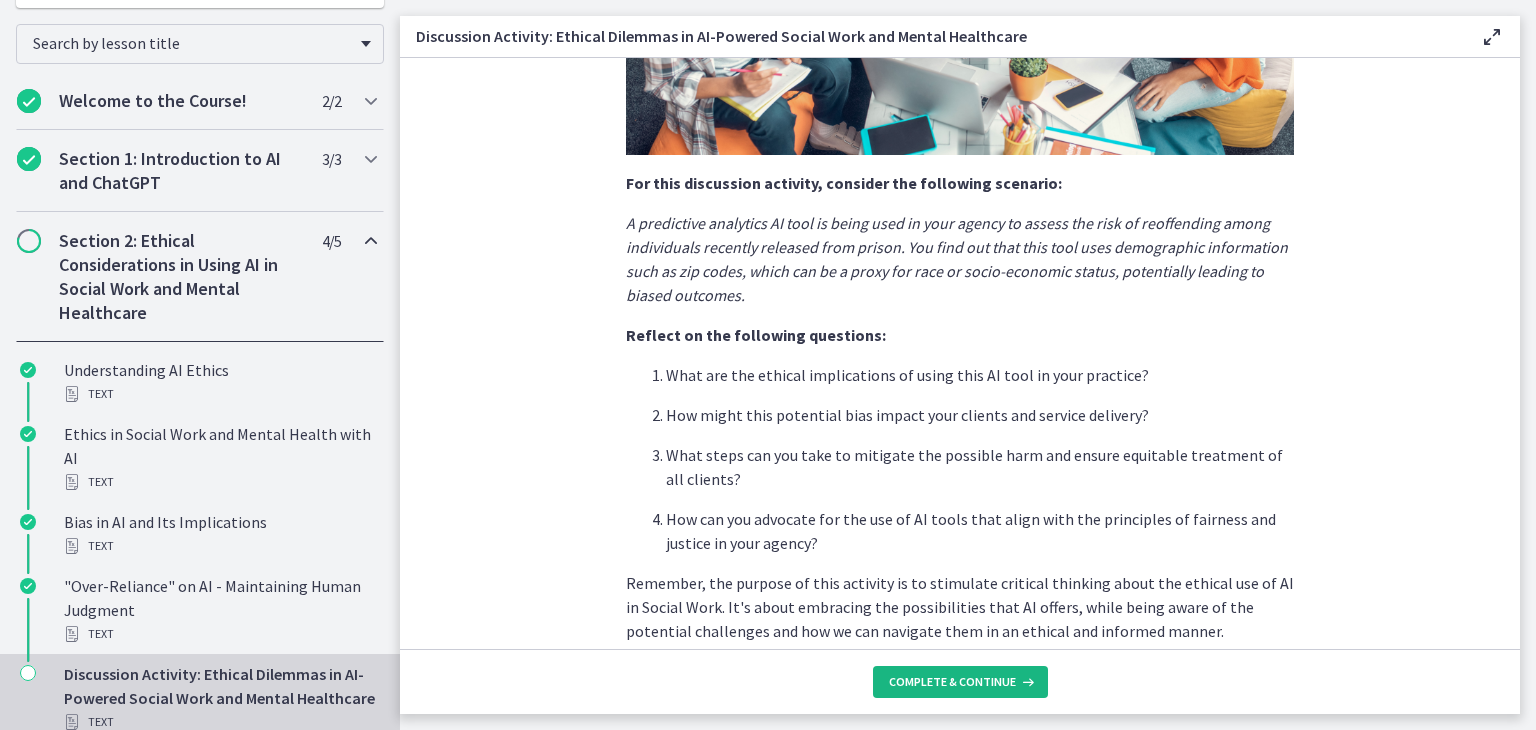 click on "Complete & continue" at bounding box center [960, 682] 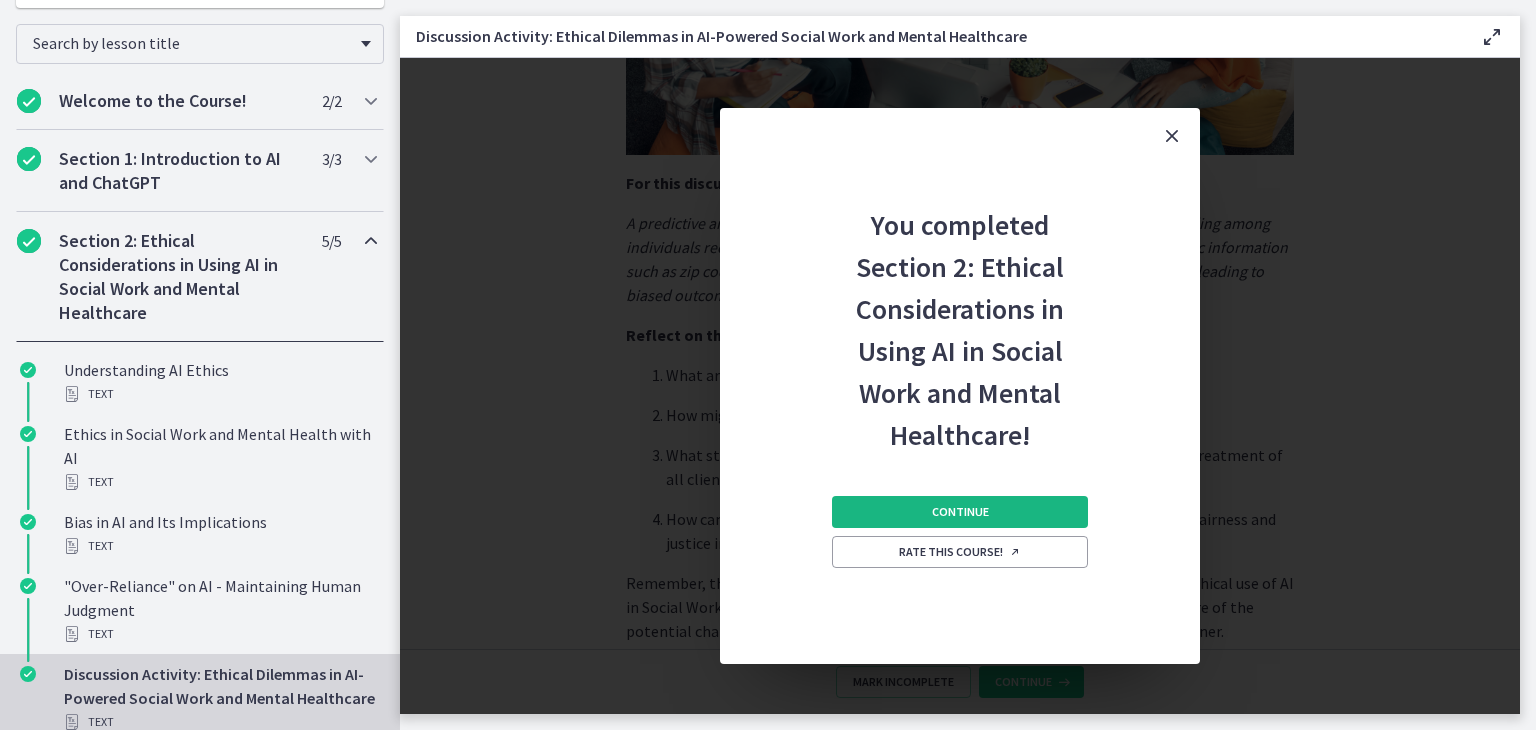 click on "Continue" at bounding box center (960, 512) 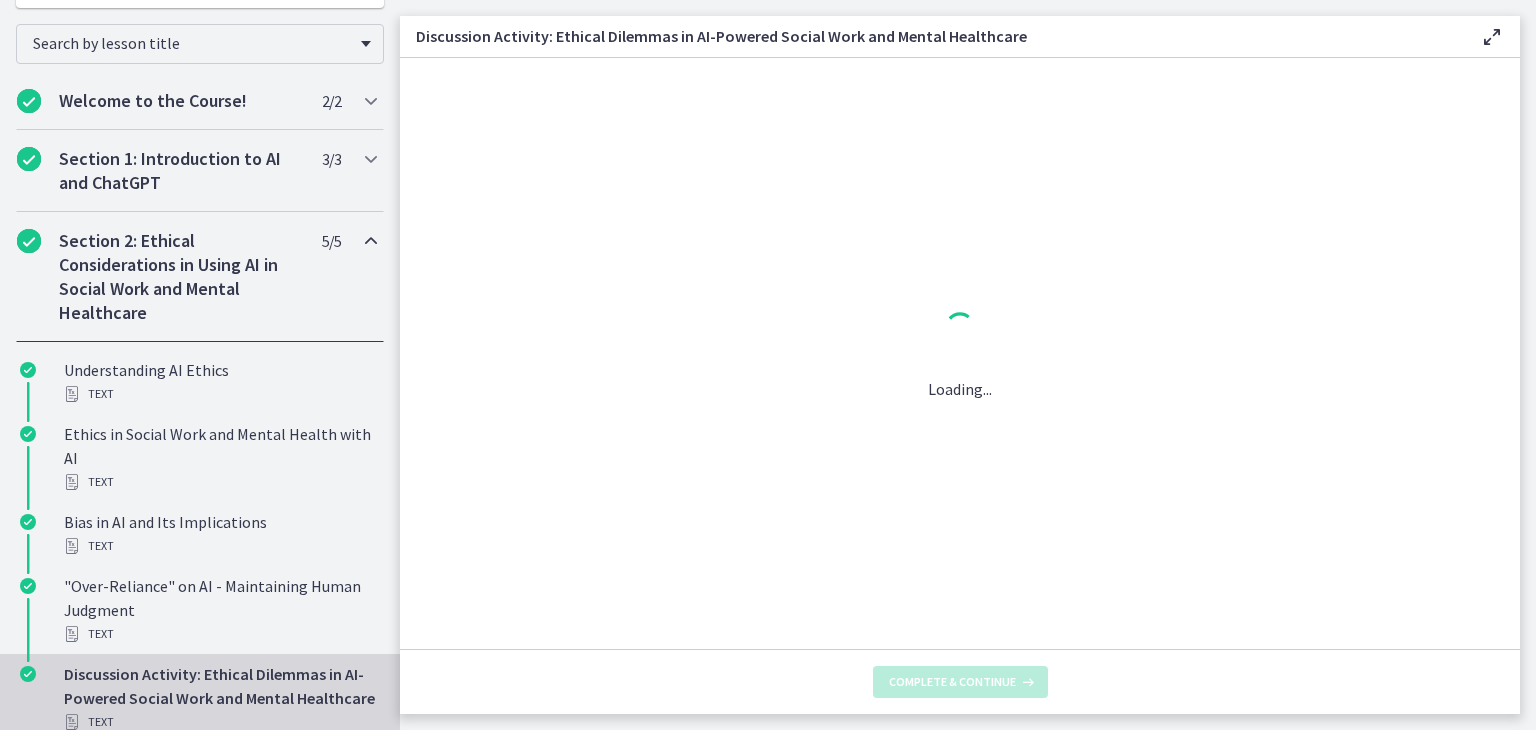 scroll, scrollTop: 0, scrollLeft: 0, axis: both 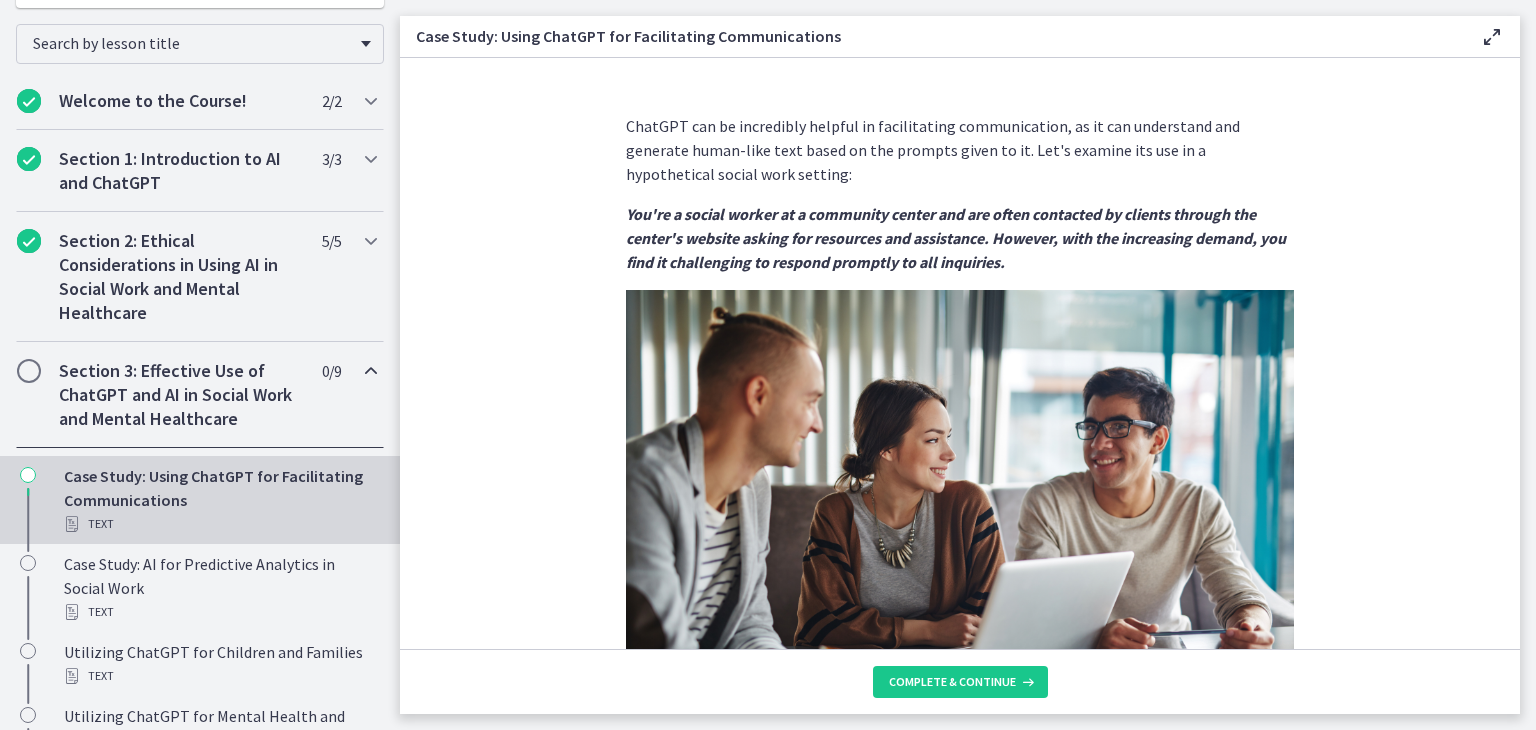 click on "ChatGPT can be incredibly helpful in facilitating communication, as it can understand and generate human-like text based on the prompts given to it. Let's examine its use in a hypothetical social work setting:
You're a social worker at a community center and are often contacted by clients through the center's website asking for resources and assistance. However, with the increasing demand, you find it challenging to respond promptly to all inquiries.
To streamline this process, your center integrates ChatGPT into the website. Now, when a client reaches out via the website, ChatGPT is the first point of contact. It is programmed to provide immediate responses to common questions about available resources, operating hours, and services. This ensures that clients receive a prompt response, even outside of normal working hours." at bounding box center [960, 353] 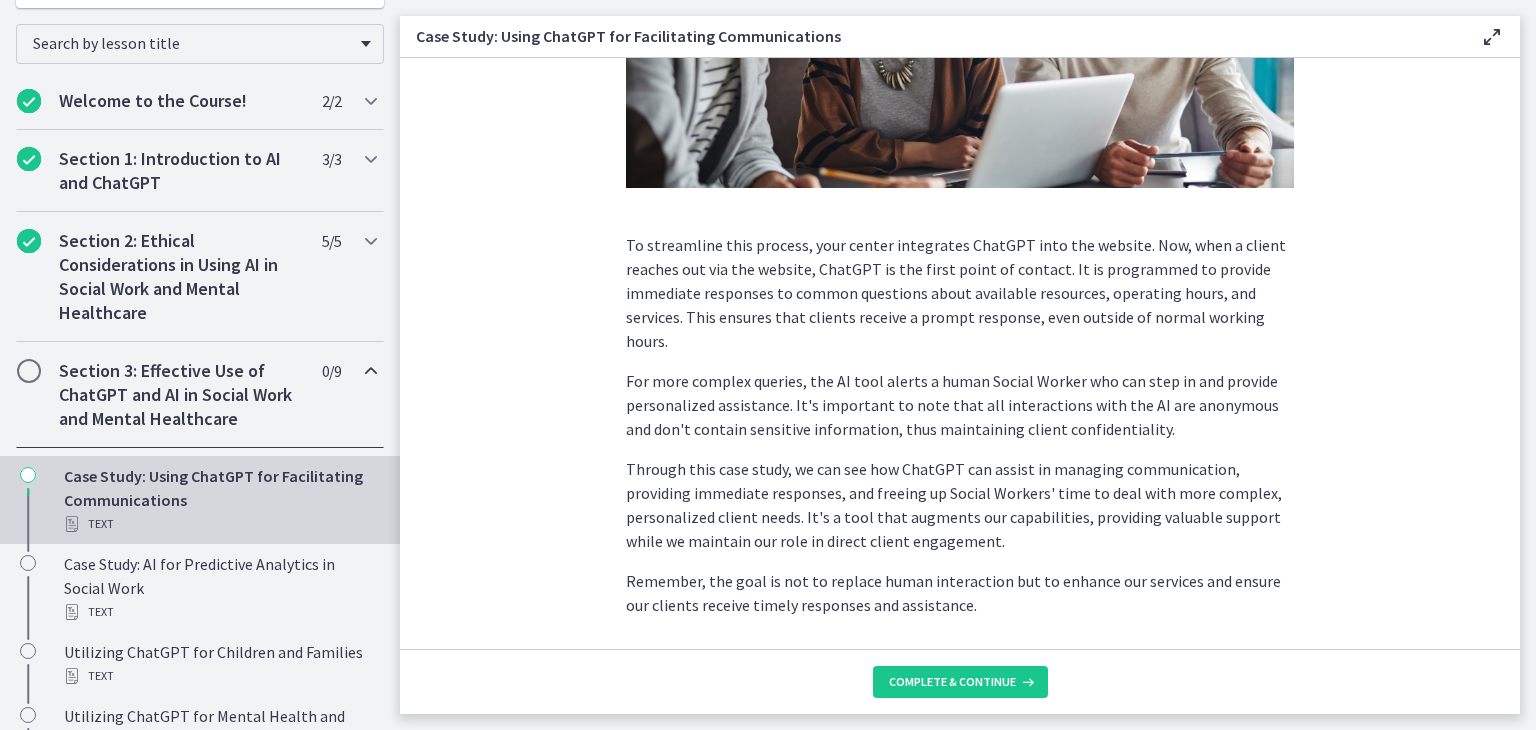 scroll, scrollTop: 480, scrollLeft: 0, axis: vertical 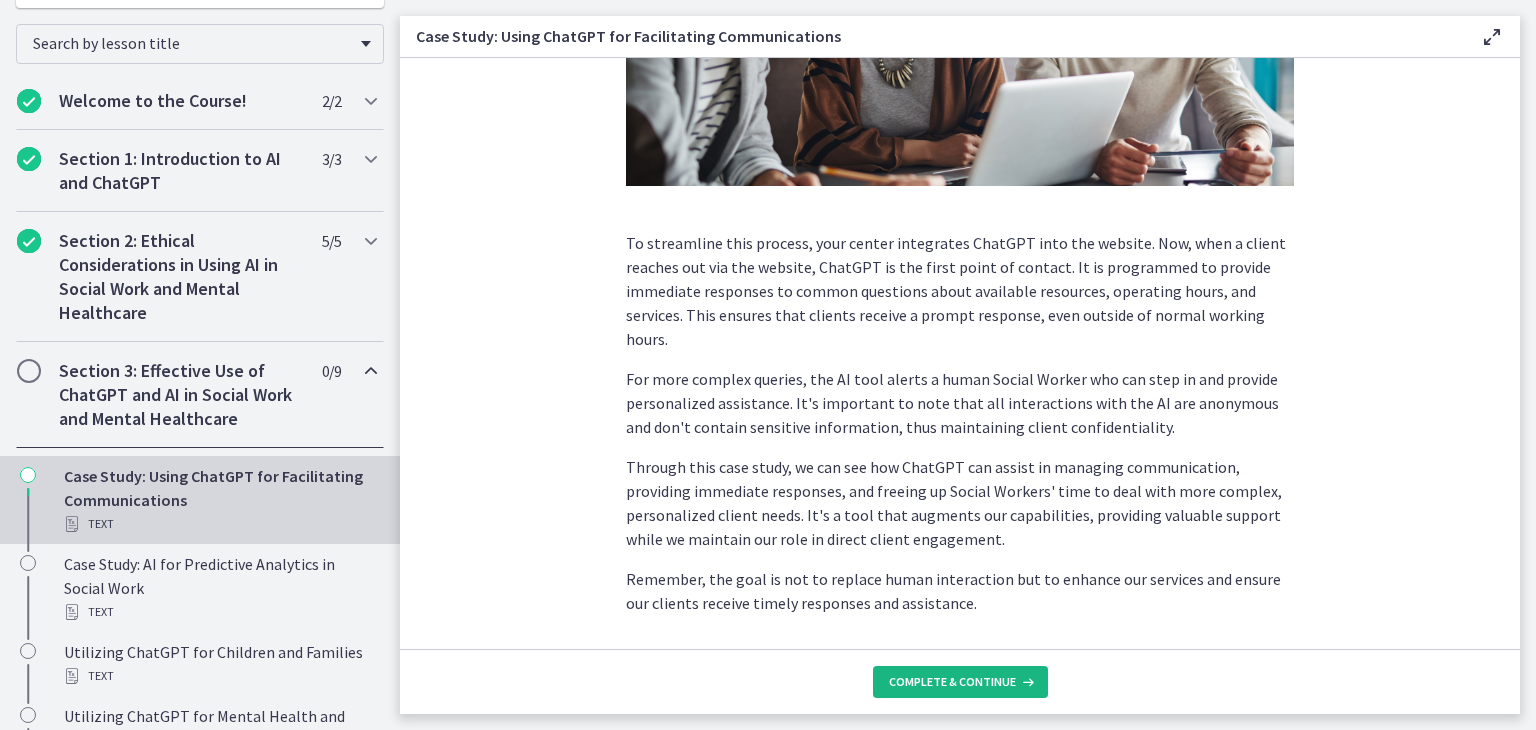 click on "Complete & continue" at bounding box center [952, 682] 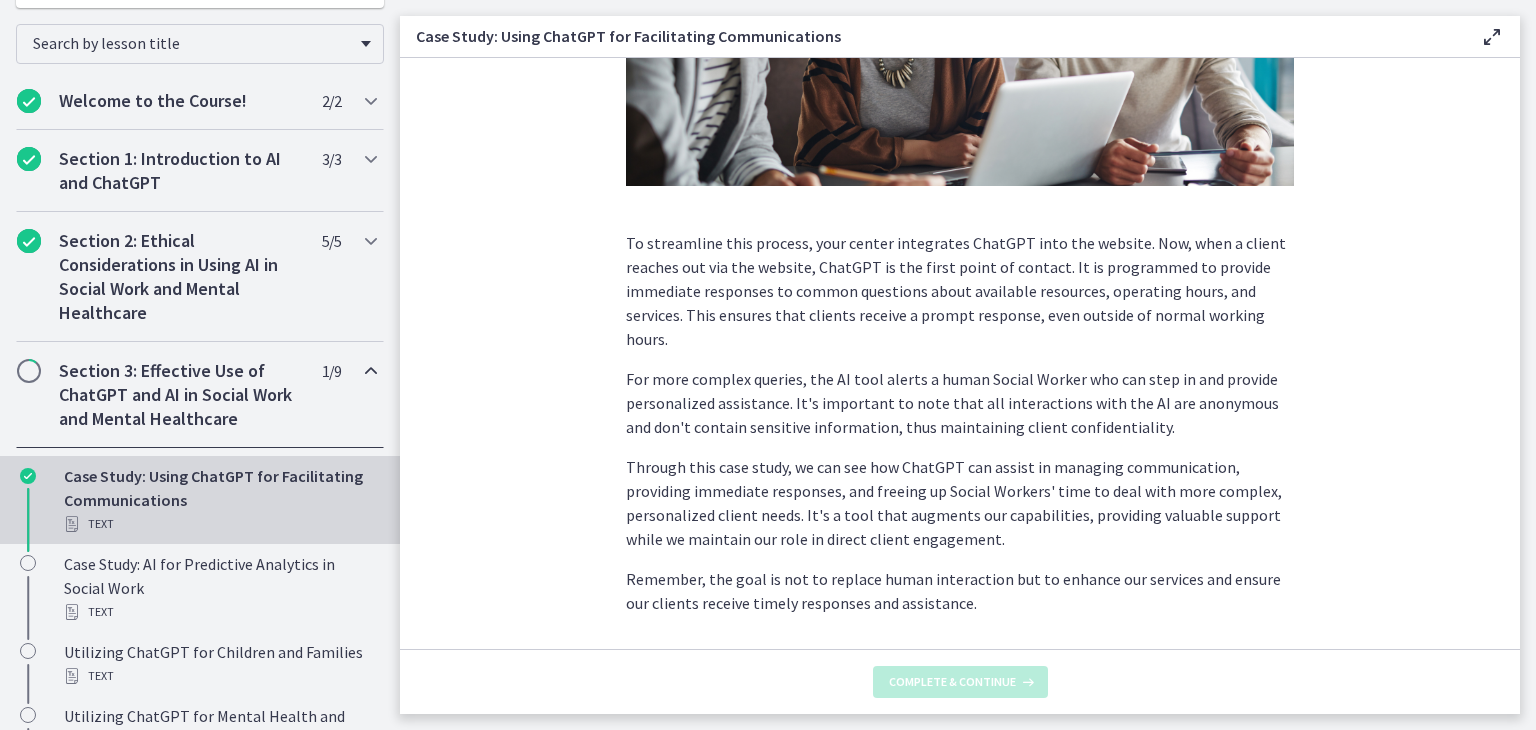 scroll, scrollTop: 0, scrollLeft: 0, axis: both 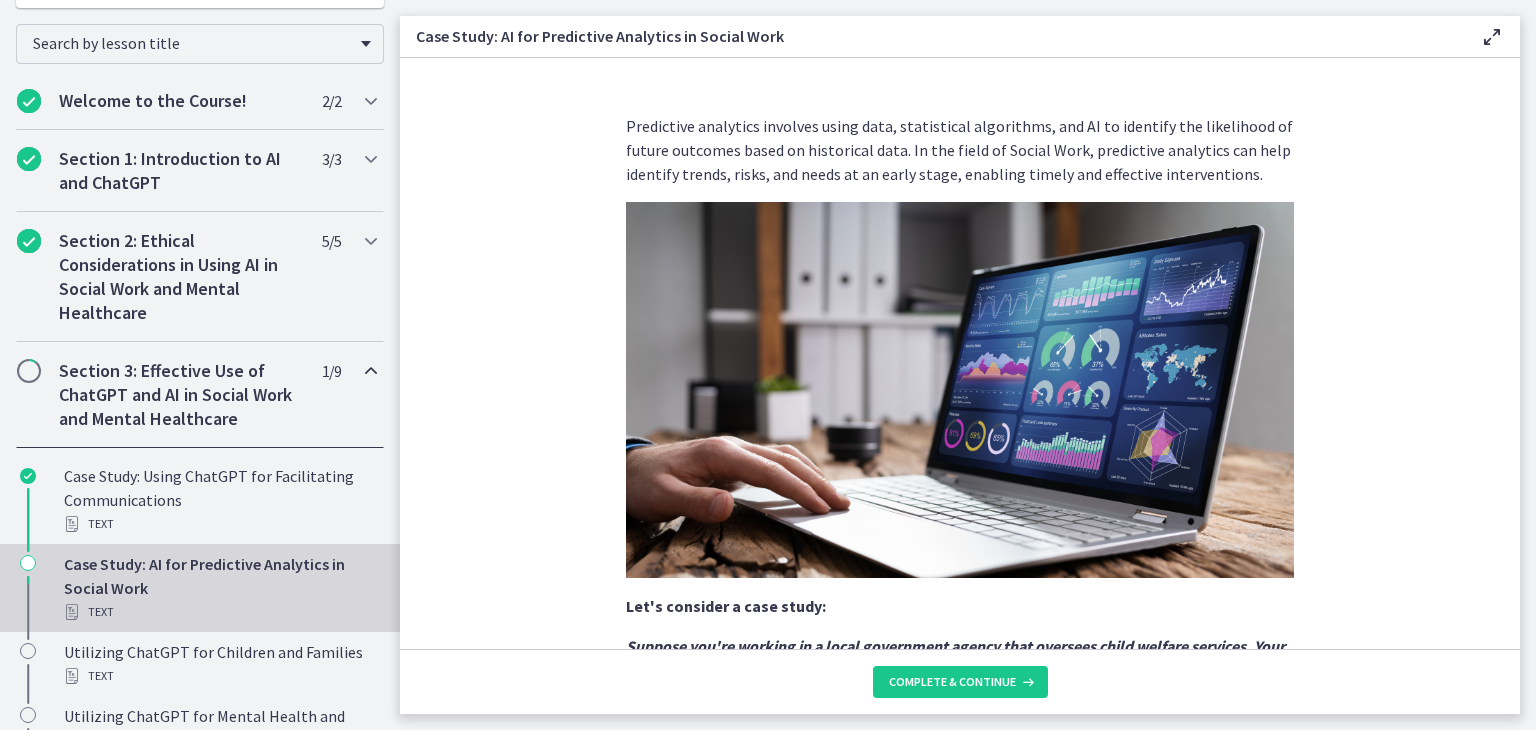 click on "Predictive analytics involves using data, statistical algorithms, and AI to identify the likelihood of future outcomes based on historical data. In the field of Social Work, predictive analytics can help identify trends, risks, and needs at an early stage, enabling timely and effective interventions." at bounding box center [960, 150] 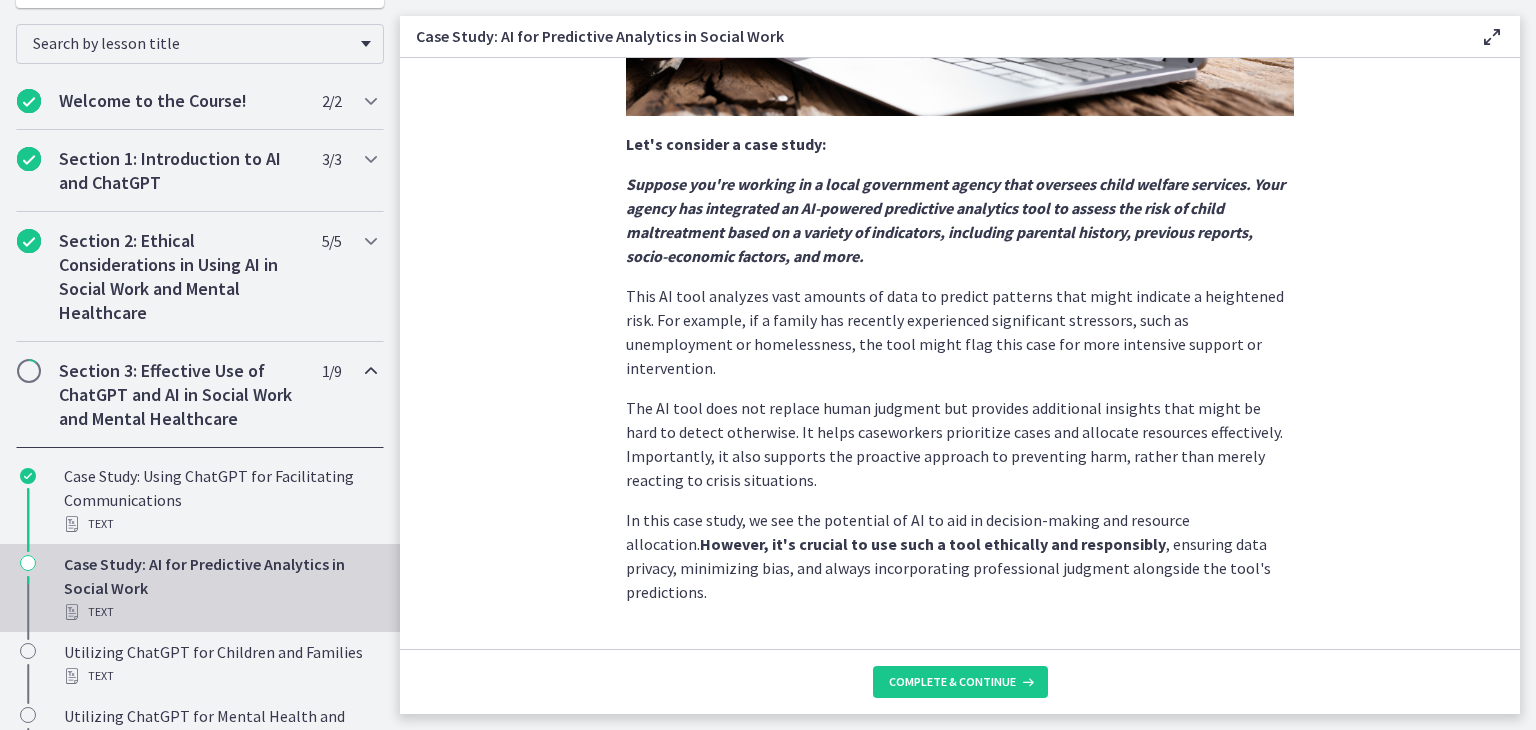 scroll, scrollTop: 464, scrollLeft: 0, axis: vertical 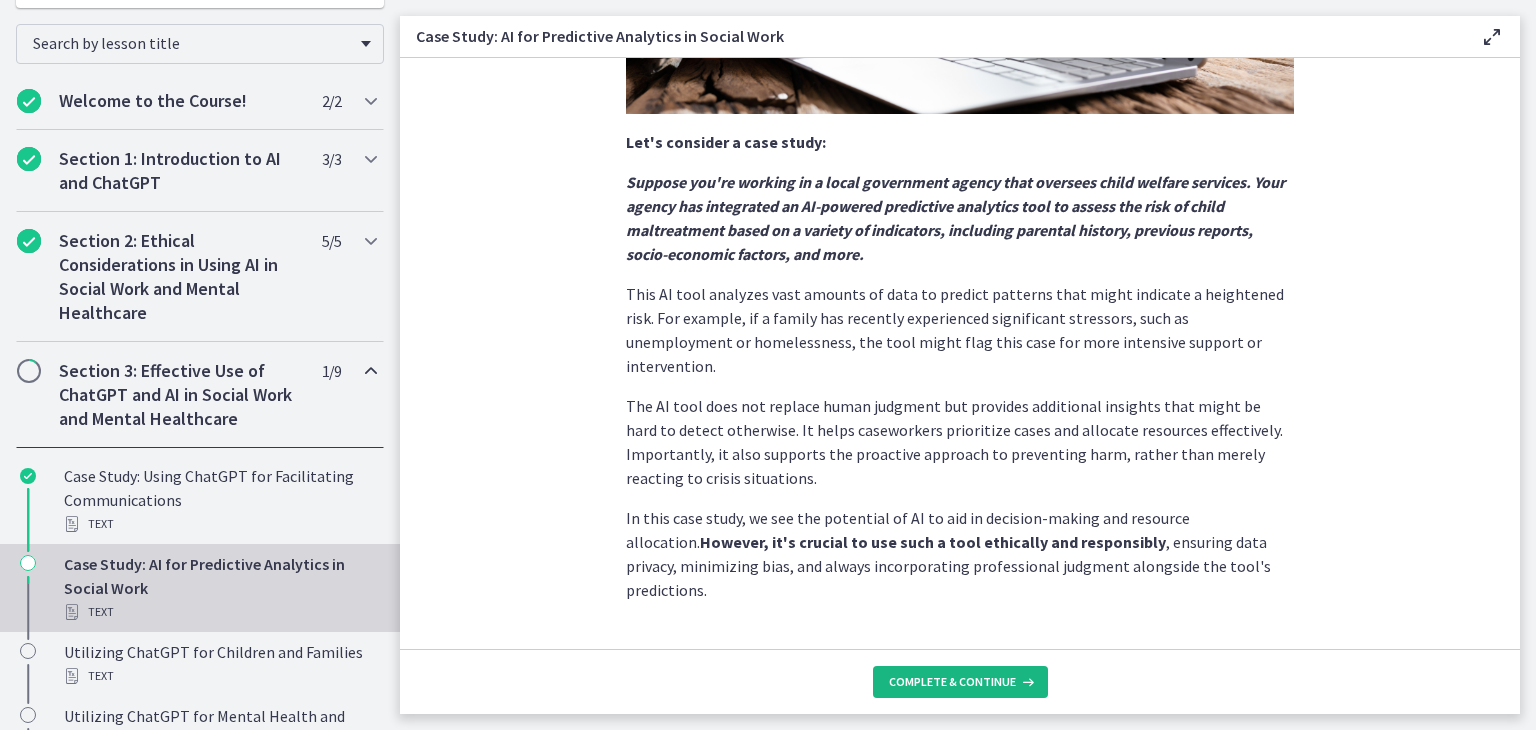 click on "Complete & continue" at bounding box center [952, 682] 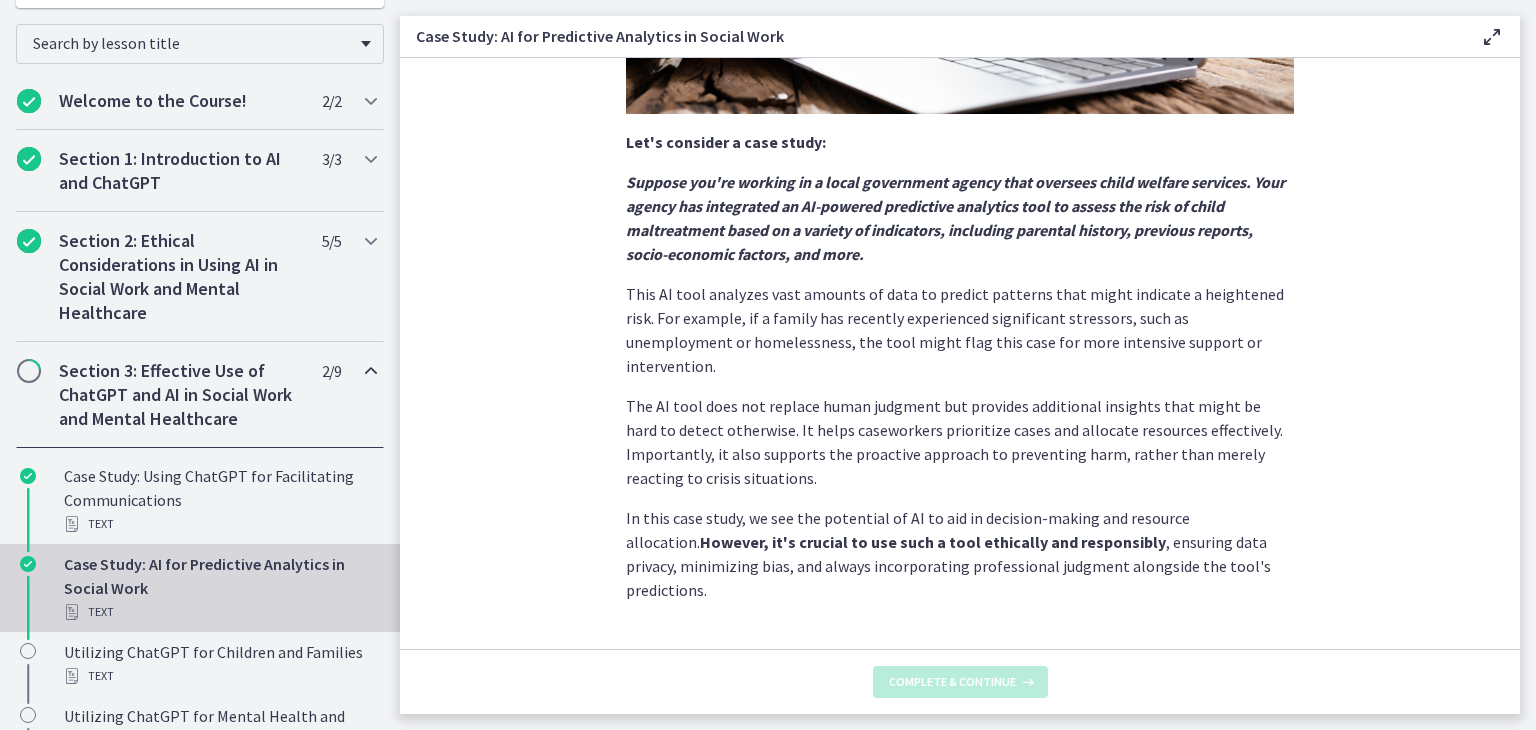 scroll, scrollTop: 0, scrollLeft: 0, axis: both 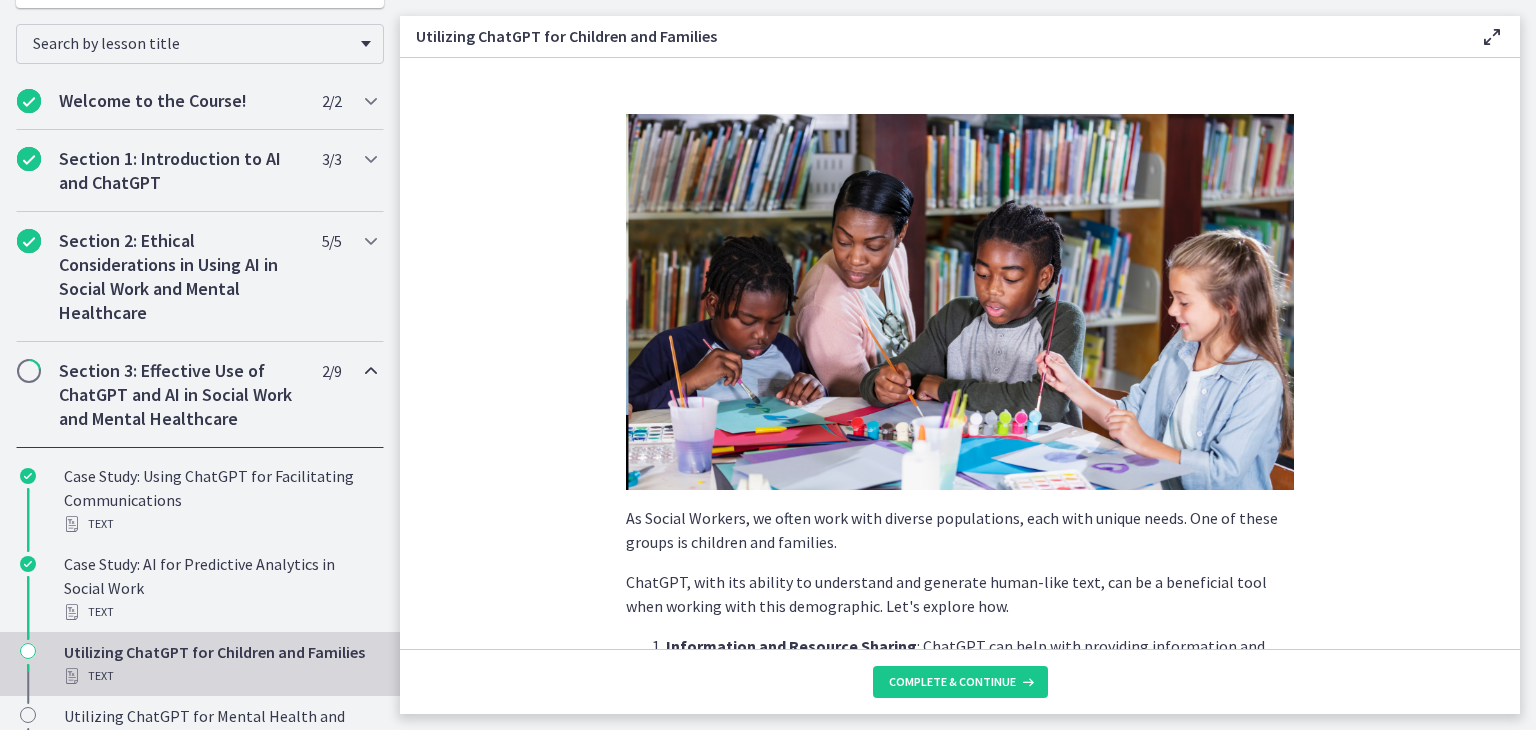 click on "ChatGPT, with its ability to understand and generate human-like text, can be a beneficial tool when working with this demographic. Let's explore how." at bounding box center (960, 594) 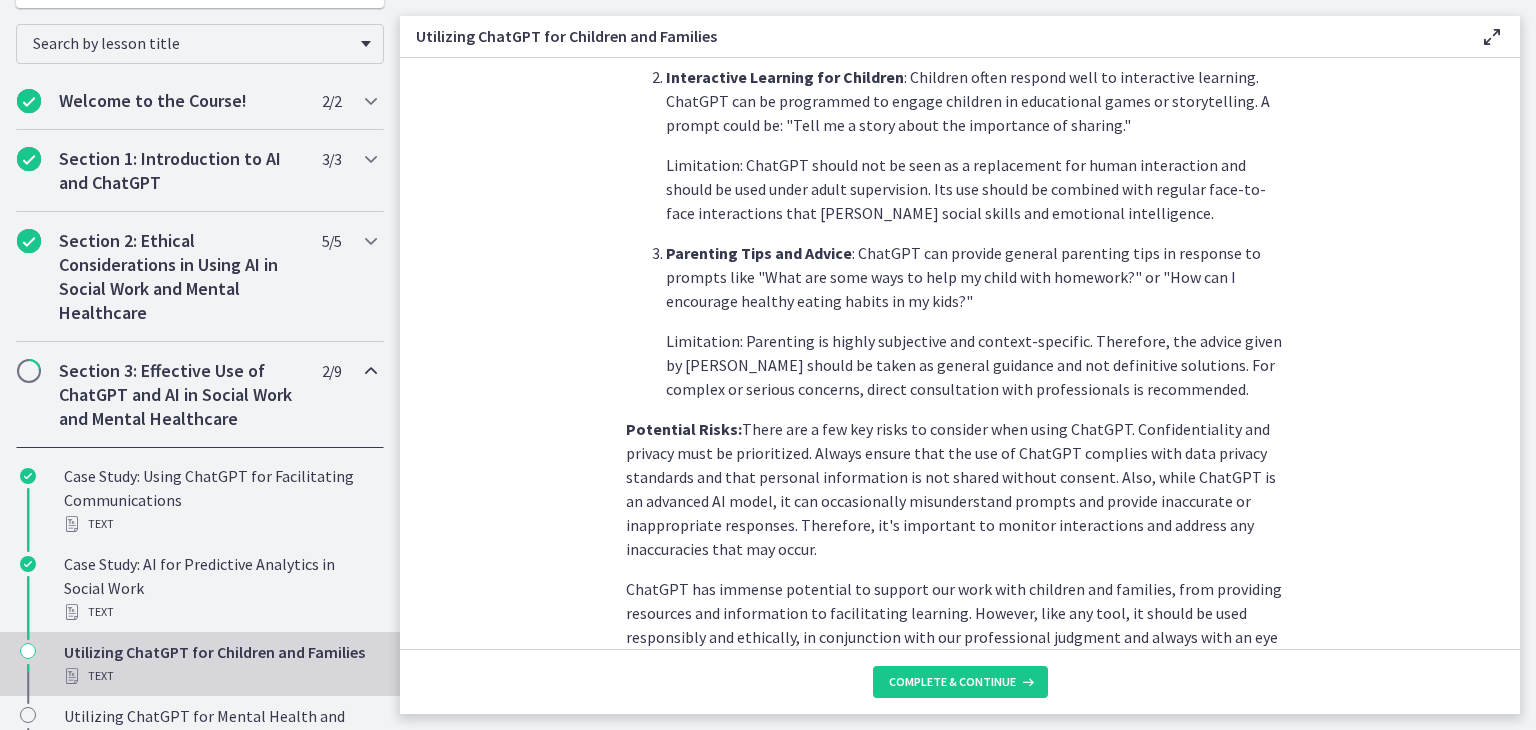 scroll, scrollTop: 888, scrollLeft: 0, axis: vertical 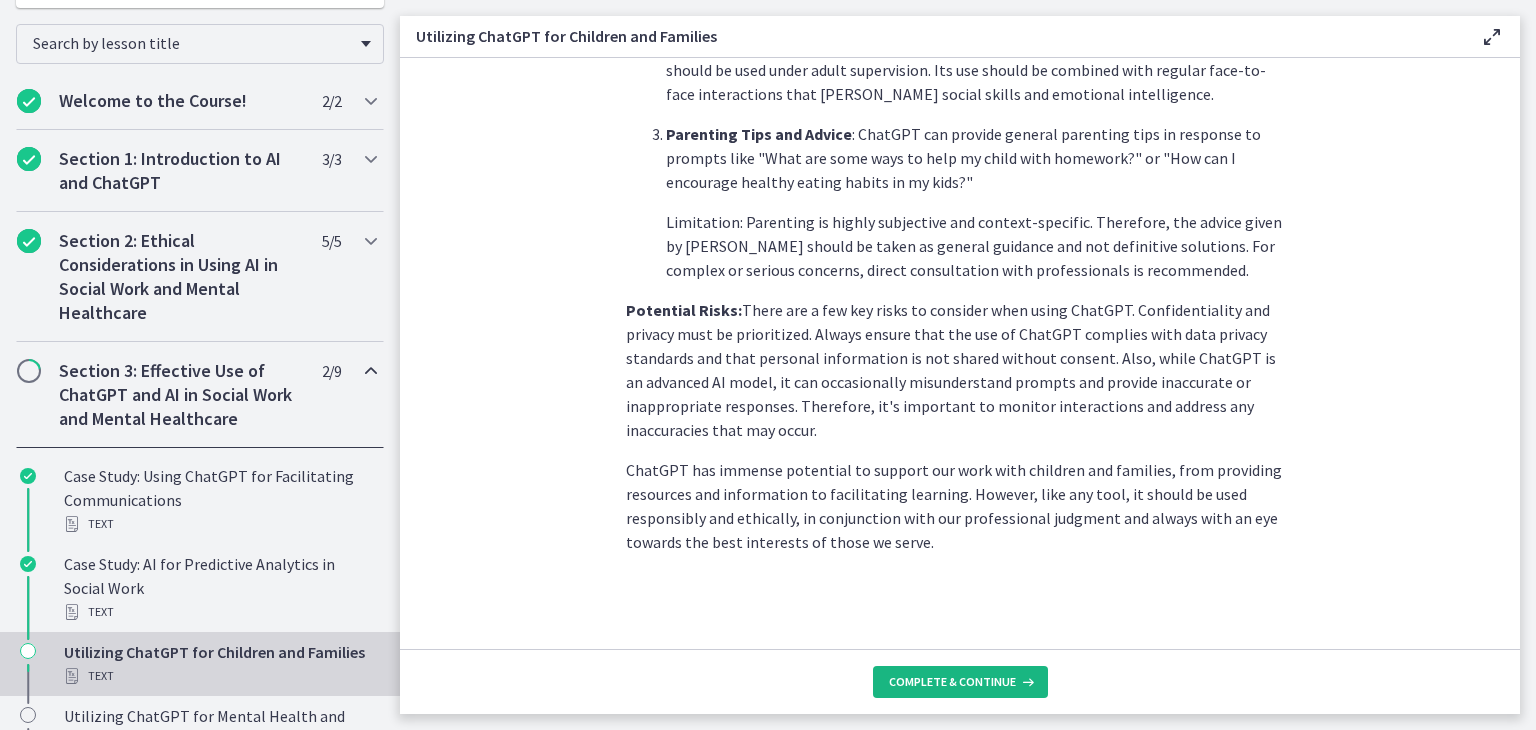 click on "Complete & continue" at bounding box center [952, 682] 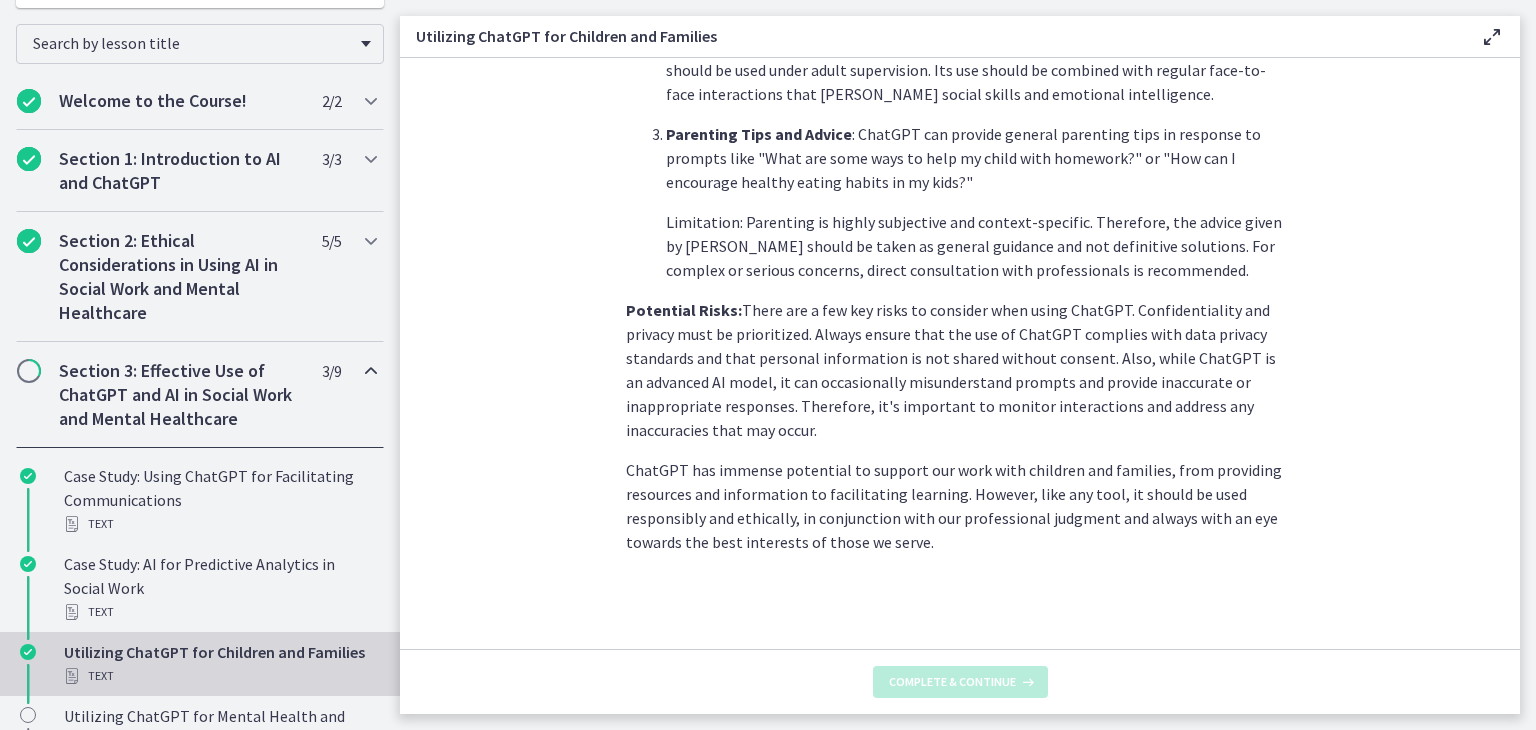 scroll, scrollTop: 0, scrollLeft: 0, axis: both 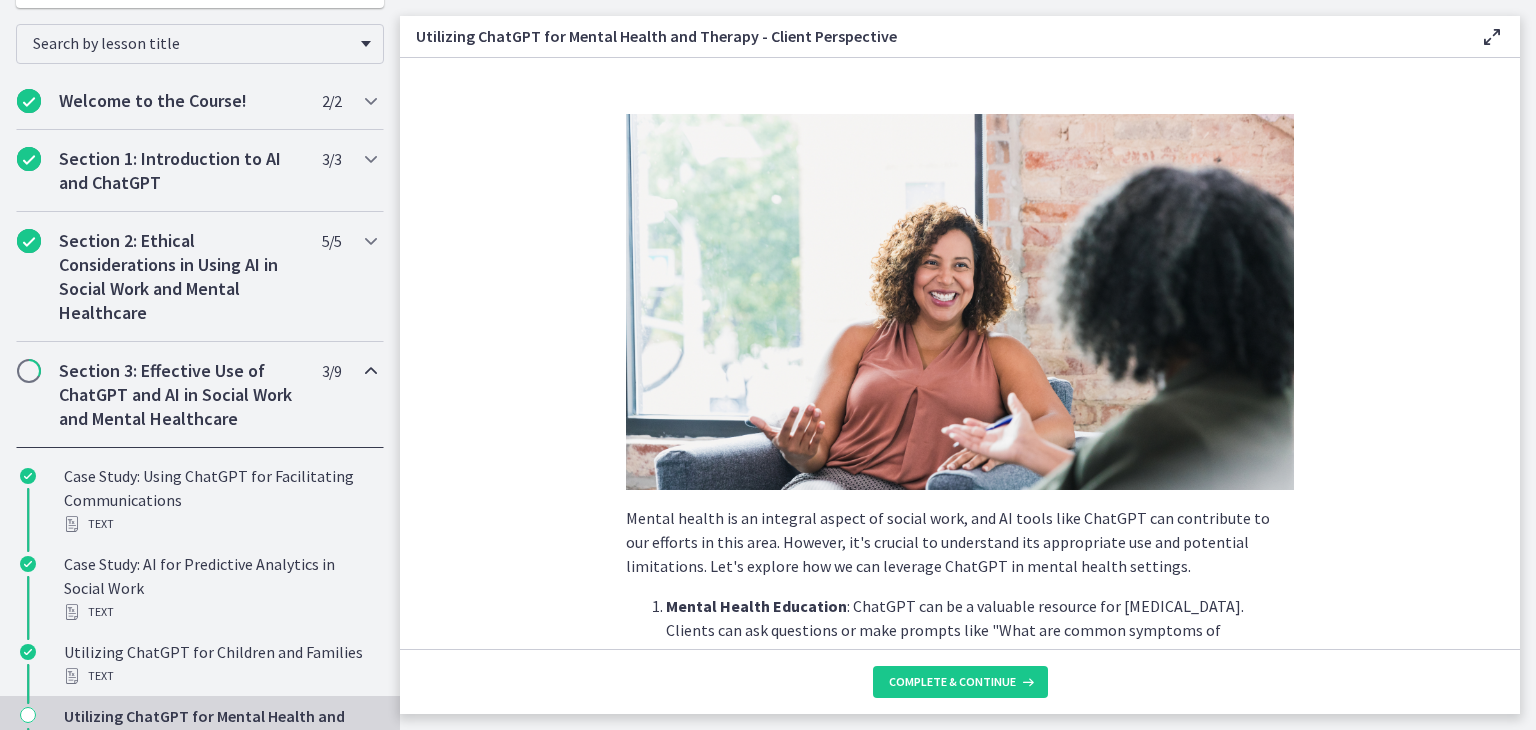 click on "Mental health is an integral aspect of social work, and AI tools like ChatGPT can contribute to our efforts in this area. However, it's crucial to understand its appropriate use and potential limitations. Let's explore how we can leverage ChatGPT in mental health settings." at bounding box center (960, 542) 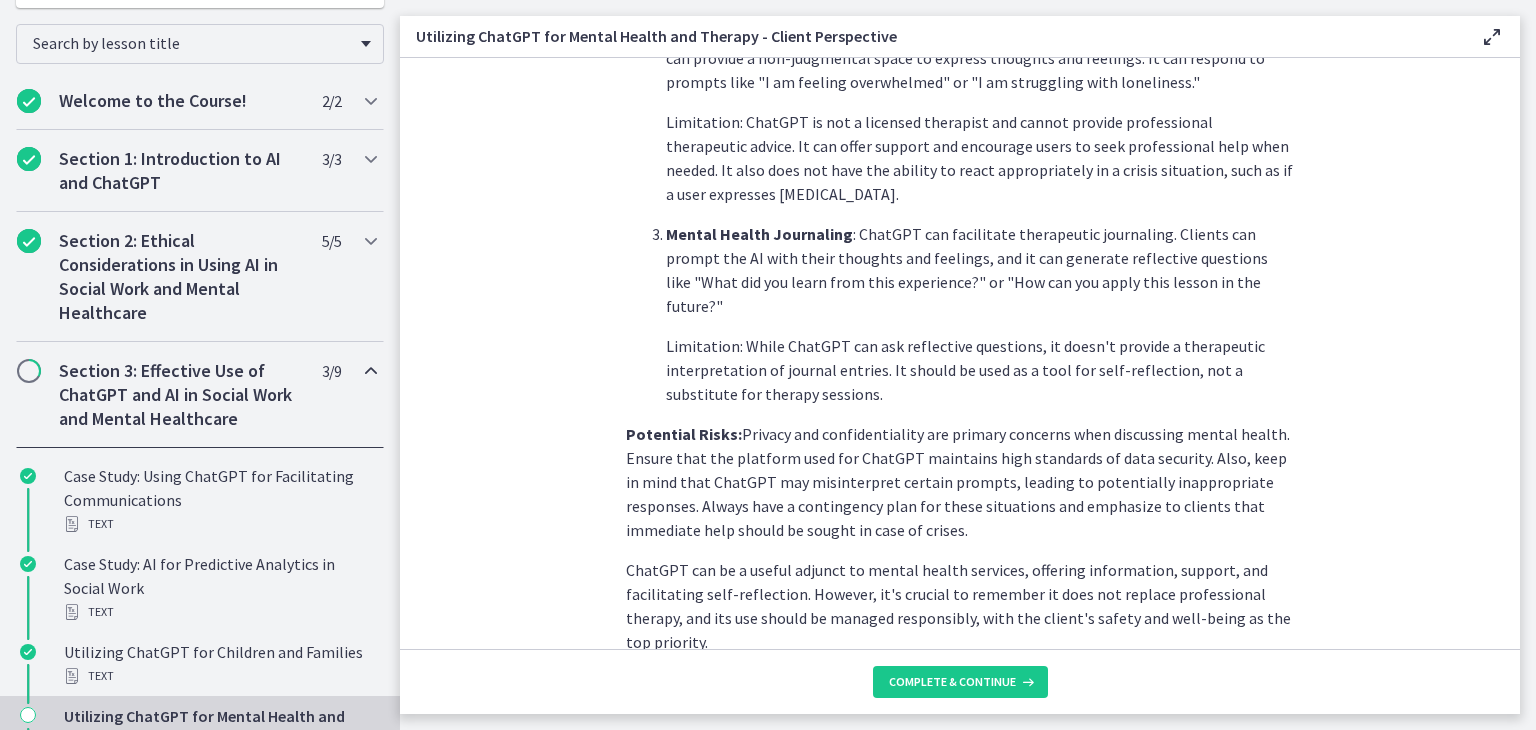 scroll, scrollTop: 848, scrollLeft: 0, axis: vertical 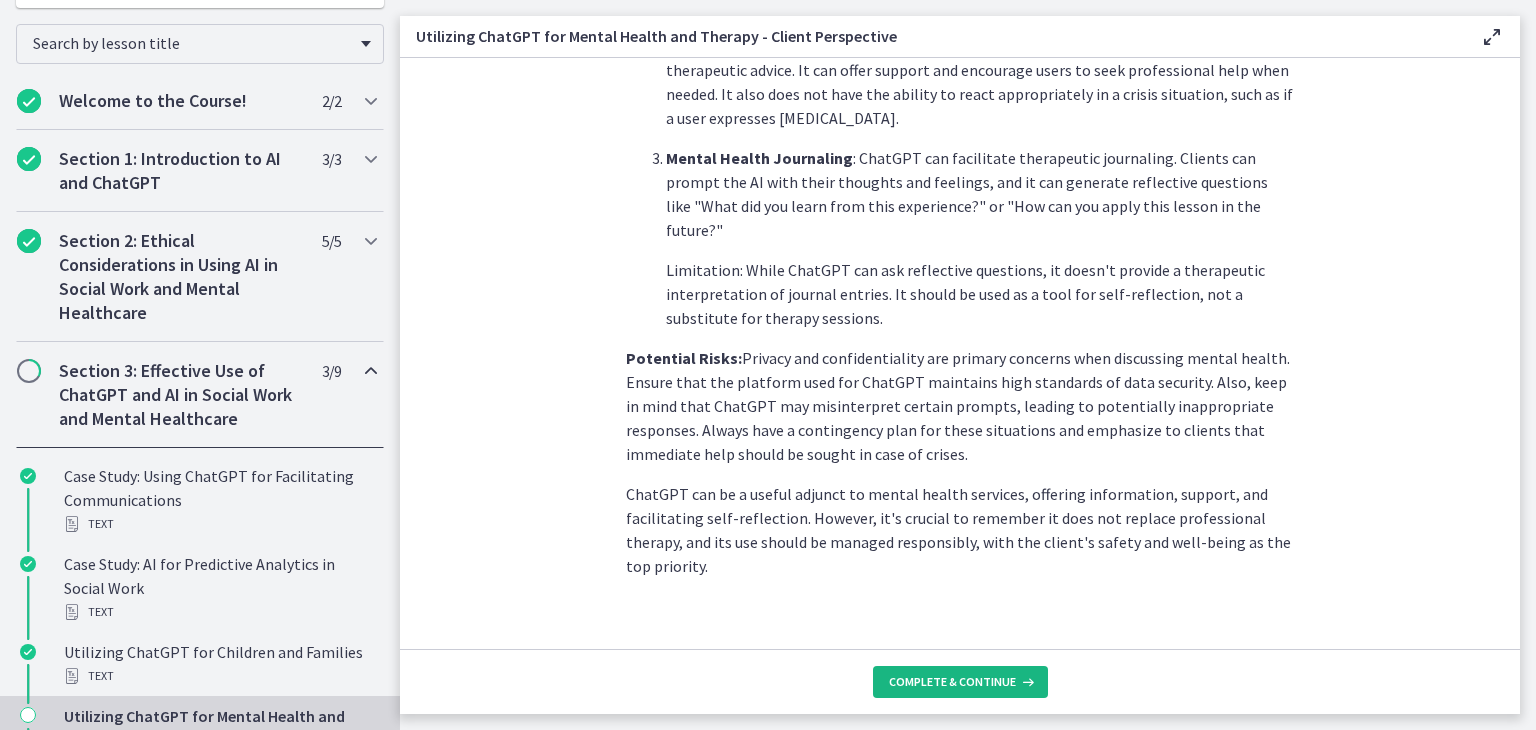 click on "Complete & continue" at bounding box center [952, 682] 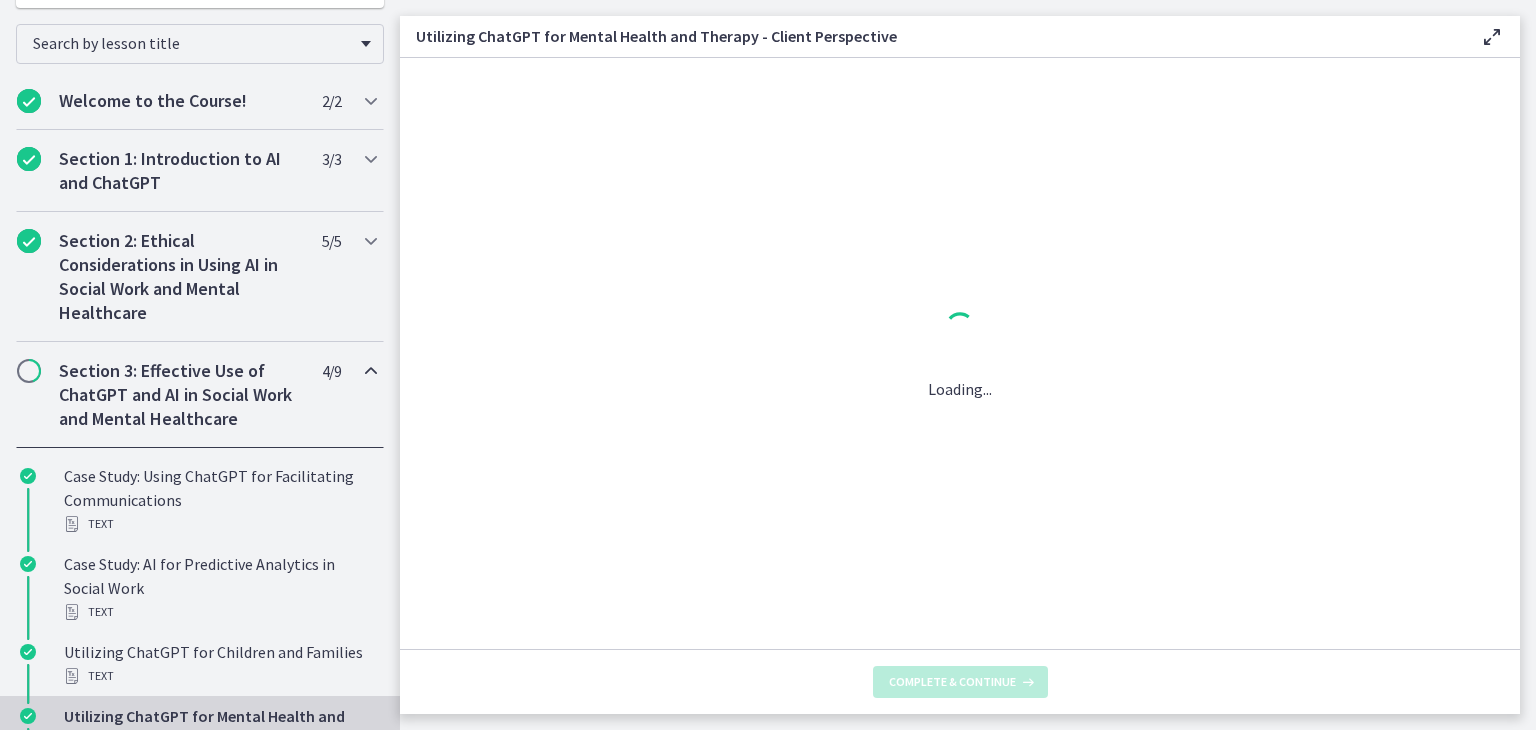 scroll, scrollTop: 0, scrollLeft: 0, axis: both 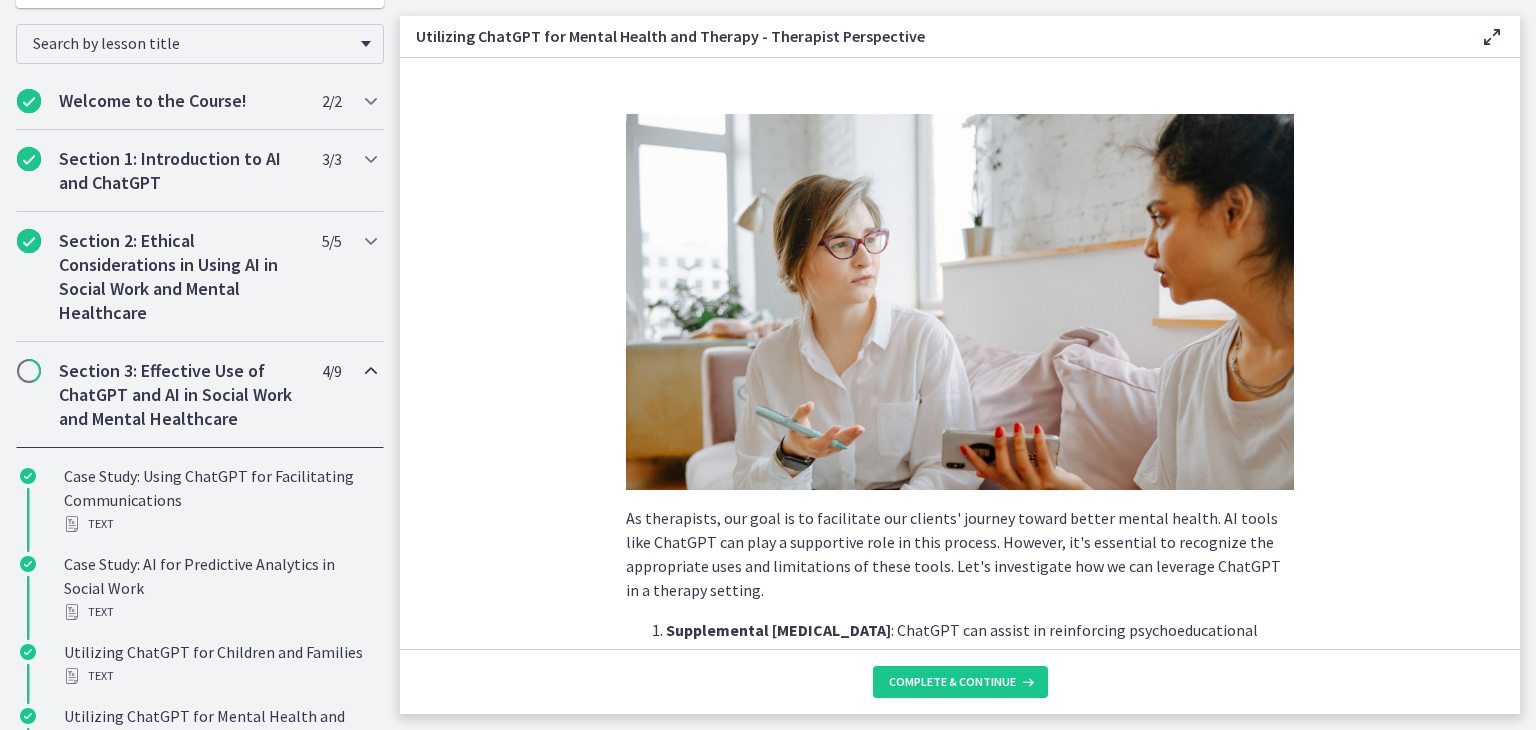 click at bounding box center (960, 302) 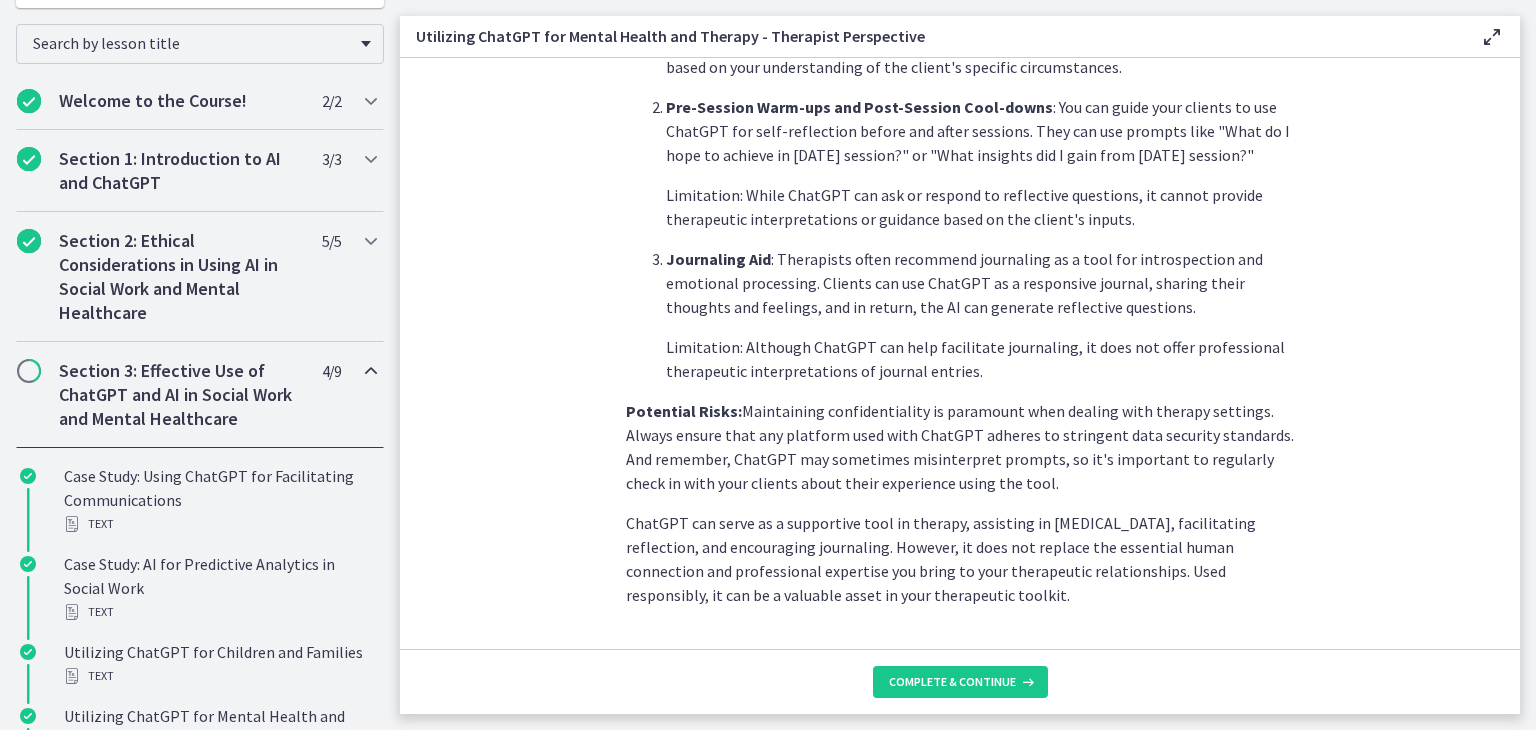 scroll, scrollTop: 800, scrollLeft: 0, axis: vertical 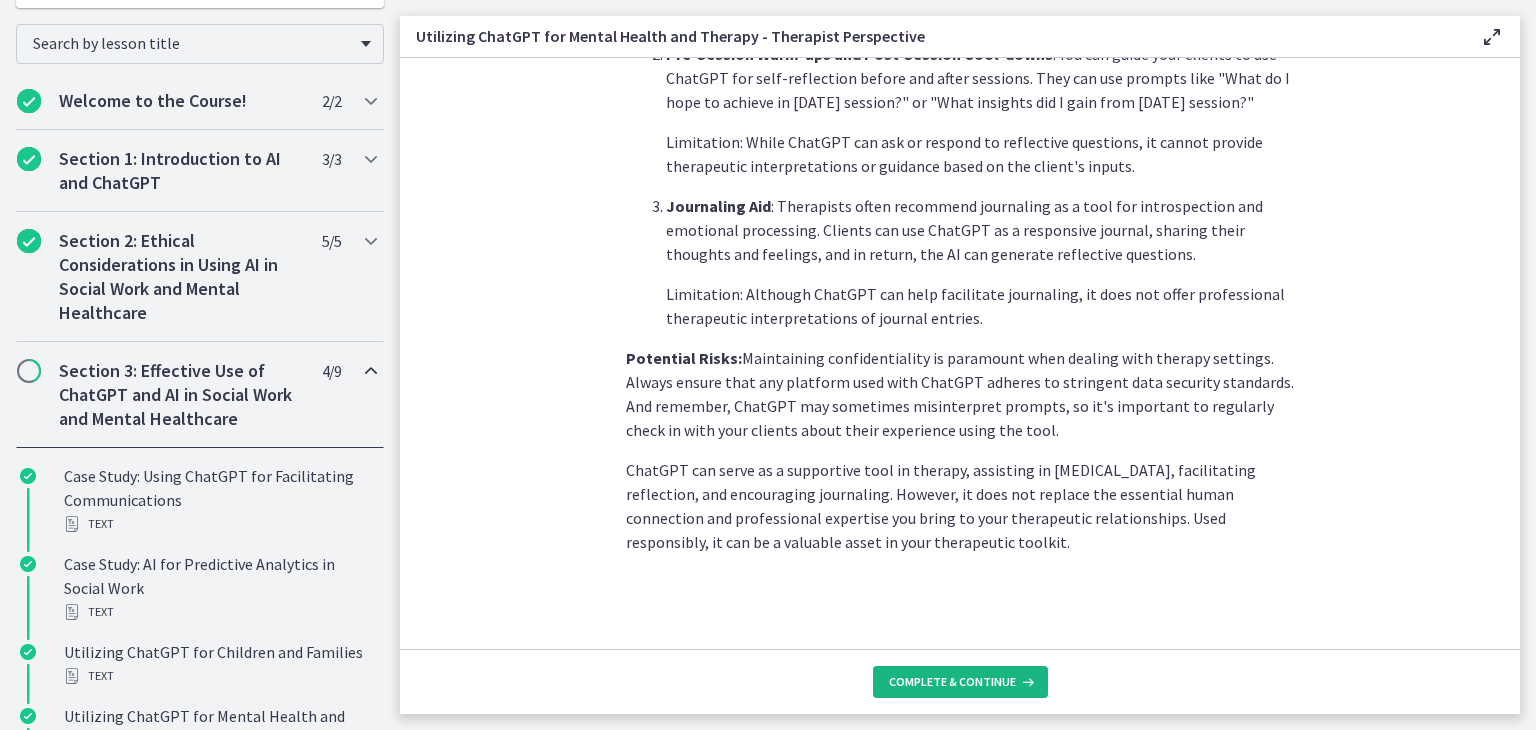 click on "Complete & continue" at bounding box center (952, 682) 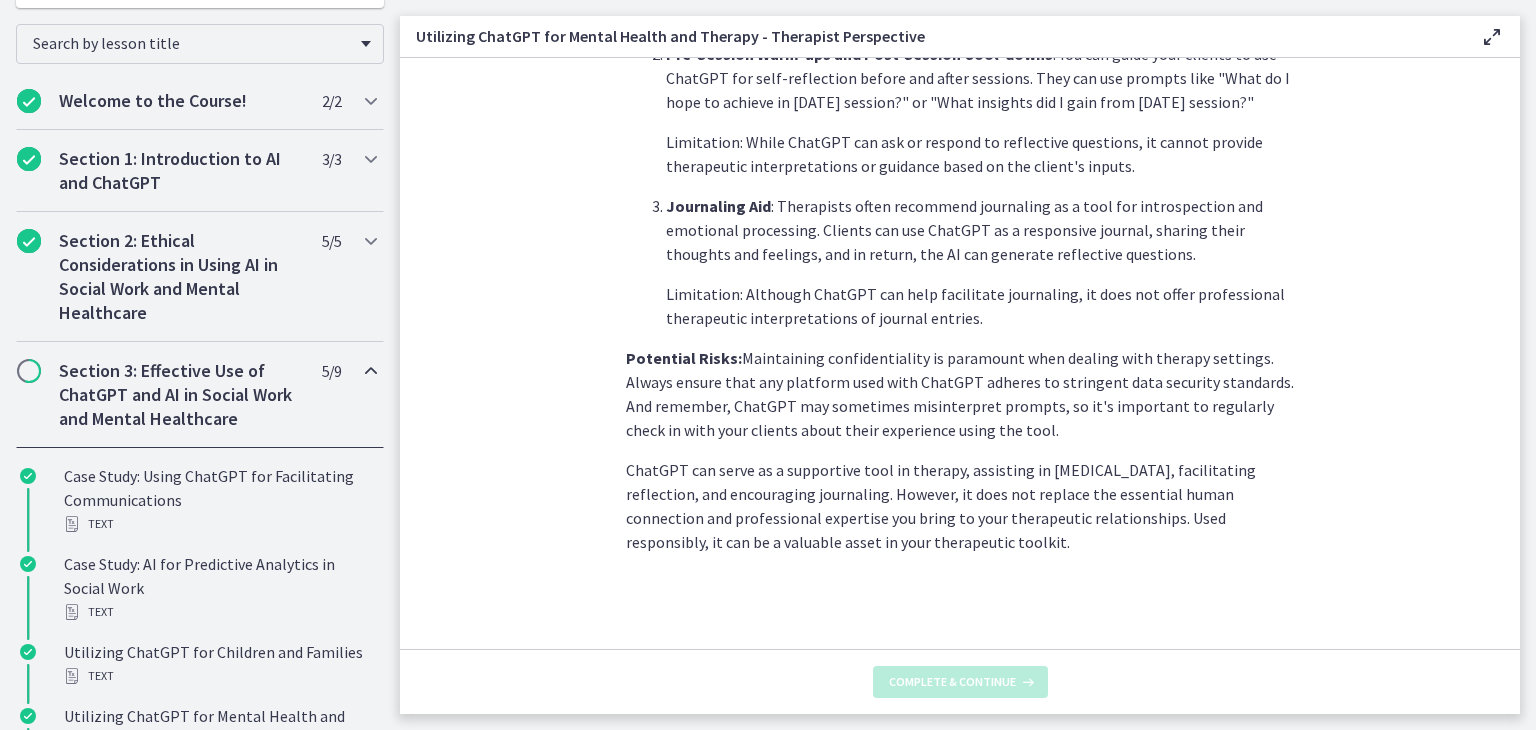 scroll, scrollTop: 0, scrollLeft: 0, axis: both 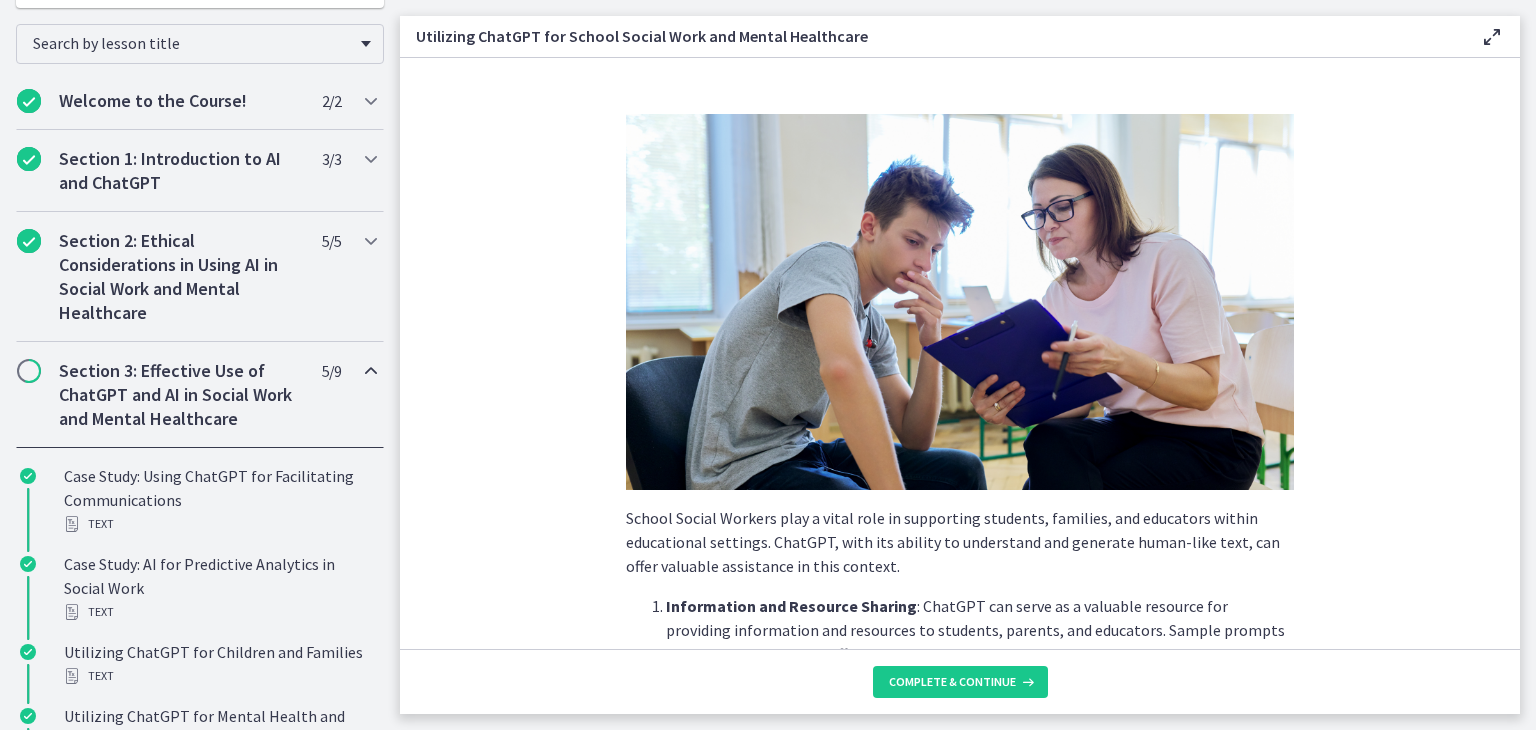 click at bounding box center [960, 302] 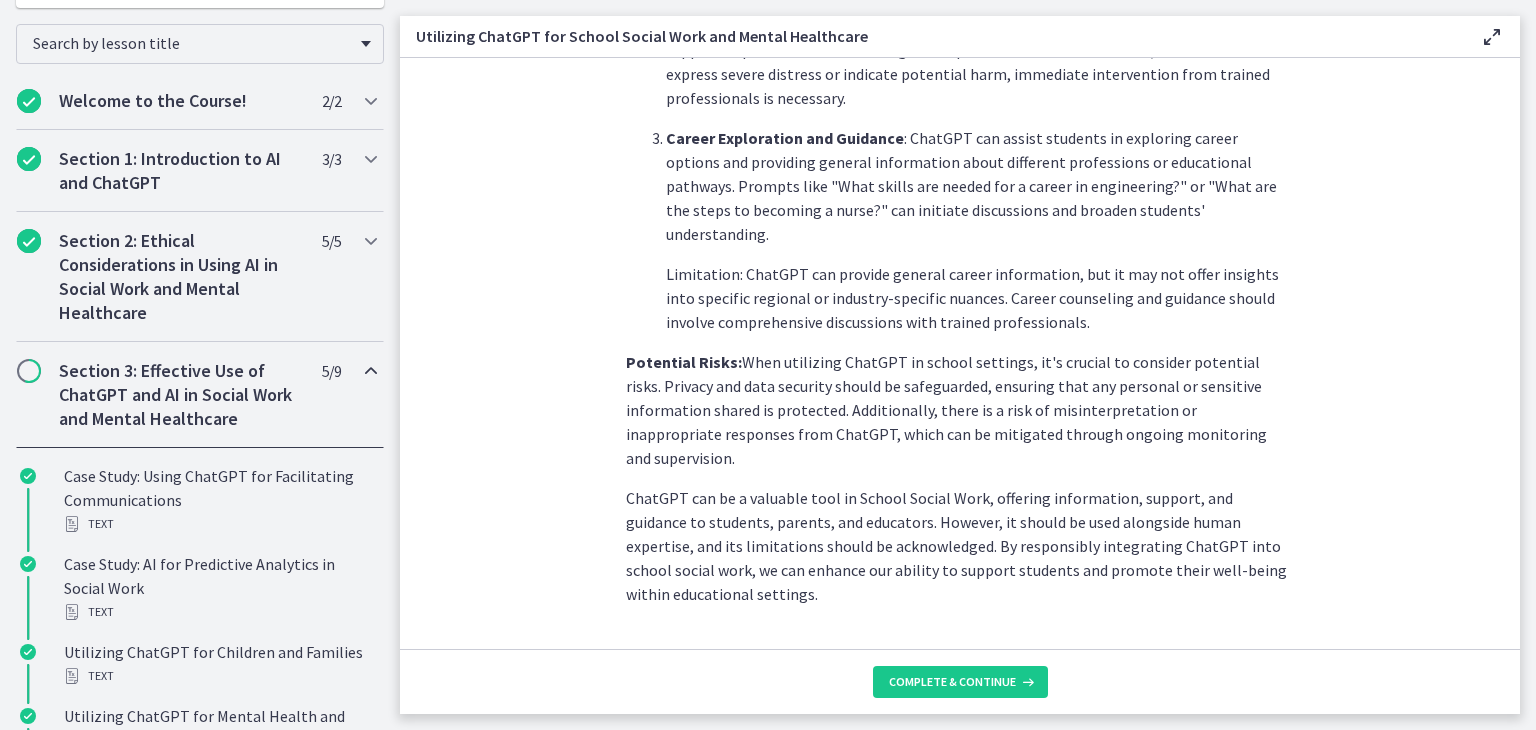 scroll, scrollTop: 896, scrollLeft: 0, axis: vertical 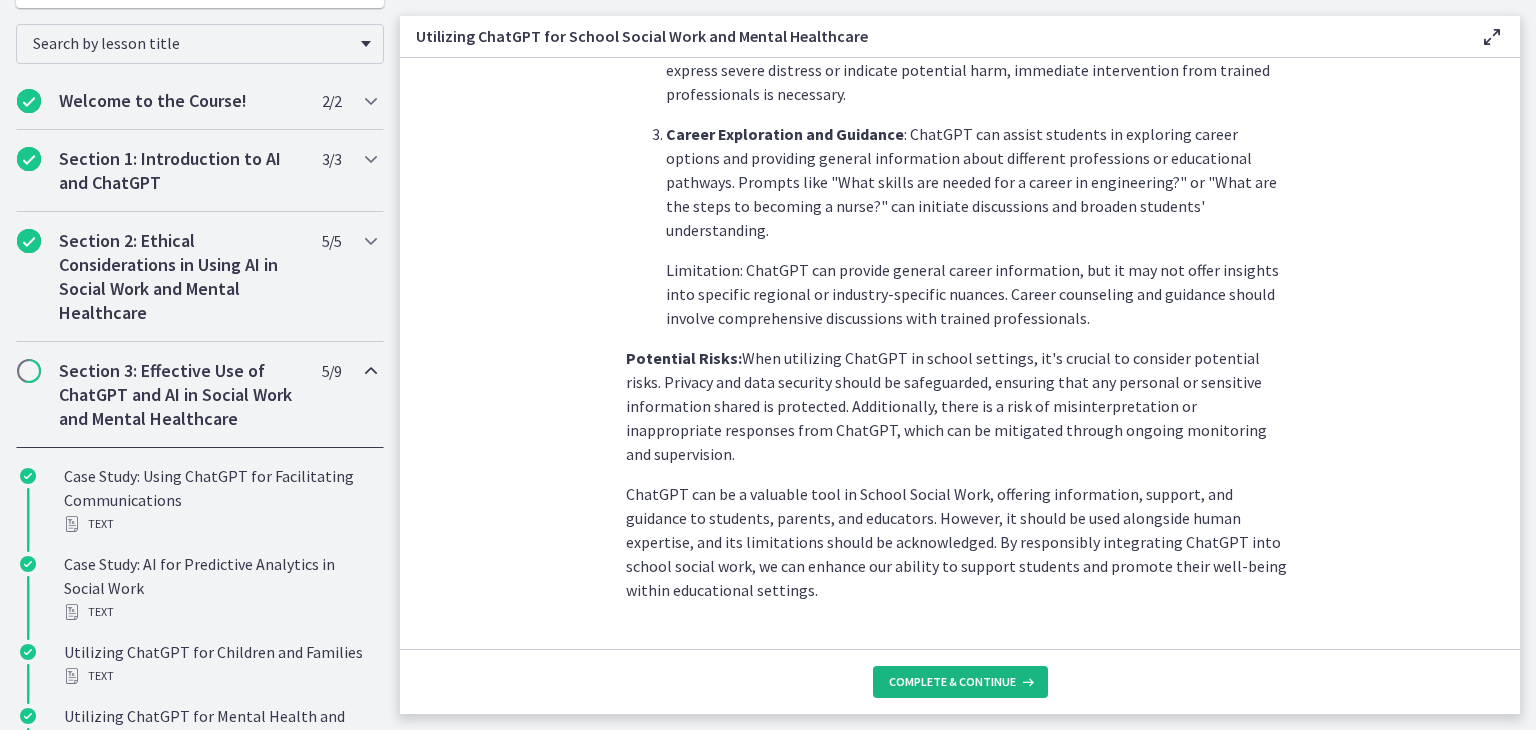 click on "Complete & continue" at bounding box center [960, 682] 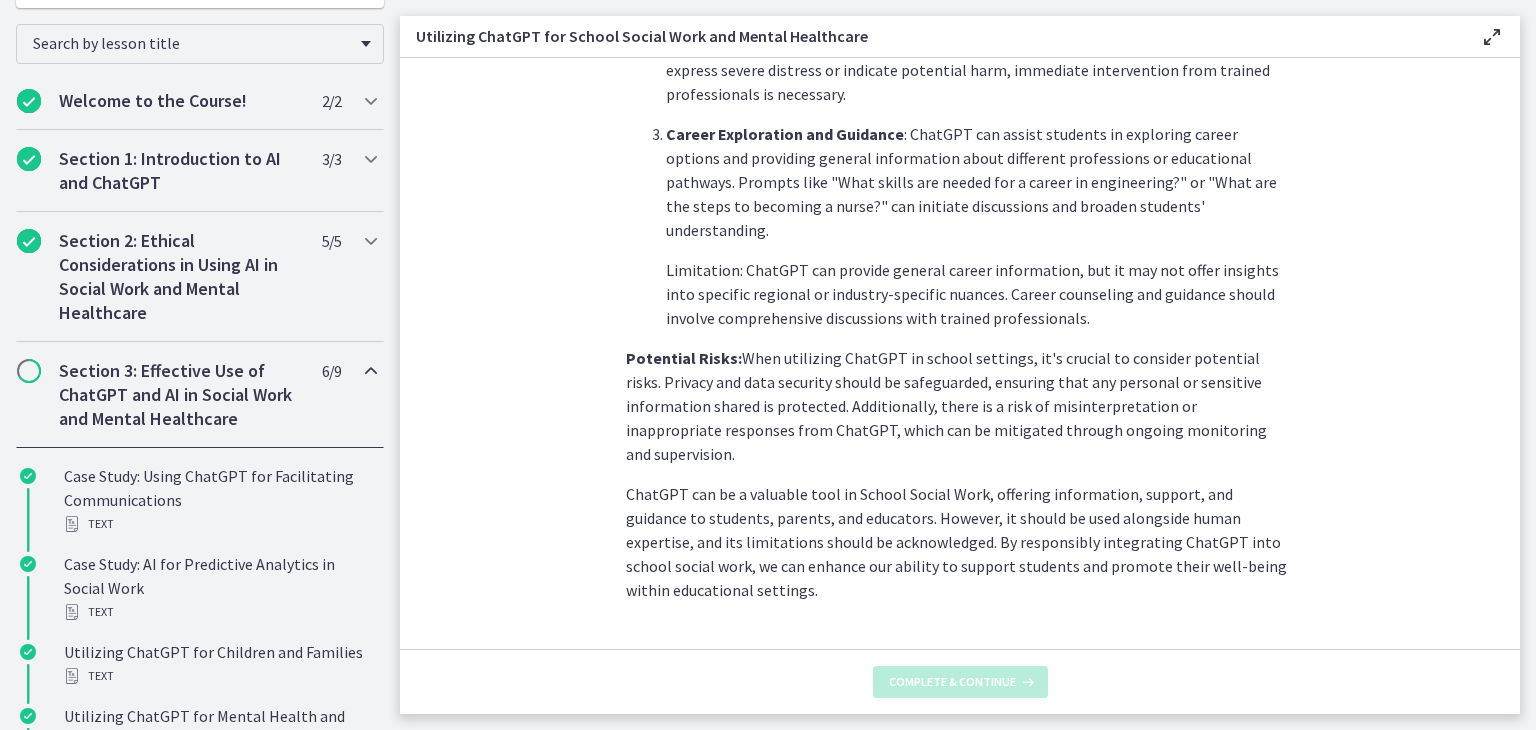 scroll, scrollTop: 0, scrollLeft: 0, axis: both 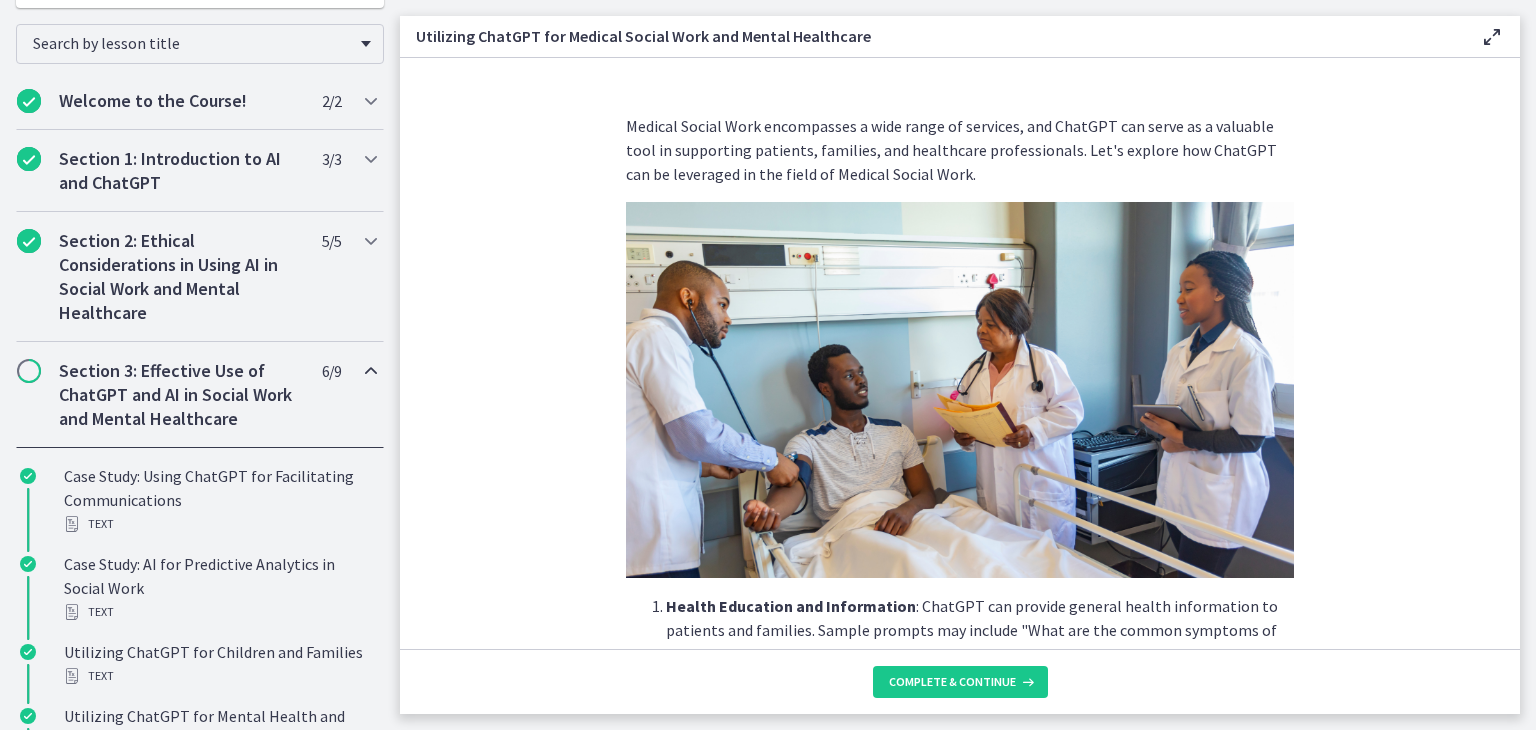 click on "Health Education and Information : ChatGPT can provide general health information to patients and families. Sample prompts may include "What are the common symptoms of diabetes?" or "How can I manage stress during cancer treatment?"" at bounding box center [980, 630] 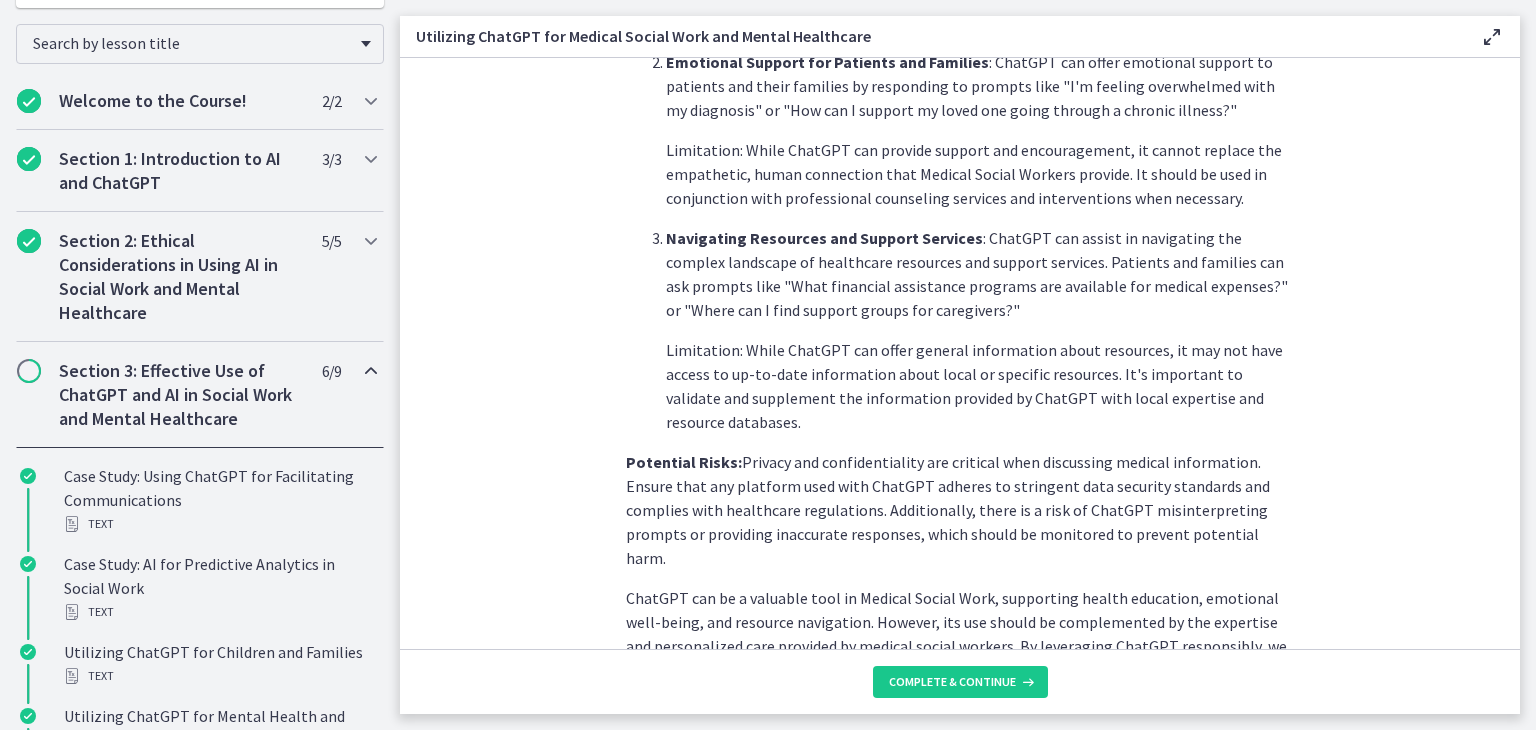 scroll, scrollTop: 800, scrollLeft: 0, axis: vertical 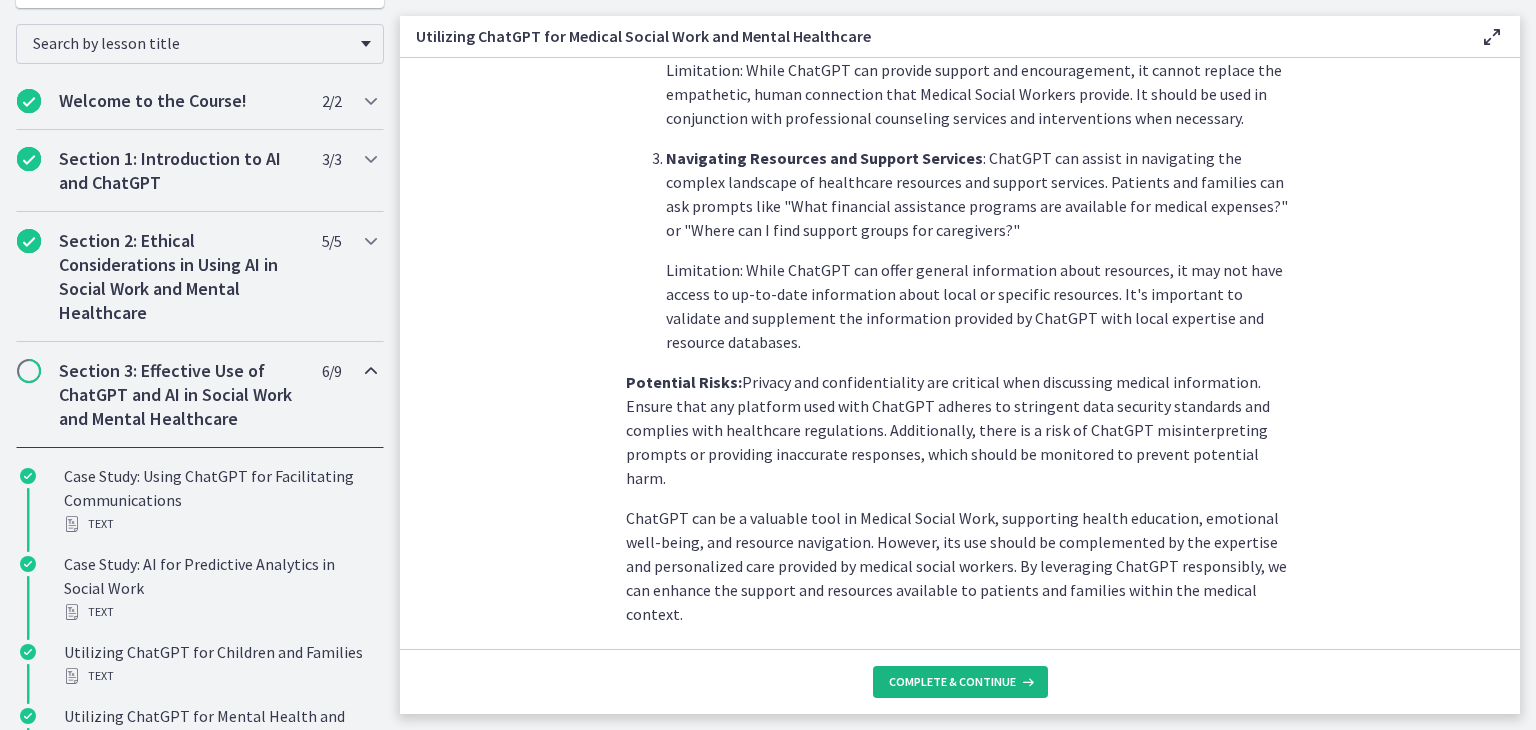 click on "Complete & continue" at bounding box center (952, 682) 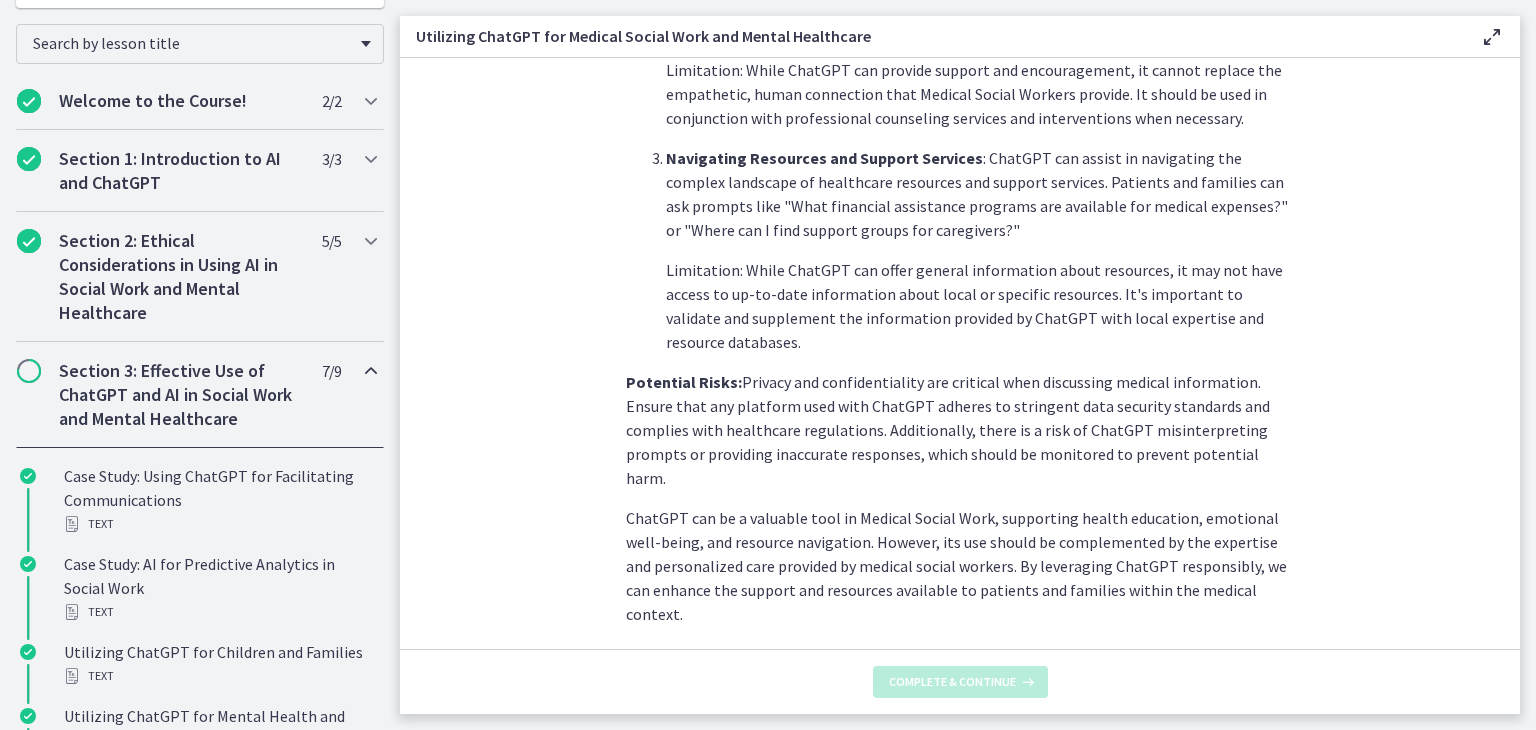 scroll, scrollTop: 0, scrollLeft: 0, axis: both 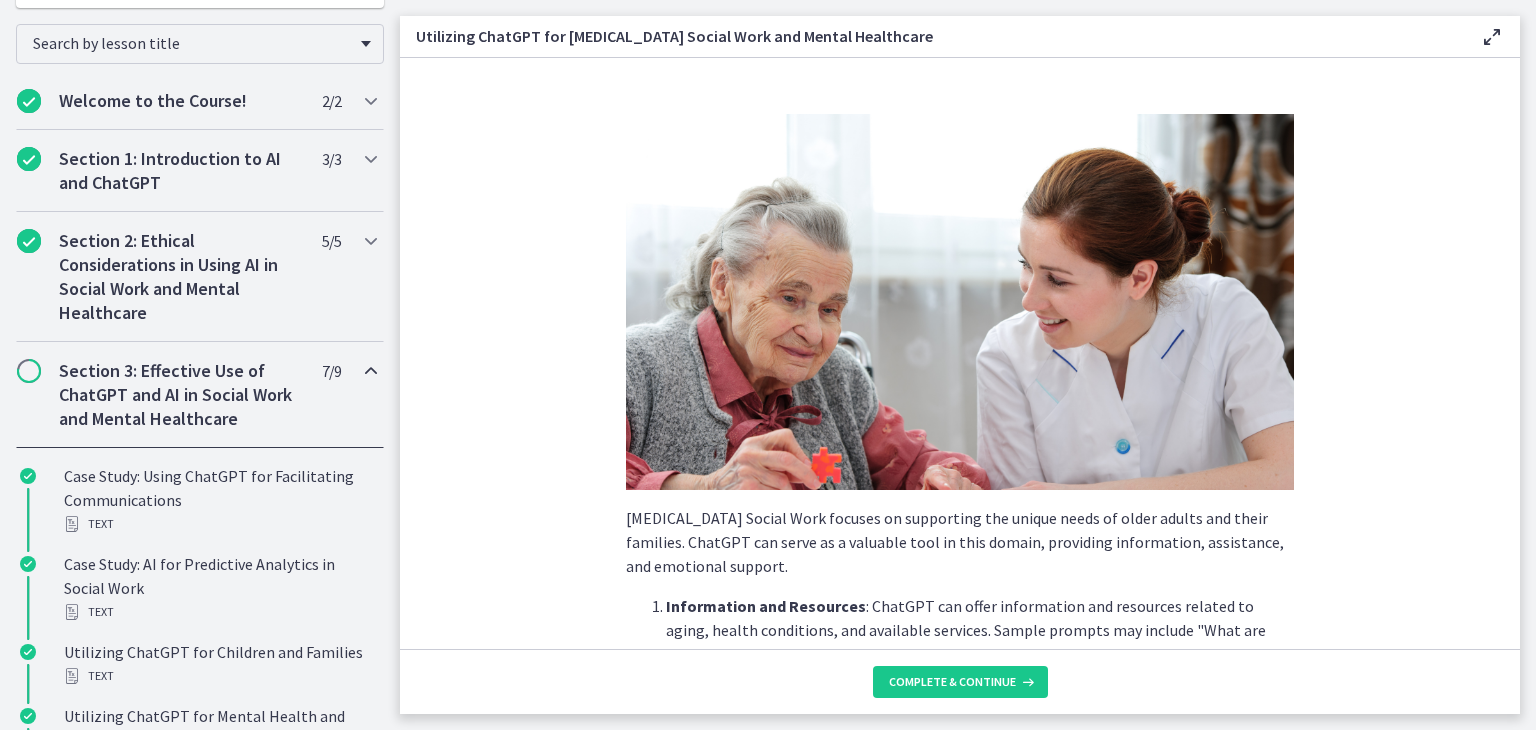click on "Geriatric Social Work focuses on supporting the unique needs of older adults and their families. ChatGPT can serve as a valuable tool in this domain, providing information, assistance, and emotional support." at bounding box center (960, 542) 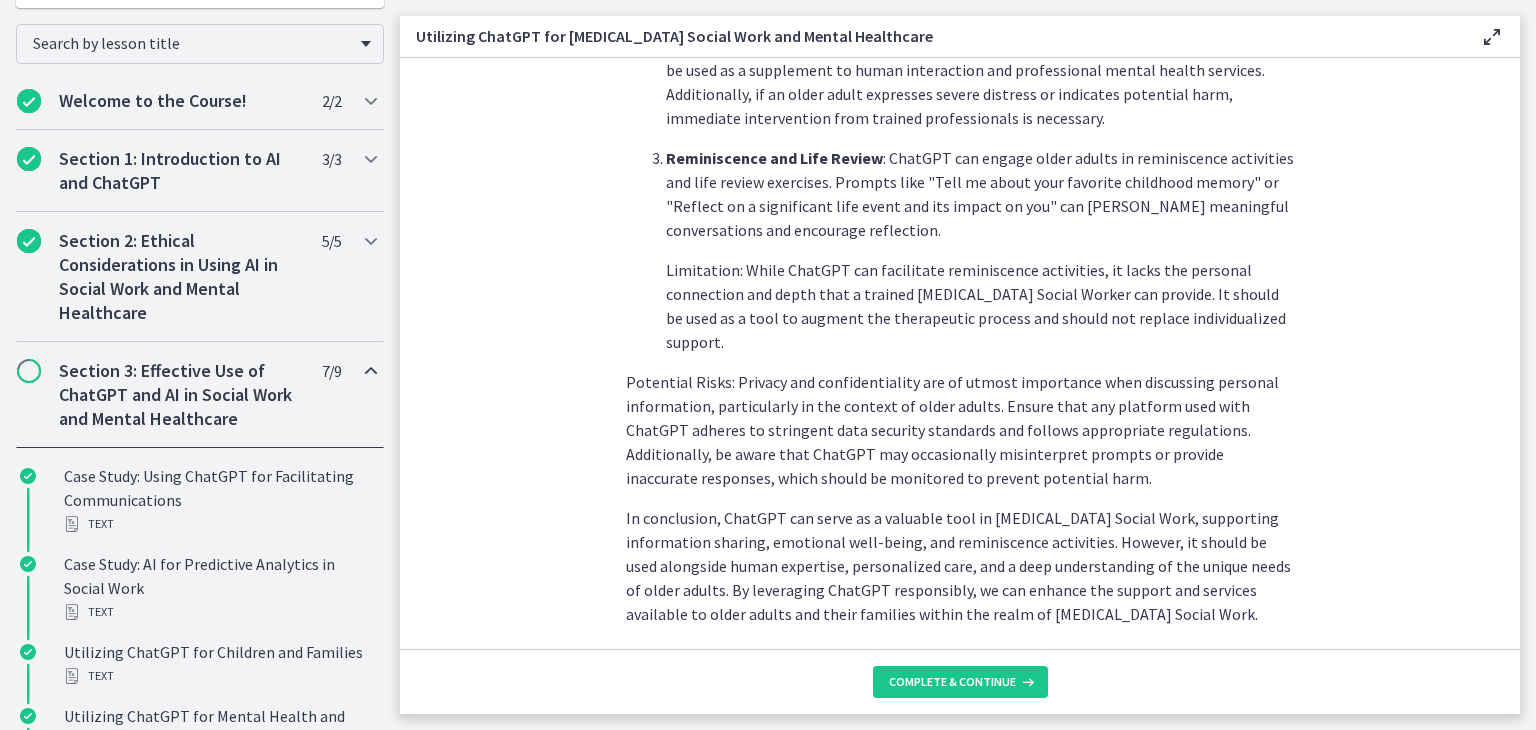 scroll, scrollTop: 920, scrollLeft: 0, axis: vertical 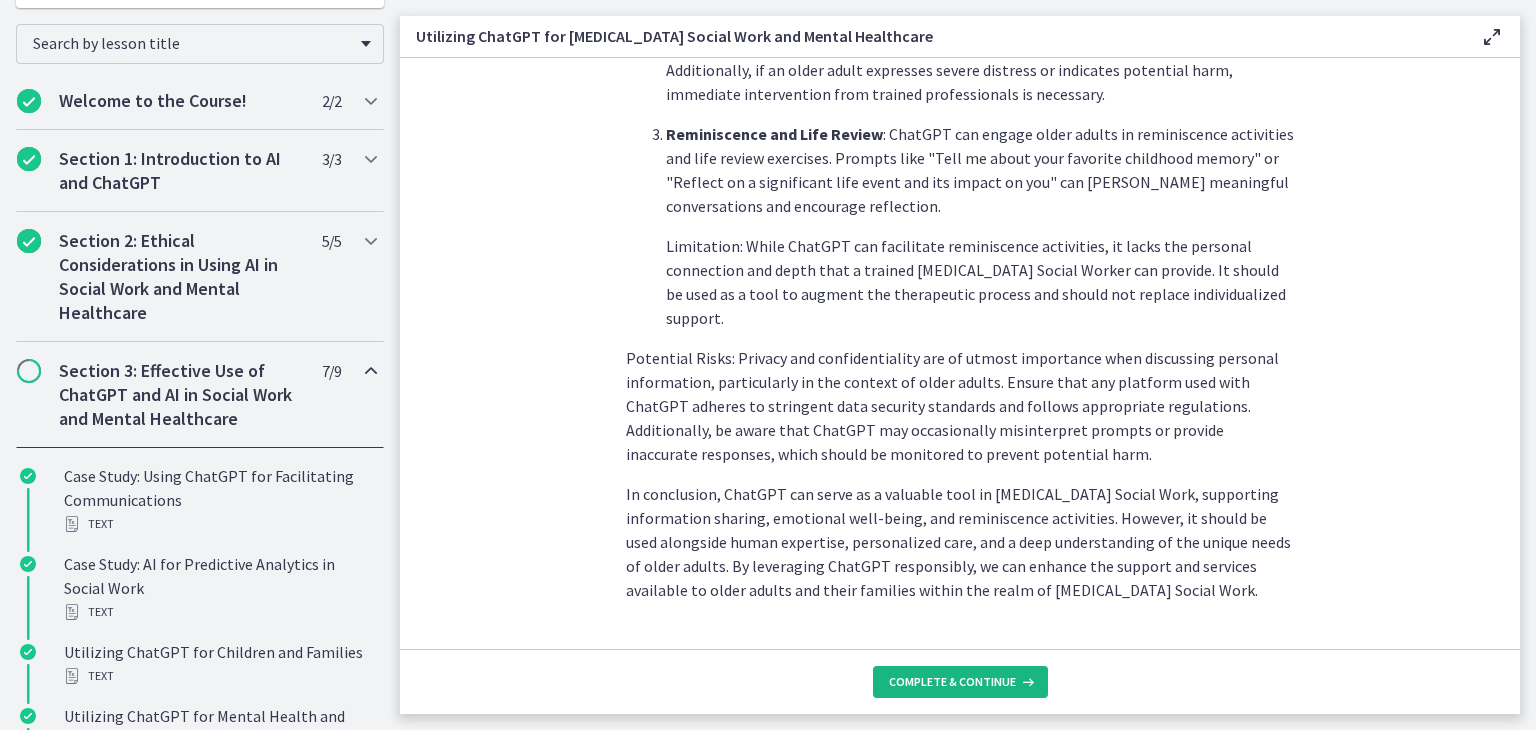 click on "Complete & continue" at bounding box center (960, 682) 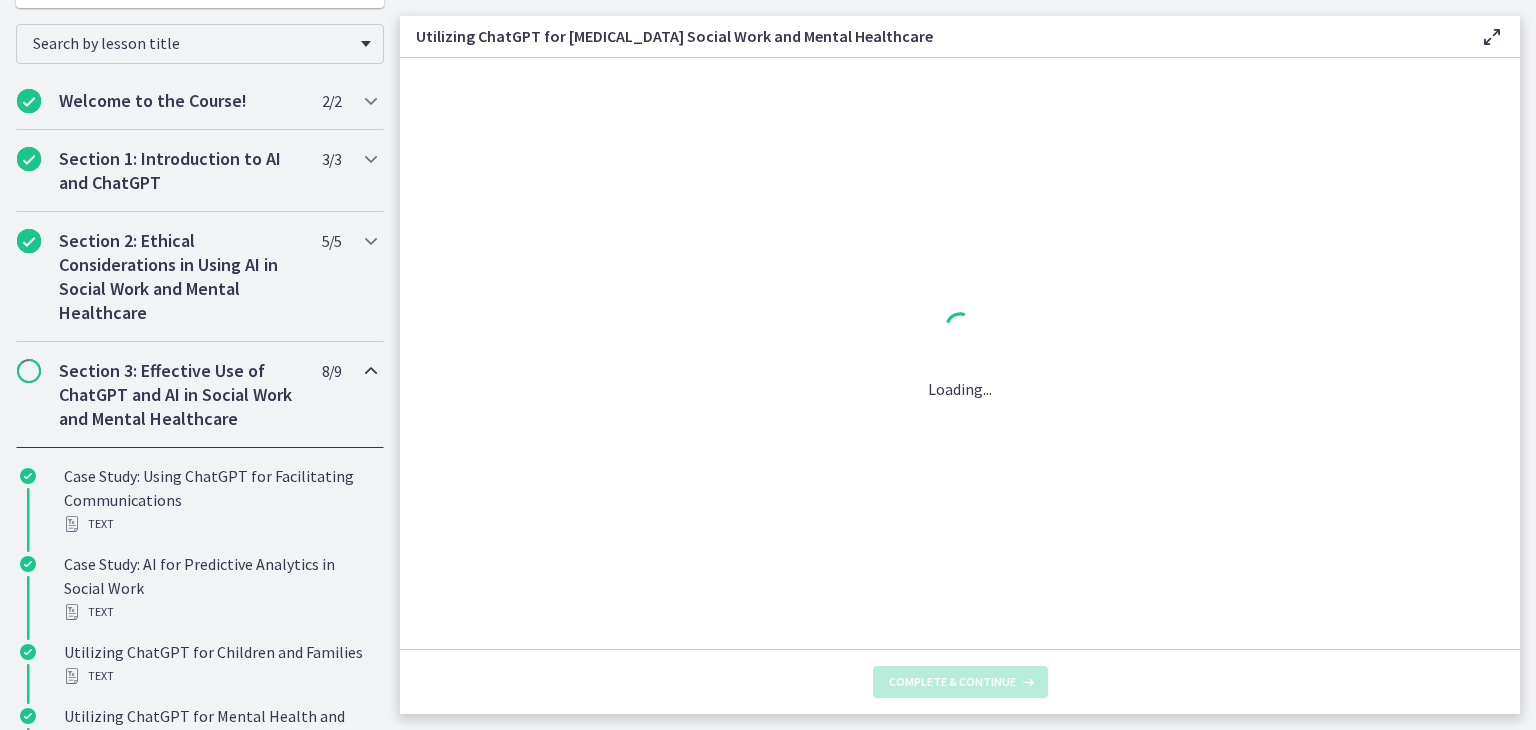 scroll, scrollTop: 0, scrollLeft: 0, axis: both 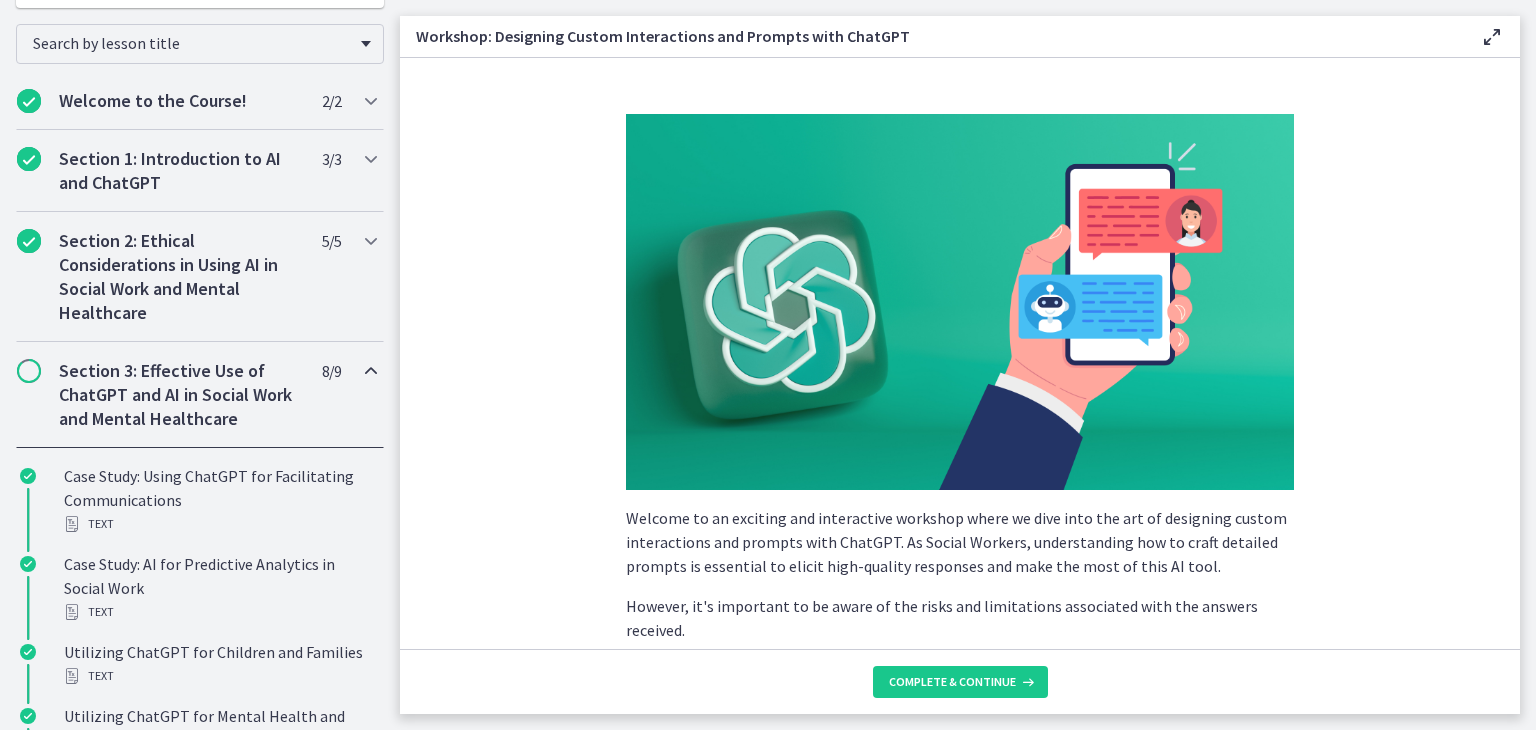 click on "Welcome to an exciting and interactive workshop where we dive into the art of designing custom interactions and prompts with ChatGPT. As Social Workers, understanding how to craft detailed prompts is essential to elicit high-quality responses and make the most of this AI tool." at bounding box center (960, 542) 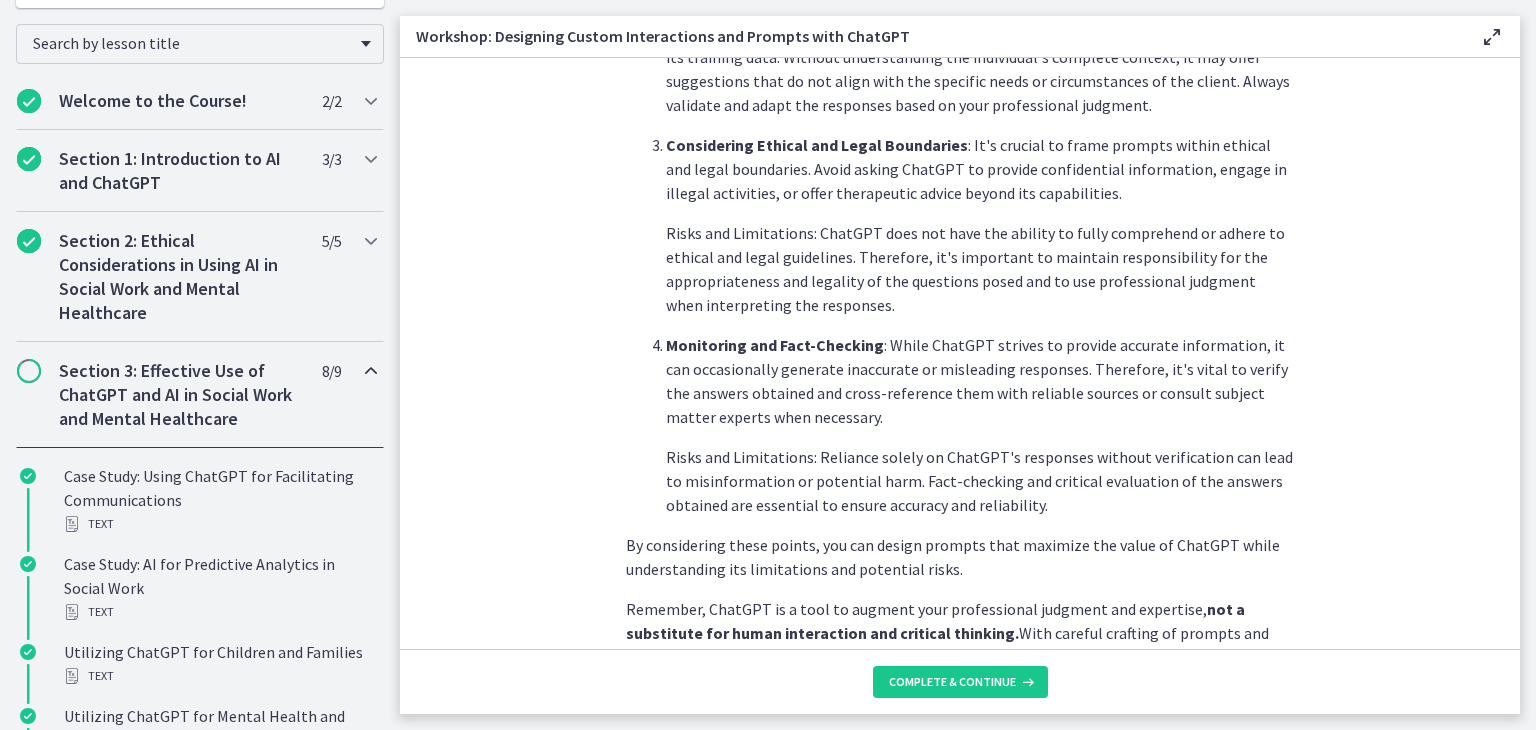 scroll, scrollTop: 1080, scrollLeft: 0, axis: vertical 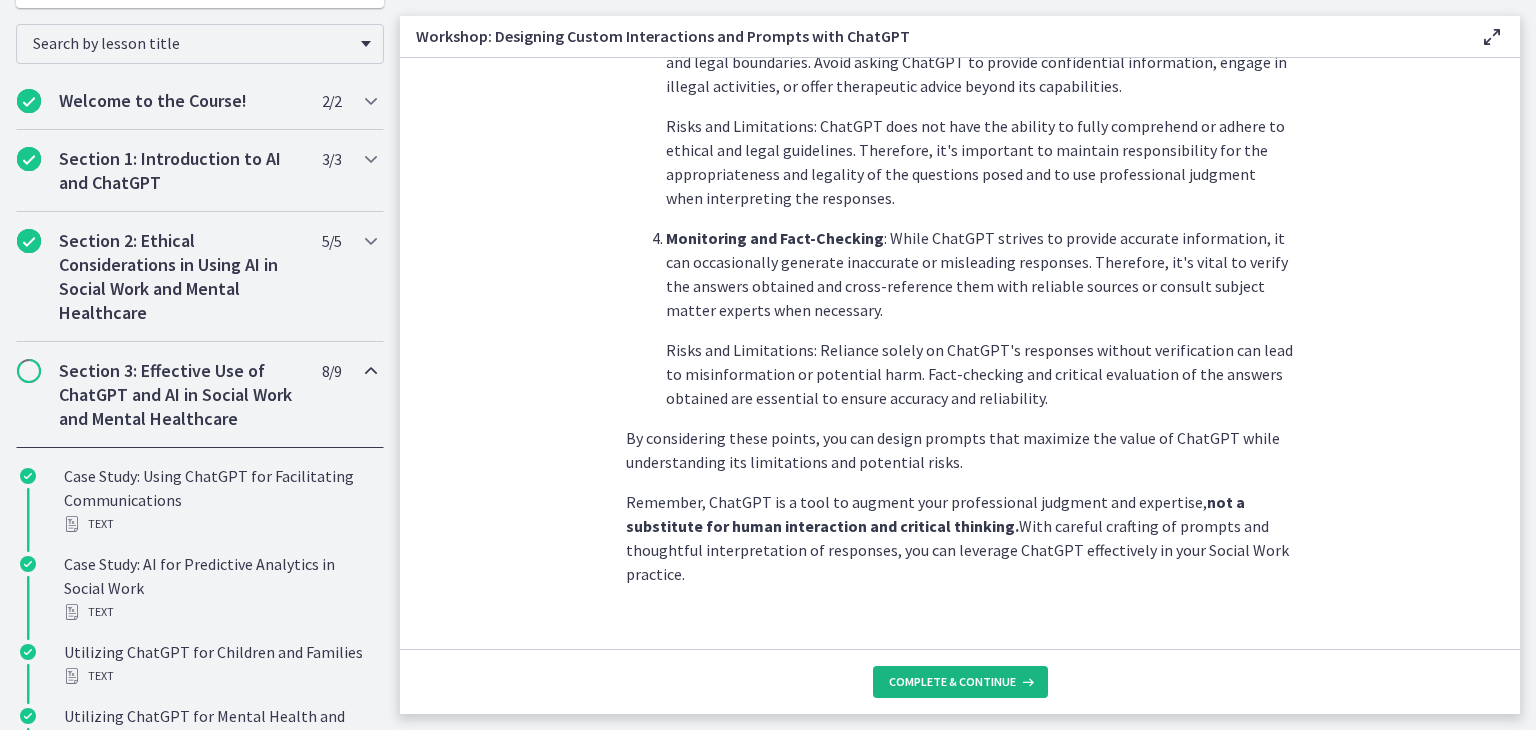 click on "Complete & continue" at bounding box center (960, 682) 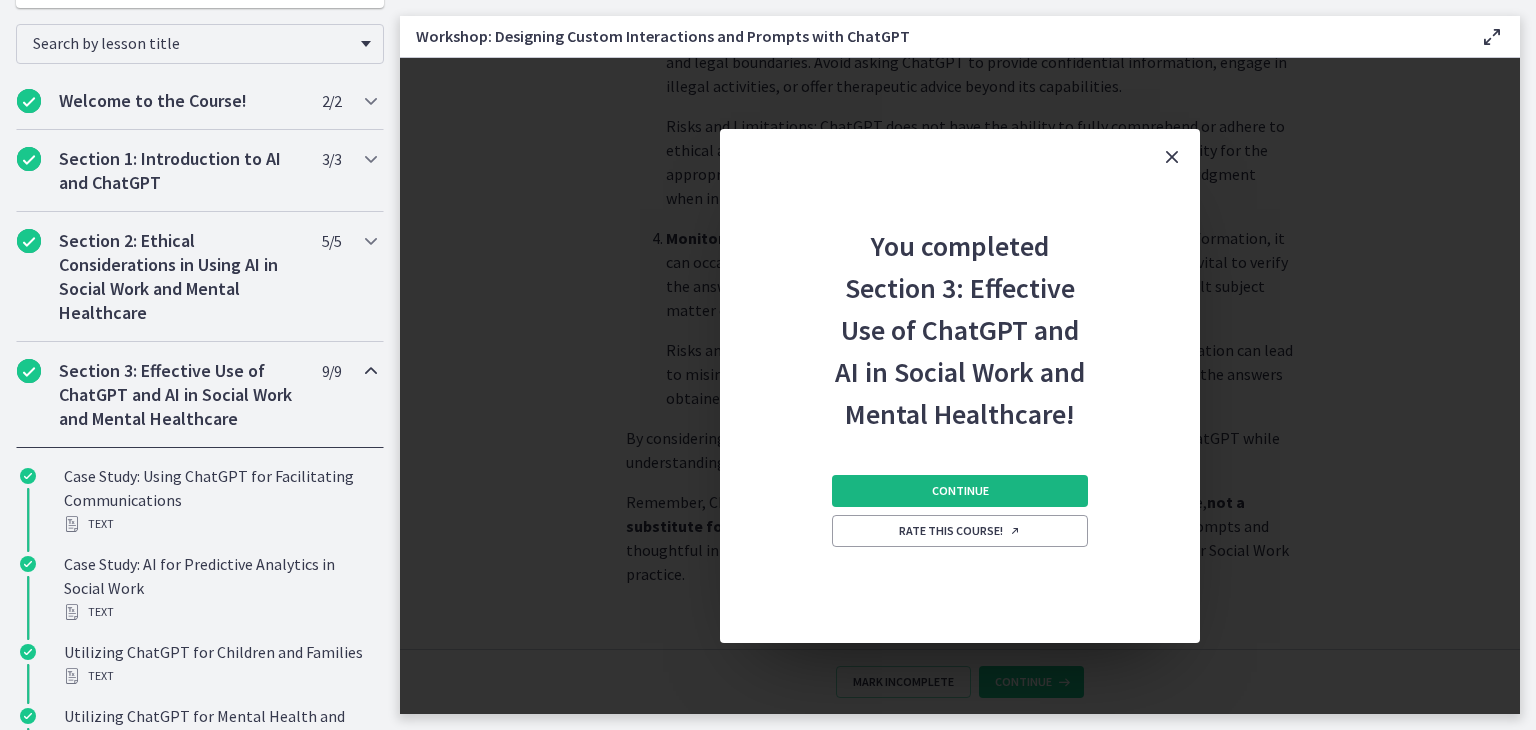 click on "Continue" at bounding box center (960, 491) 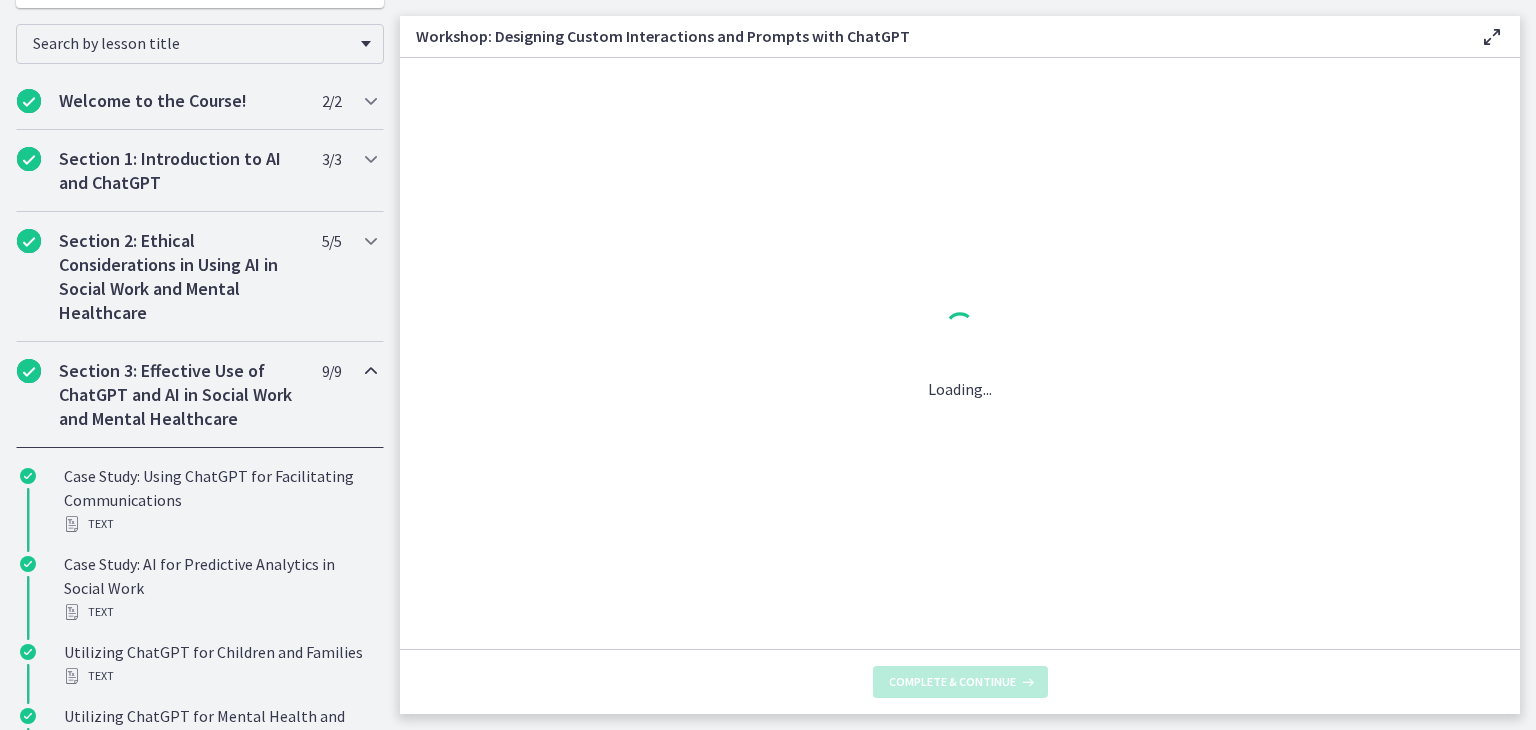 scroll, scrollTop: 0, scrollLeft: 0, axis: both 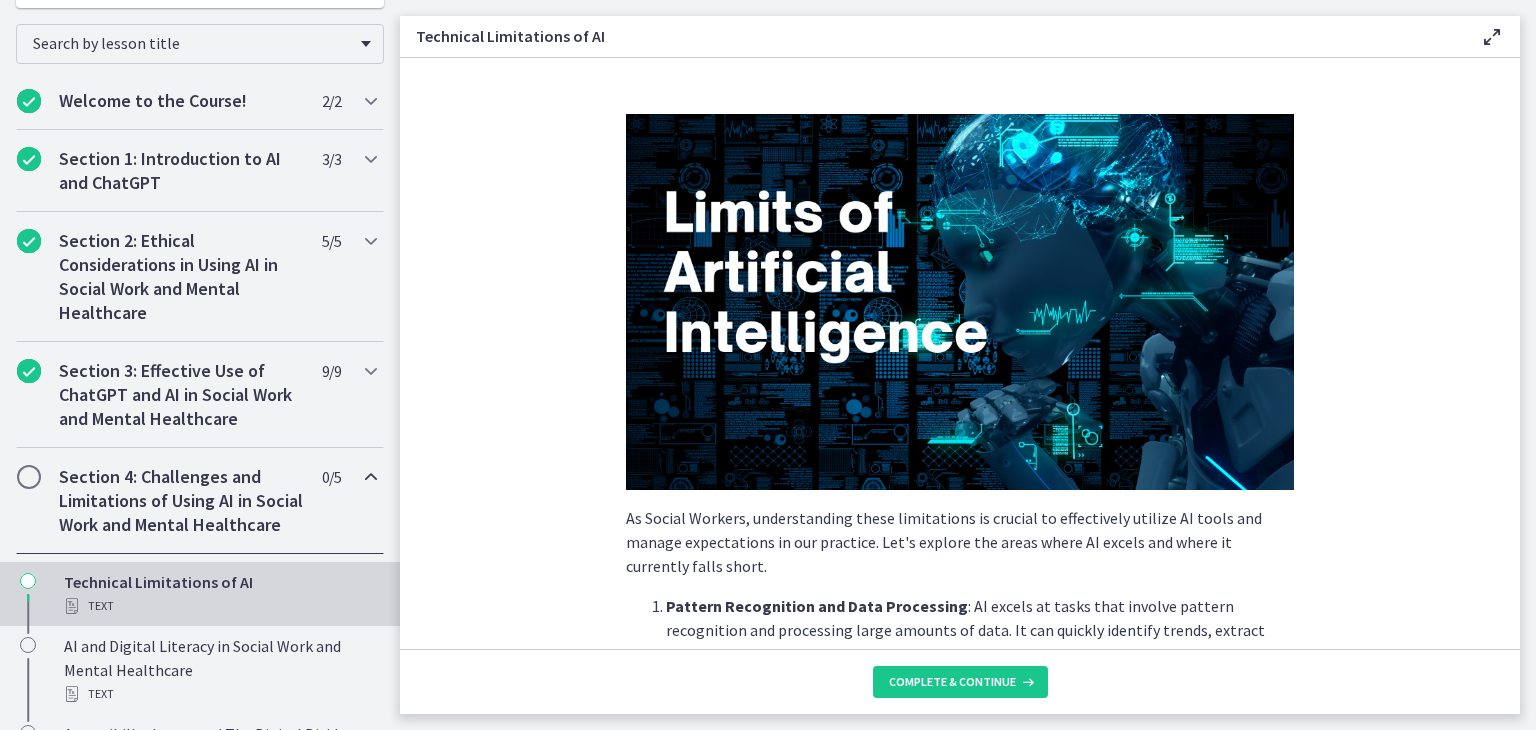 click on "As Social Workers, understanding these limitations is crucial to effectively utilize AI tools and manage expectations in our practice. Let's explore the areas where AI excels and where it currently falls short." at bounding box center [960, 542] 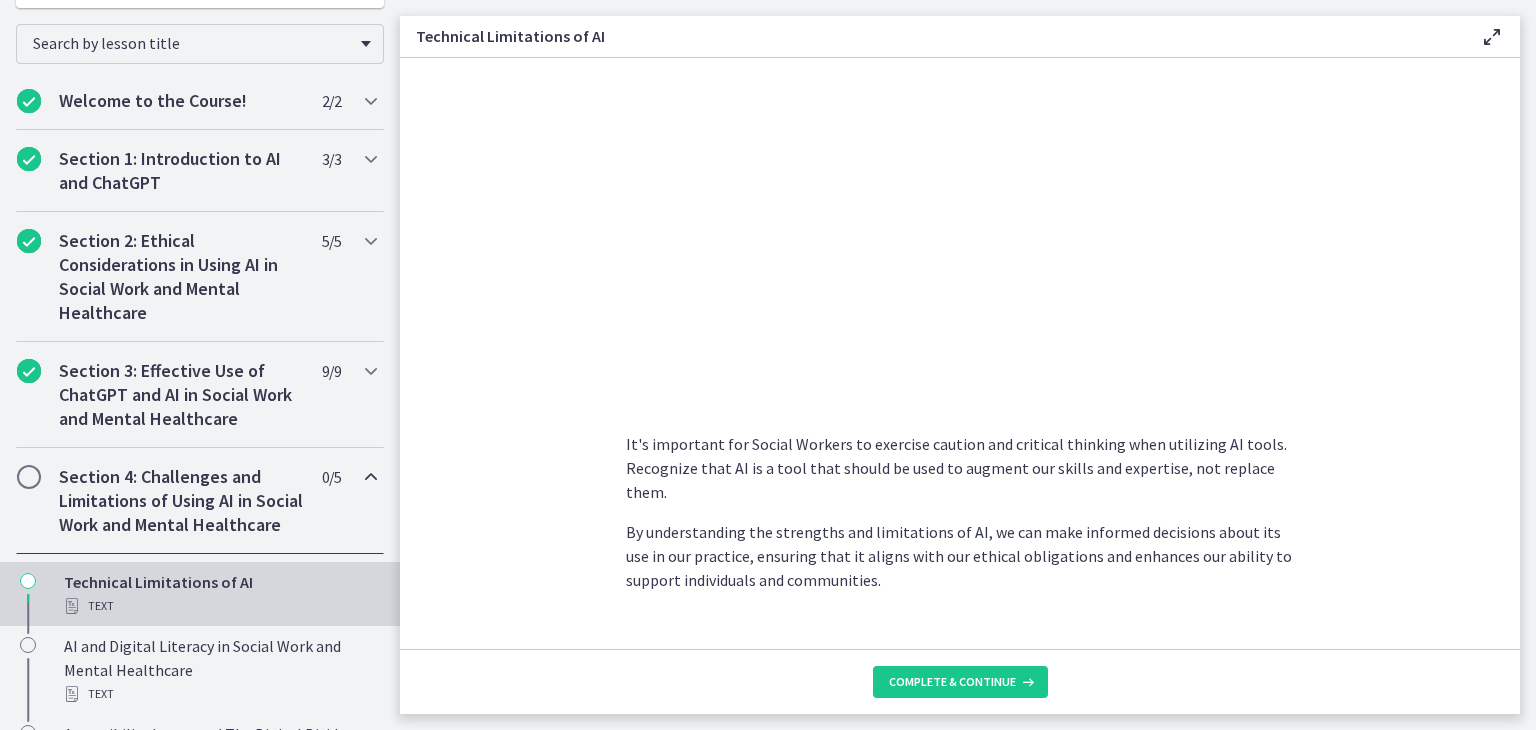 scroll, scrollTop: 1400, scrollLeft: 0, axis: vertical 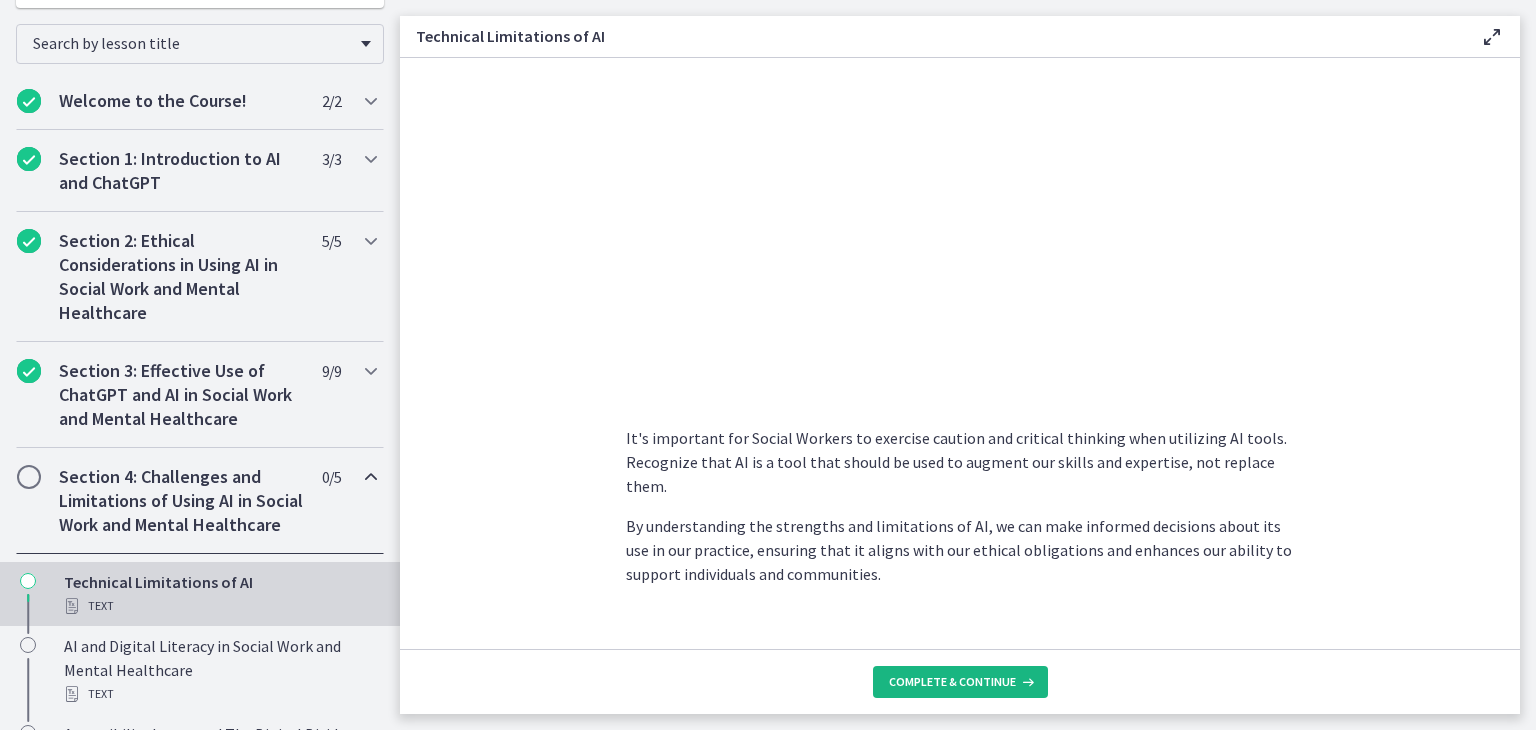 click on "Complete & continue" at bounding box center [952, 682] 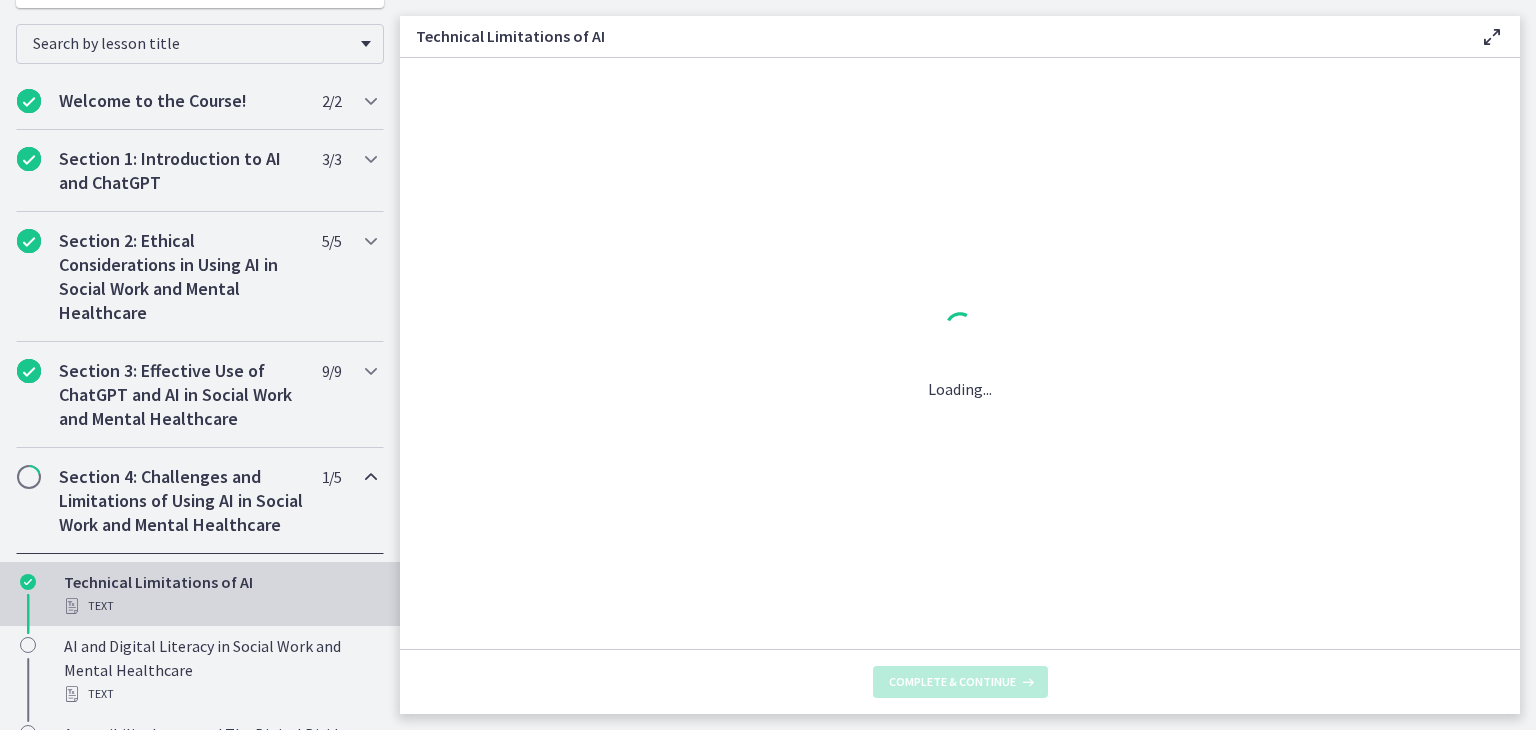 scroll, scrollTop: 0, scrollLeft: 0, axis: both 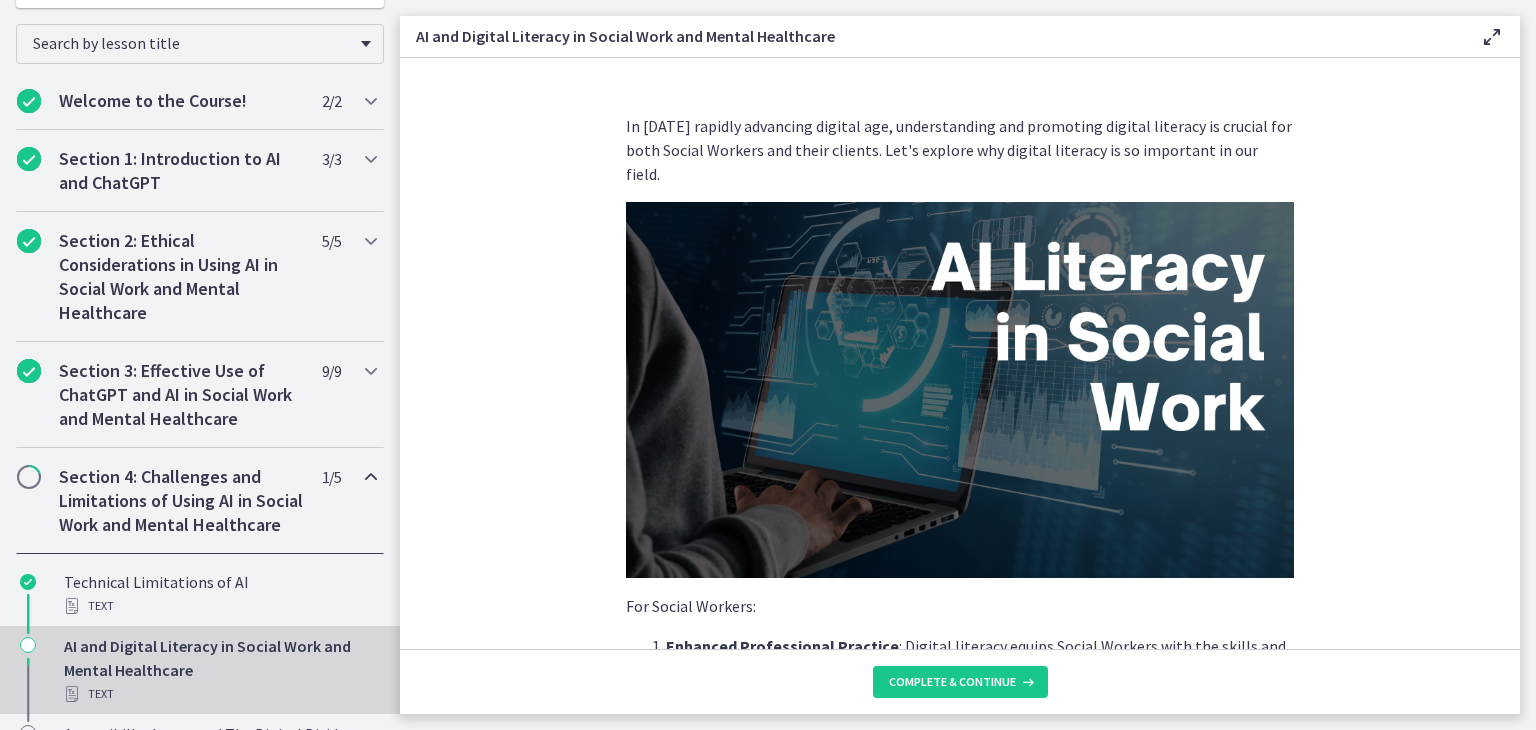 click on "In today's rapidly advancing digital age, understanding and promoting digital literacy is crucial for both Social Workers and their clients. Let's explore why digital literacy is so important in our field.
For Social Workers:
Enhanced Professional Practice : Digital literacy equips Social Workers with the skills and knowledge needed to navigate digital platforms, utilize online resources, and effectively communicate with clients through various digital channels. It expands our professional toolkit, enabling us to adapt to the evolving landscape of Social Work practice.
Access to Information and Resources : Digital literacy empowers Social Workers to access a wealth of information, research, and best practices available online. By effectively searching, evaluating, and utilizing online resources, we can enhance our knowledge base and provide up-to-date information and evidence-based interventions to our clients.
Collaboration and Networking
For Clients:
Digital Access and Inclusion" at bounding box center [960, 1222] 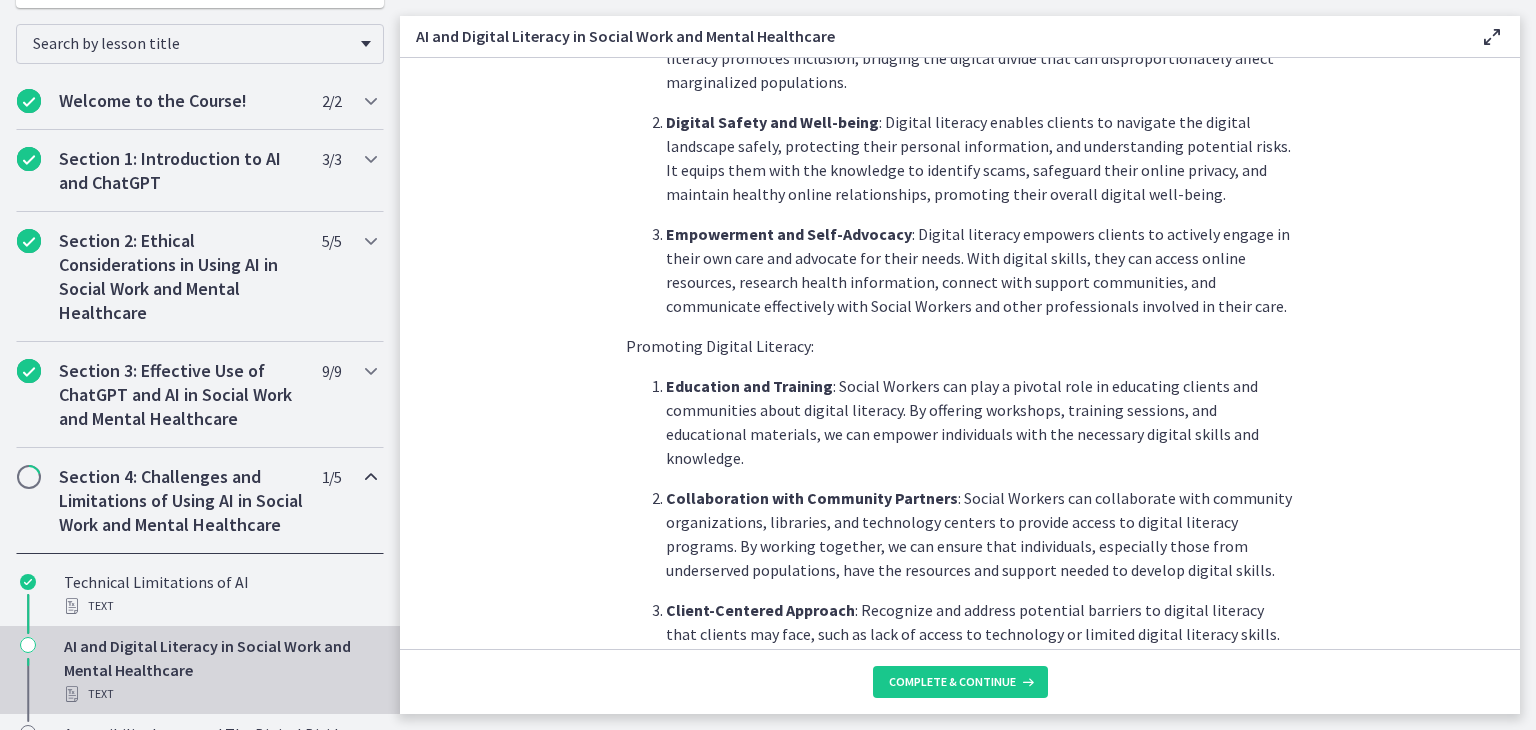 scroll, scrollTop: 1080, scrollLeft: 0, axis: vertical 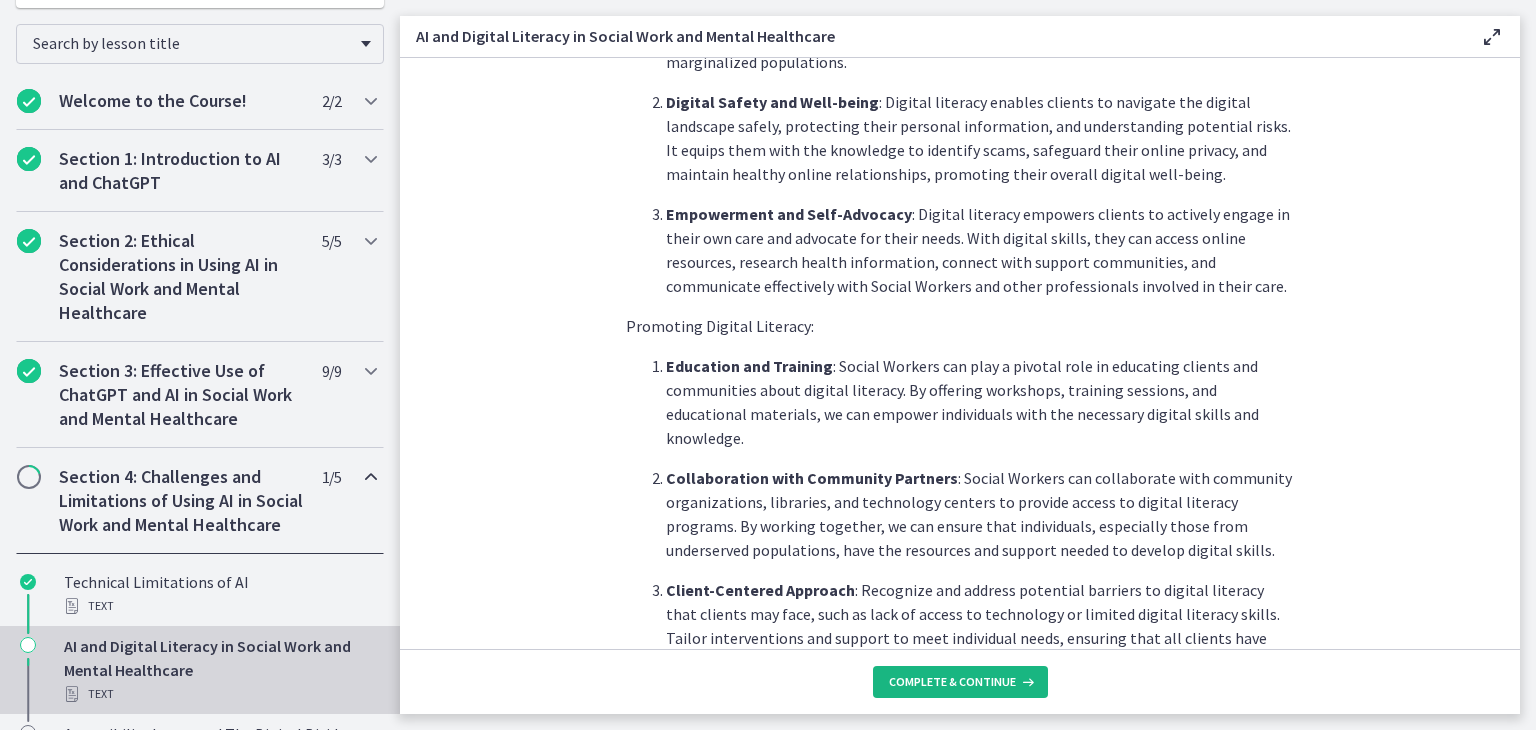 click on "Complete & continue" at bounding box center [952, 682] 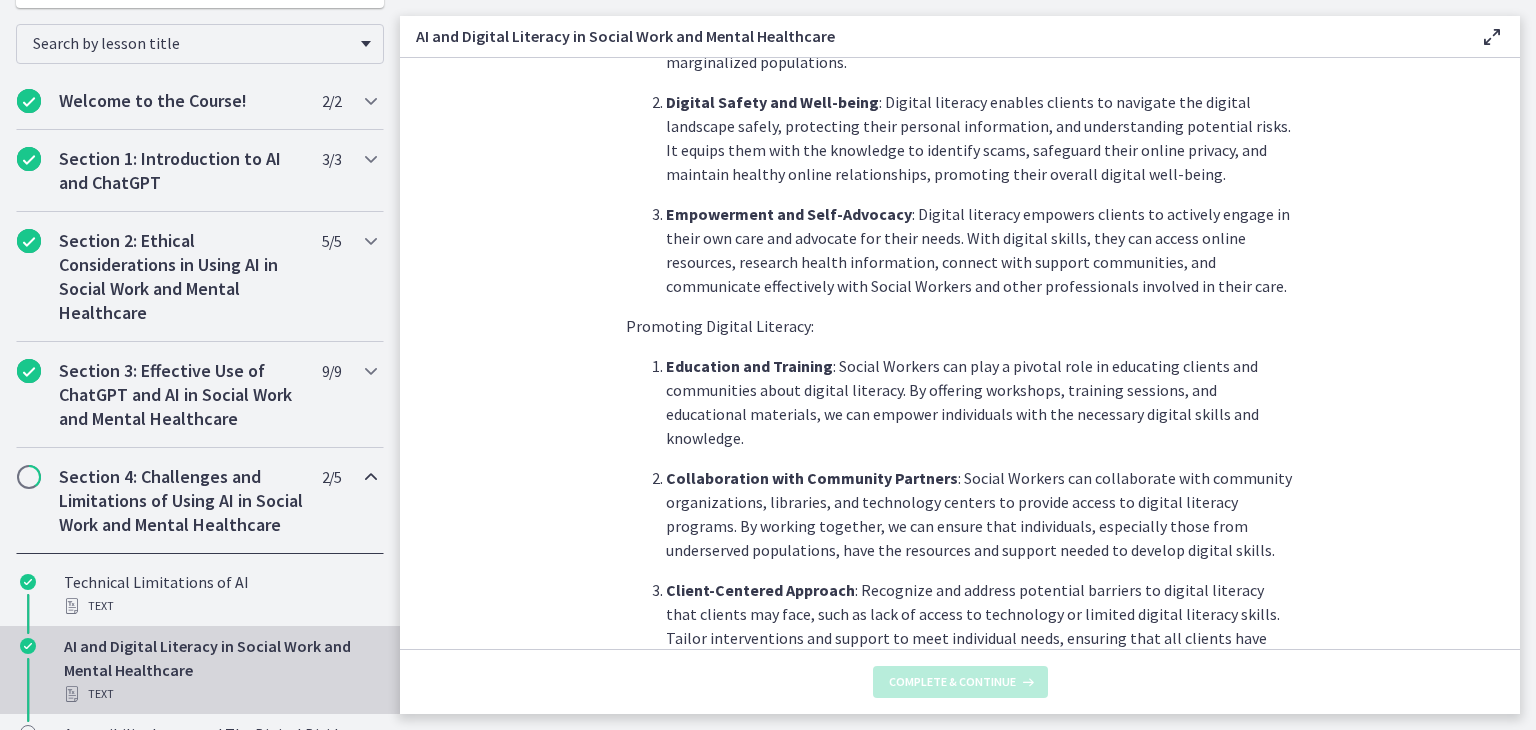 scroll, scrollTop: 0, scrollLeft: 0, axis: both 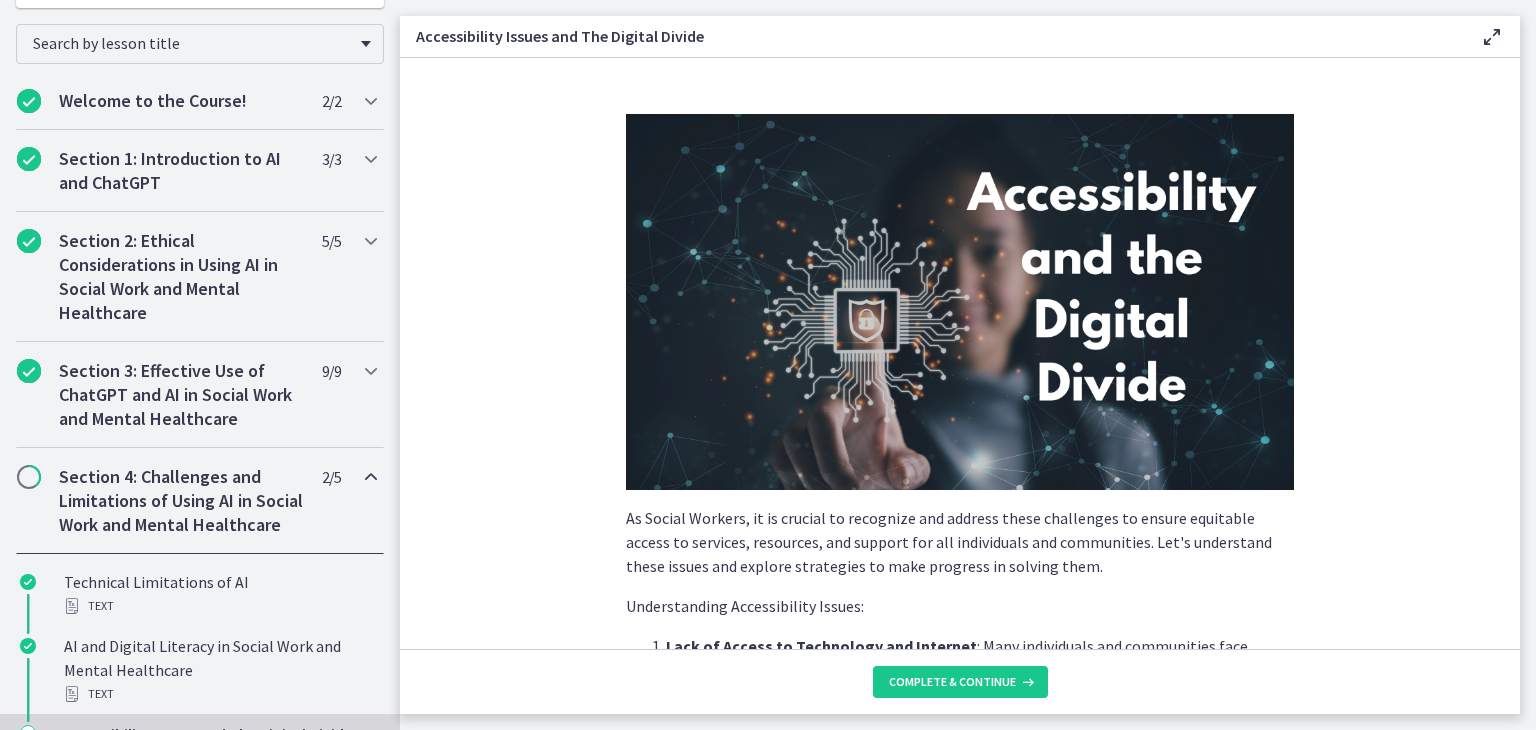 click at bounding box center [960, 302] 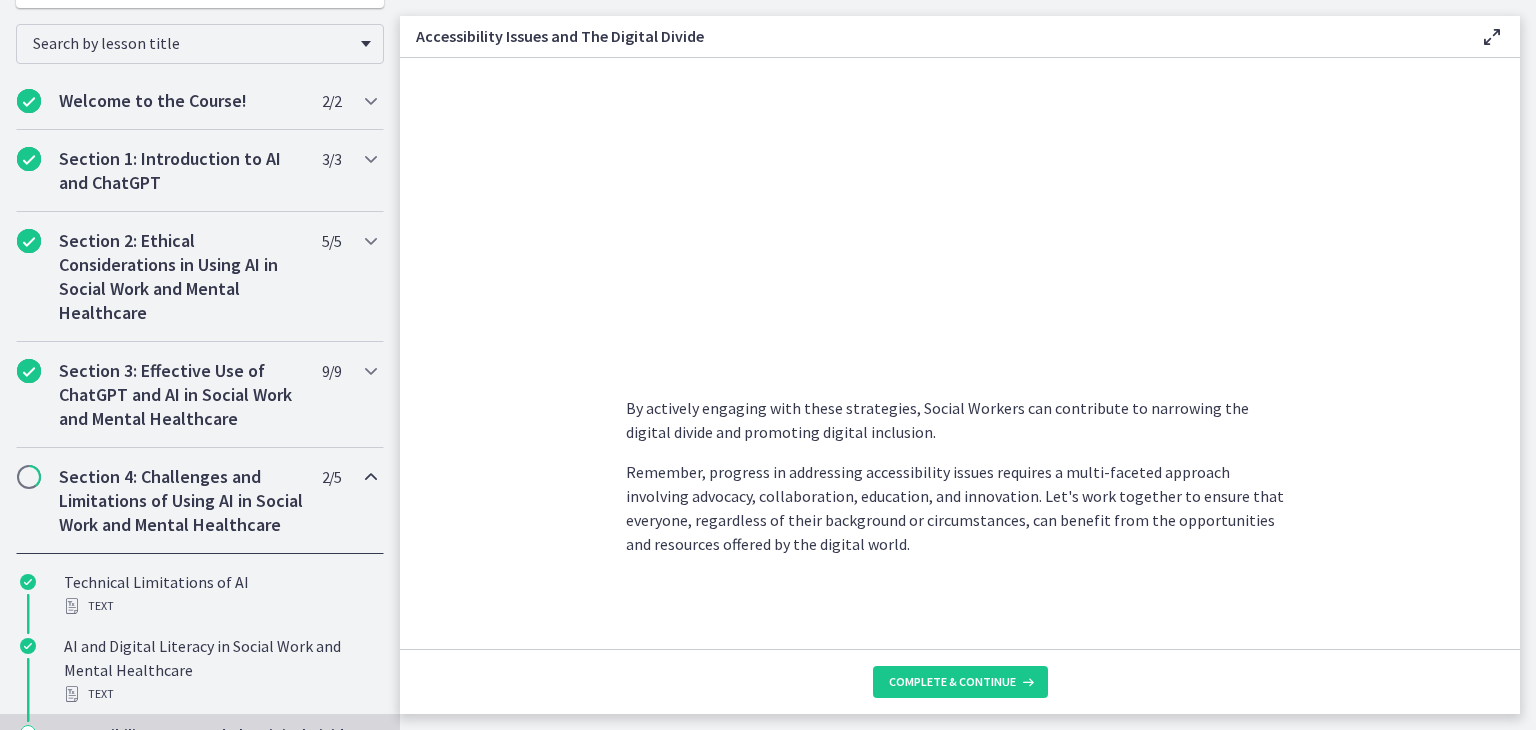 scroll, scrollTop: 1711, scrollLeft: 0, axis: vertical 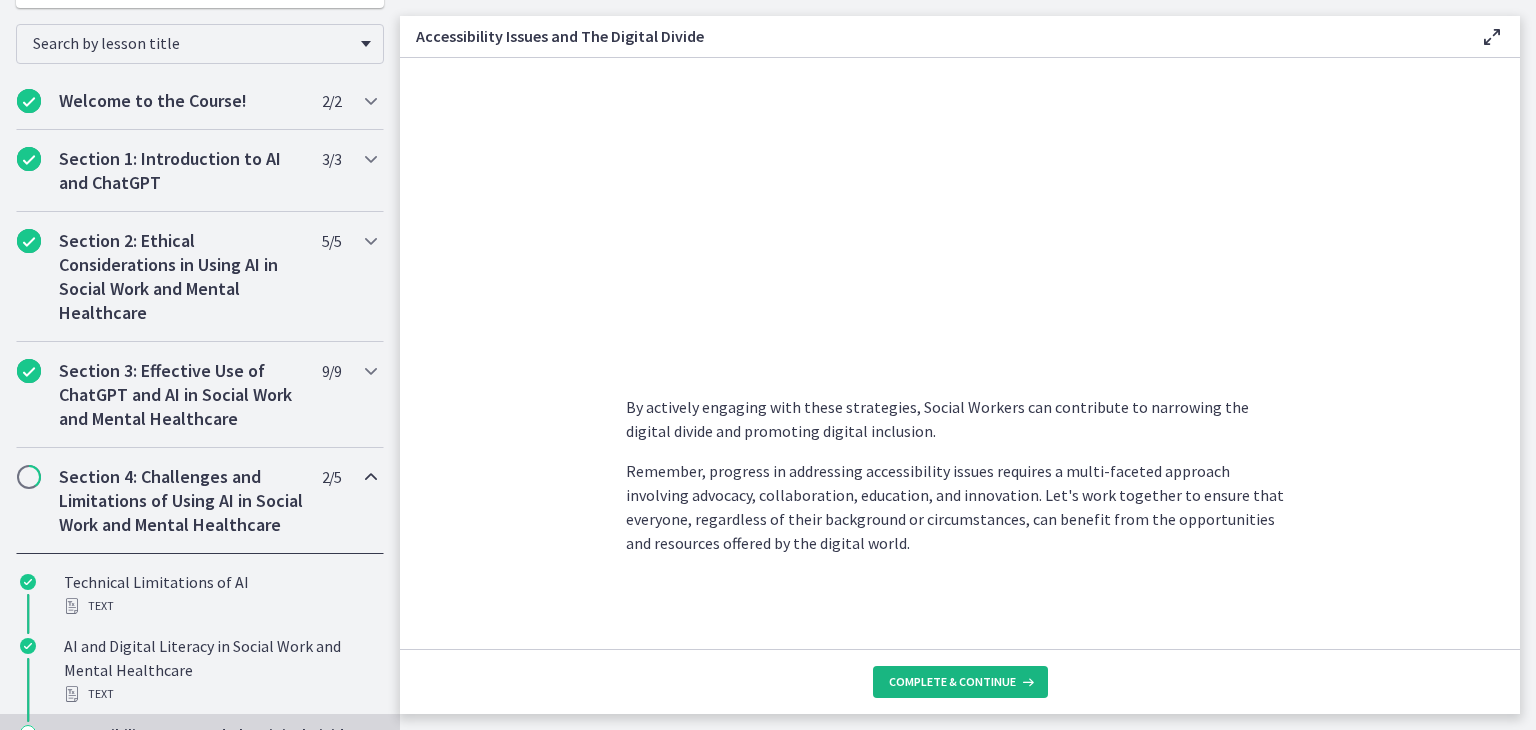 click on "Complete & continue" at bounding box center [952, 682] 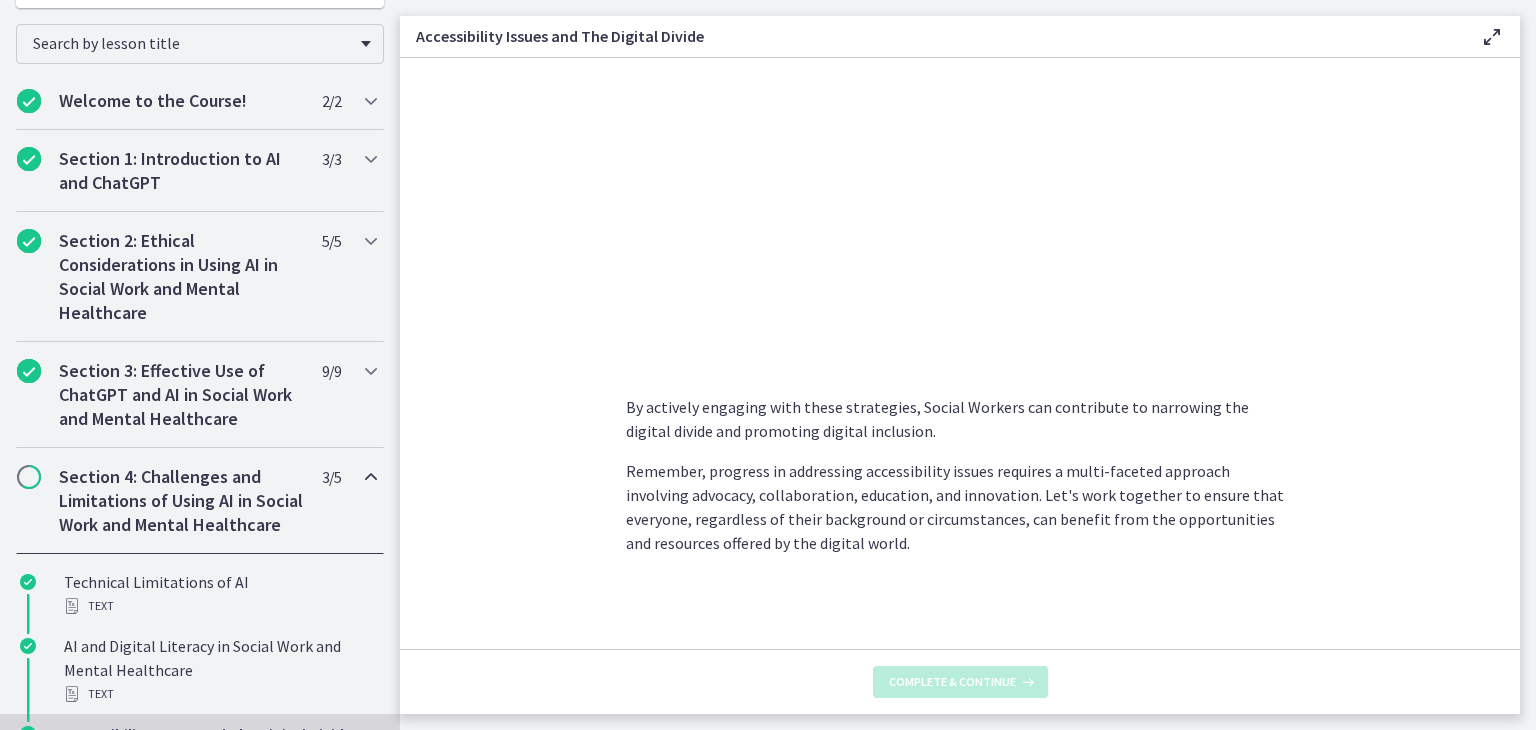 scroll, scrollTop: 0, scrollLeft: 0, axis: both 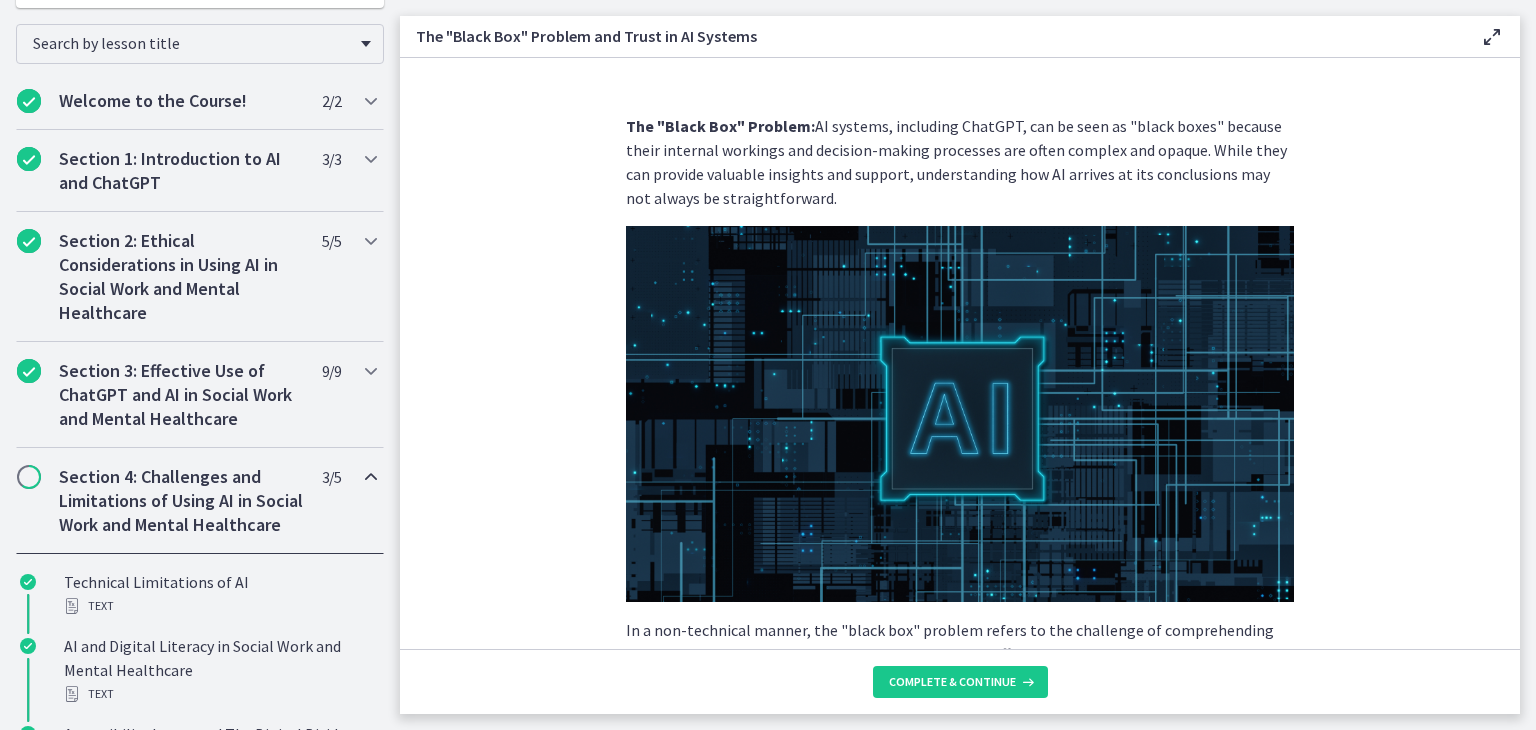 click on "The "Black Box" Problem:  AI systems, including ChatGPT, can be seen as "black boxes" because their internal workings and decision-making processes are often complex and opaque. While they can provide valuable insights and support, understanding how AI arrives at its conclusions may not always be straightforward." at bounding box center (960, 162) 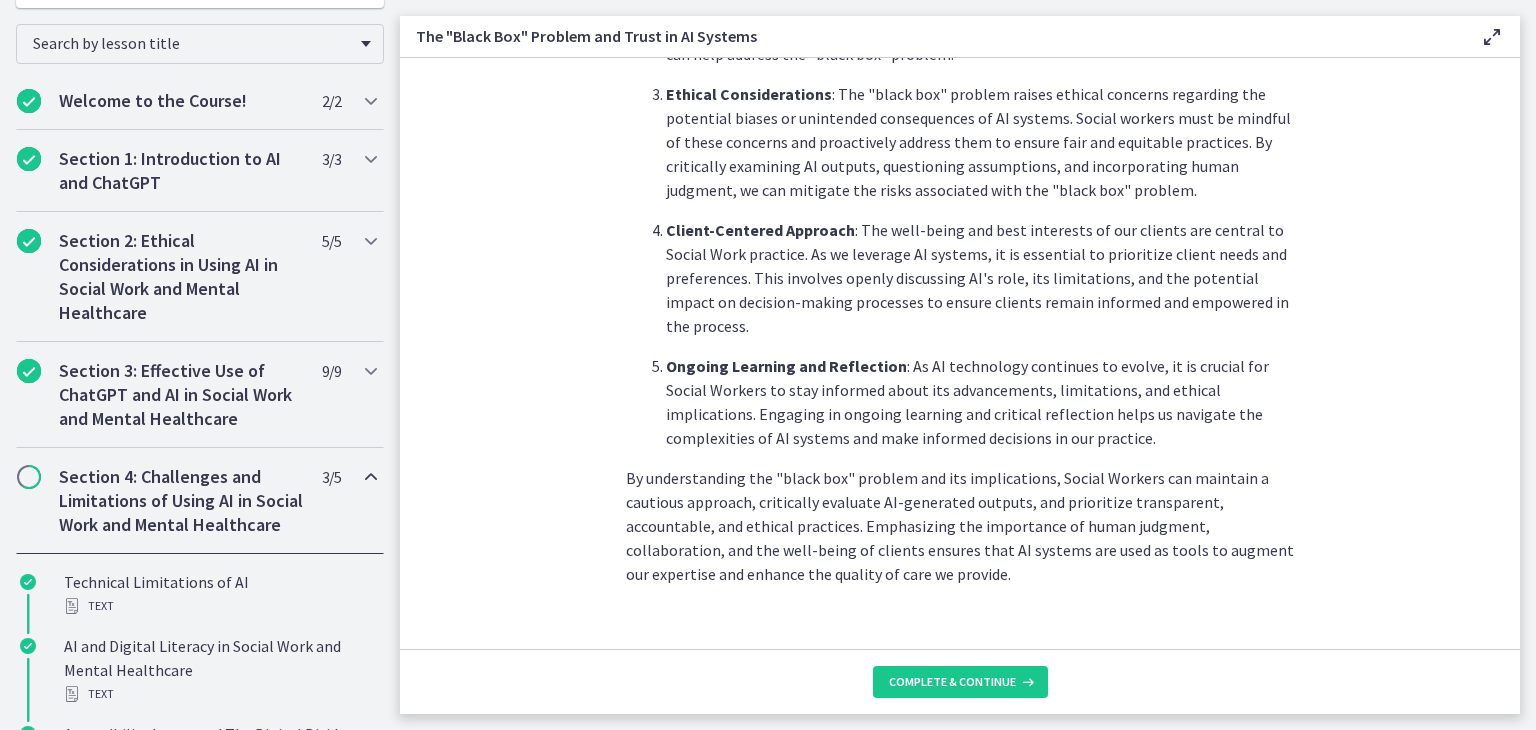 scroll, scrollTop: 992, scrollLeft: 0, axis: vertical 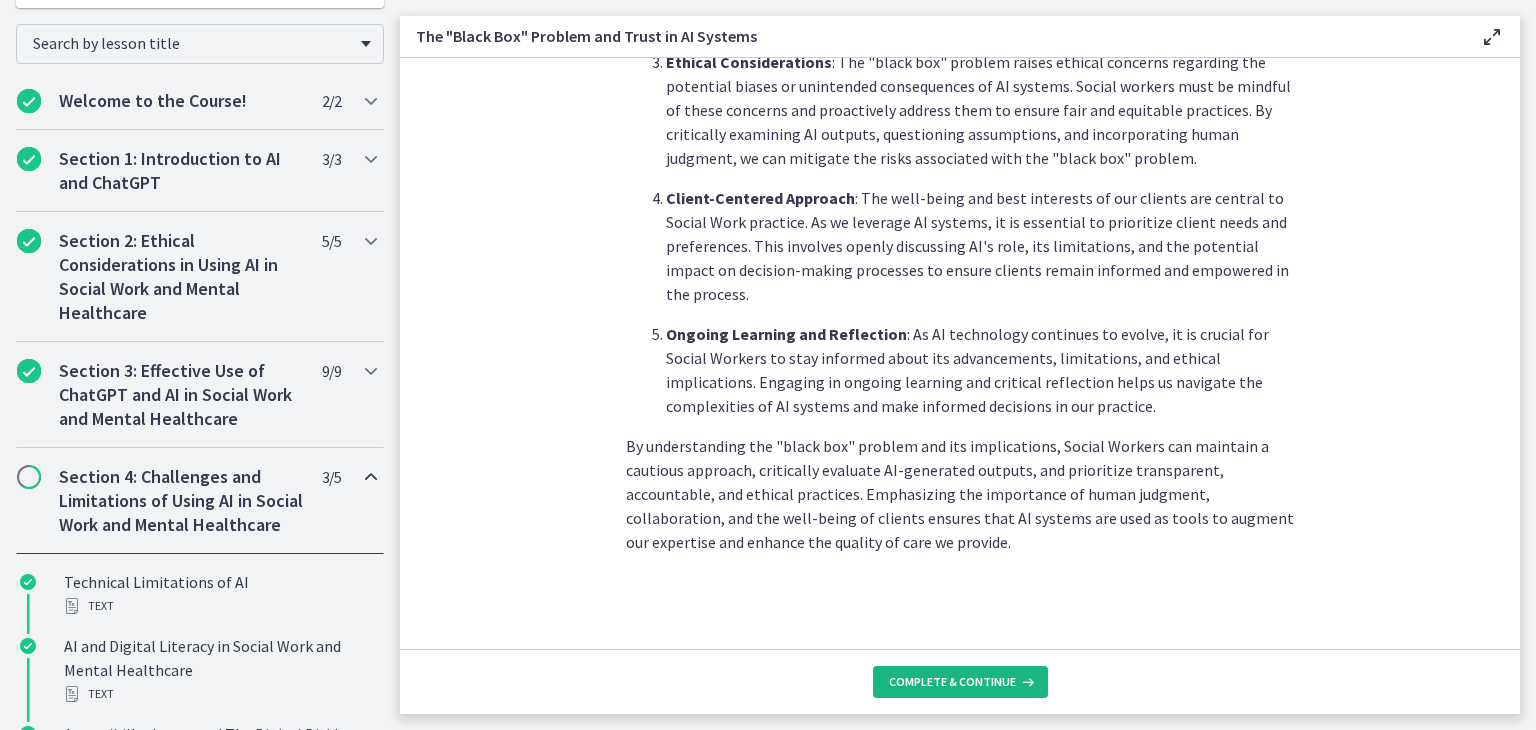 click on "Complete & continue" at bounding box center [952, 682] 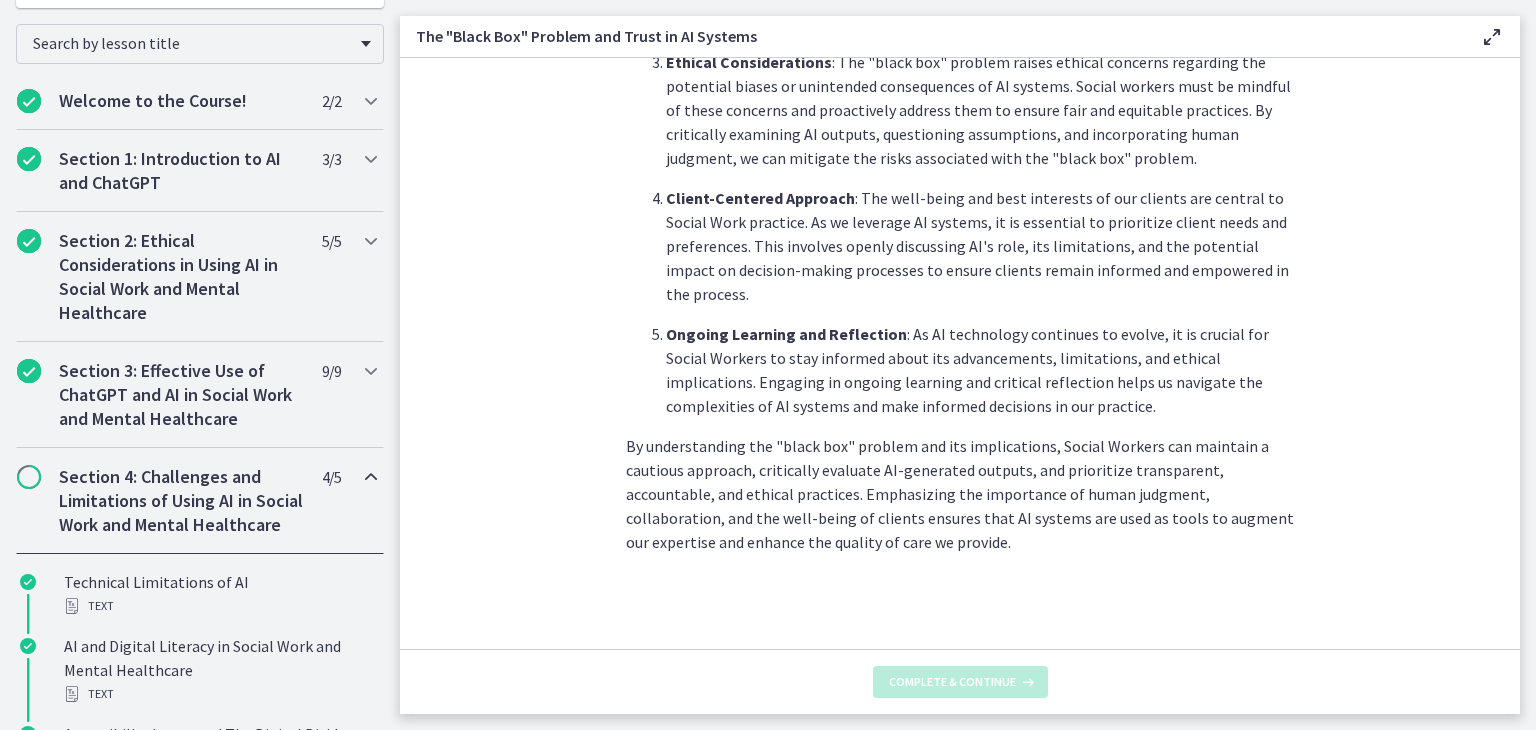 scroll, scrollTop: 0, scrollLeft: 0, axis: both 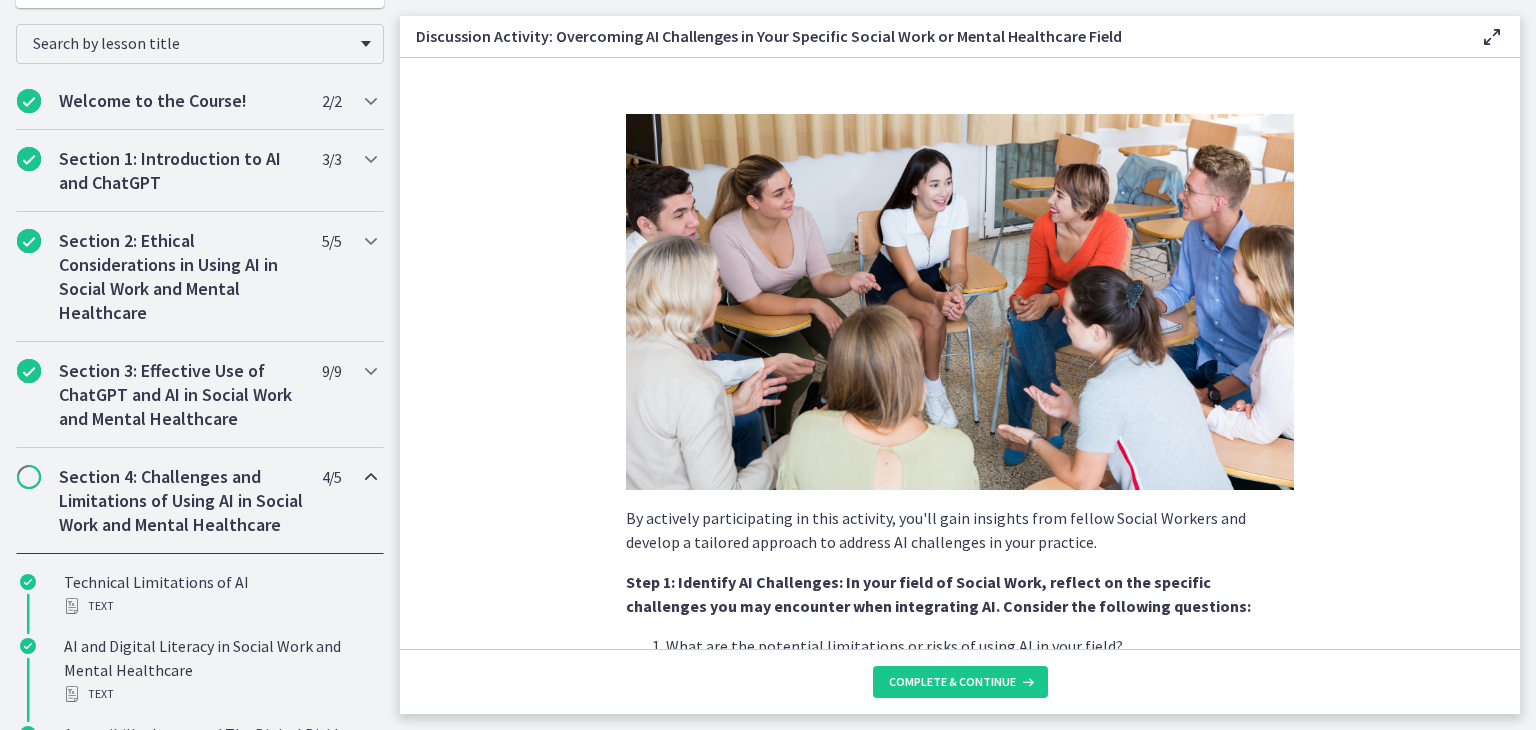 click on "By actively participating in this activity, you'll gain insights from fellow Social Workers and develop a tailored approach to address AI challenges in your practice.
Step 1: Identify AI Challenges: In your field of Social Work, reflect on the specific challenges you may encounter when integrating AI. Consider the following questions:
What are the potential limitations or risks of using AI in your field?
Are there any ethical or legal considerations that need to be addressed?
How might AI impact the human connection and empathy that is integral to your work?
Are there concerns about bias or the "black box" problem specific to your field?
What are the barriers to digital literacy or accessibility that you and your clients may face?
Share a challenge you've encountered when integrating AI in your field. How does it impact your practice?
Have you found ways to mitigate the limitations or risks of AI in your specific Social Work field? Share your strategies." at bounding box center [960, 950] 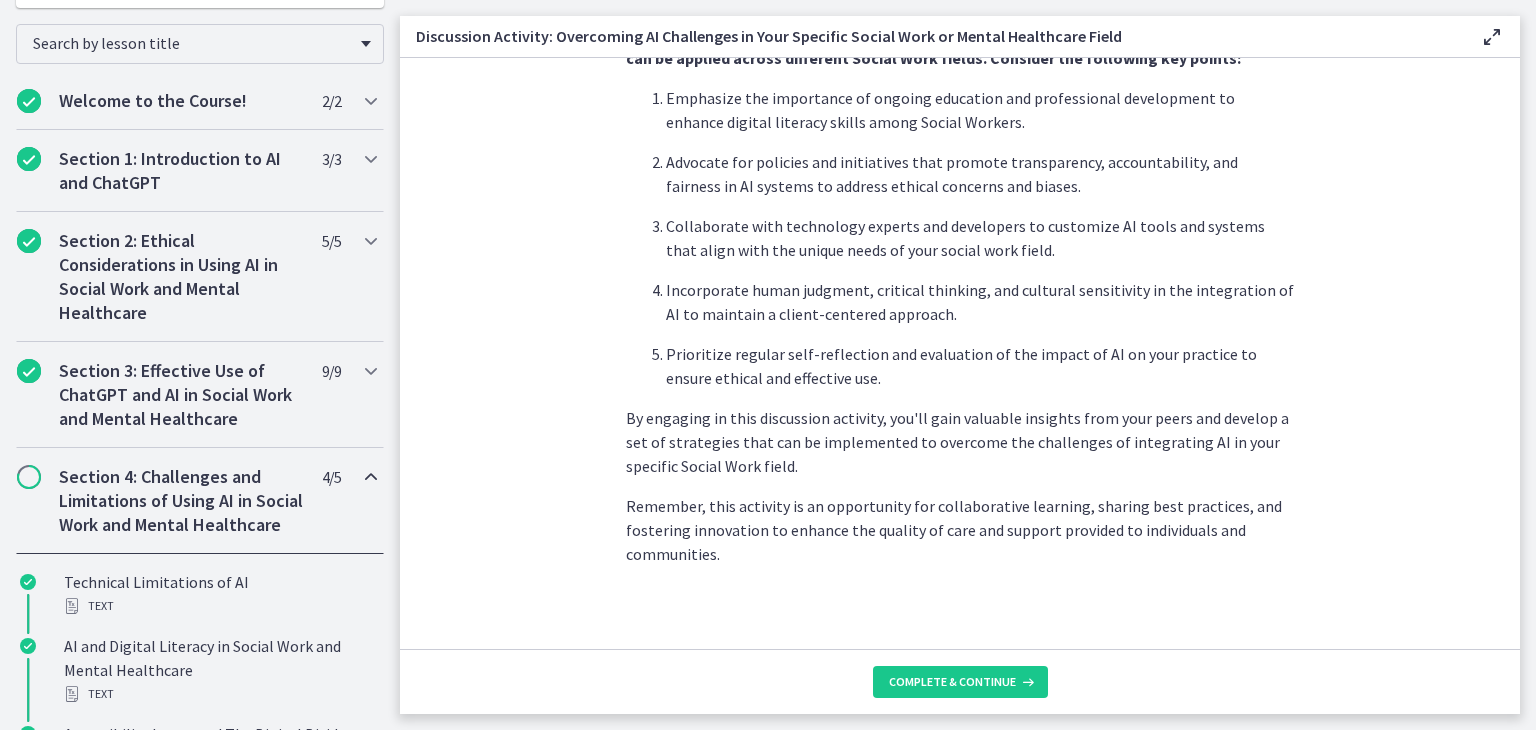 scroll, scrollTop: 1232, scrollLeft: 0, axis: vertical 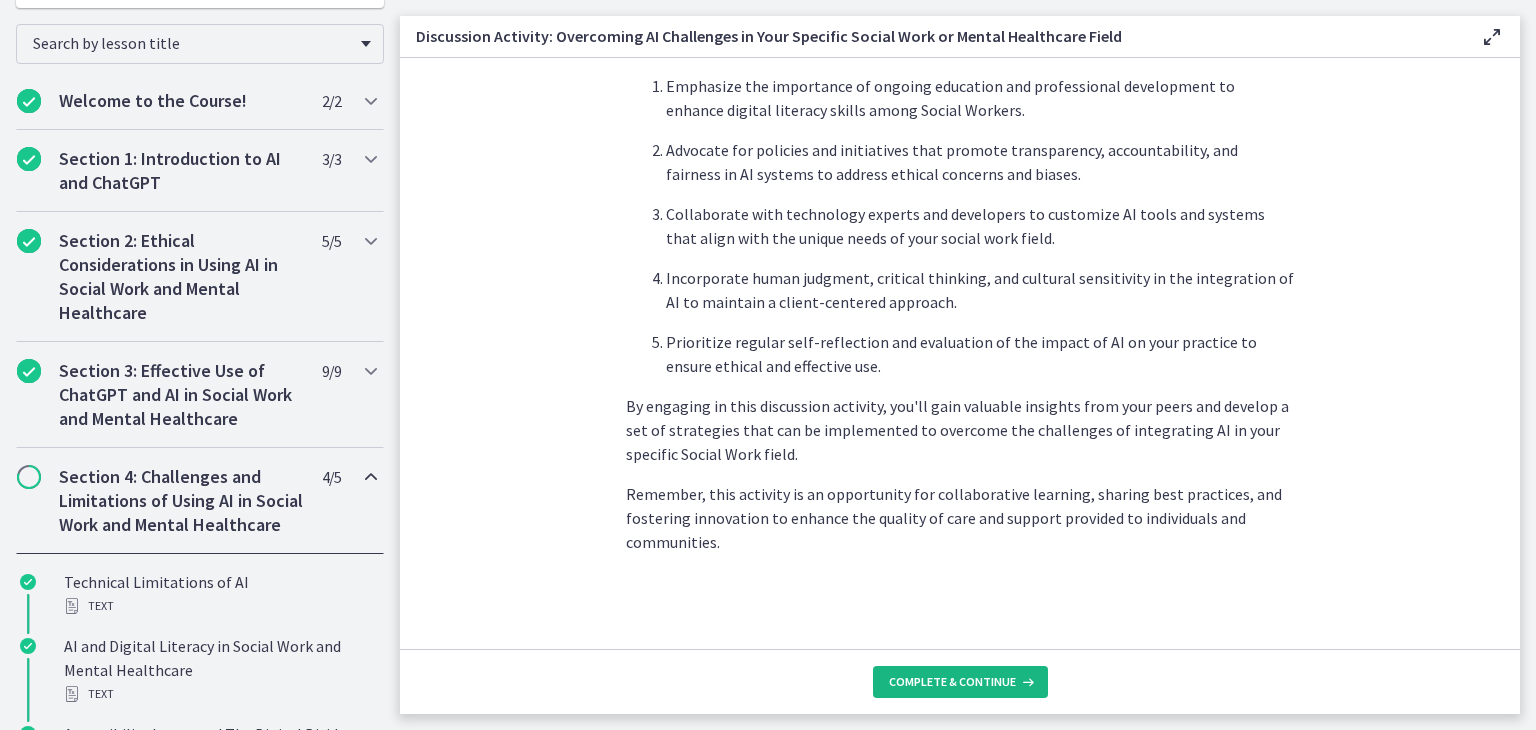 click on "Complete & continue" at bounding box center (952, 682) 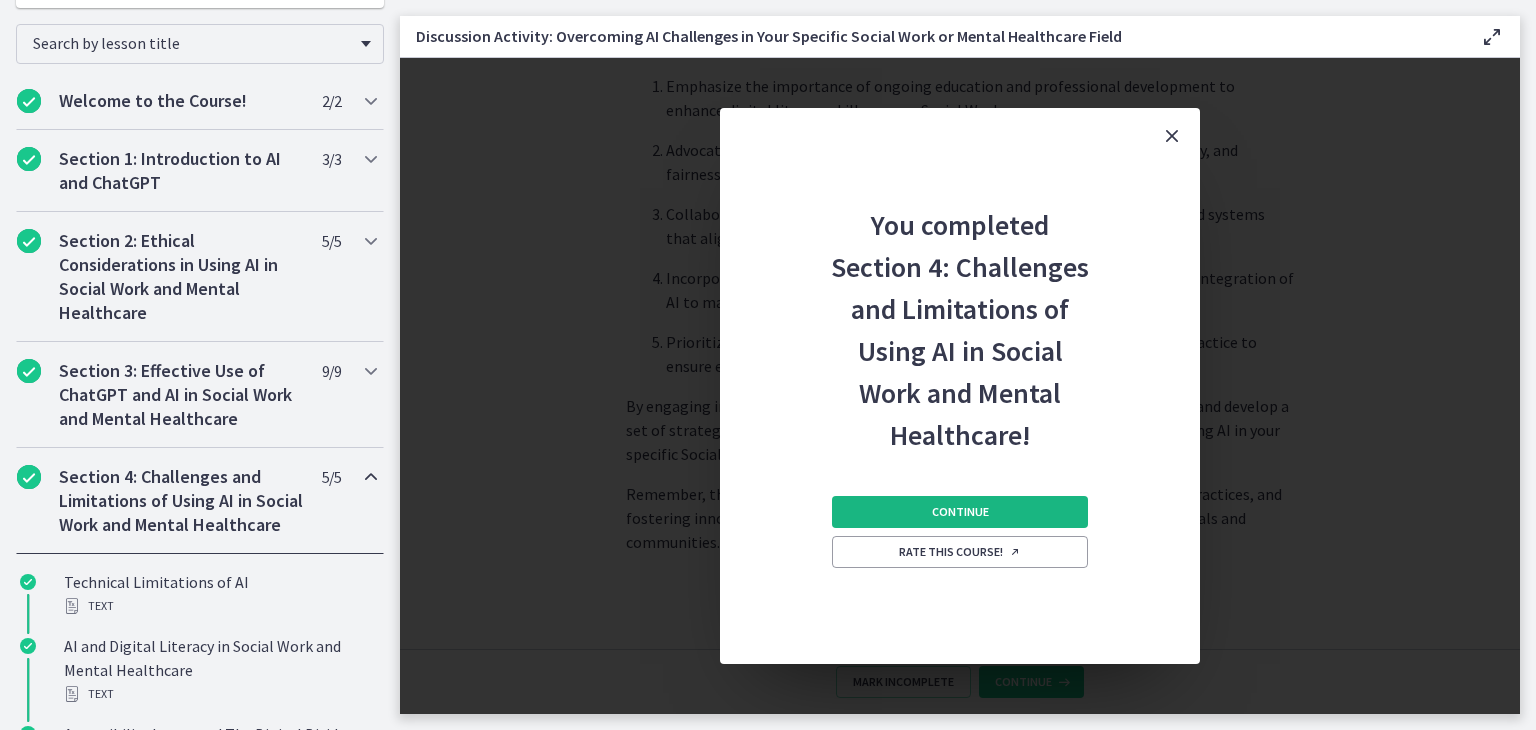 click on "Continue" at bounding box center (960, 512) 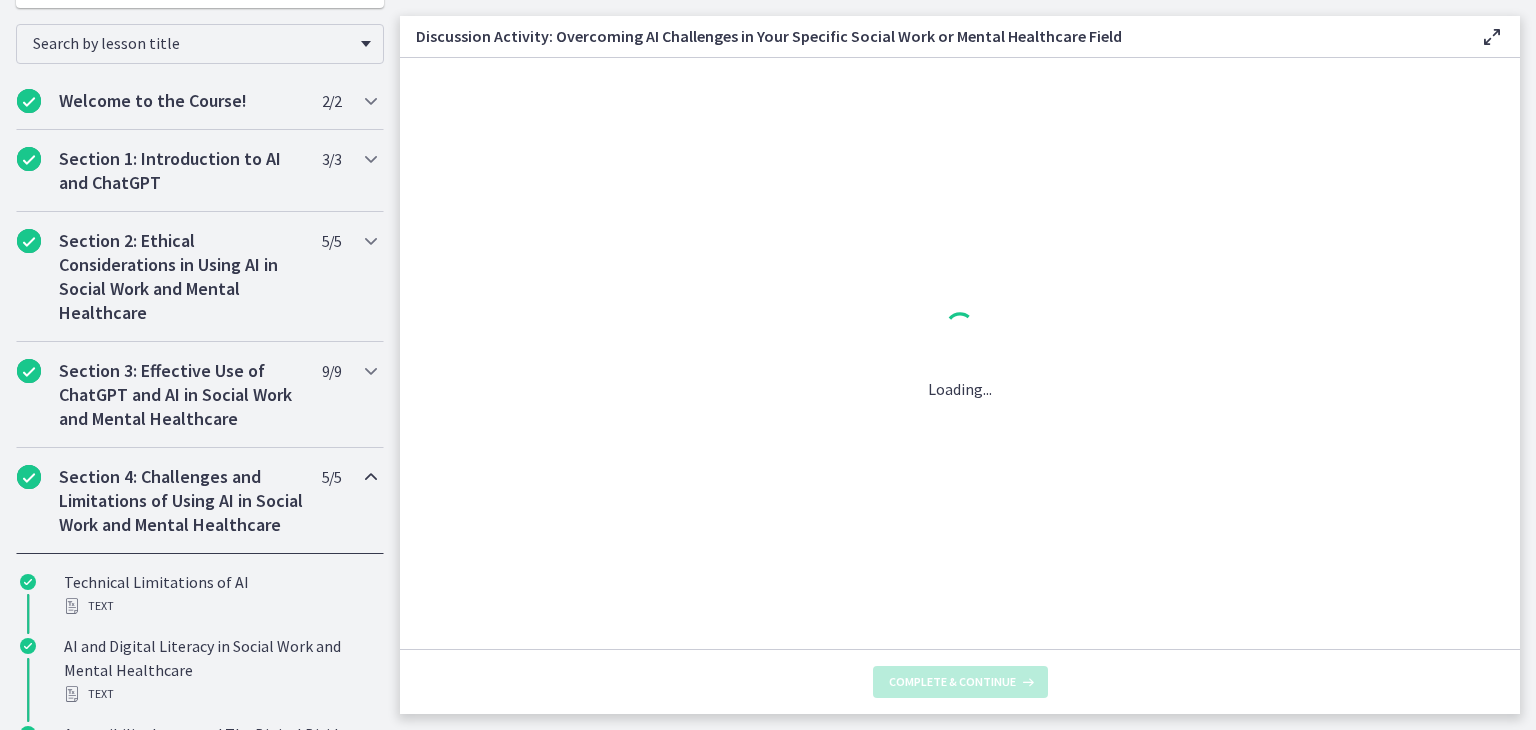 scroll, scrollTop: 0, scrollLeft: 0, axis: both 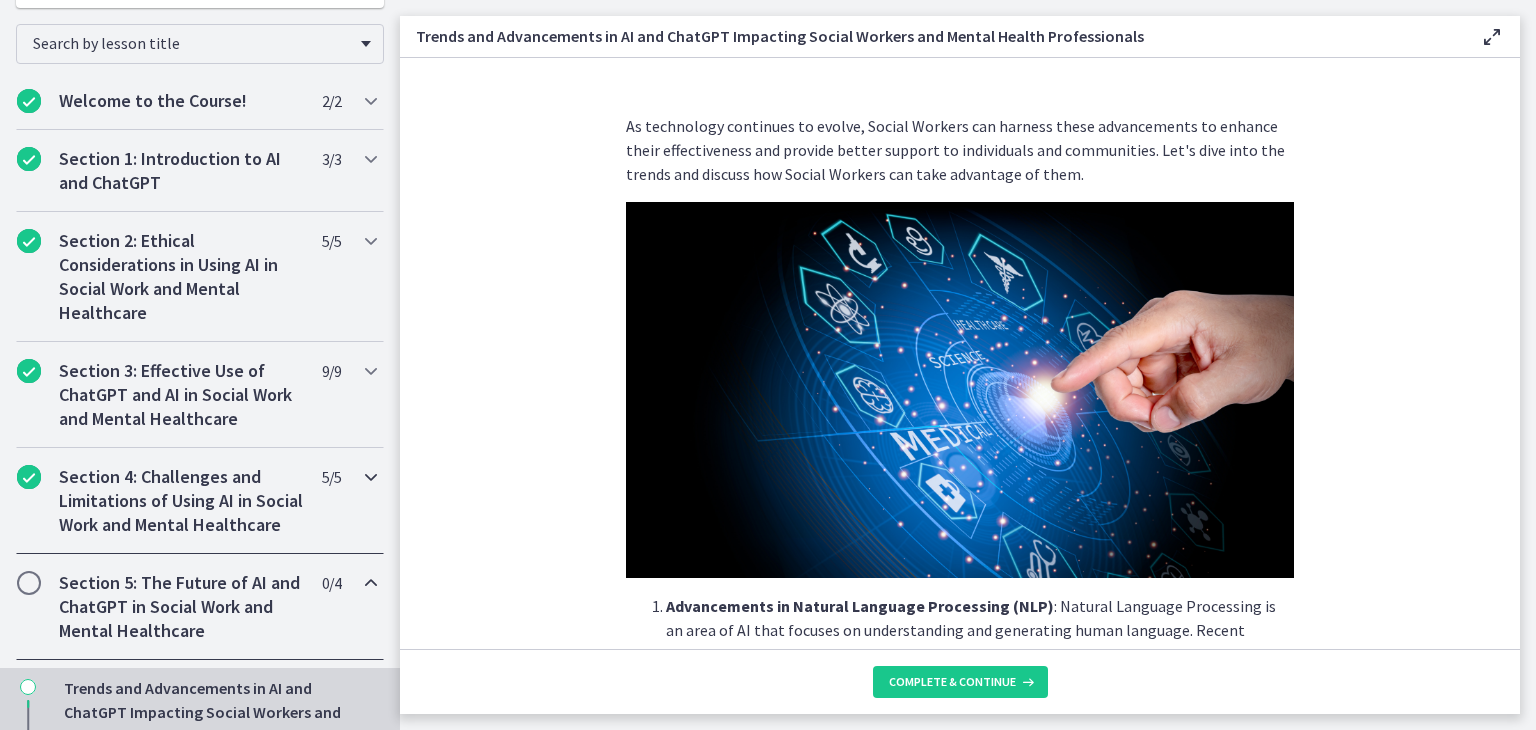 drag, startPoint x: 245, startPoint y: 632, endPoint x: 7, endPoint y: 572, distance: 245.44653 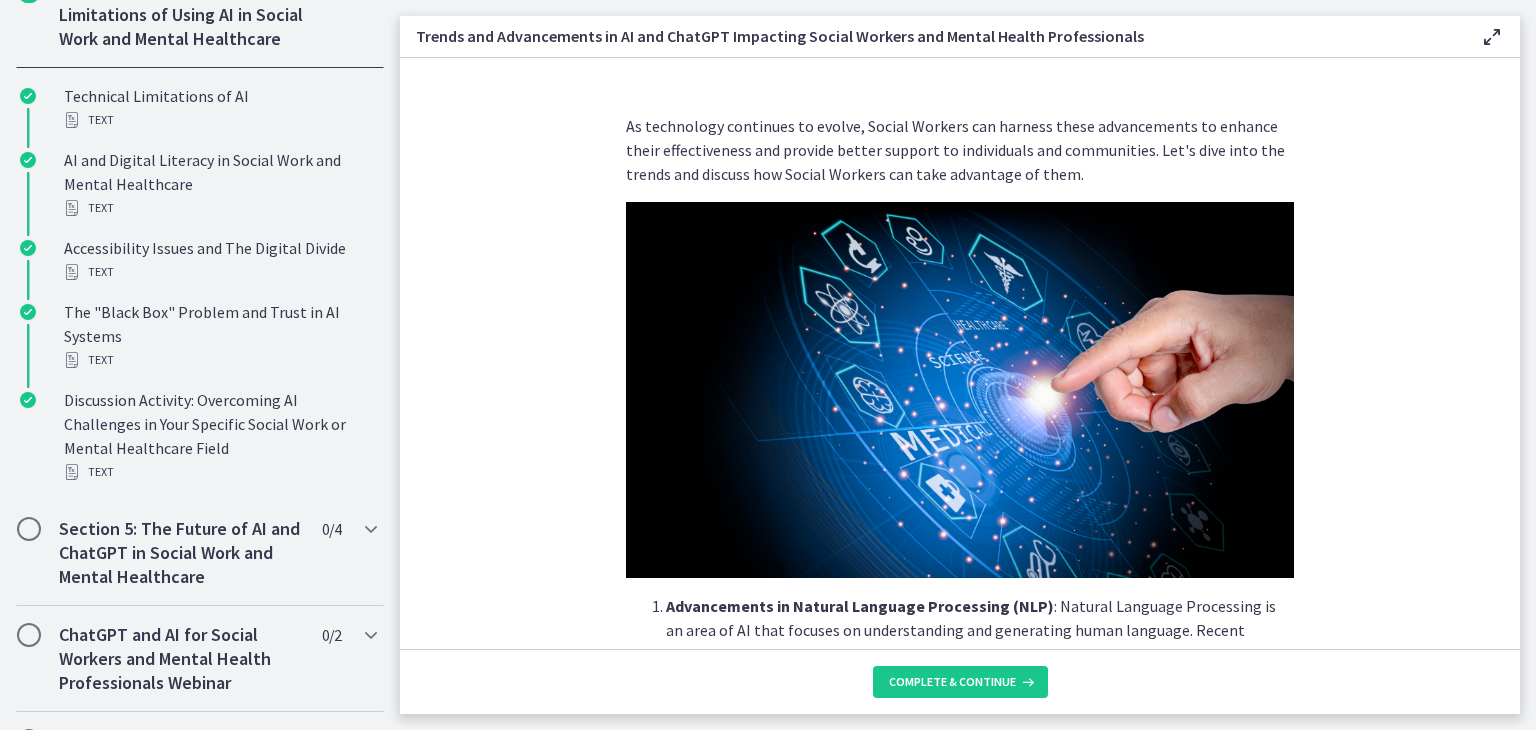 scroll, scrollTop: 841, scrollLeft: 0, axis: vertical 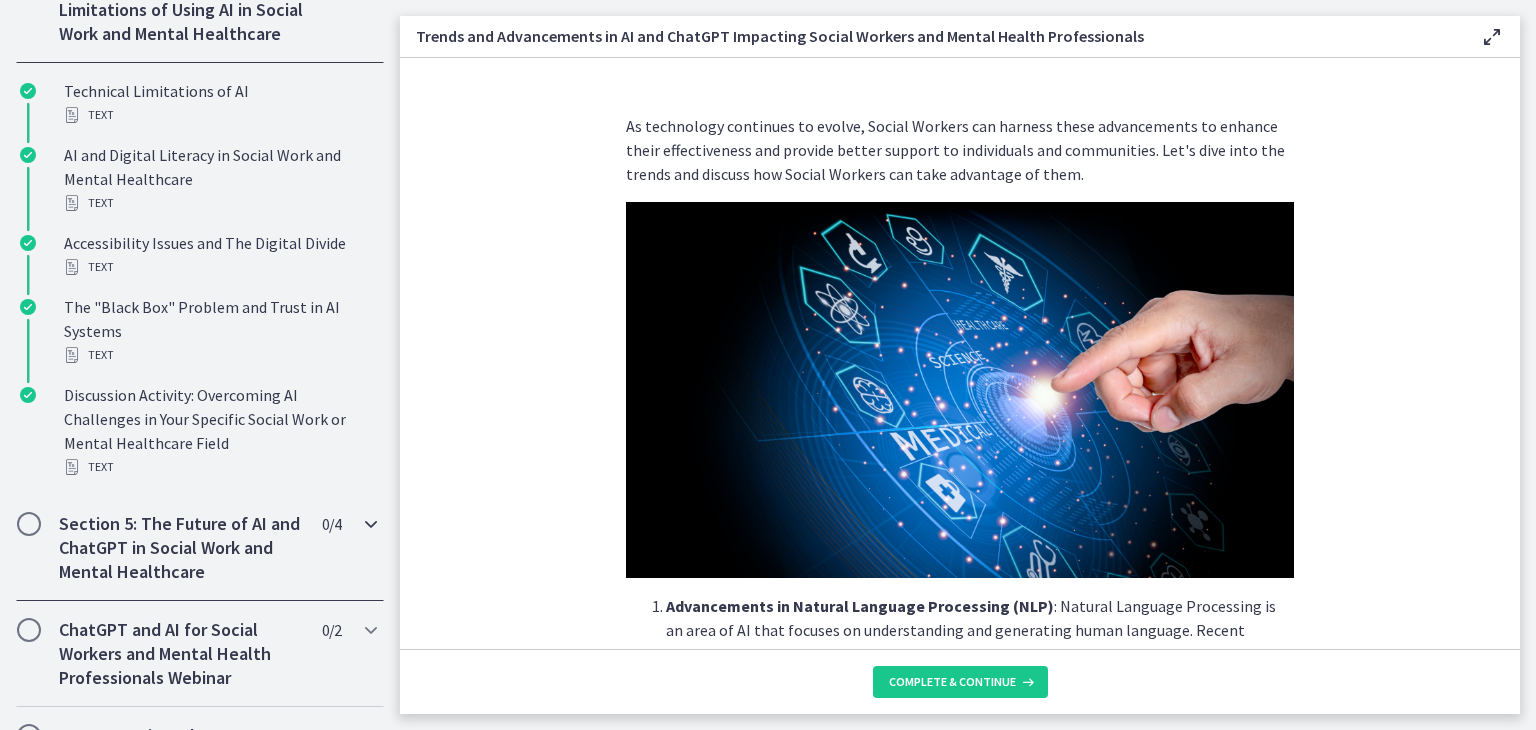 click on "Section 5: The Future of AI and ChatGPT in Social Work and Mental Healthcare" at bounding box center [181, 548] 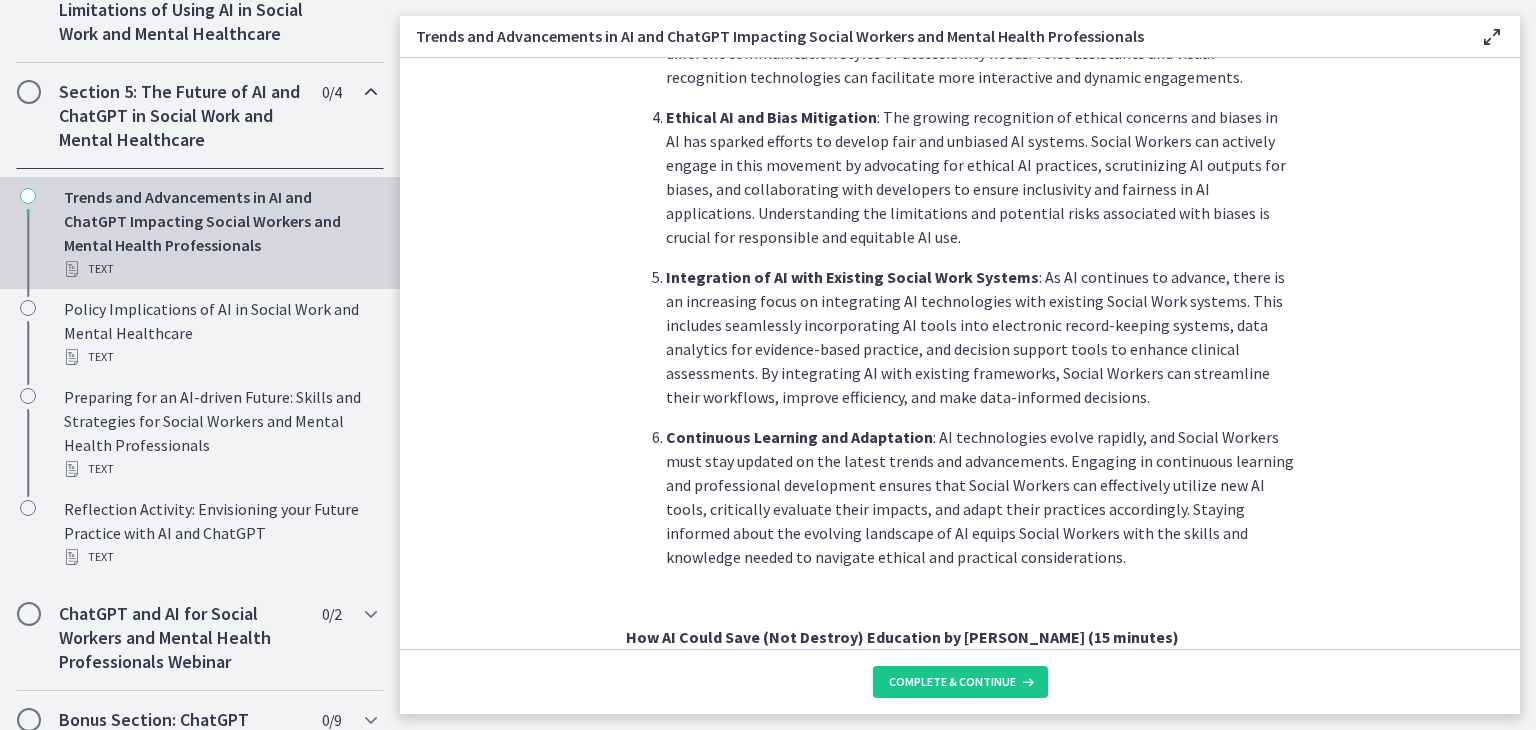 scroll, scrollTop: 928, scrollLeft: 0, axis: vertical 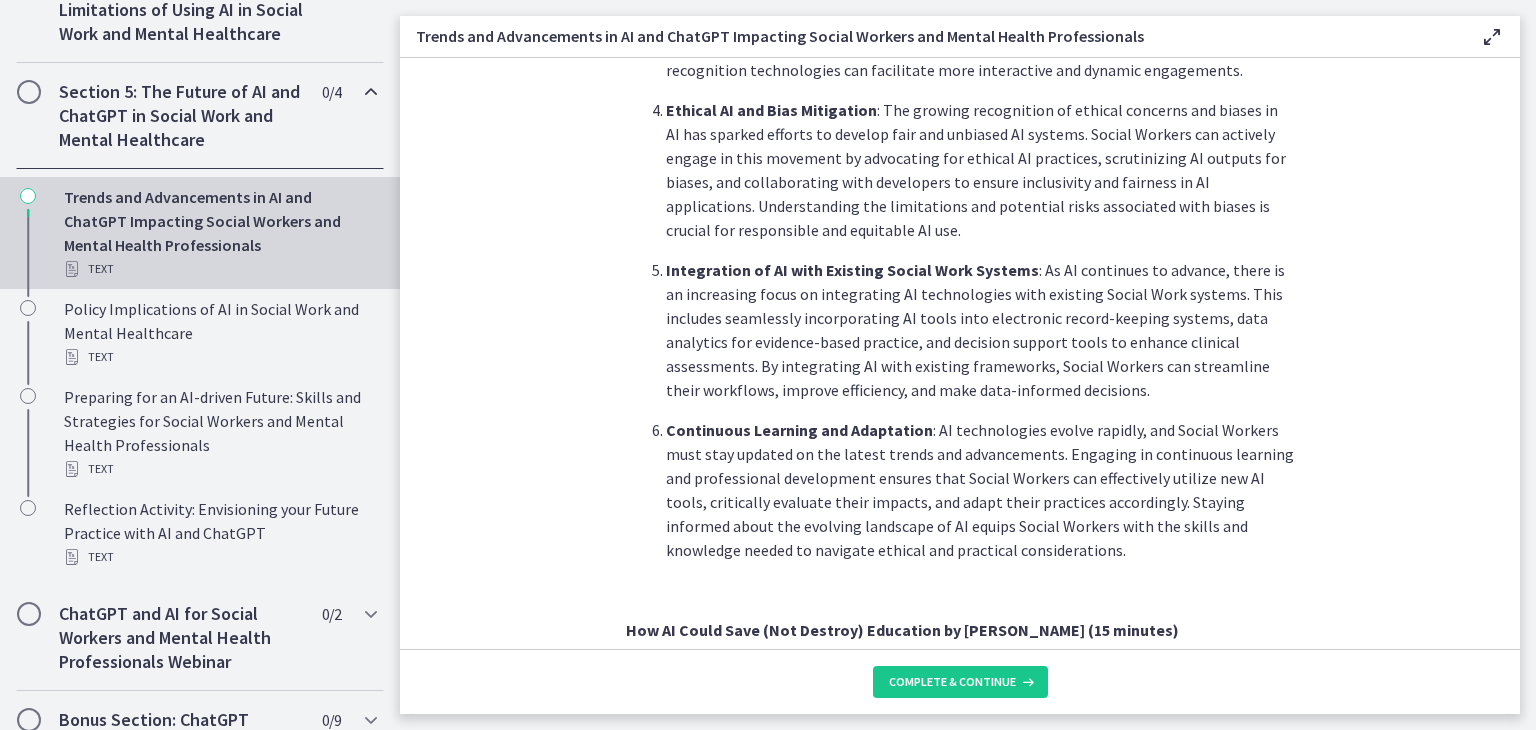 drag, startPoint x: 1483, startPoint y: 389, endPoint x: 1483, endPoint y: 417, distance: 28 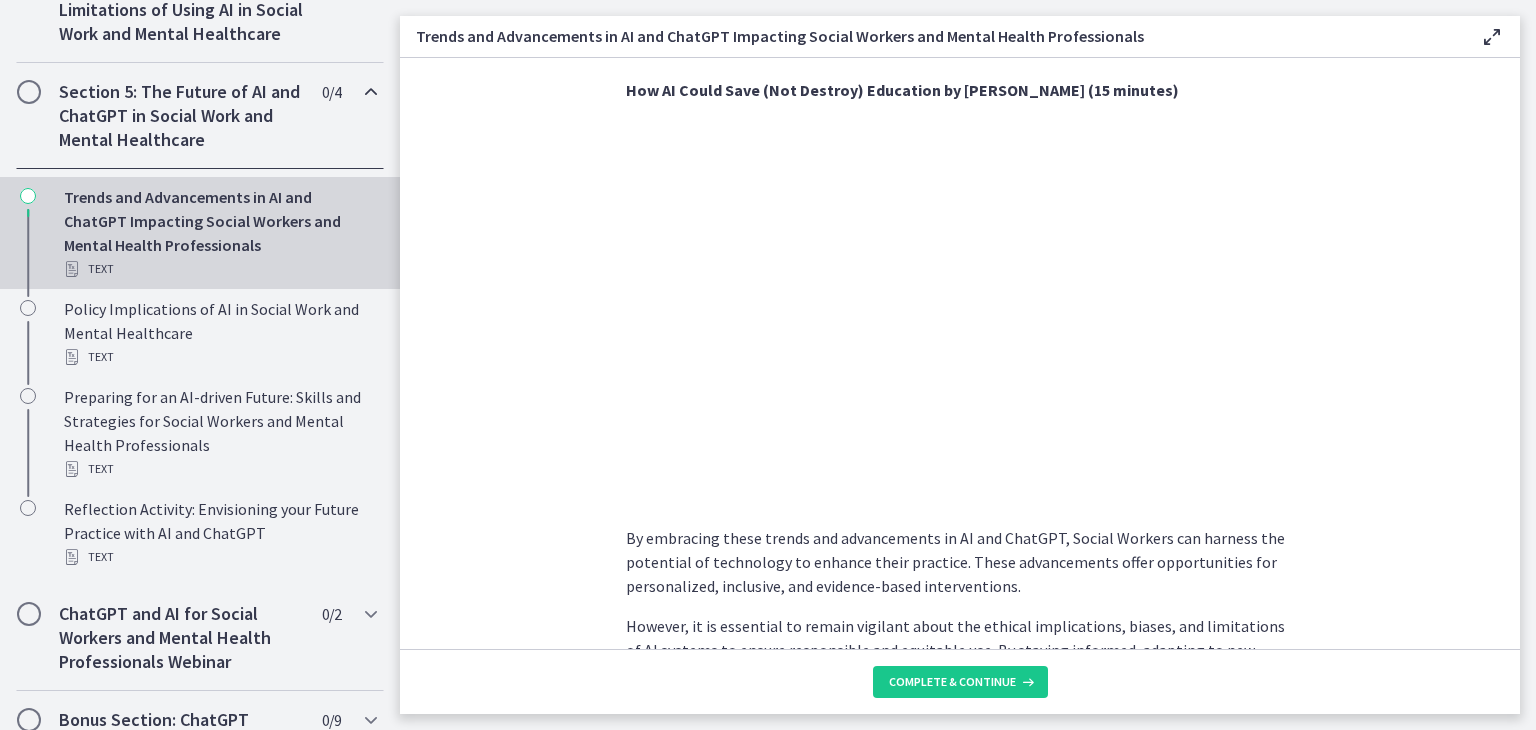 scroll, scrollTop: 1623, scrollLeft: 0, axis: vertical 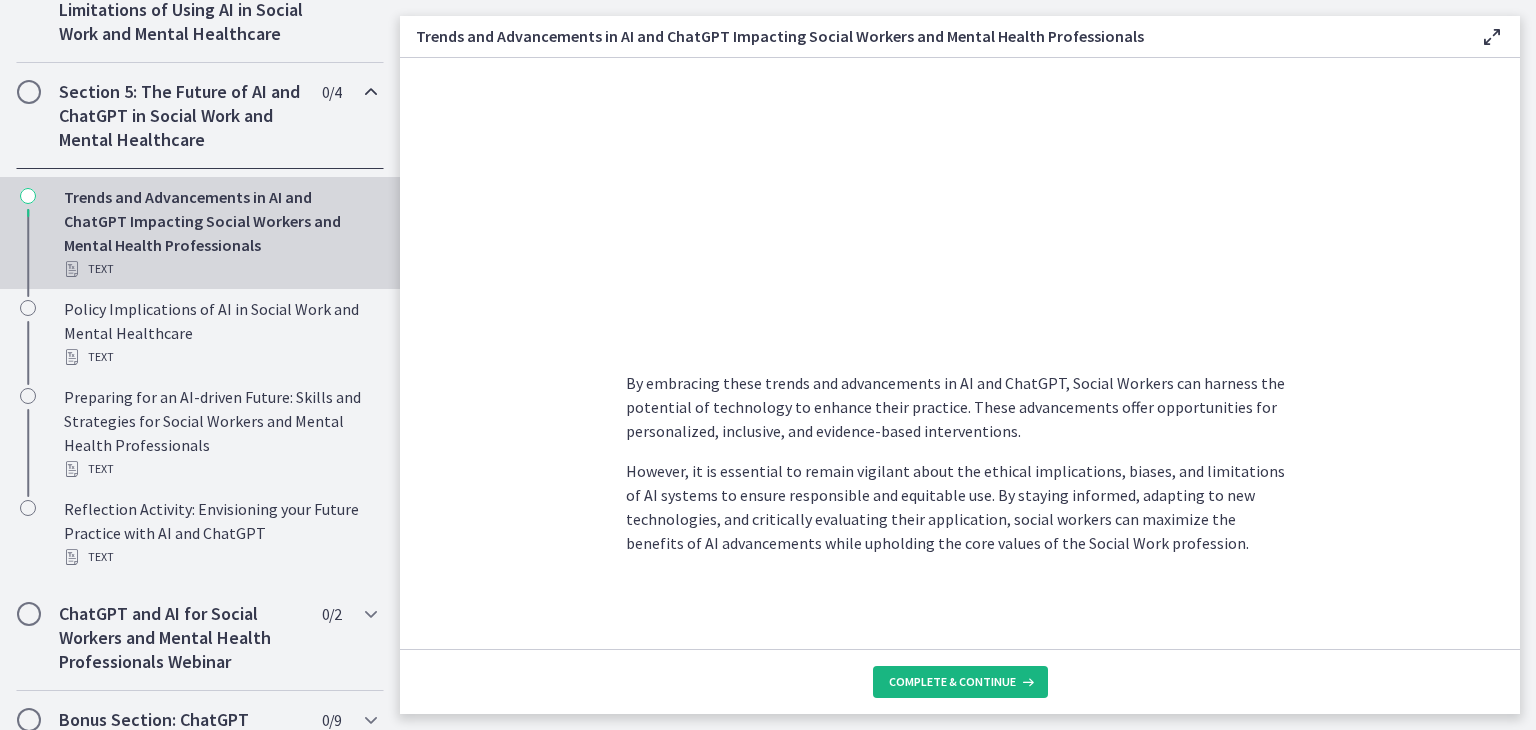 click on "Complete & continue" at bounding box center (960, 681) 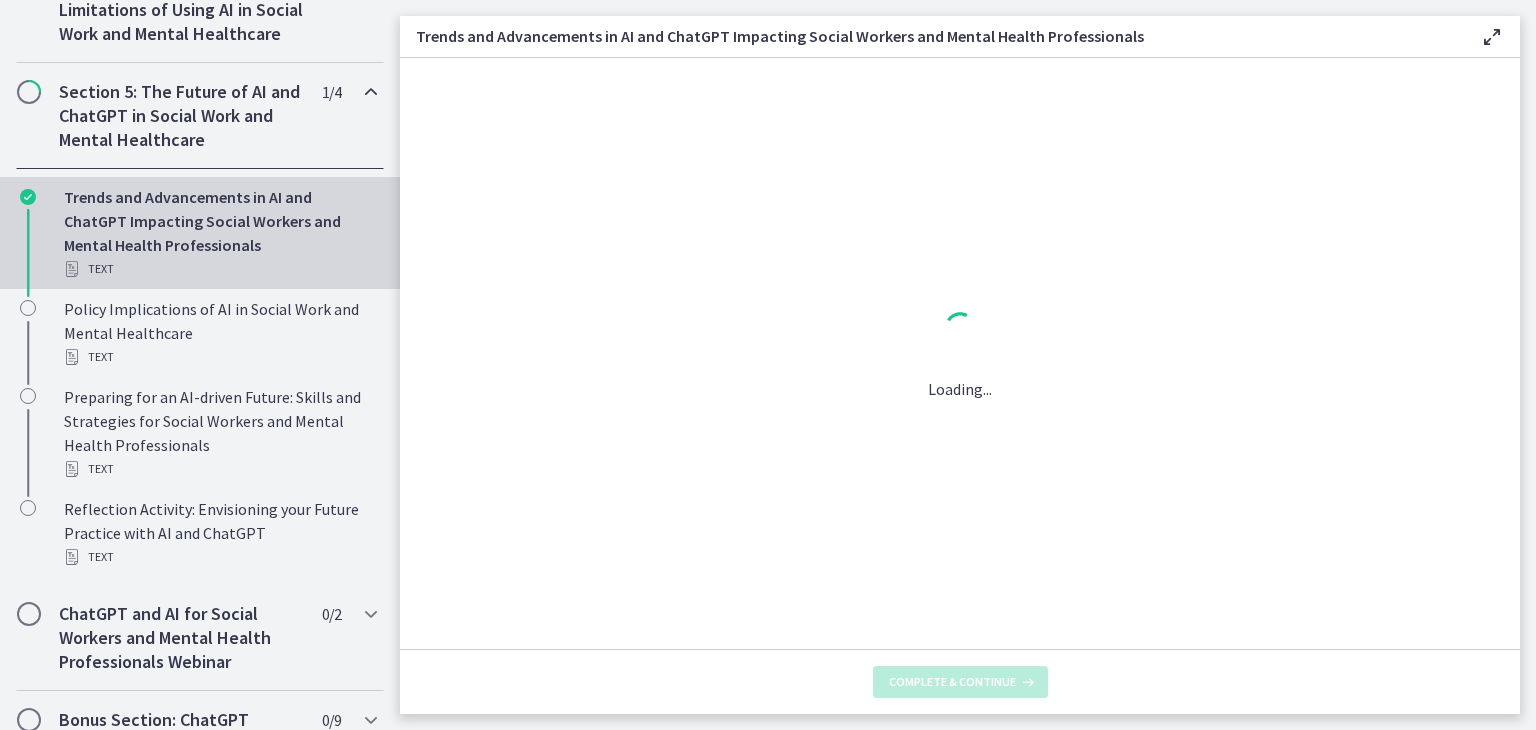 scroll, scrollTop: 0, scrollLeft: 0, axis: both 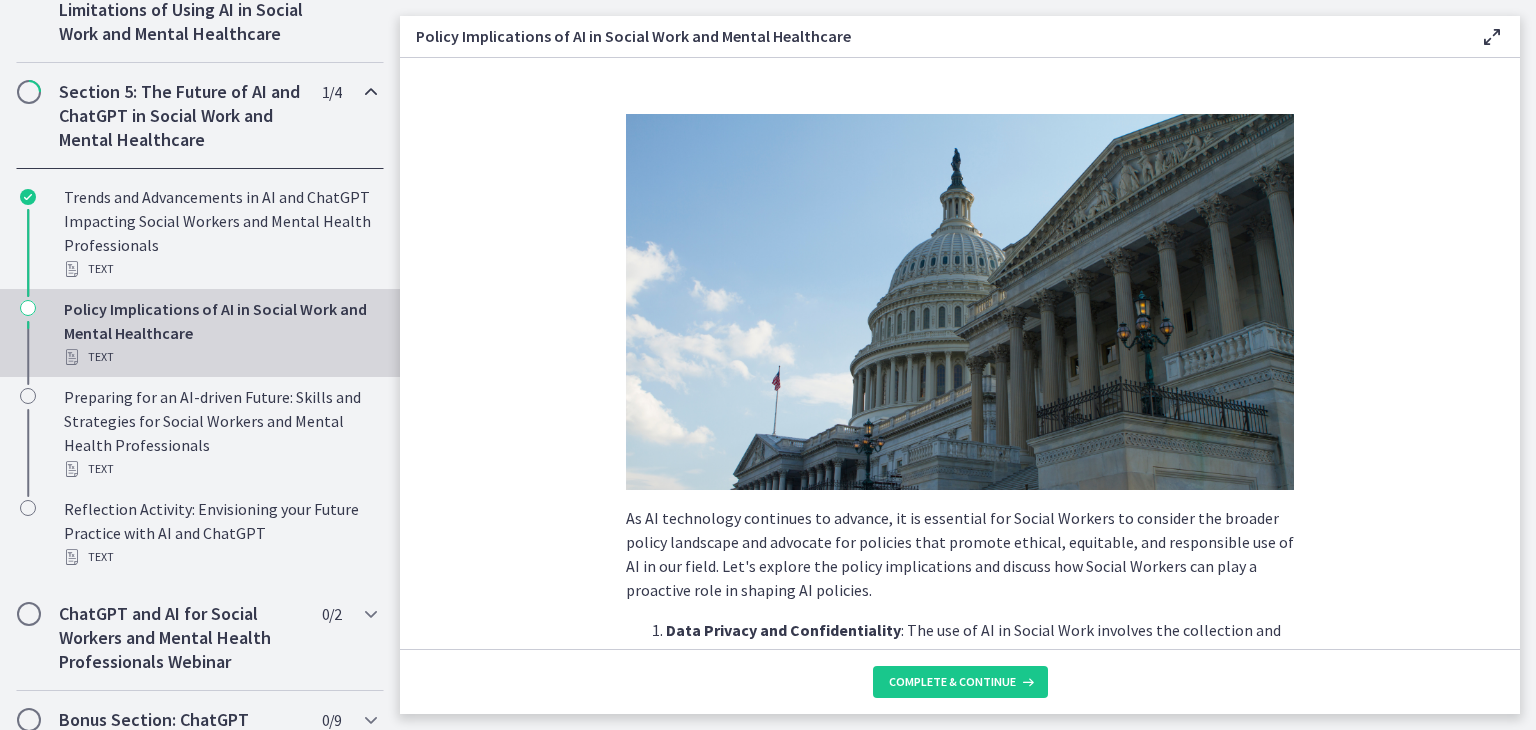 click on "As AI technology continues to advance, it is essential for Social Workers to consider the broader policy landscape and advocate for policies that promote ethical, equitable, and responsible use of AI in our field. Let's explore the policy implications and discuss how Social Workers can play a proactive role in shaping AI policies." at bounding box center [960, 554] 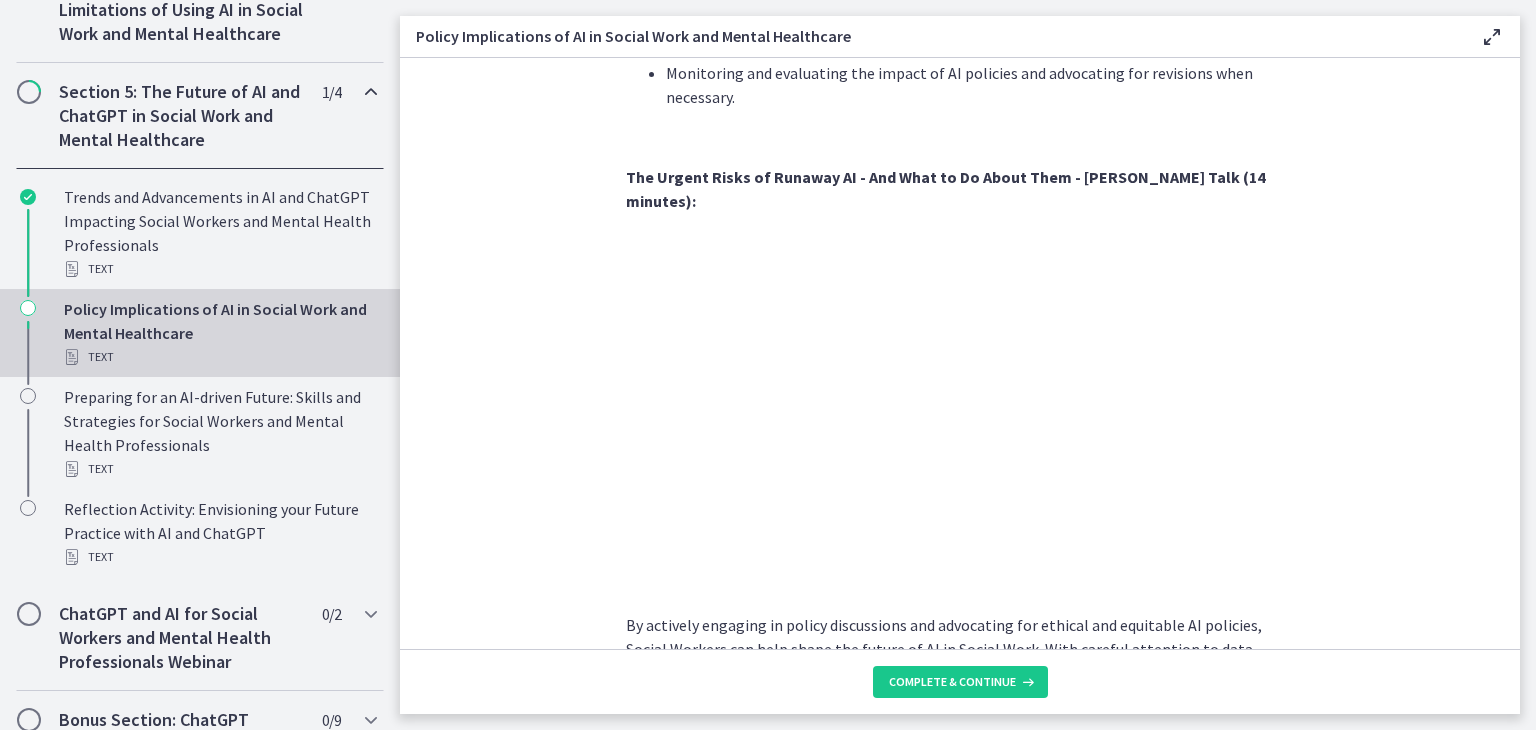 scroll, scrollTop: 1680, scrollLeft: 0, axis: vertical 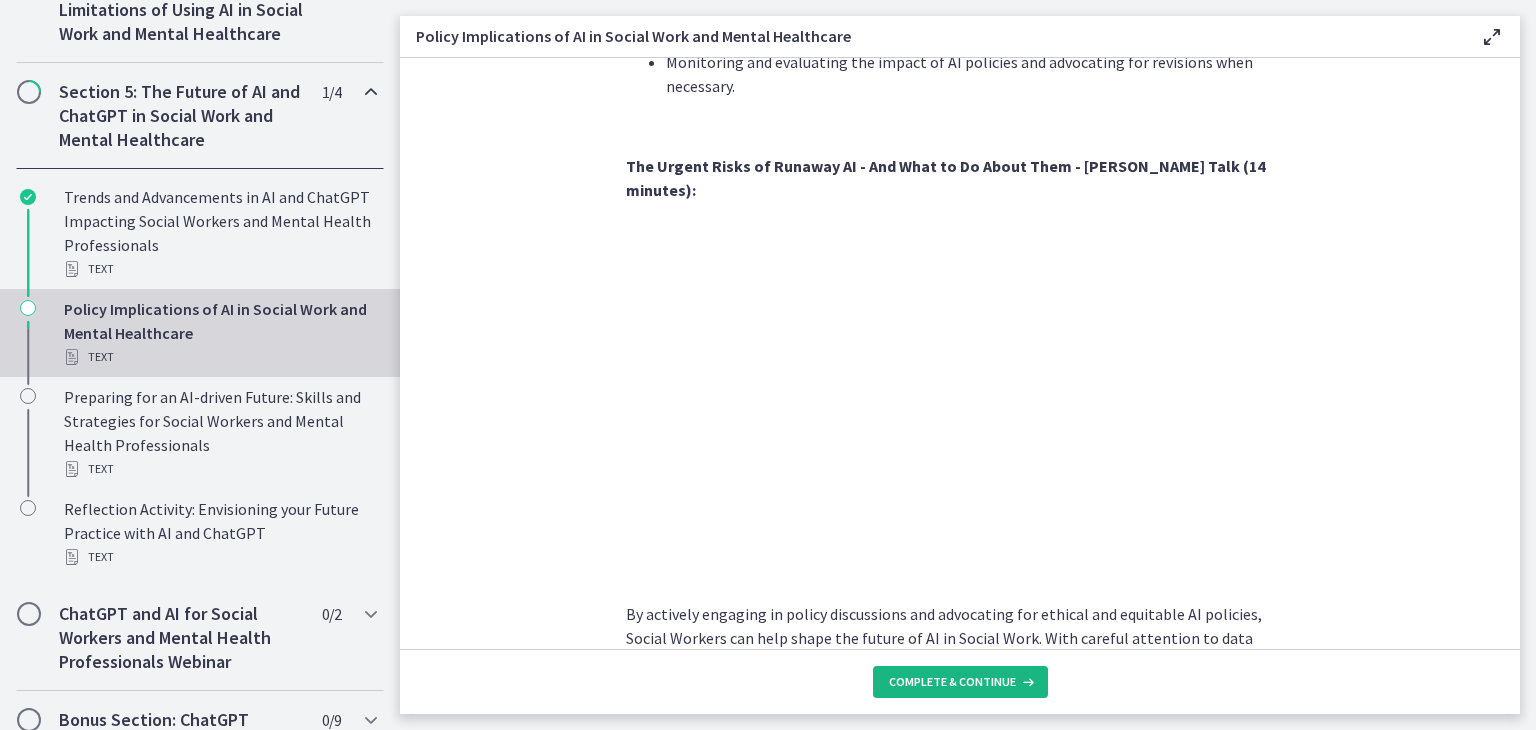 click on "Complete & continue" at bounding box center [952, 682] 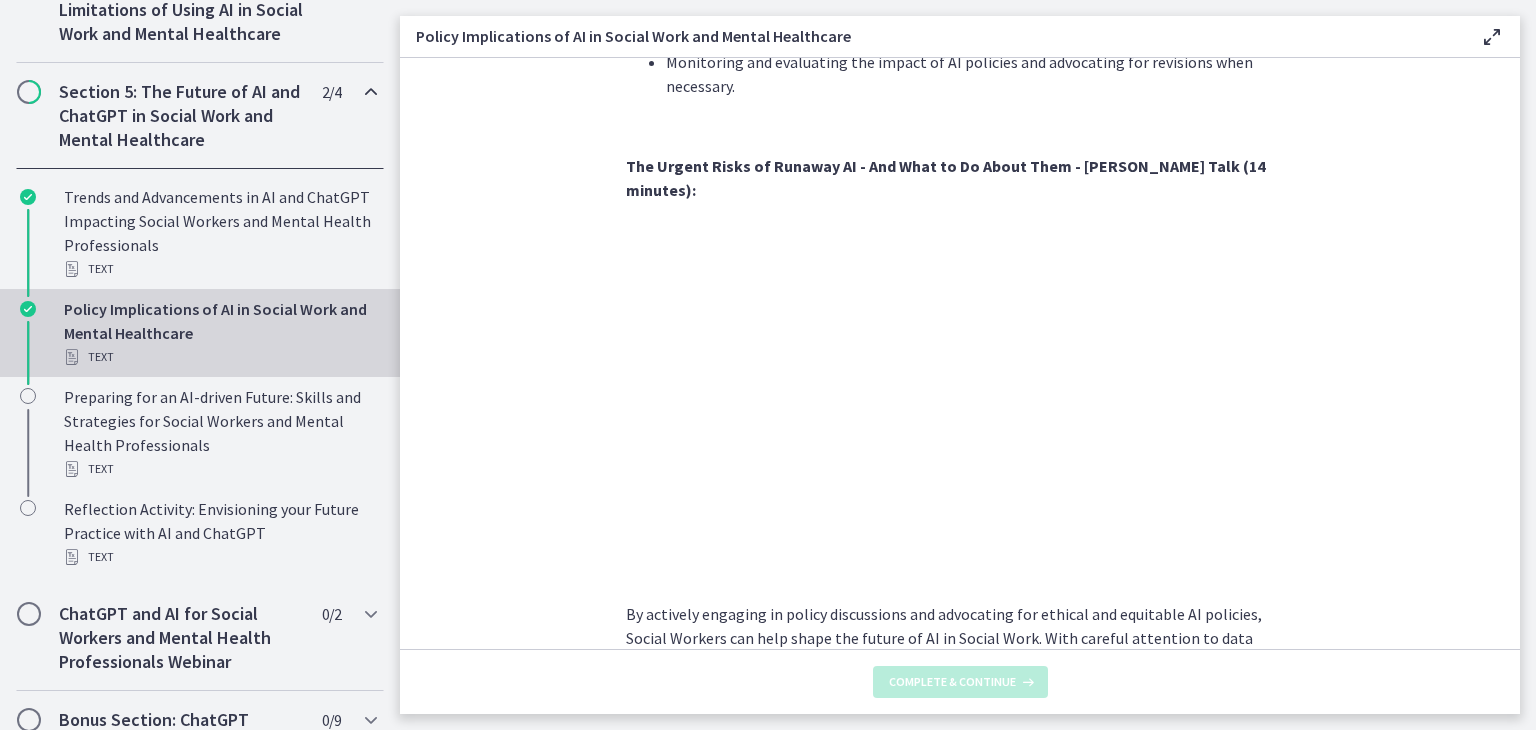 scroll, scrollTop: 0, scrollLeft: 0, axis: both 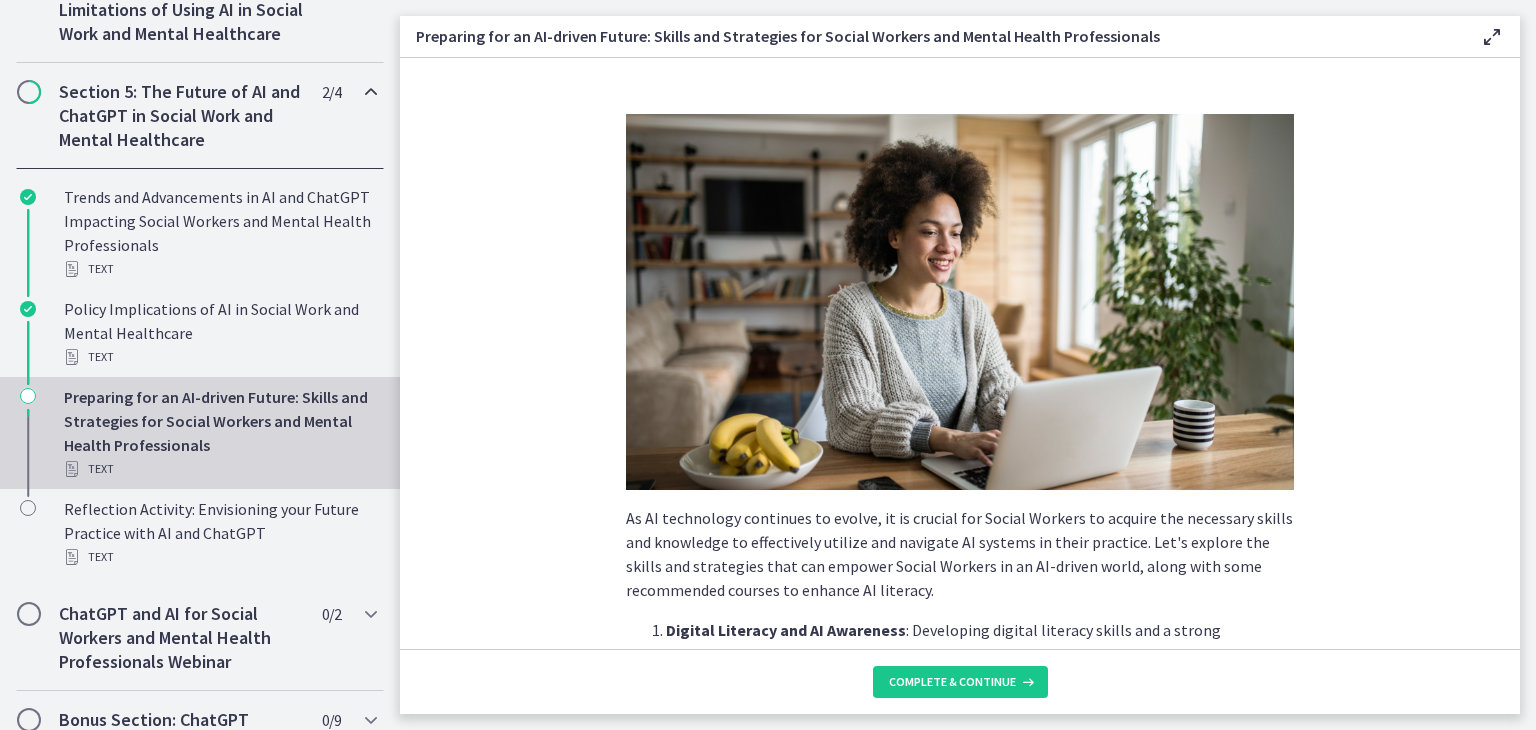 click on "As AI technology continues to evolve, it is crucial for Social Workers to acquire the necessary skills and knowledge to effectively utilize and navigate AI systems in their practice. Let's explore the skills and strategies that can empower Social Workers in an AI-driven world, along with some recommended courses to enhance AI literacy." at bounding box center (960, 554) 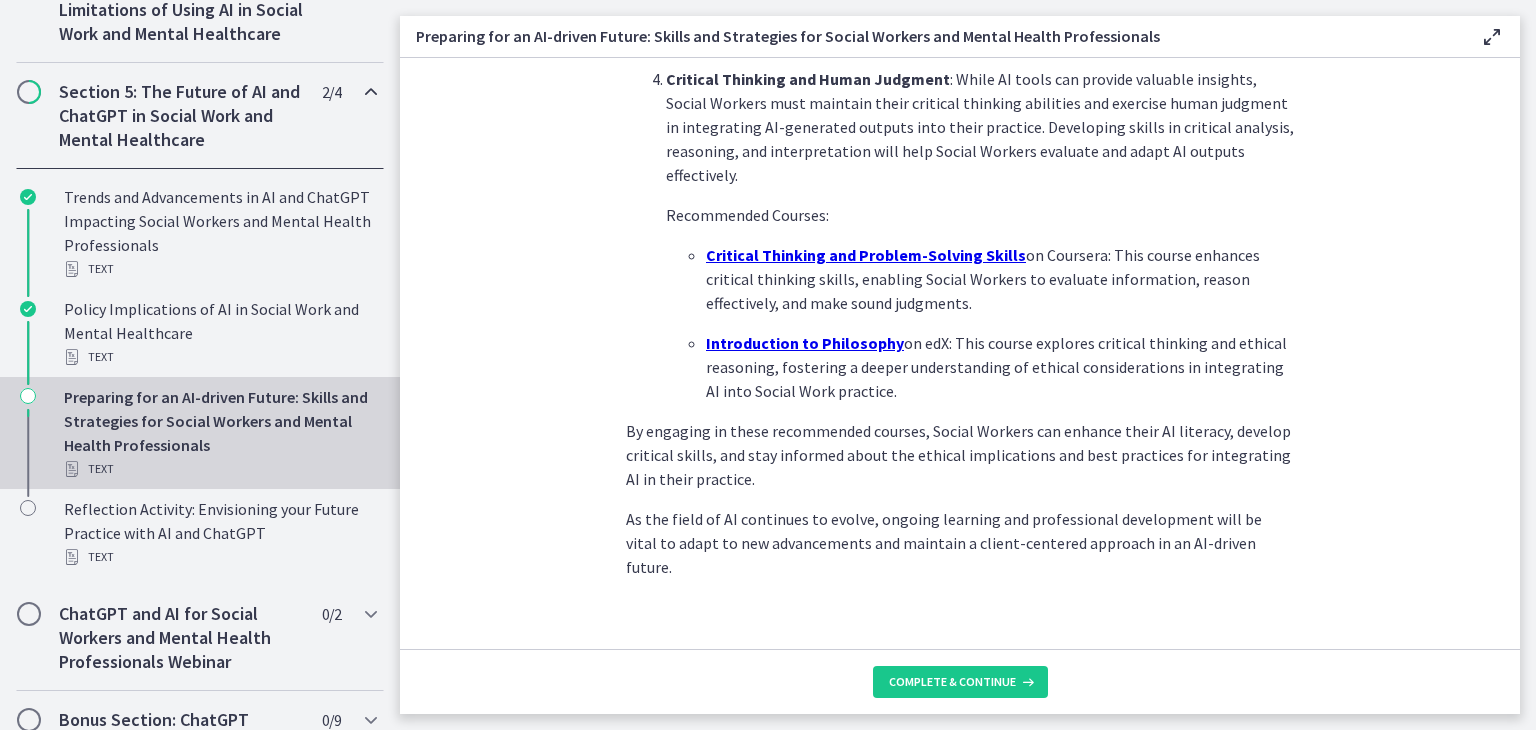 scroll, scrollTop: 1424, scrollLeft: 0, axis: vertical 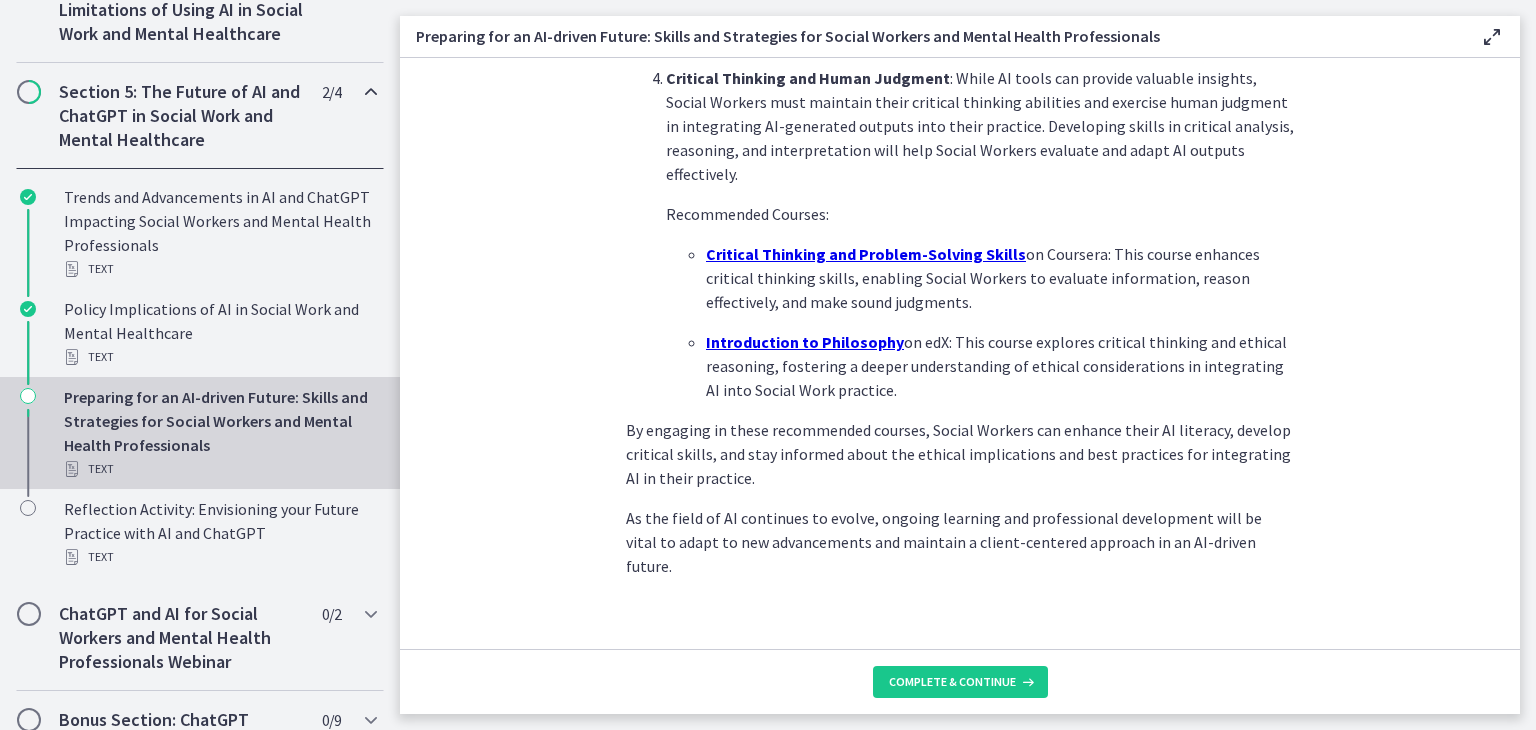 click on "Complete & continue" at bounding box center (960, 681) 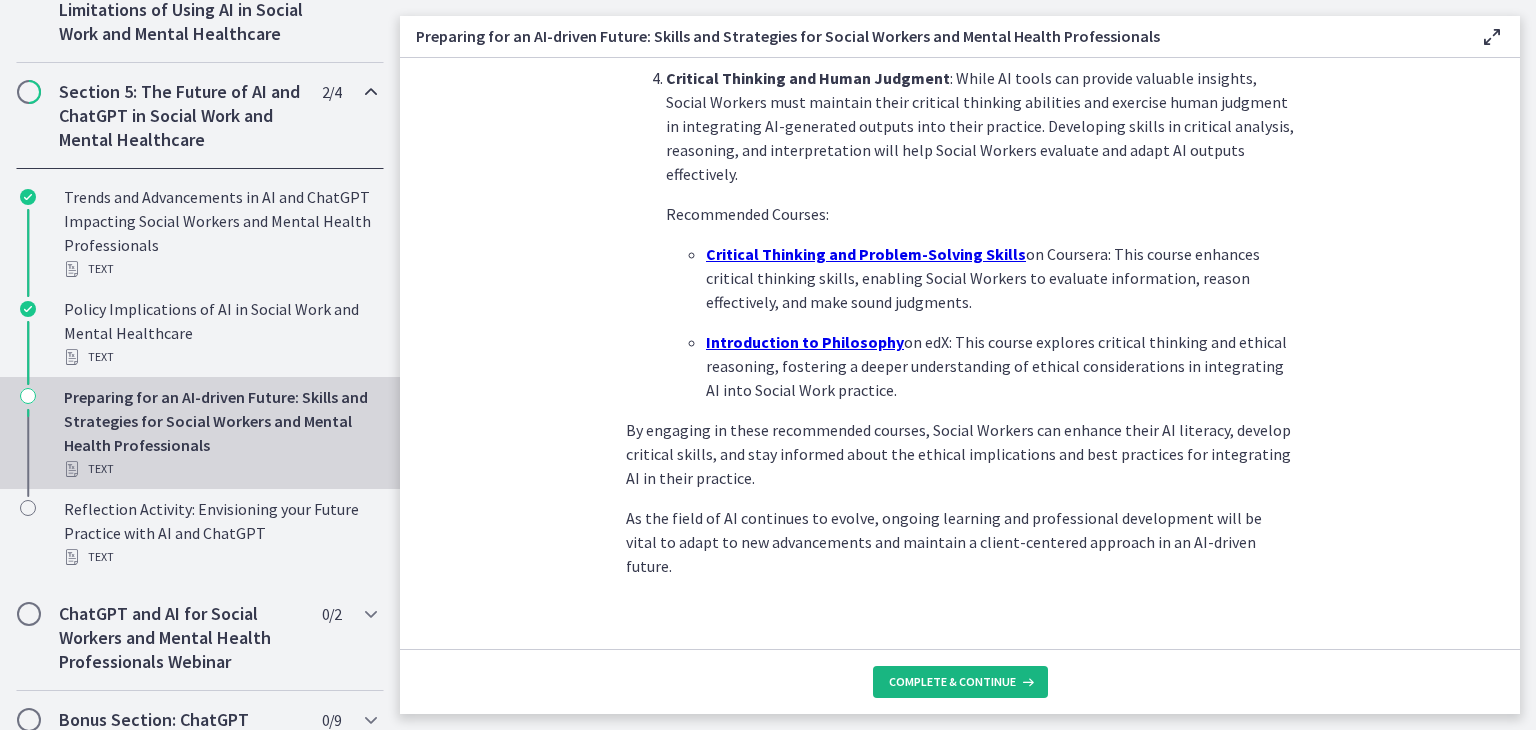 click on "Complete & continue" at bounding box center (952, 682) 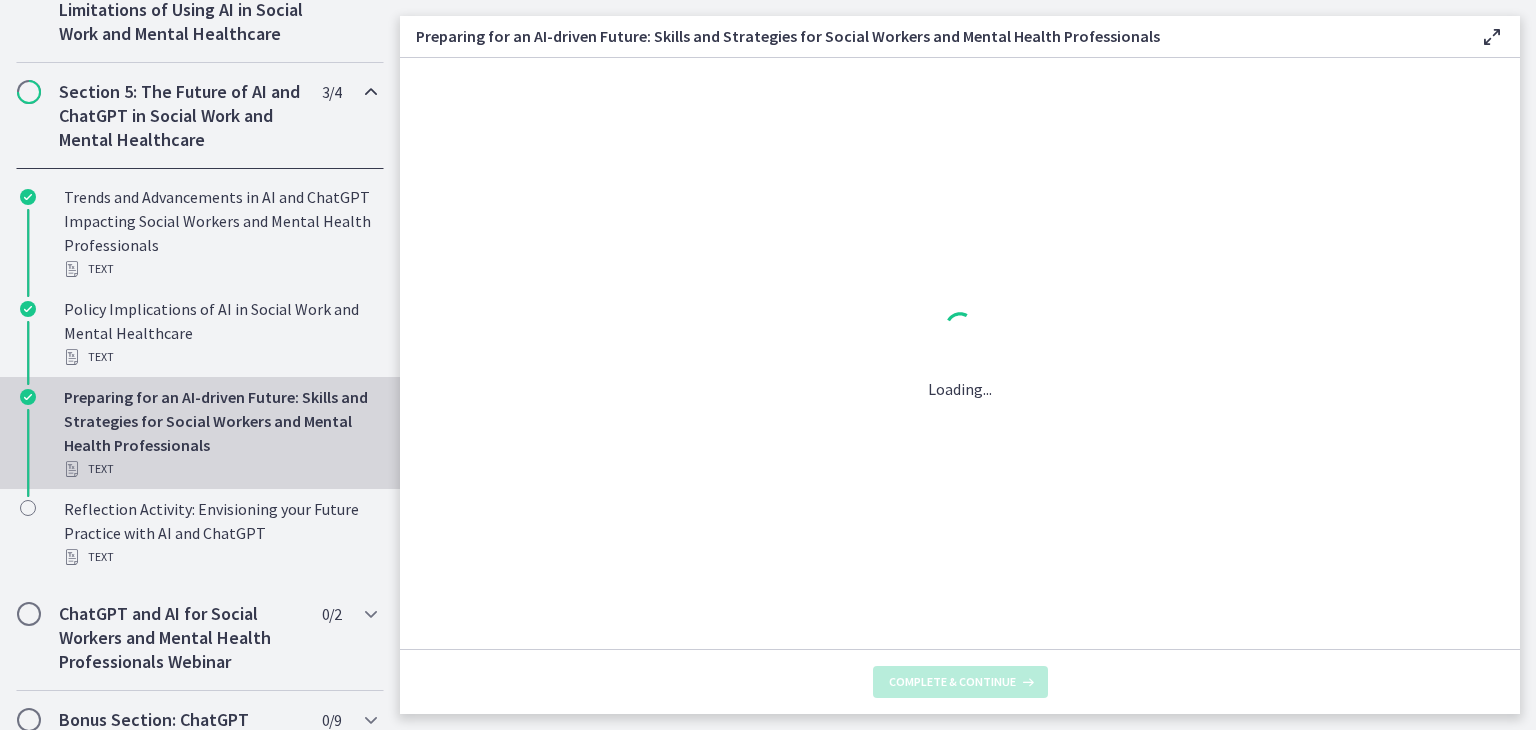 scroll, scrollTop: 0, scrollLeft: 0, axis: both 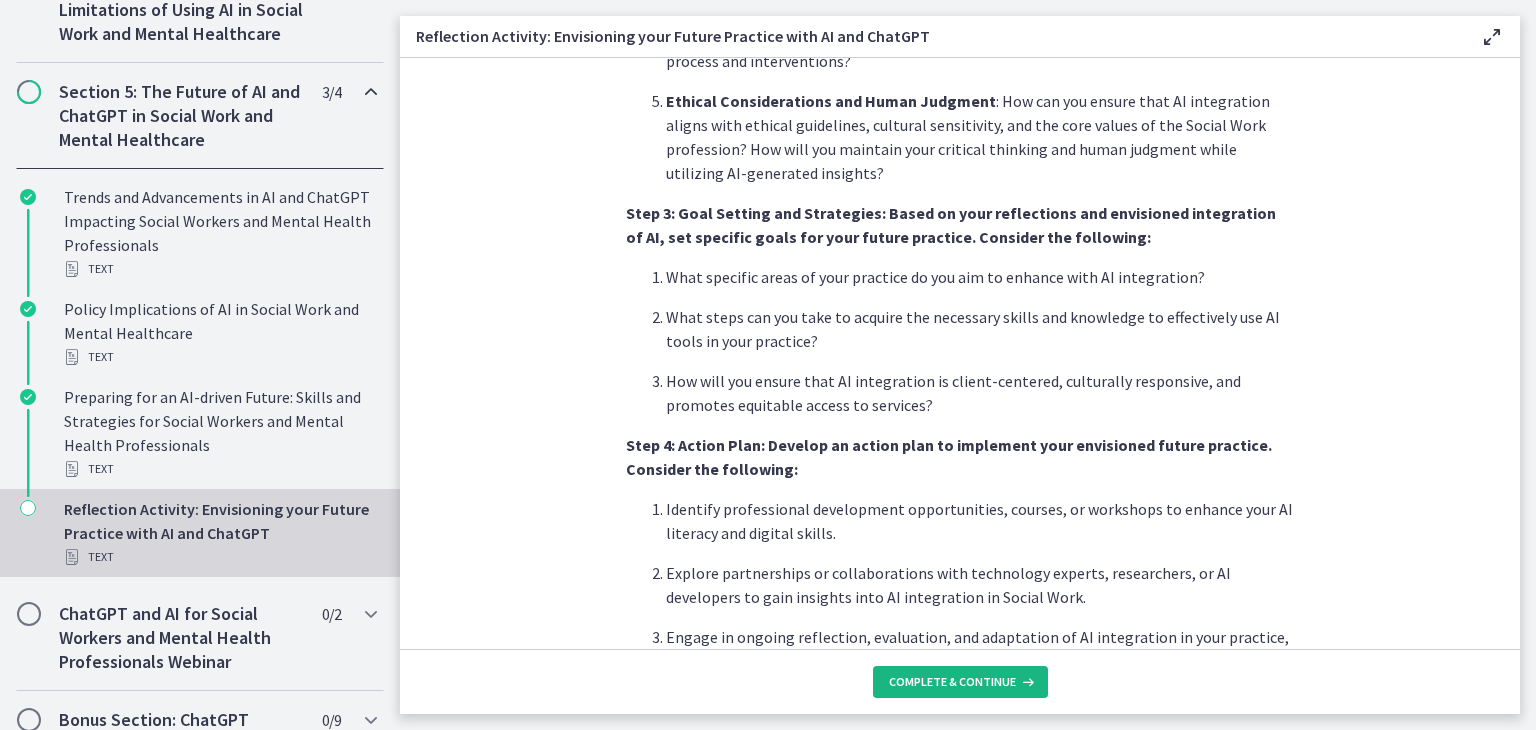 click on "Complete & continue" at bounding box center (952, 682) 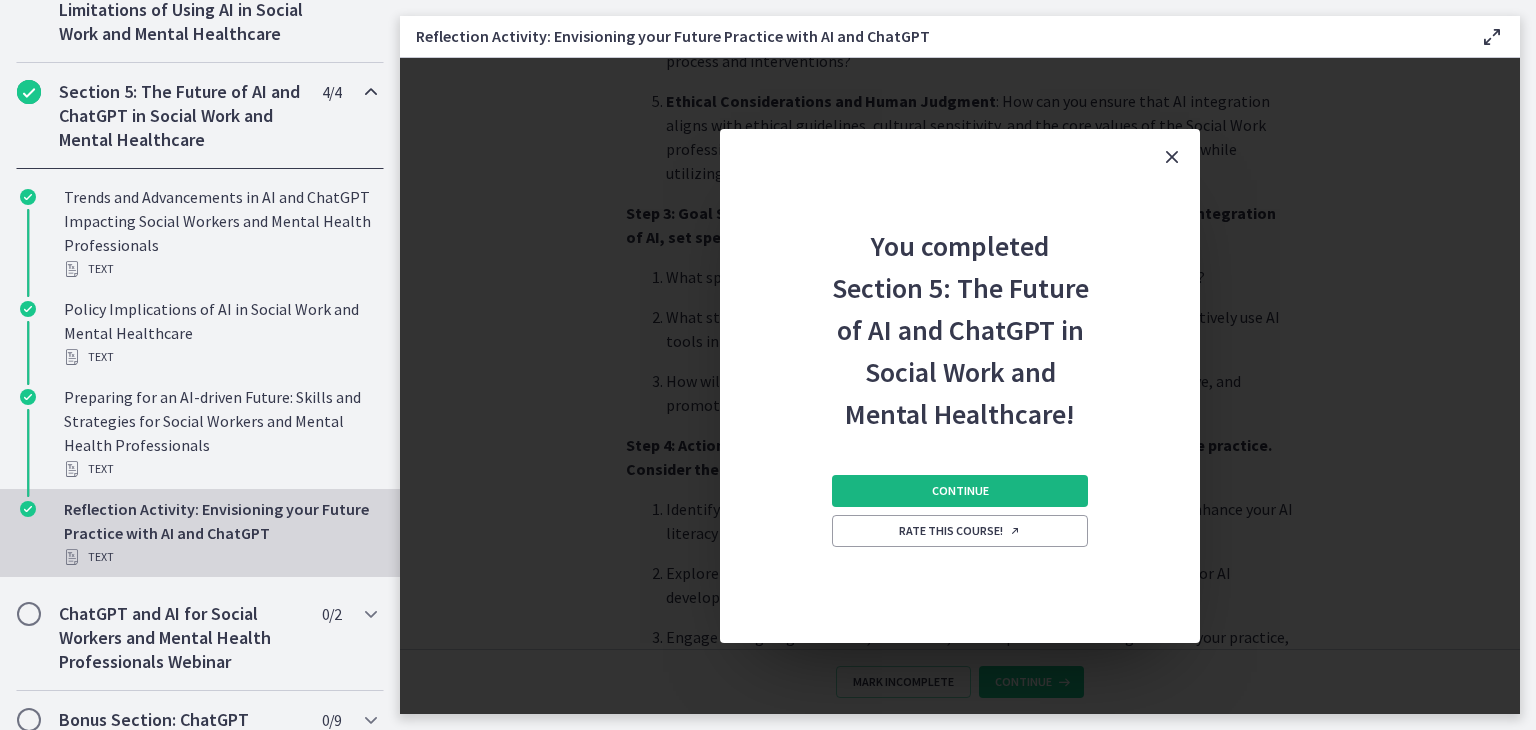 click on "Continue" at bounding box center [960, 491] 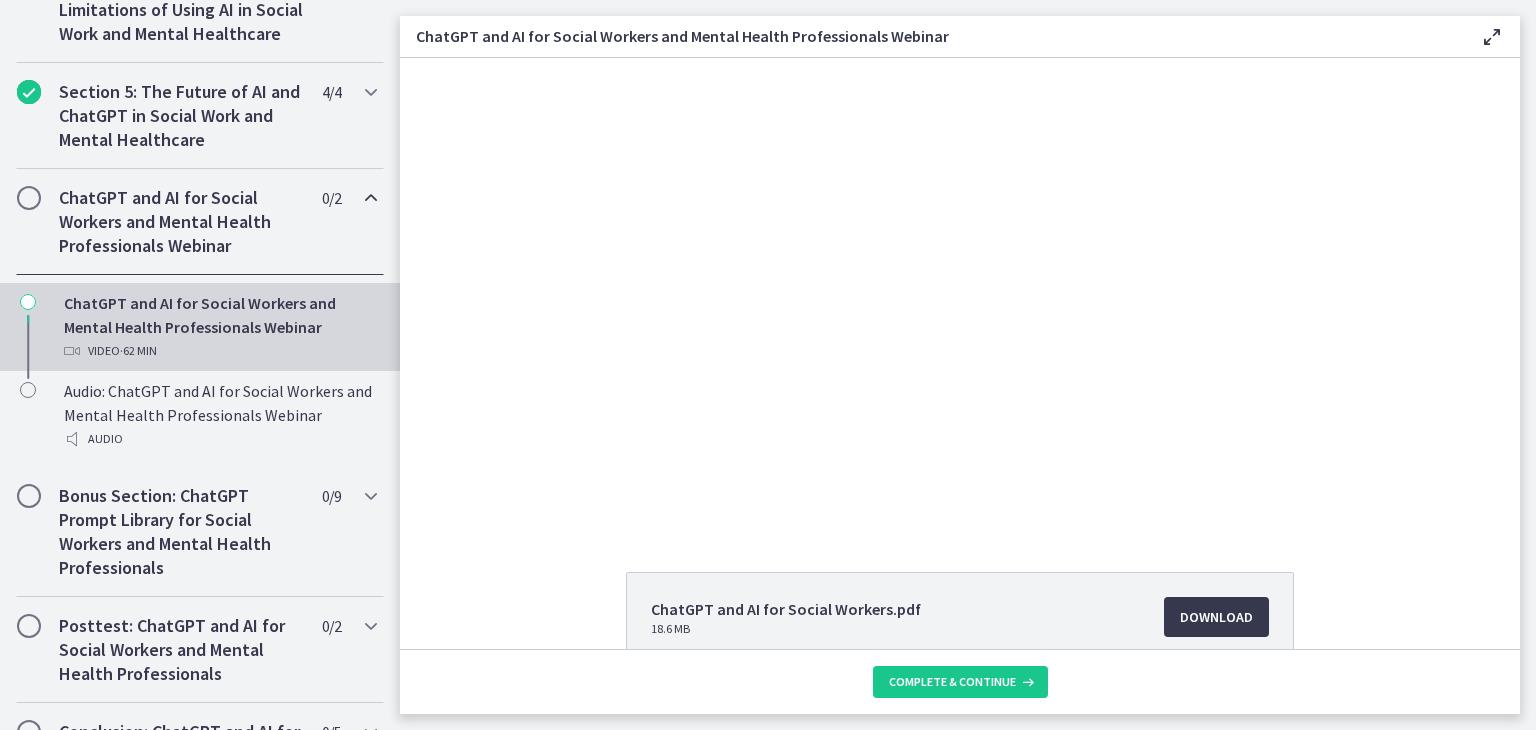 scroll, scrollTop: 0, scrollLeft: 0, axis: both 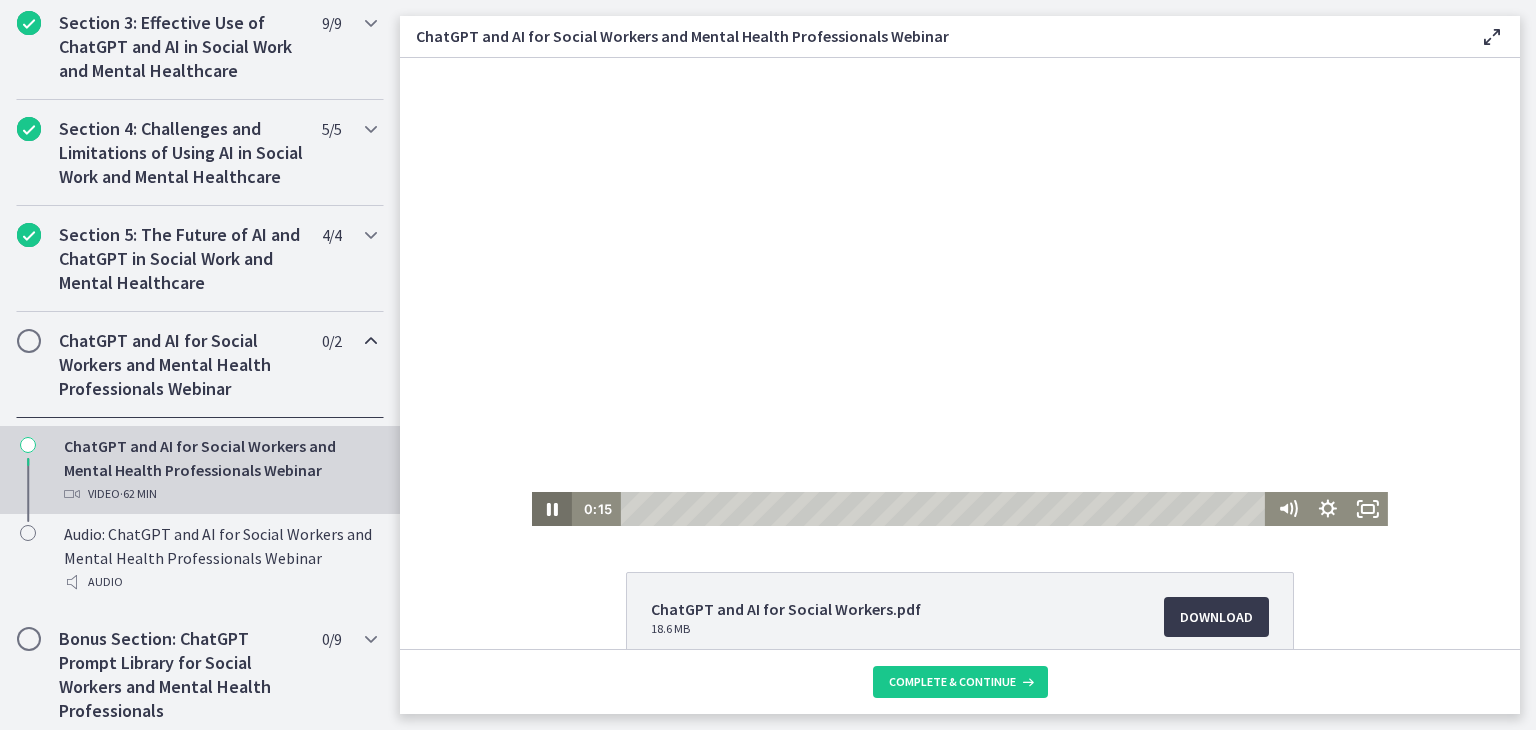 click 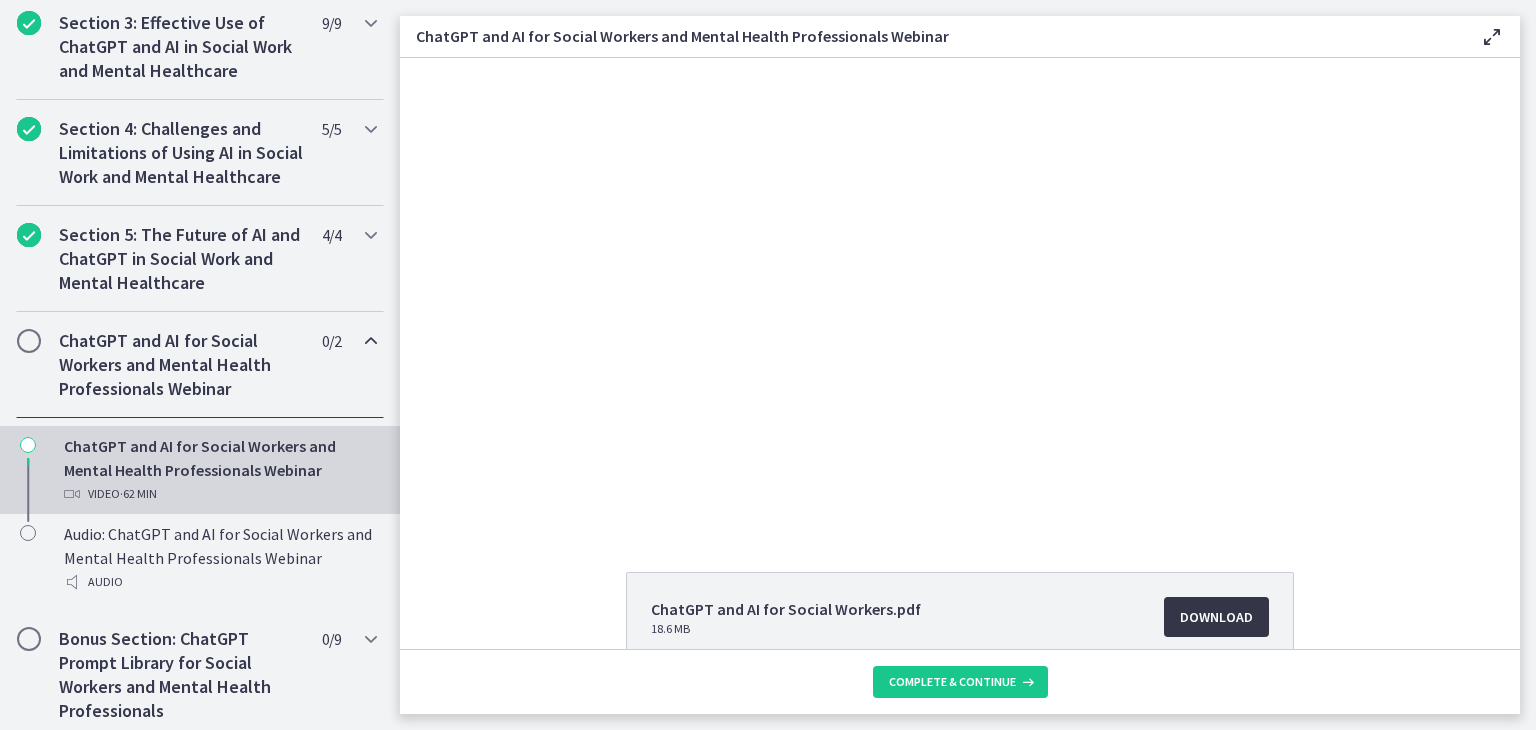 click on "Download
Opens in a new window" at bounding box center [1216, 617] 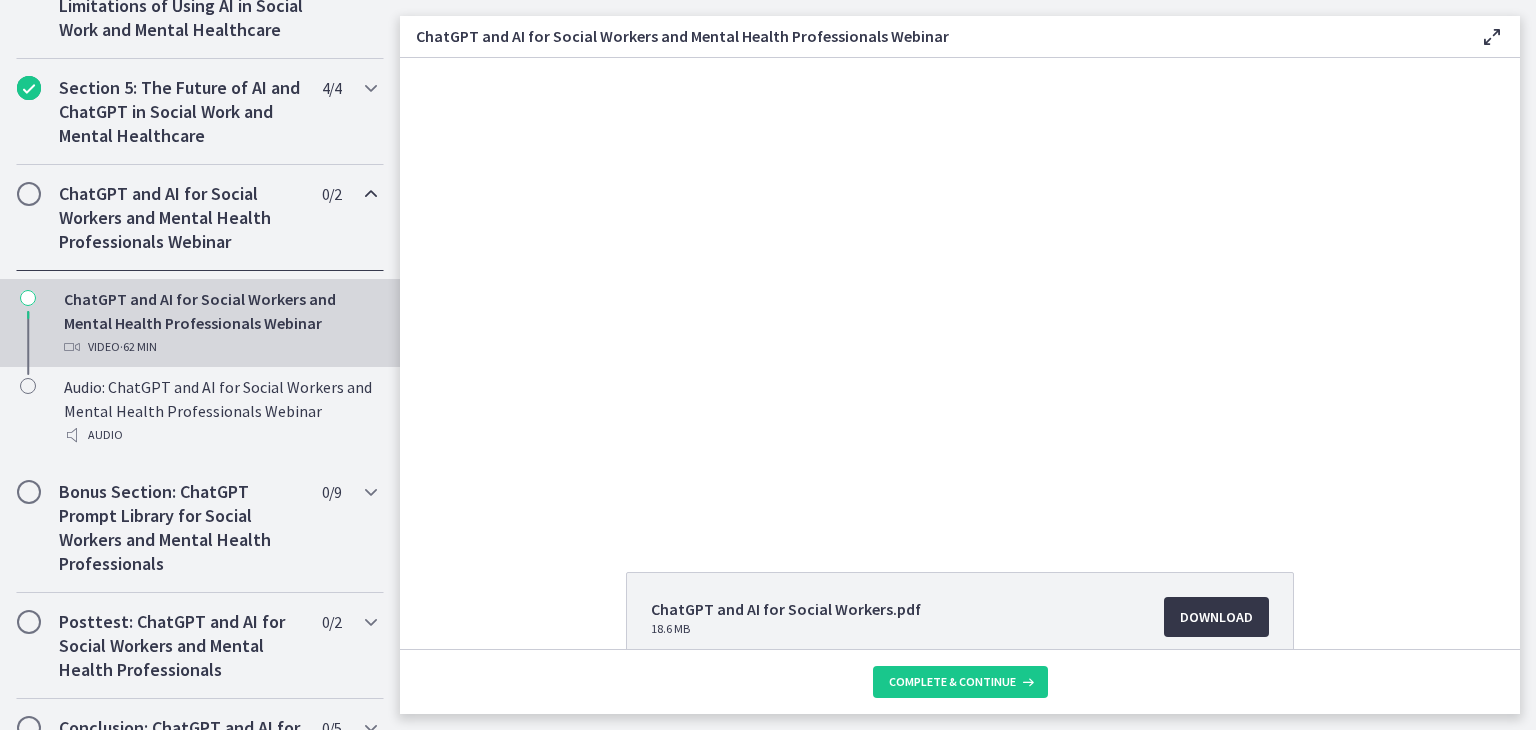 scroll, scrollTop: 729, scrollLeft: 0, axis: vertical 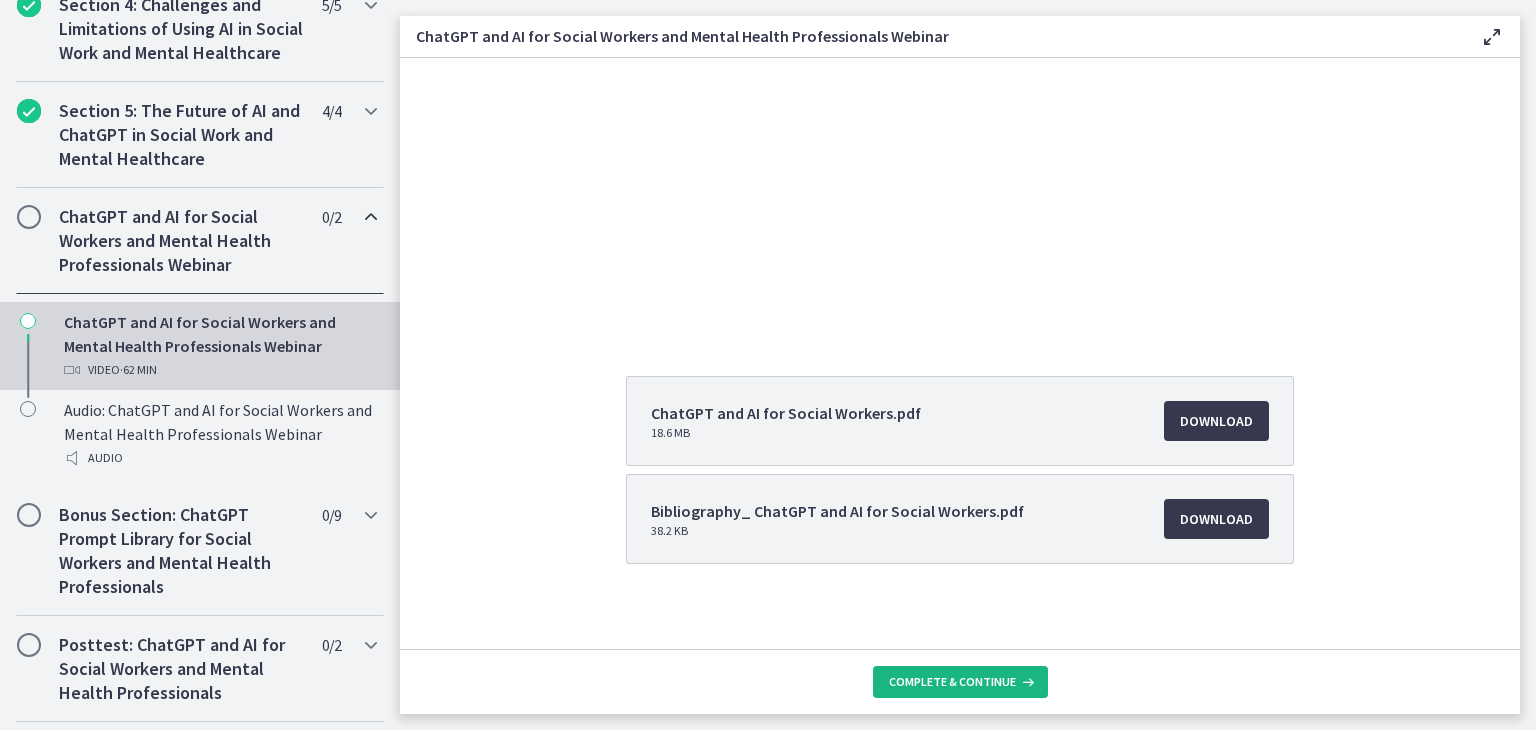 click on "Complete & continue" at bounding box center (952, 682) 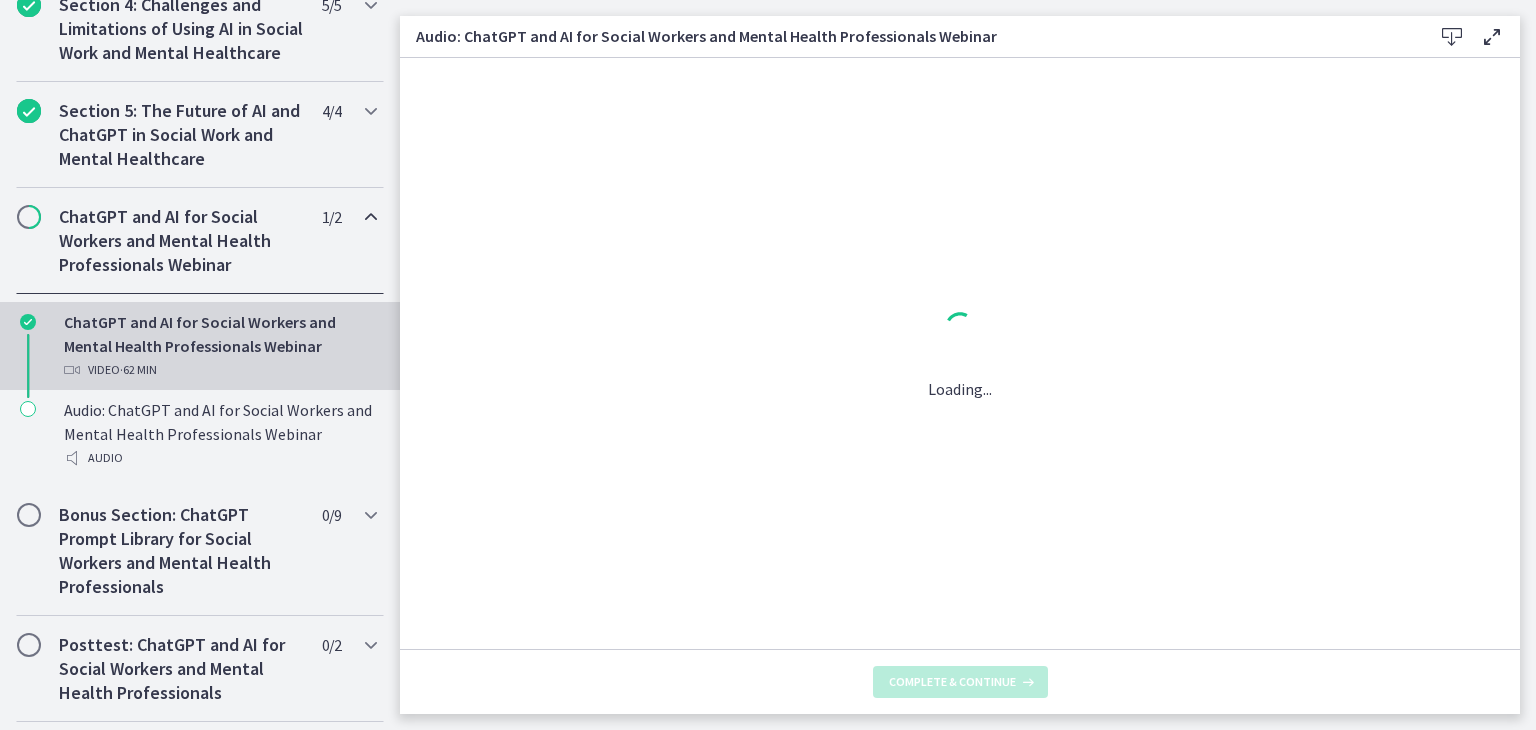 scroll, scrollTop: 0, scrollLeft: 0, axis: both 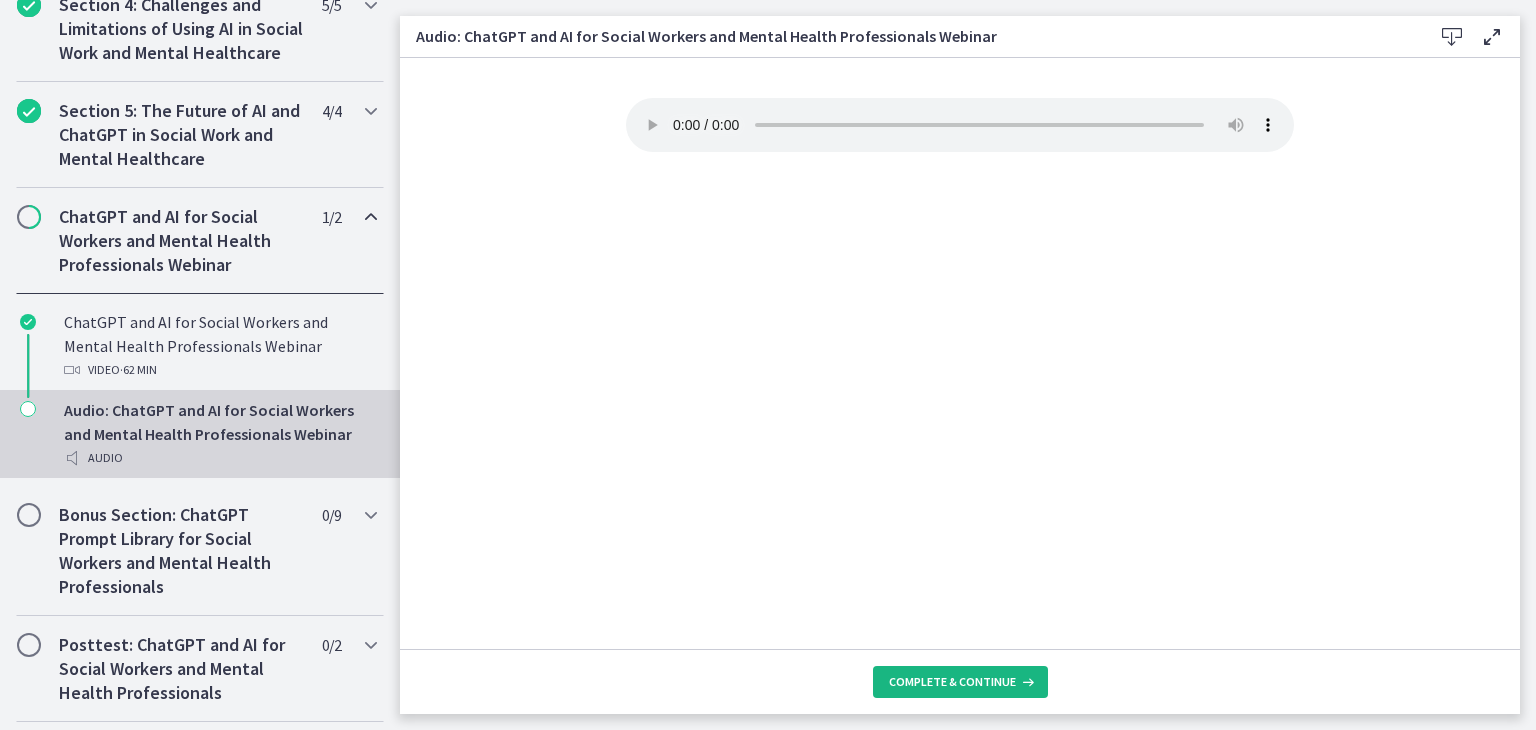 click on "Complete & continue" at bounding box center (952, 682) 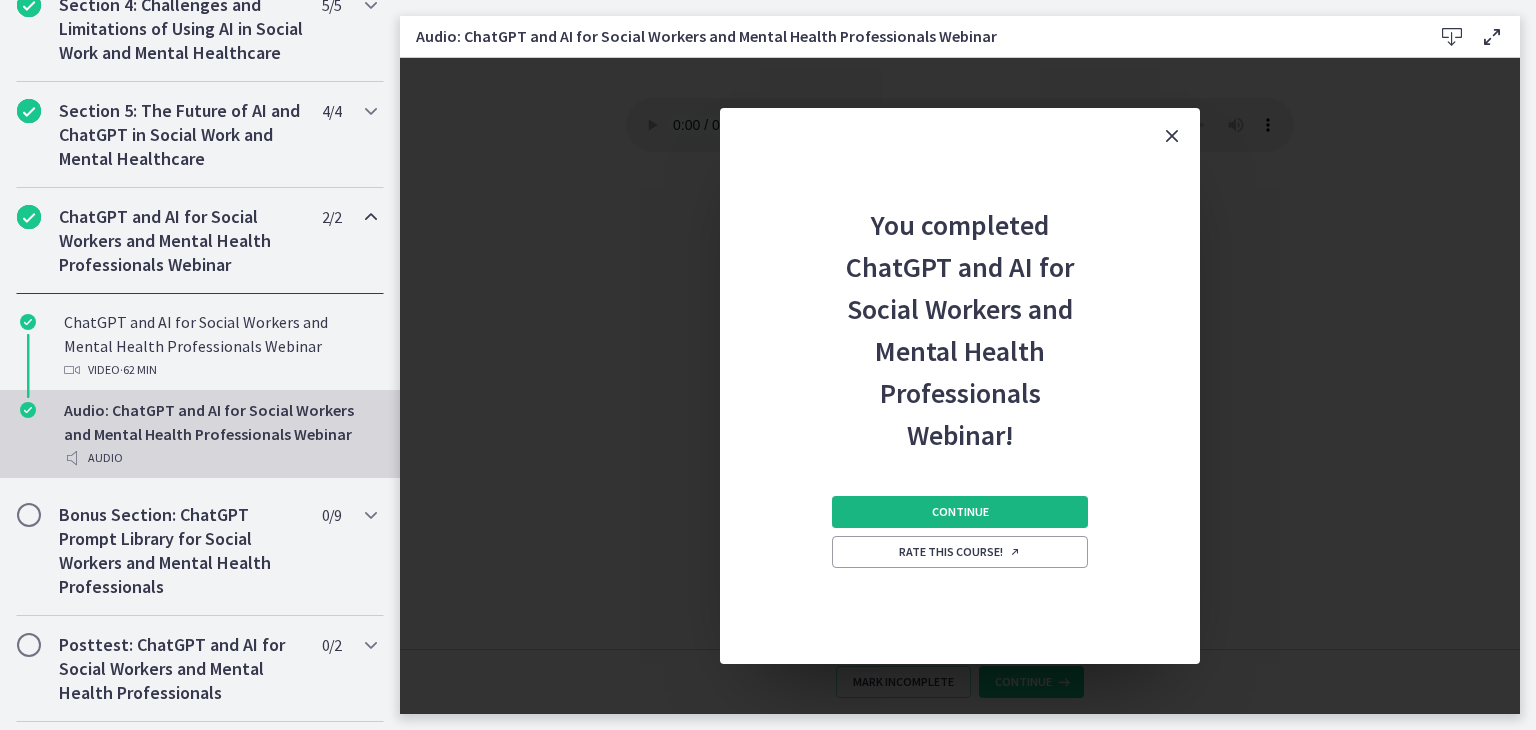 click on "Continue" at bounding box center (960, 512) 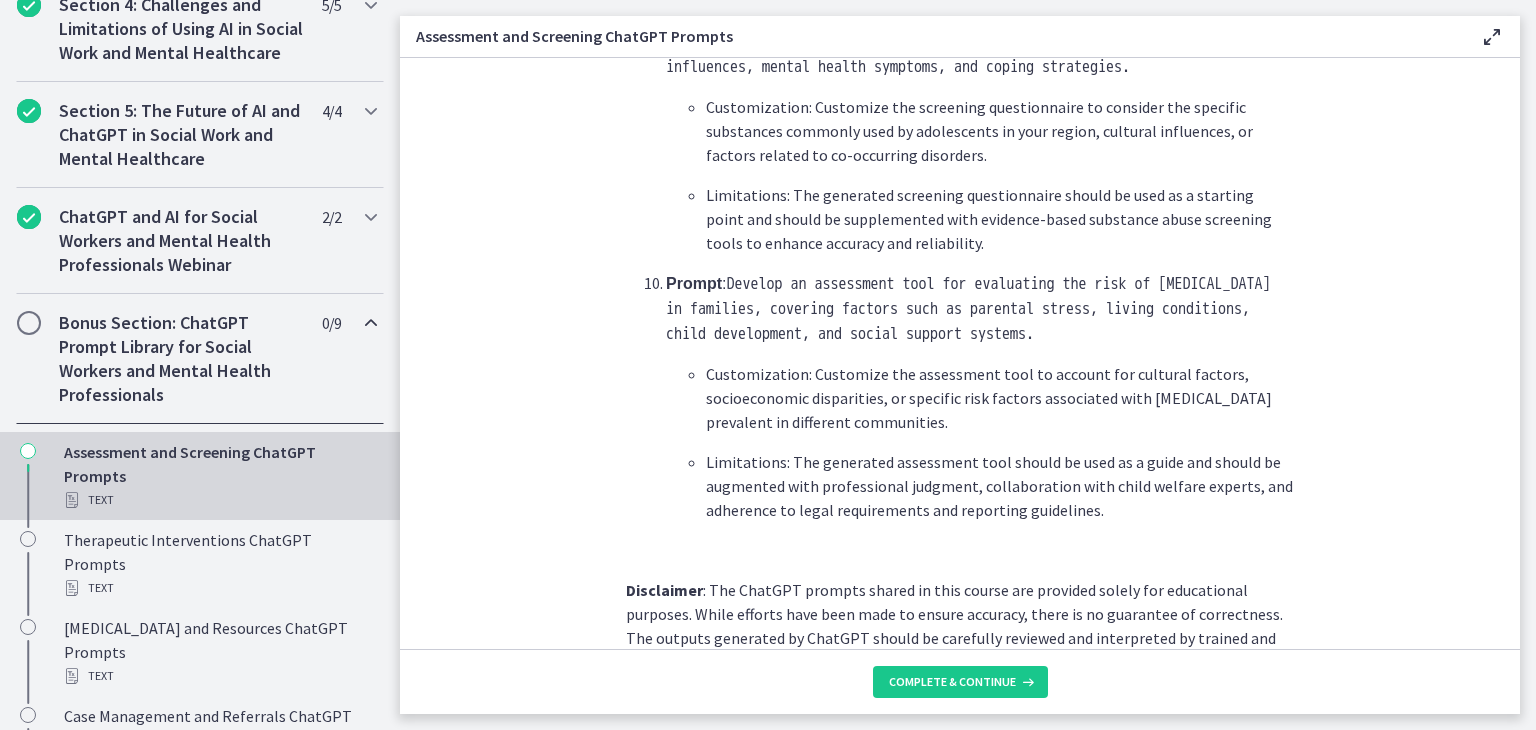 scroll, scrollTop: 3023, scrollLeft: 0, axis: vertical 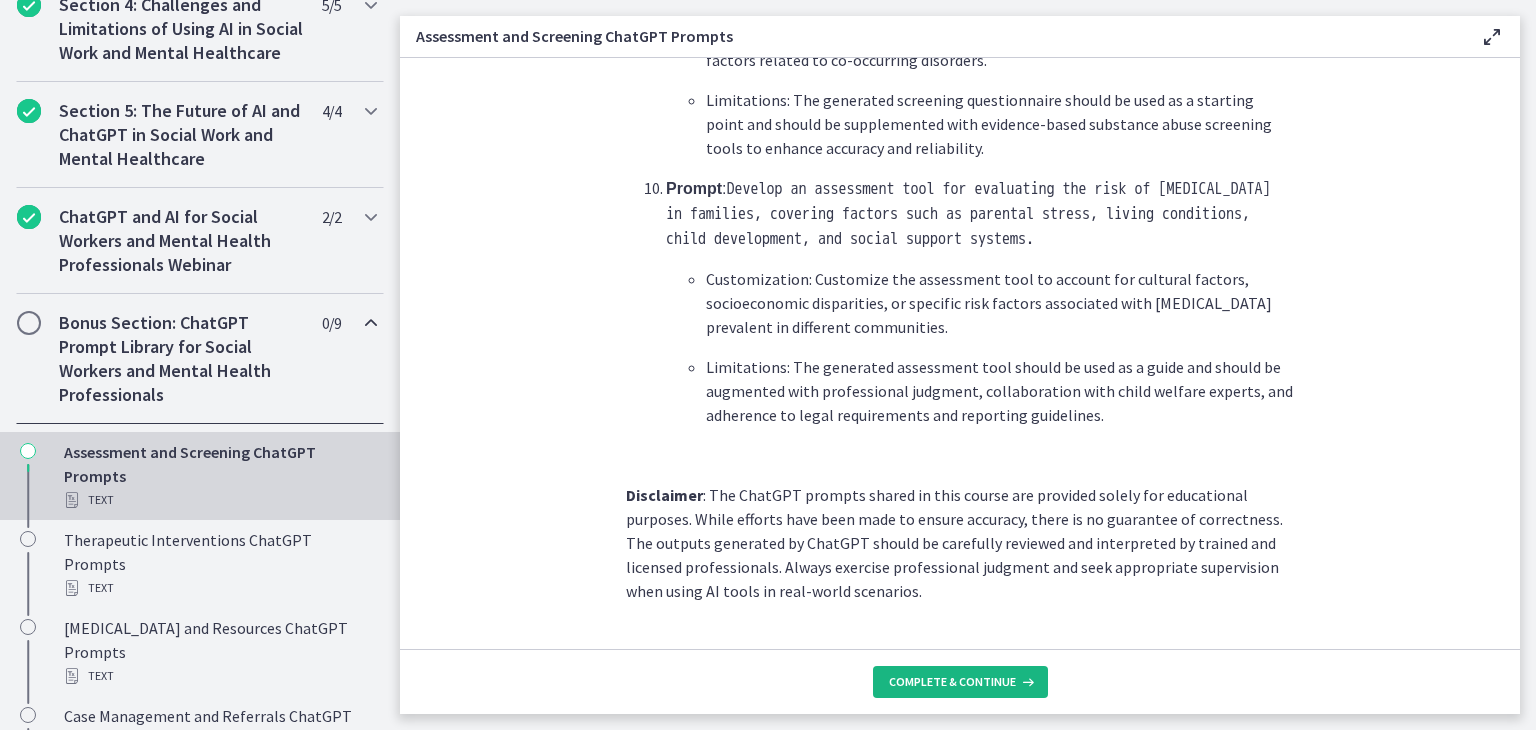 click at bounding box center [1026, 682] 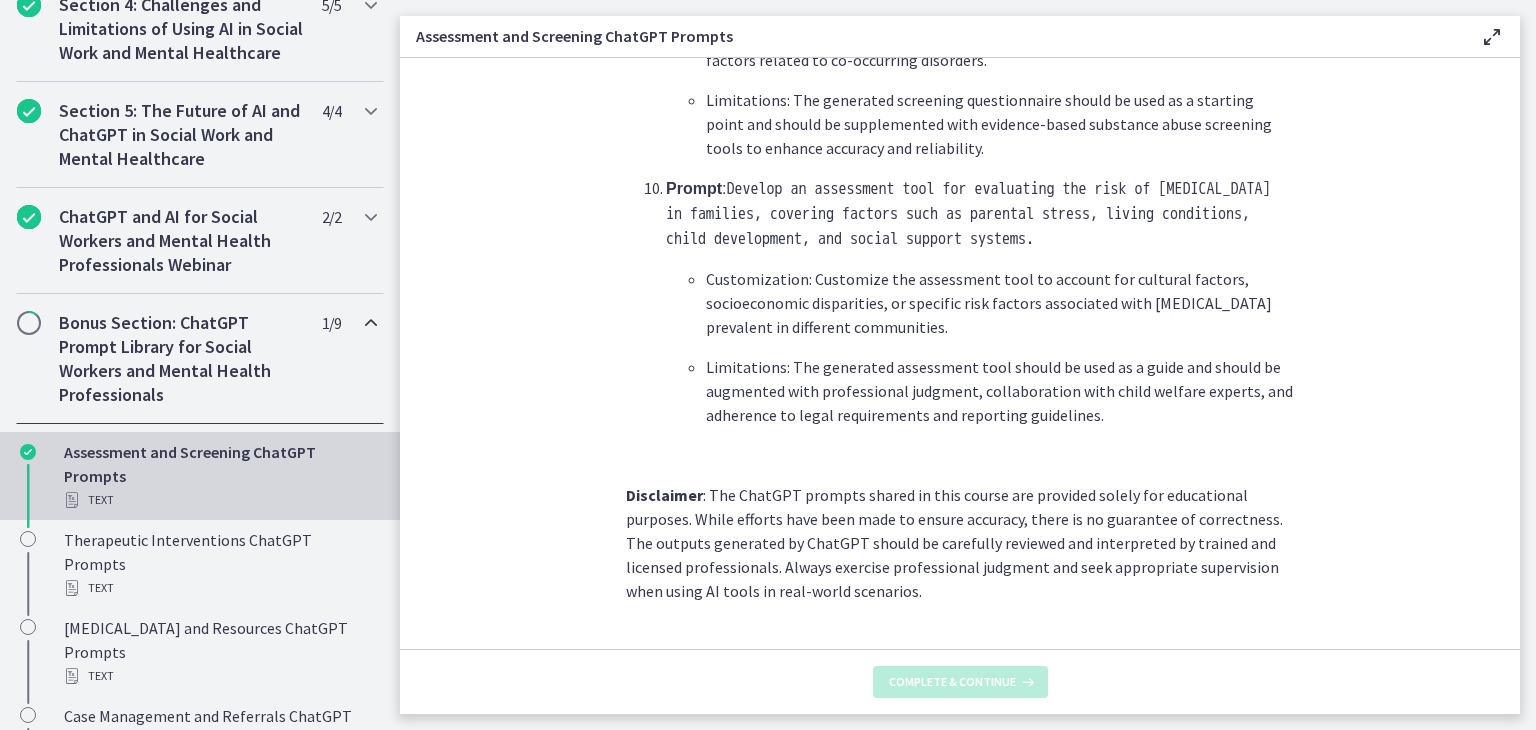 scroll, scrollTop: 0, scrollLeft: 0, axis: both 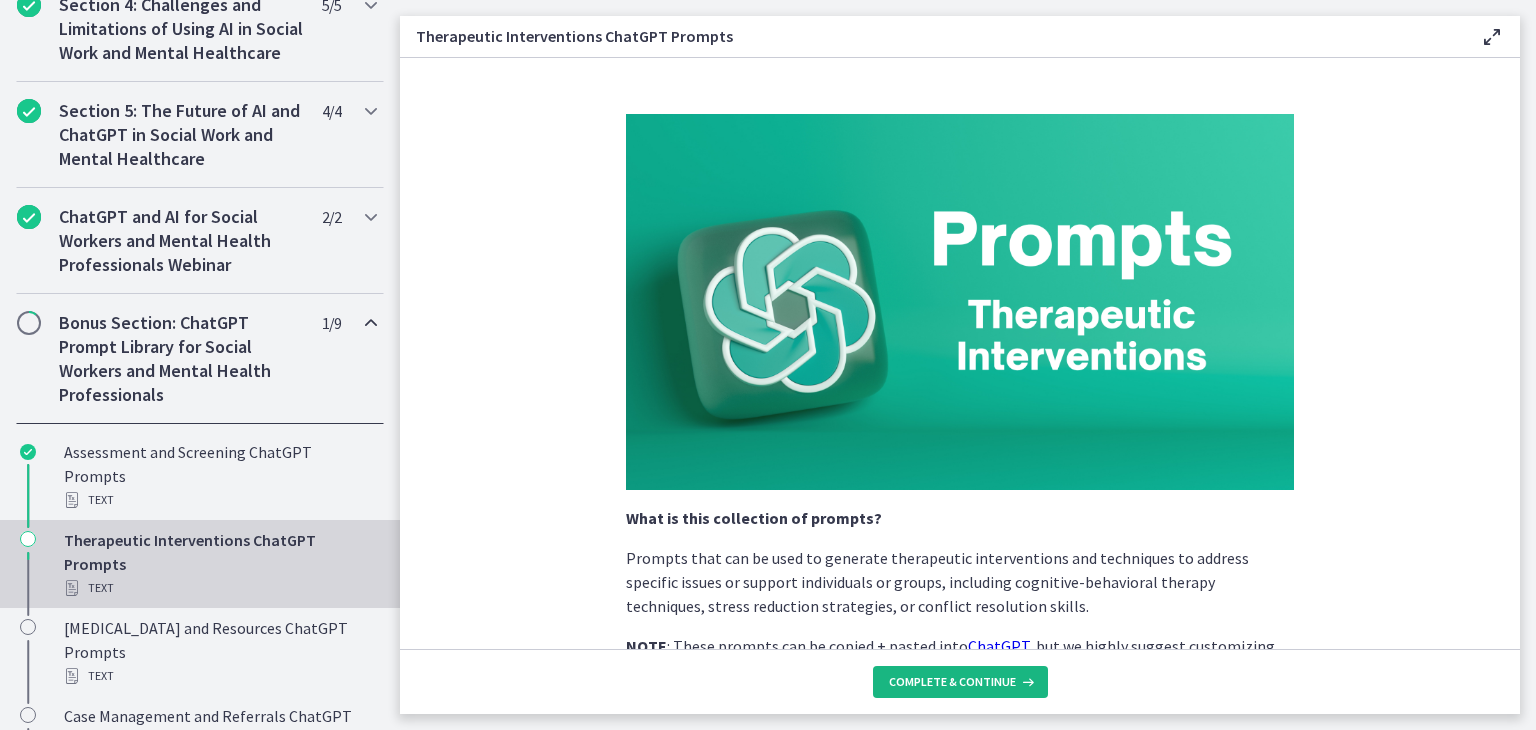 click at bounding box center (1026, 682) 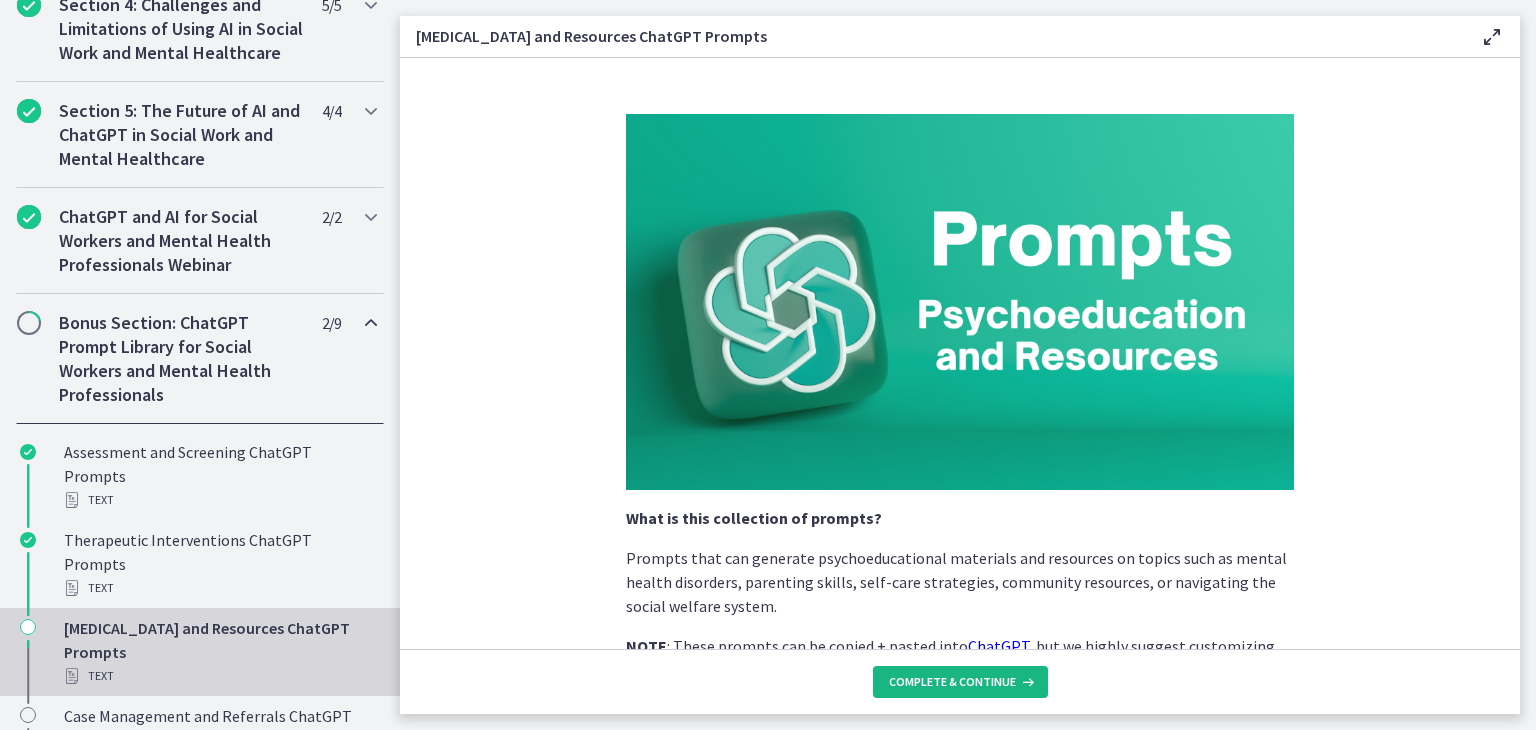 click at bounding box center (1026, 682) 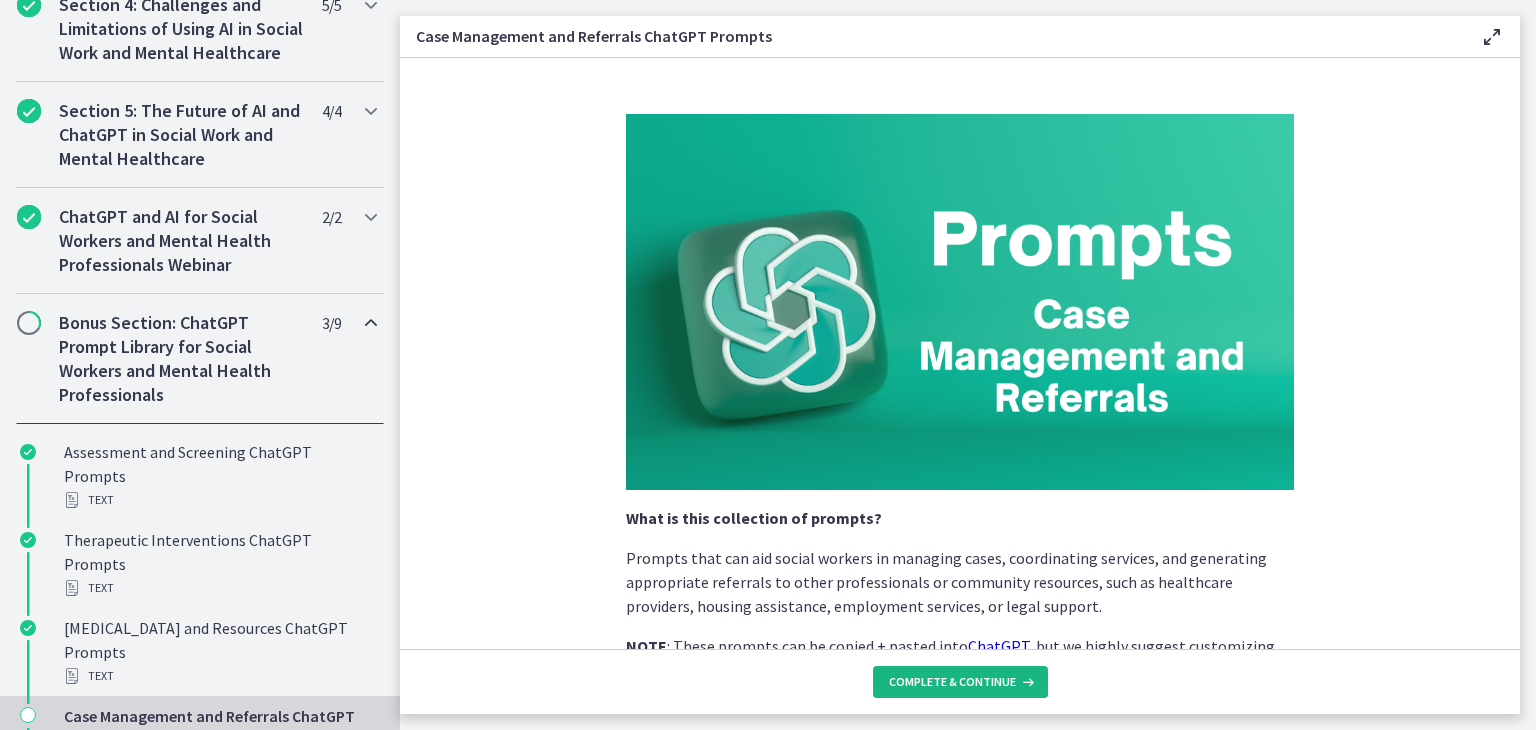 click at bounding box center [1026, 682] 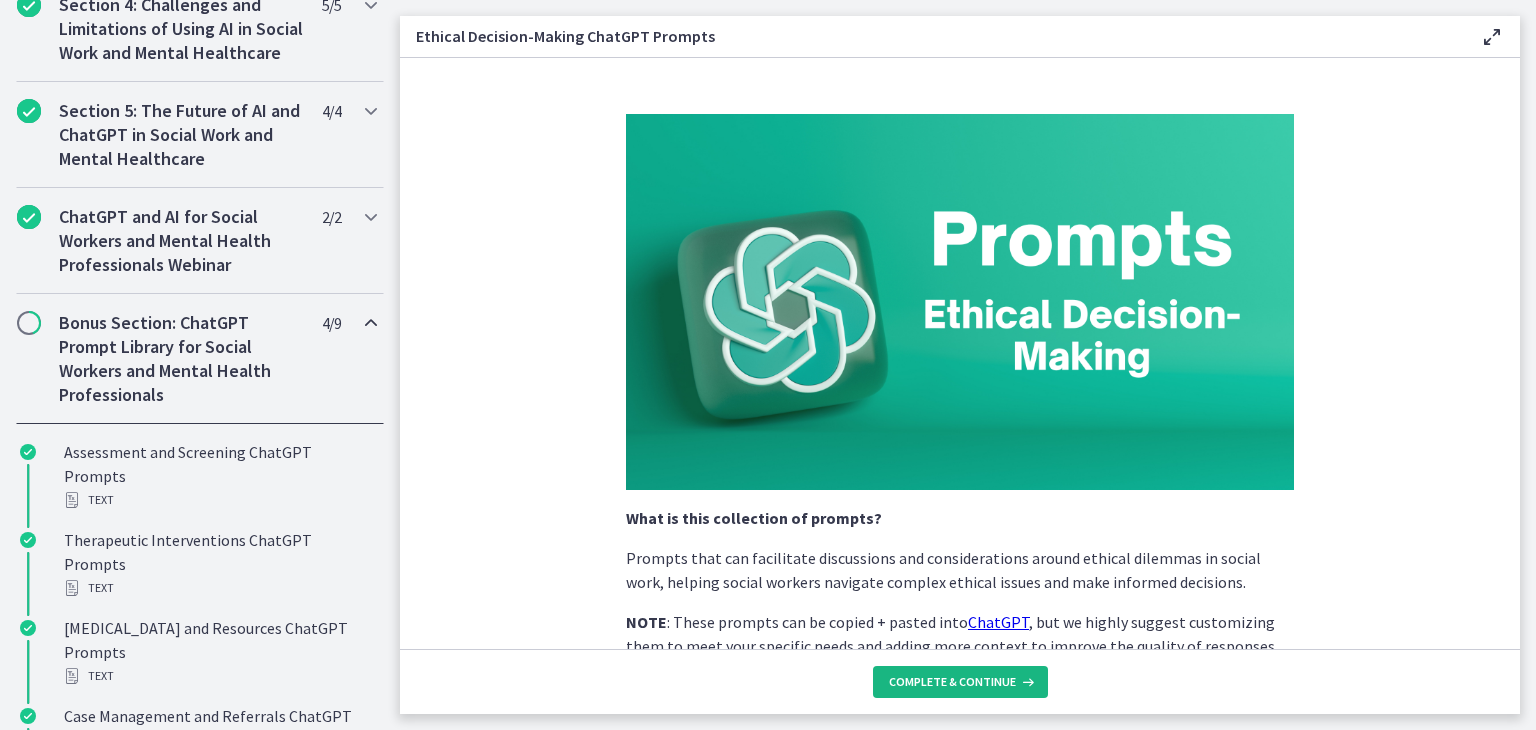 click at bounding box center [1026, 682] 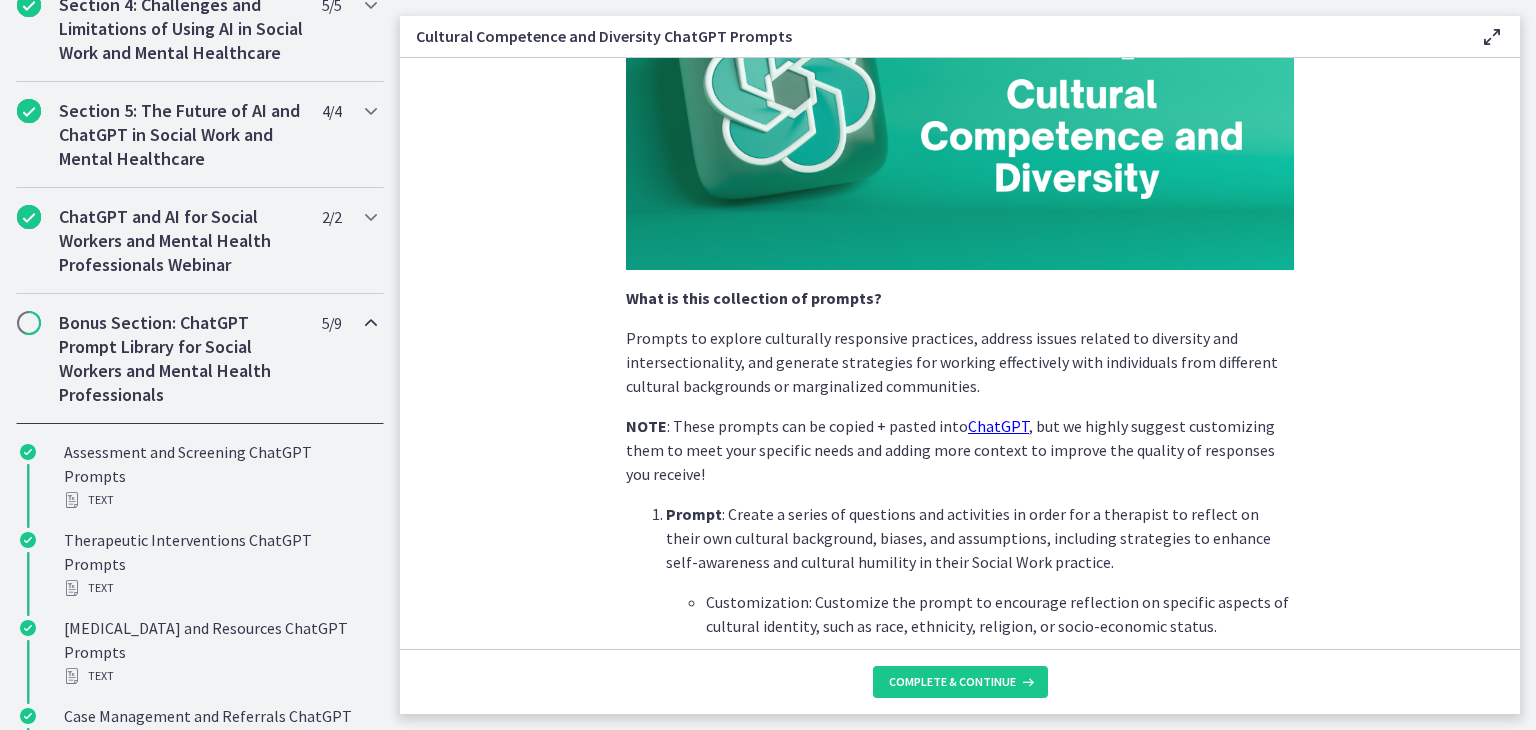 scroll, scrollTop: 532, scrollLeft: 0, axis: vertical 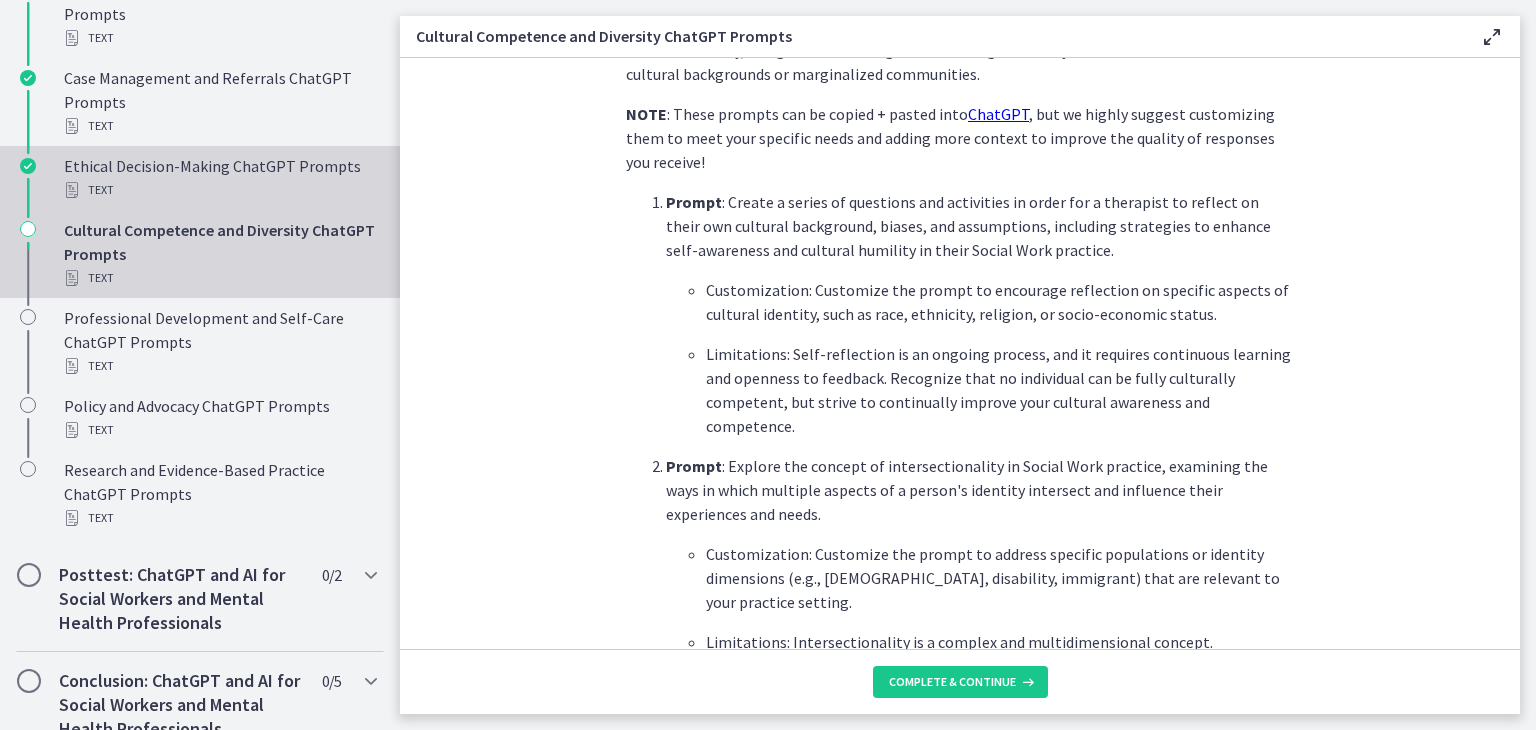 click on "Text" at bounding box center (220, 190) 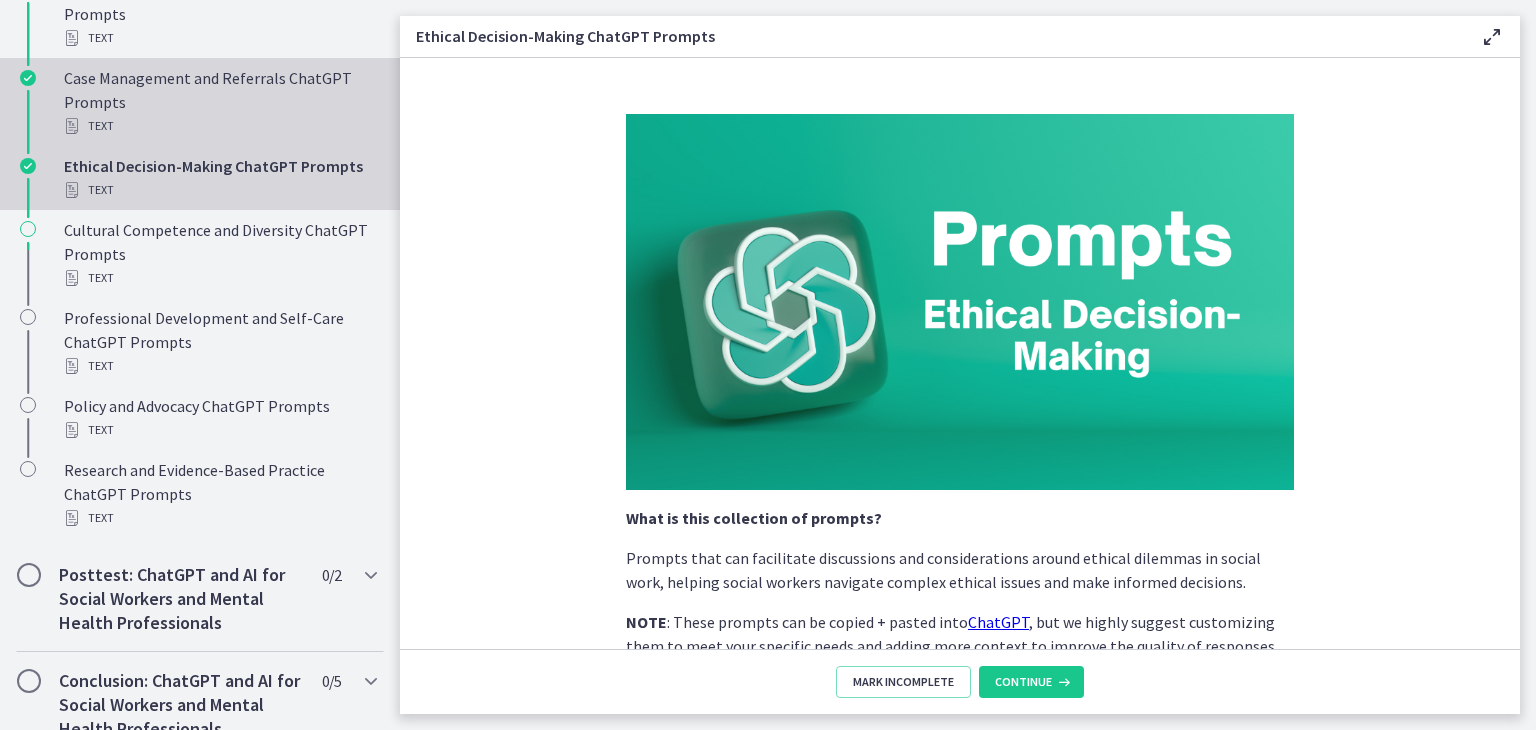 click on "Text" at bounding box center [220, 126] 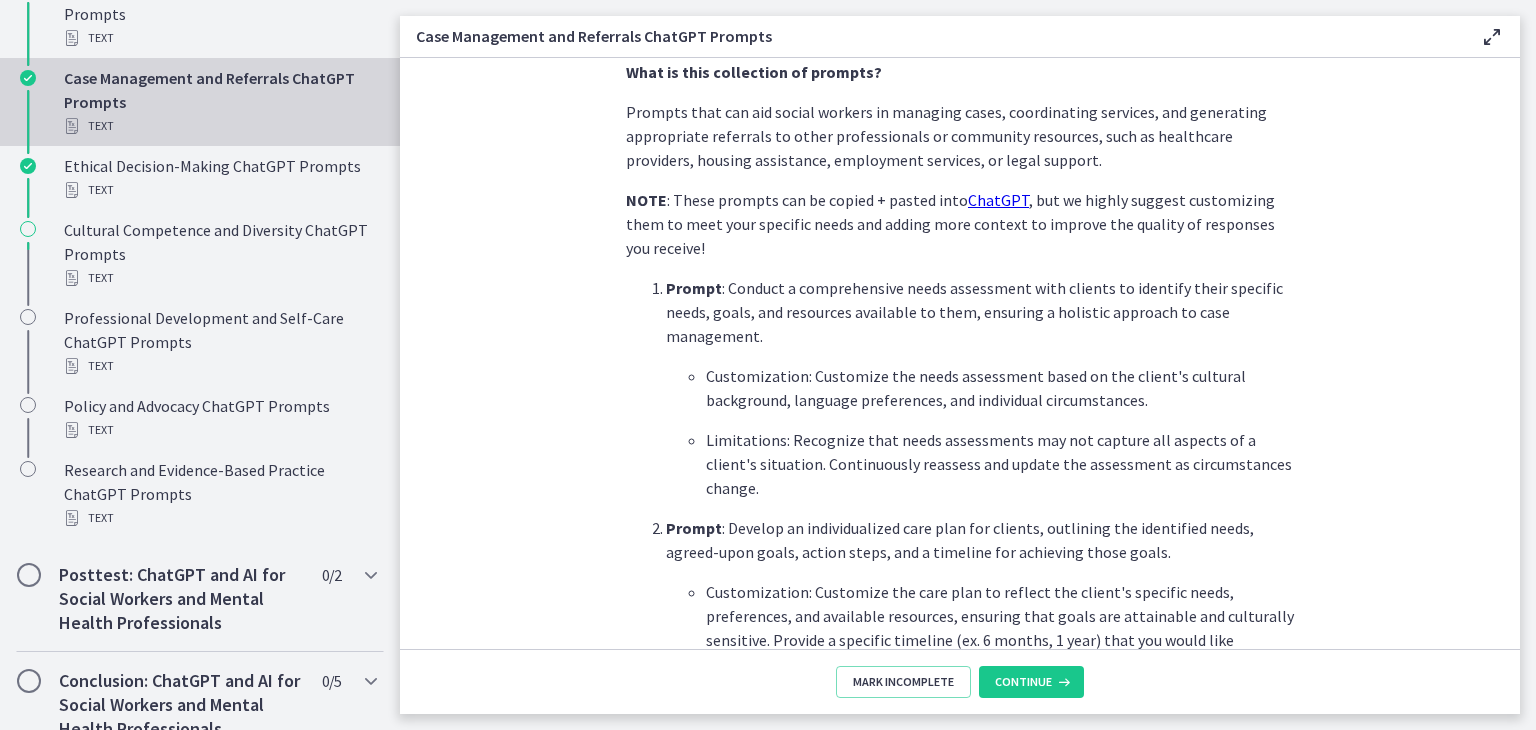 scroll, scrollTop: 465, scrollLeft: 0, axis: vertical 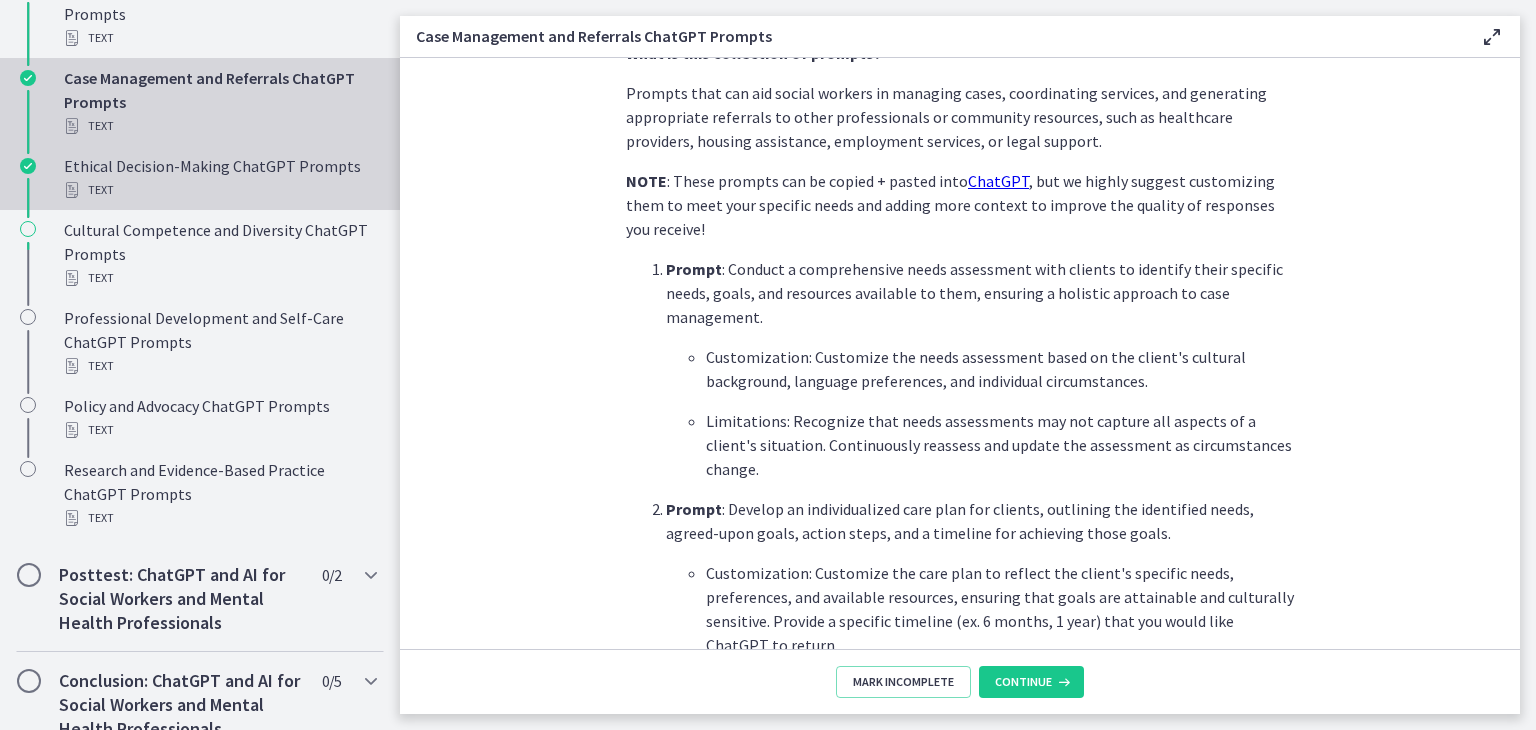 click on "Text" at bounding box center (220, 190) 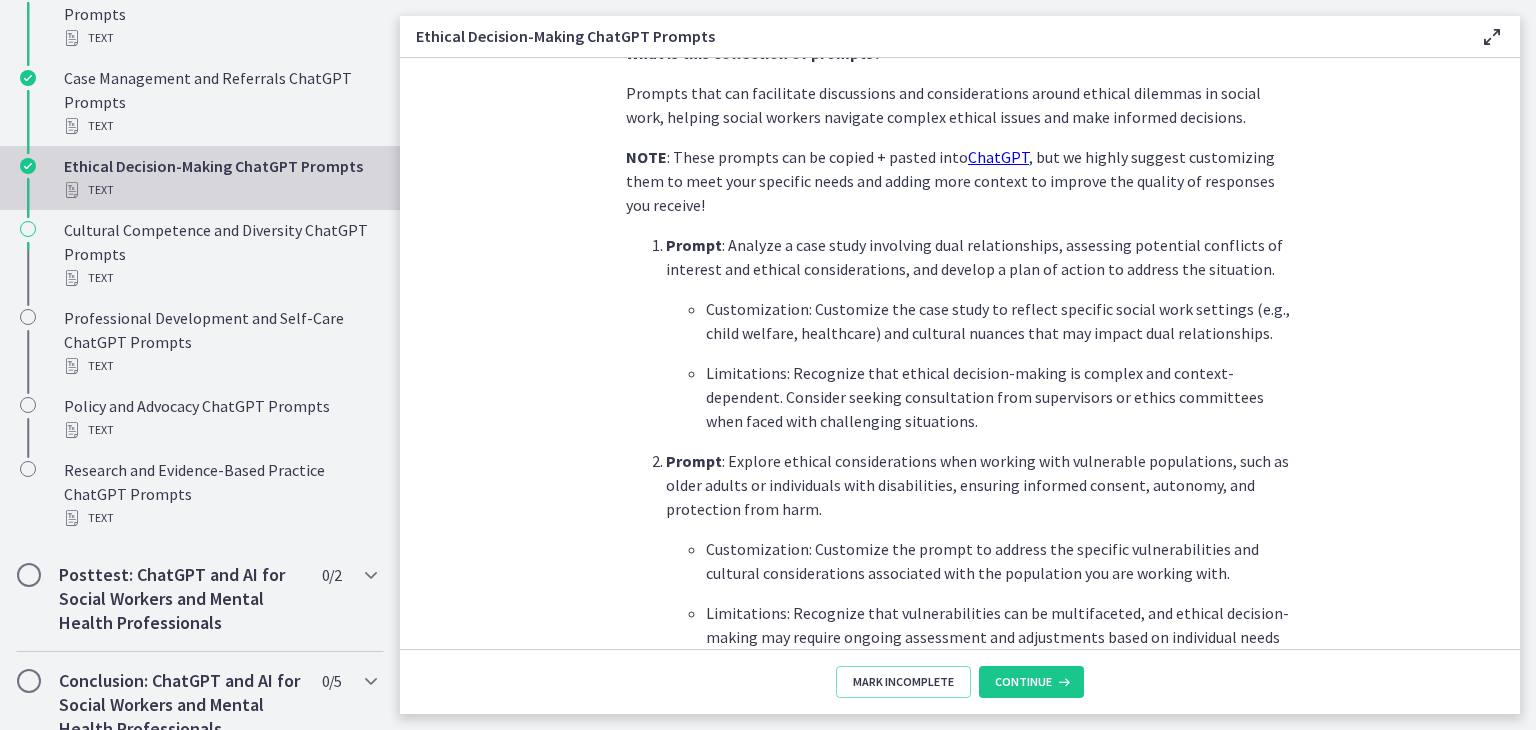 scroll, scrollTop: 0, scrollLeft: 0, axis: both 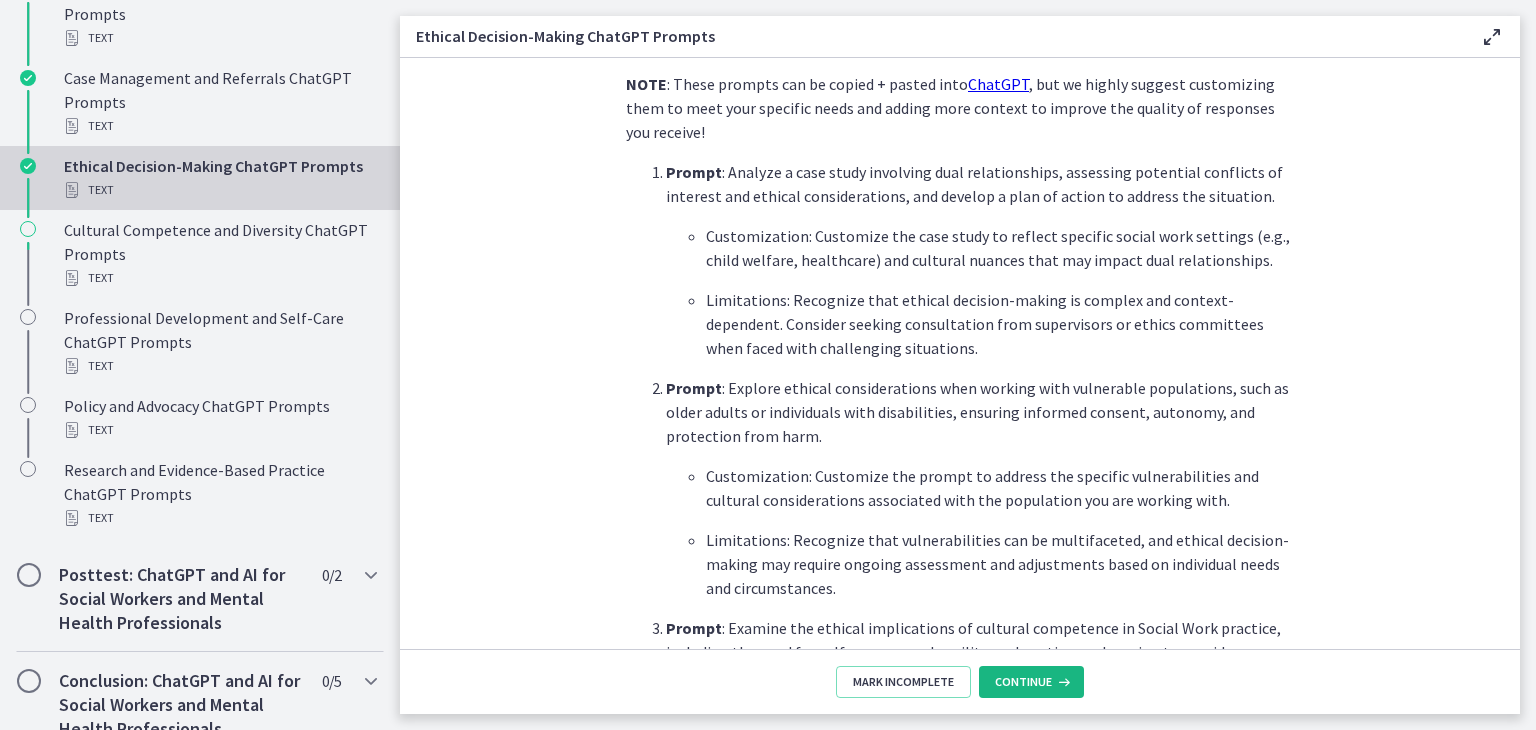 click on "Continue" at bounding box center [1031, 682] 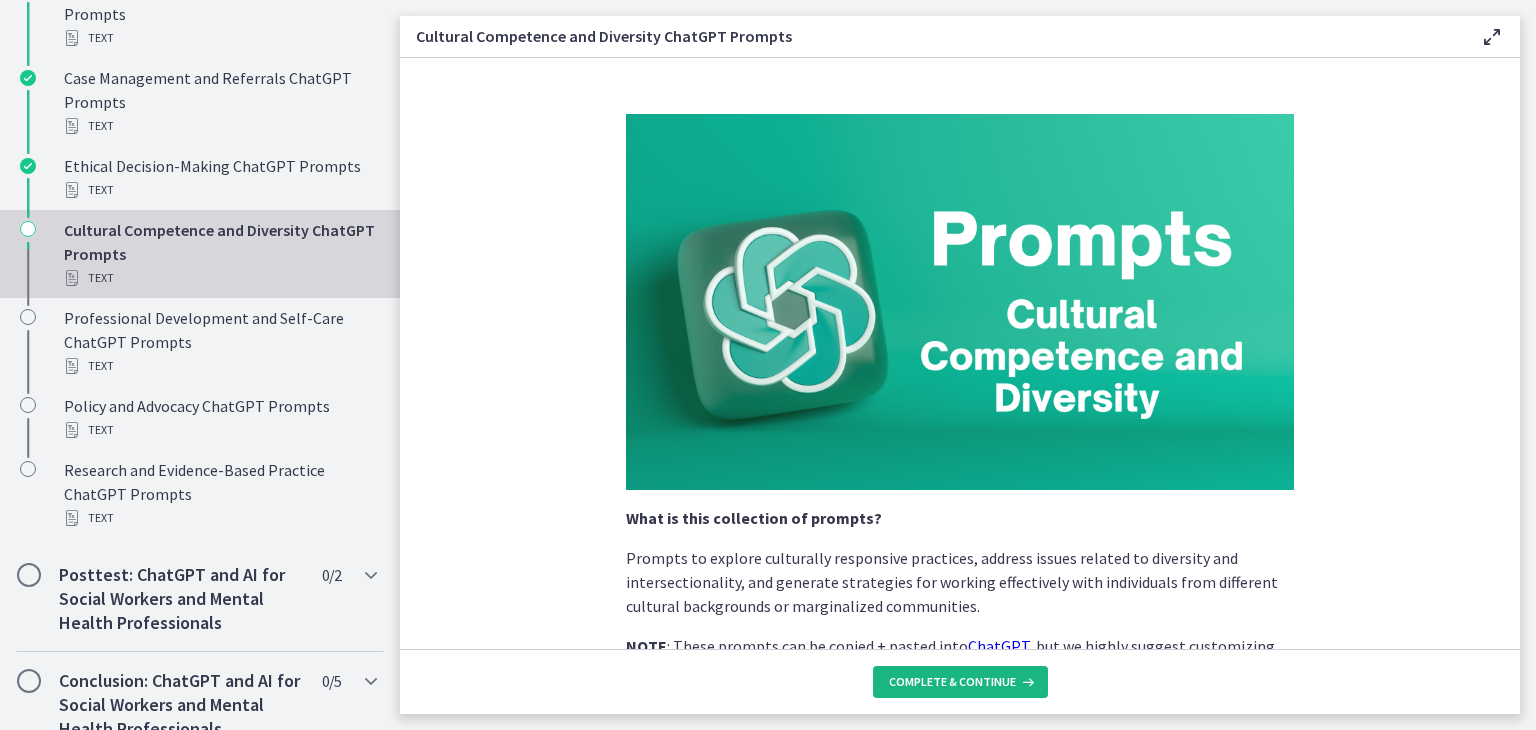 click on "Complete & continue" at bounding box center (960, 682) 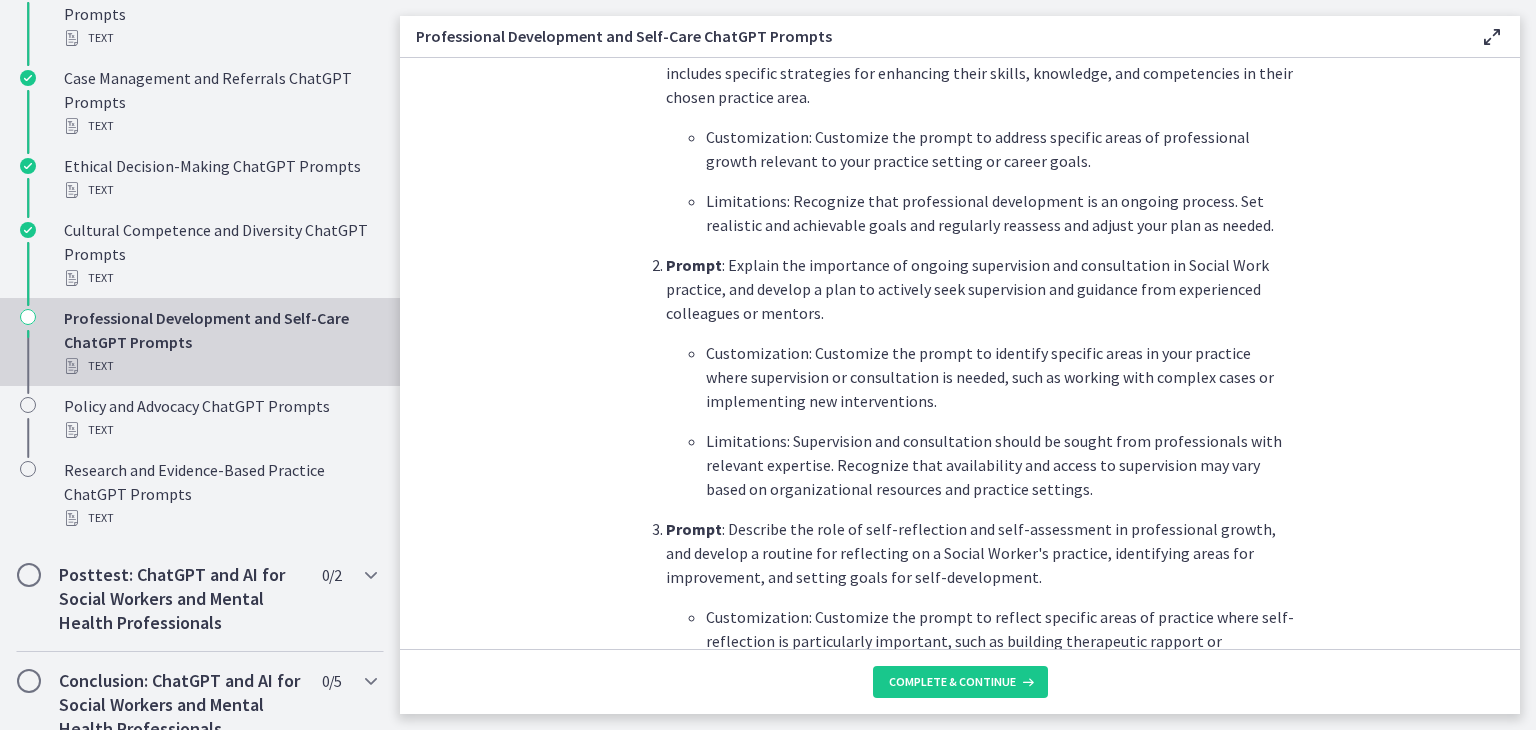 scroll, scrollTop: 1052, scrollLeft: 0, axis: vertical 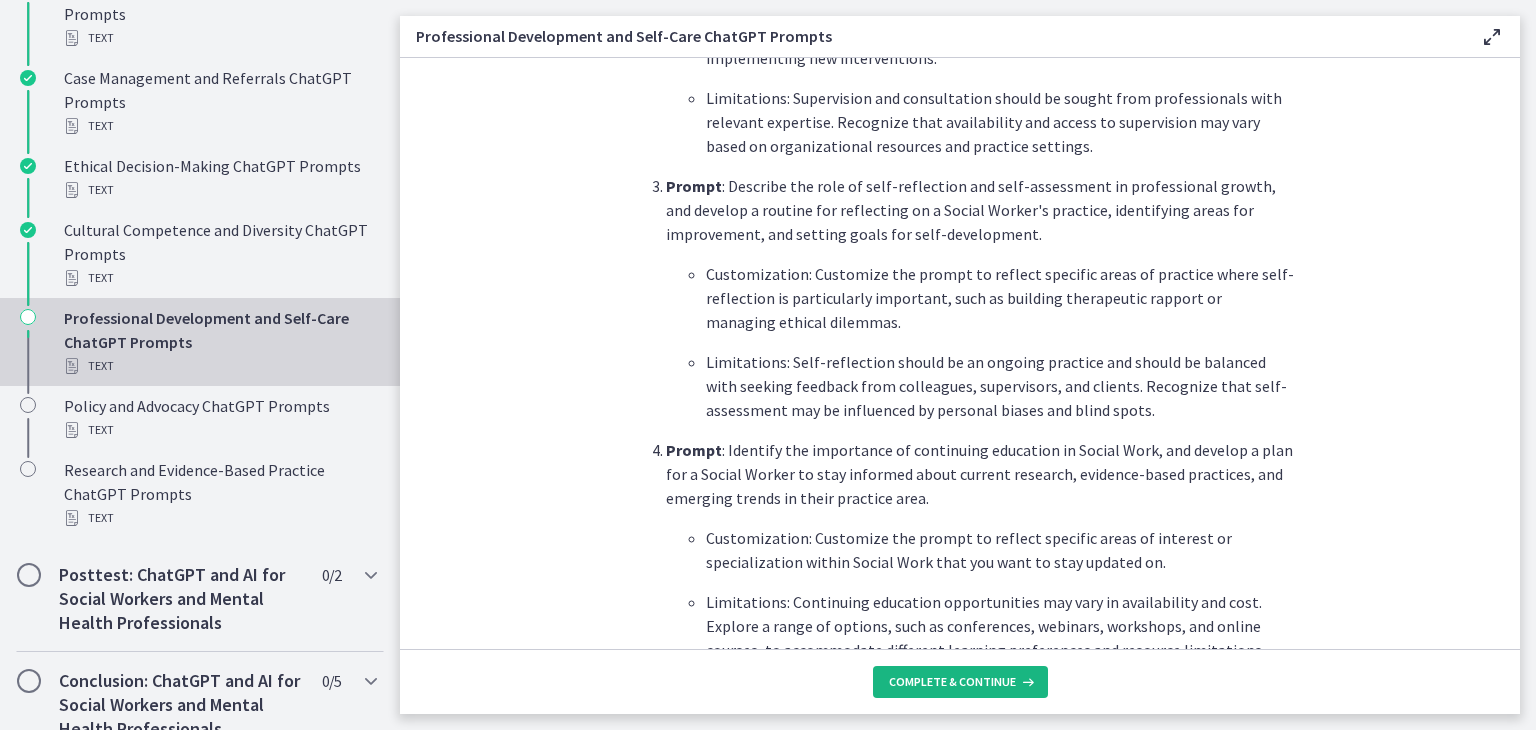 click on "Complete & continue" at bounding box center (952, 682) 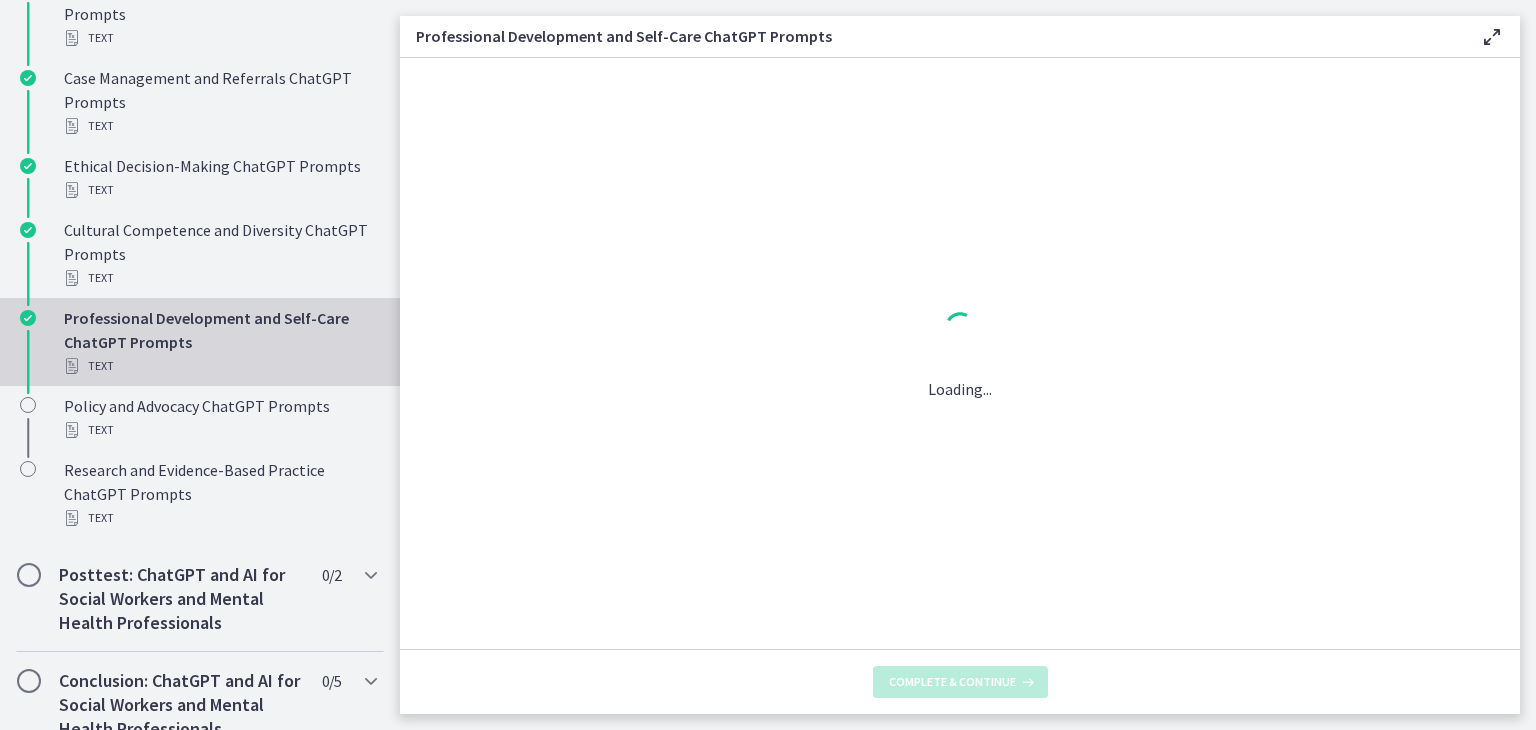 scroll, scrollTop: 0, scrollLeft: 0, axis: both 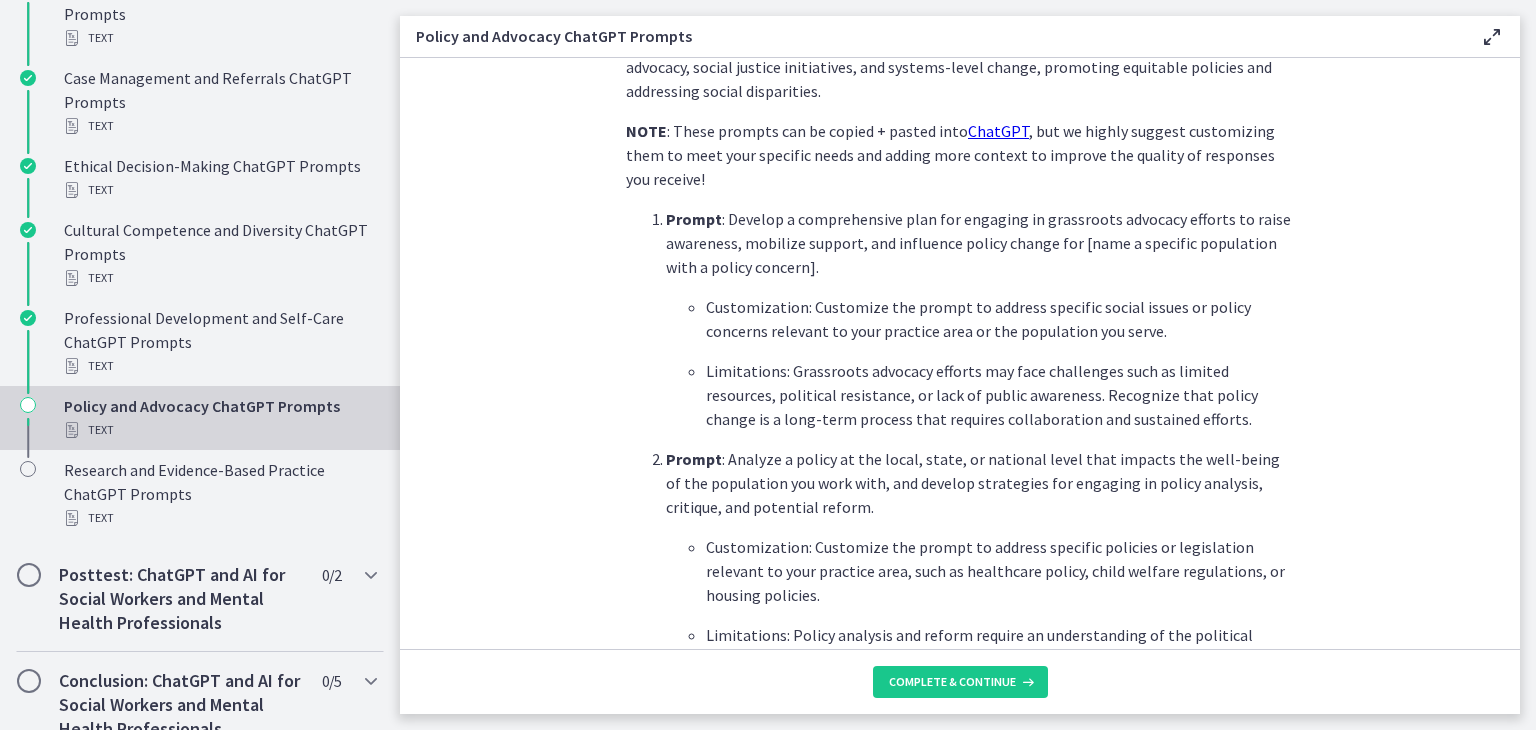 click on "Complete & continue" at bounding box center (960, 681) 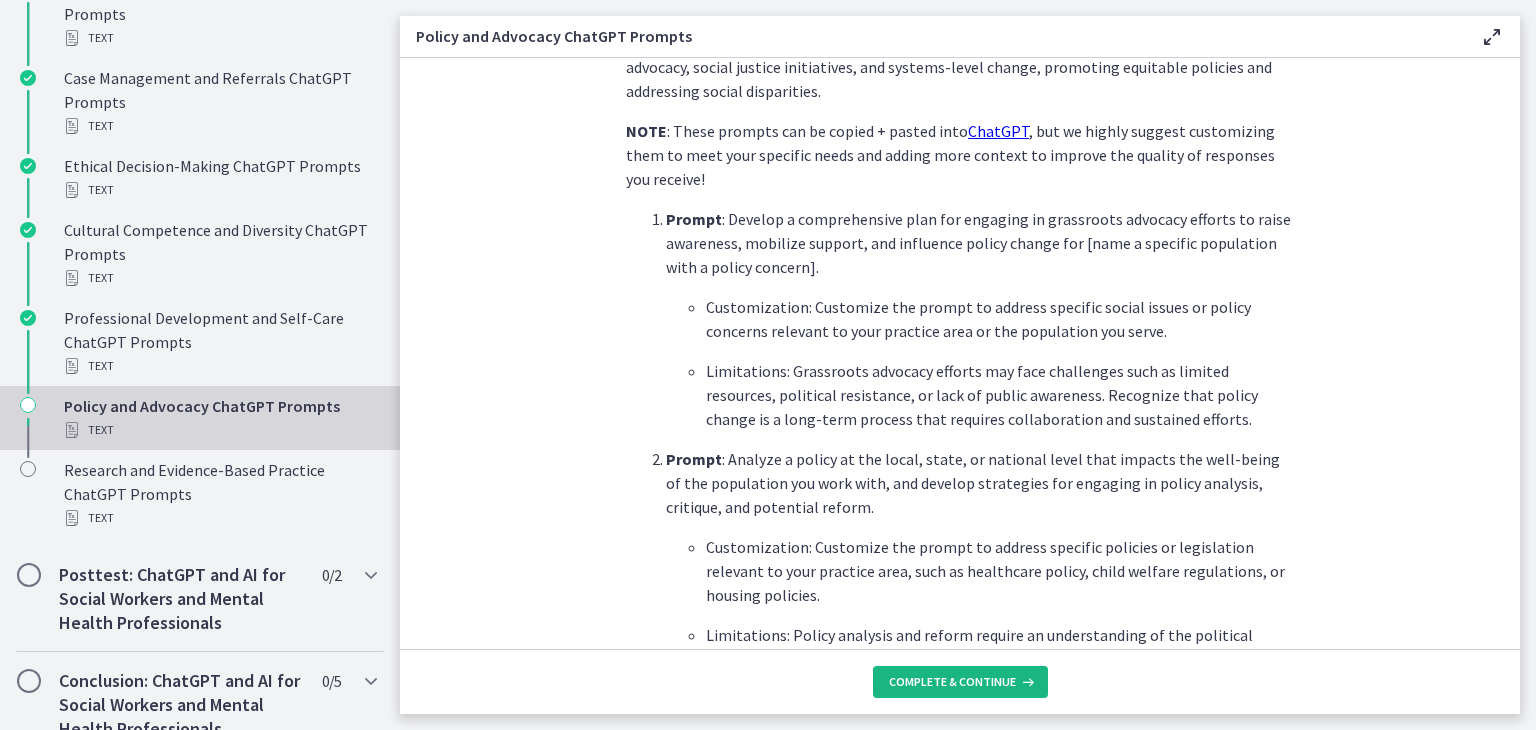 click on "Complete & continue" at bounding box center [952, 682] 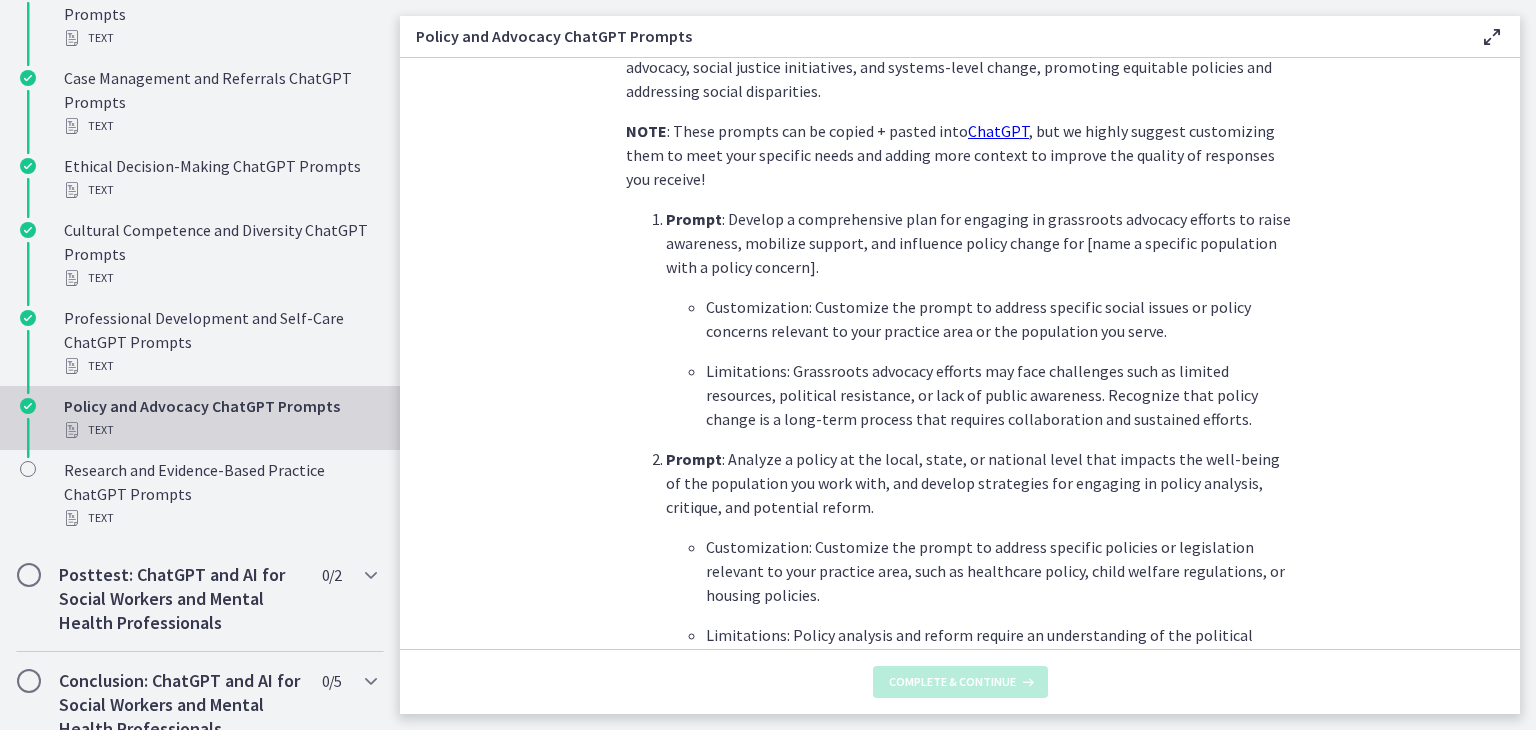scroll, scrollTop: 0, scrollLeft: 0, axis: both 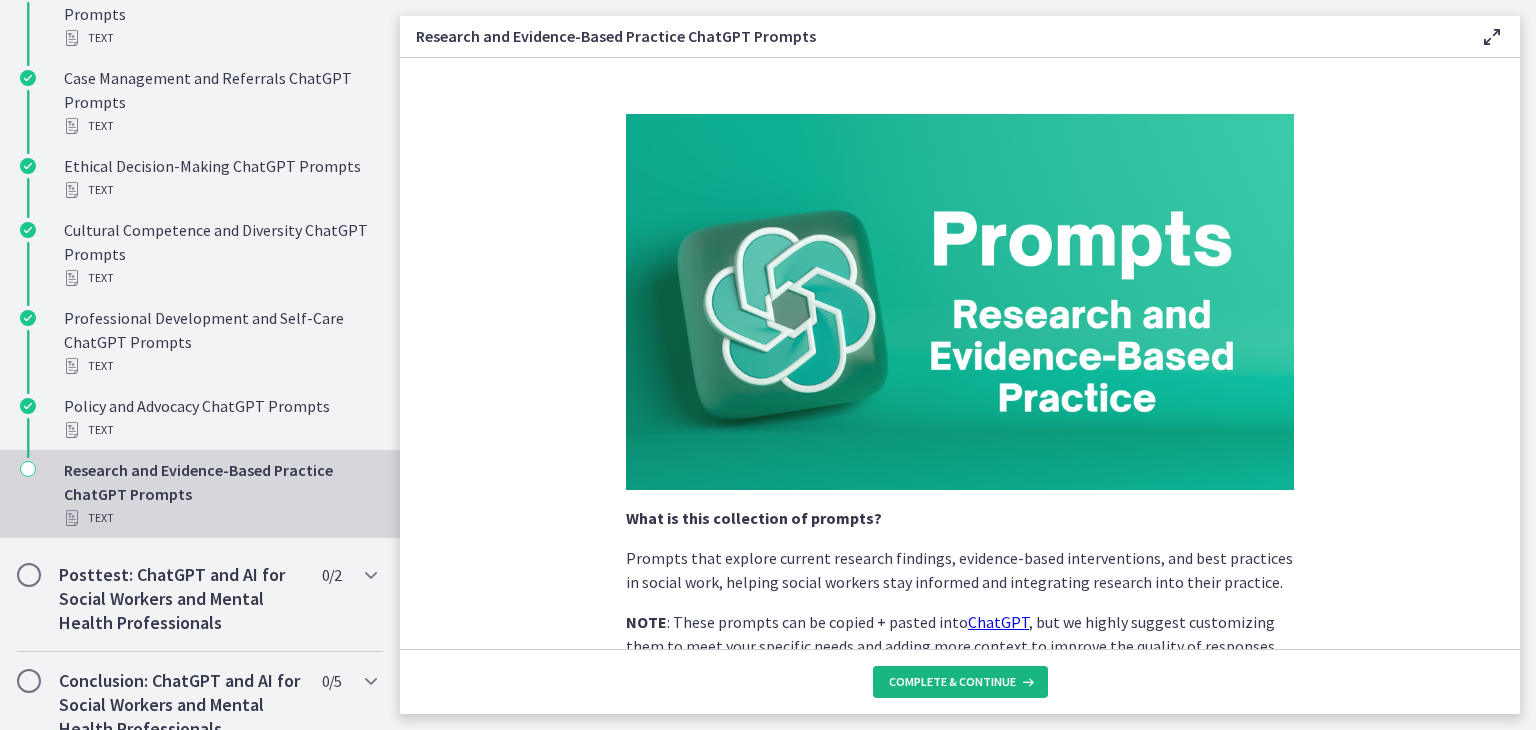click on "Complete & continue" at bounding box center (952, 682) 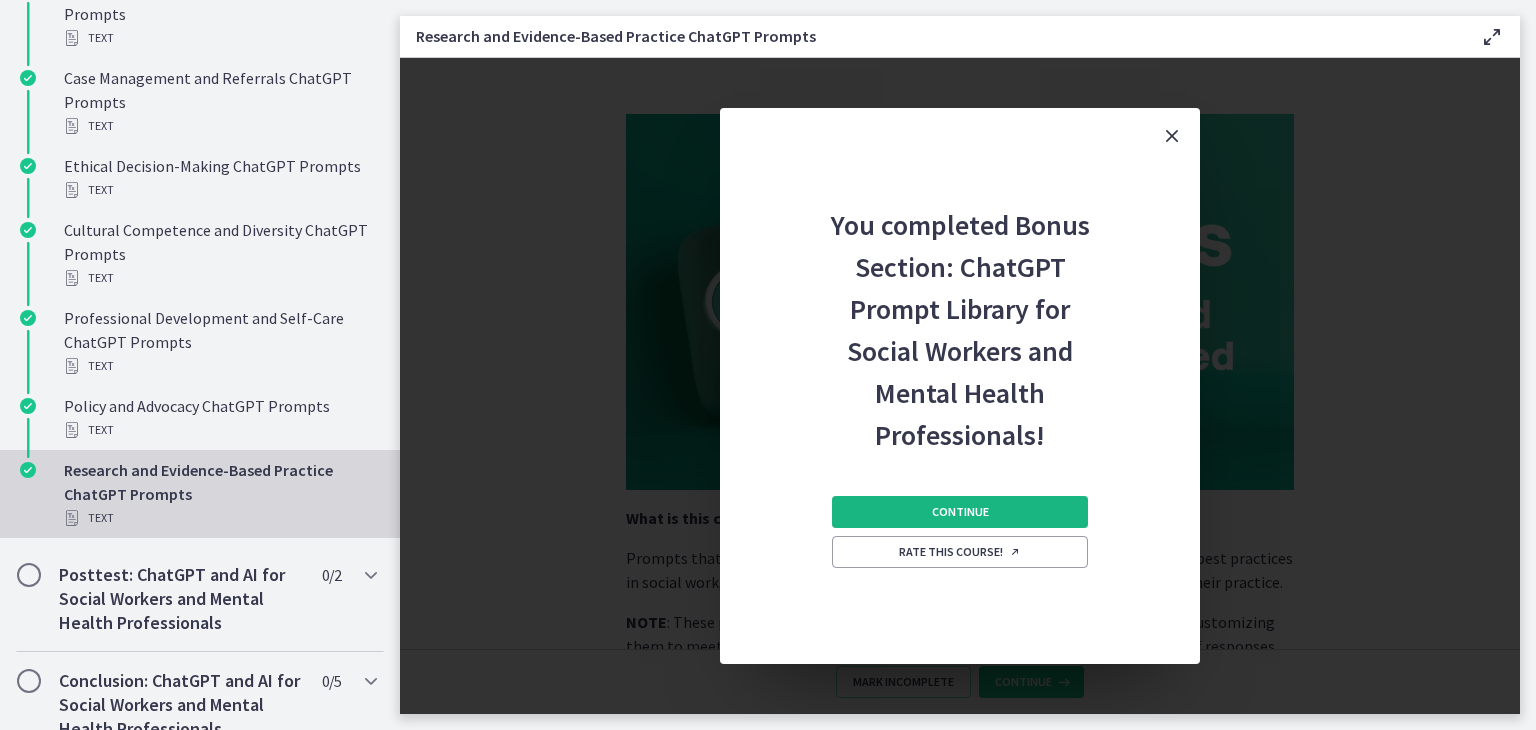 click on "Continue" at bounding box center (960, 512) 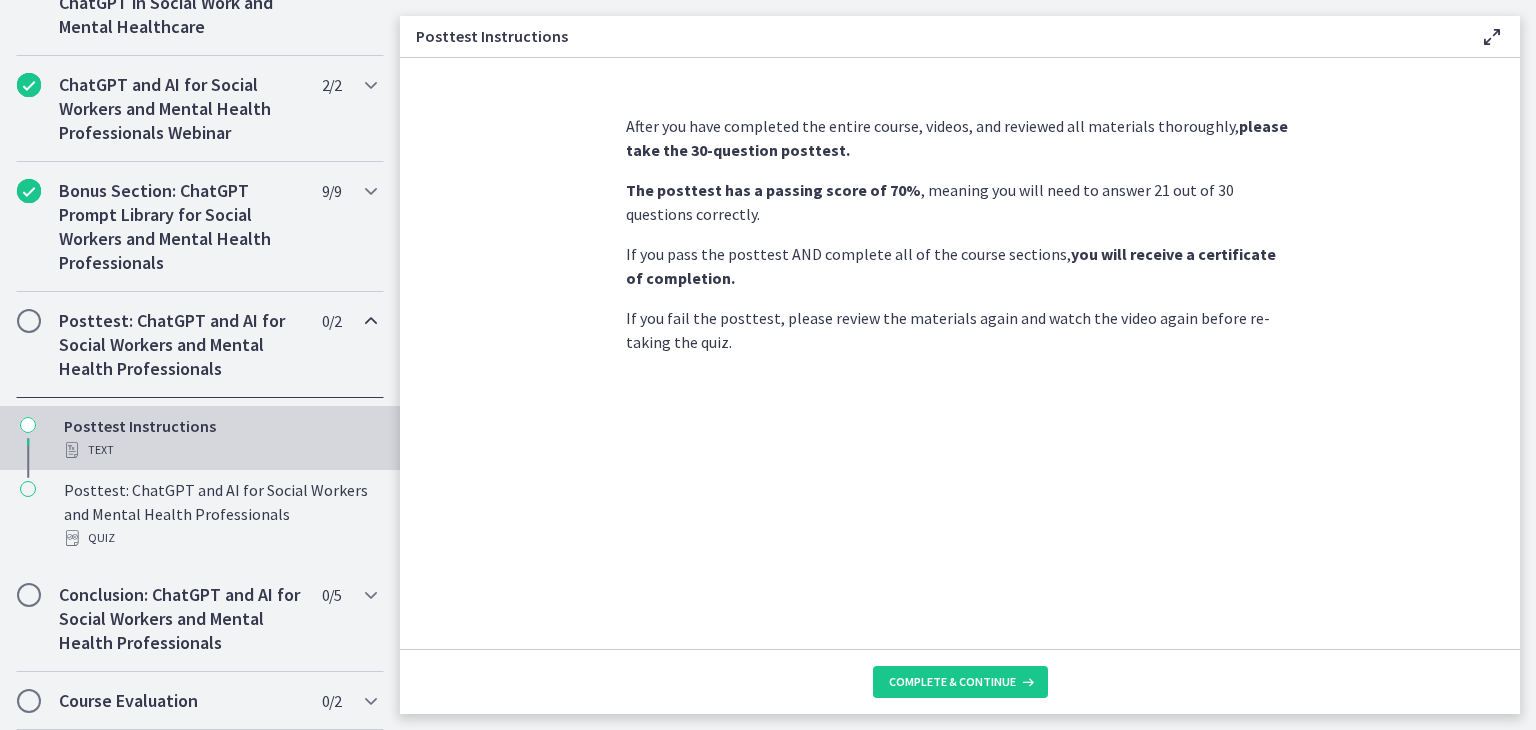 scroll, scrollTop: 975, scrollLeft: 0, axis: vertical 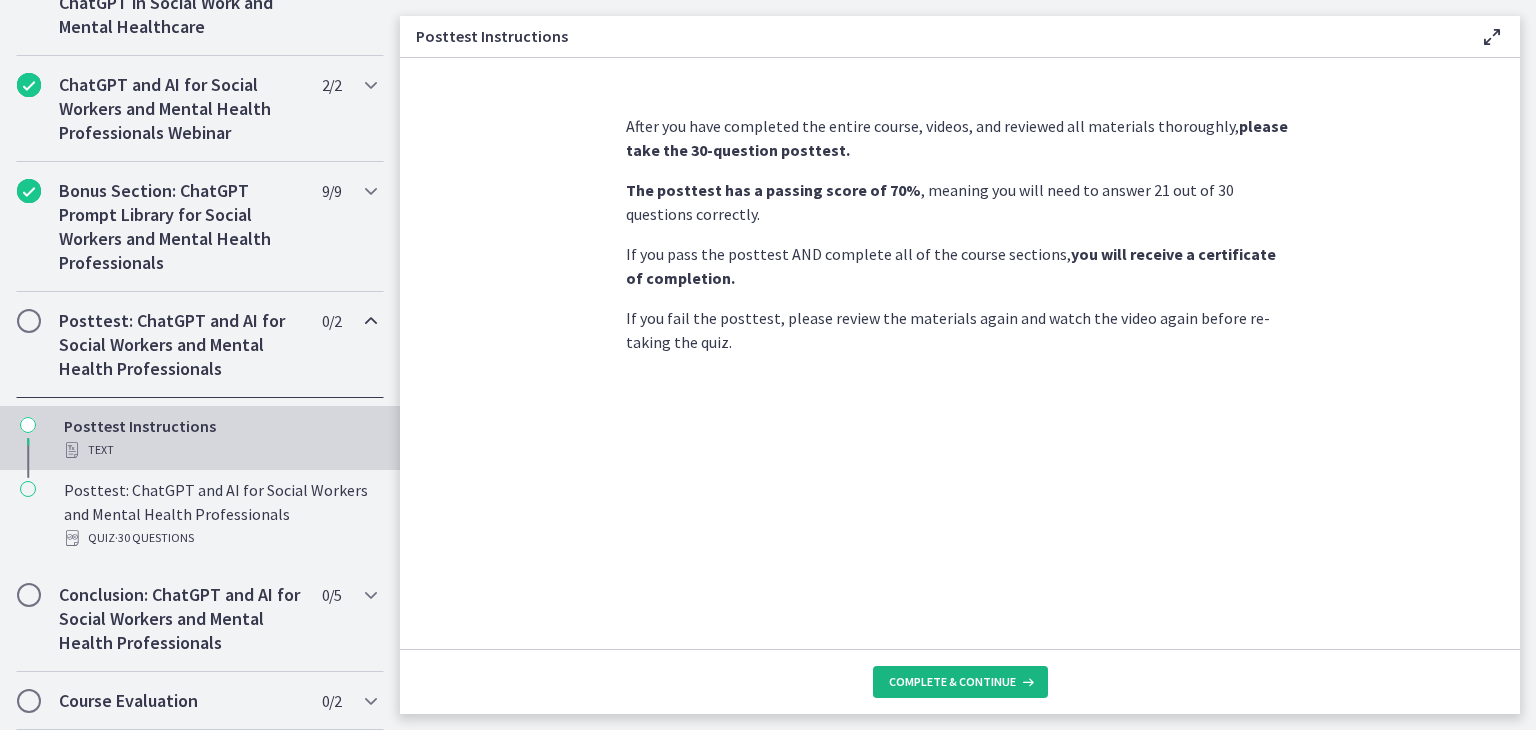 click on "Complete & continue" at bounding box center (952, 682) 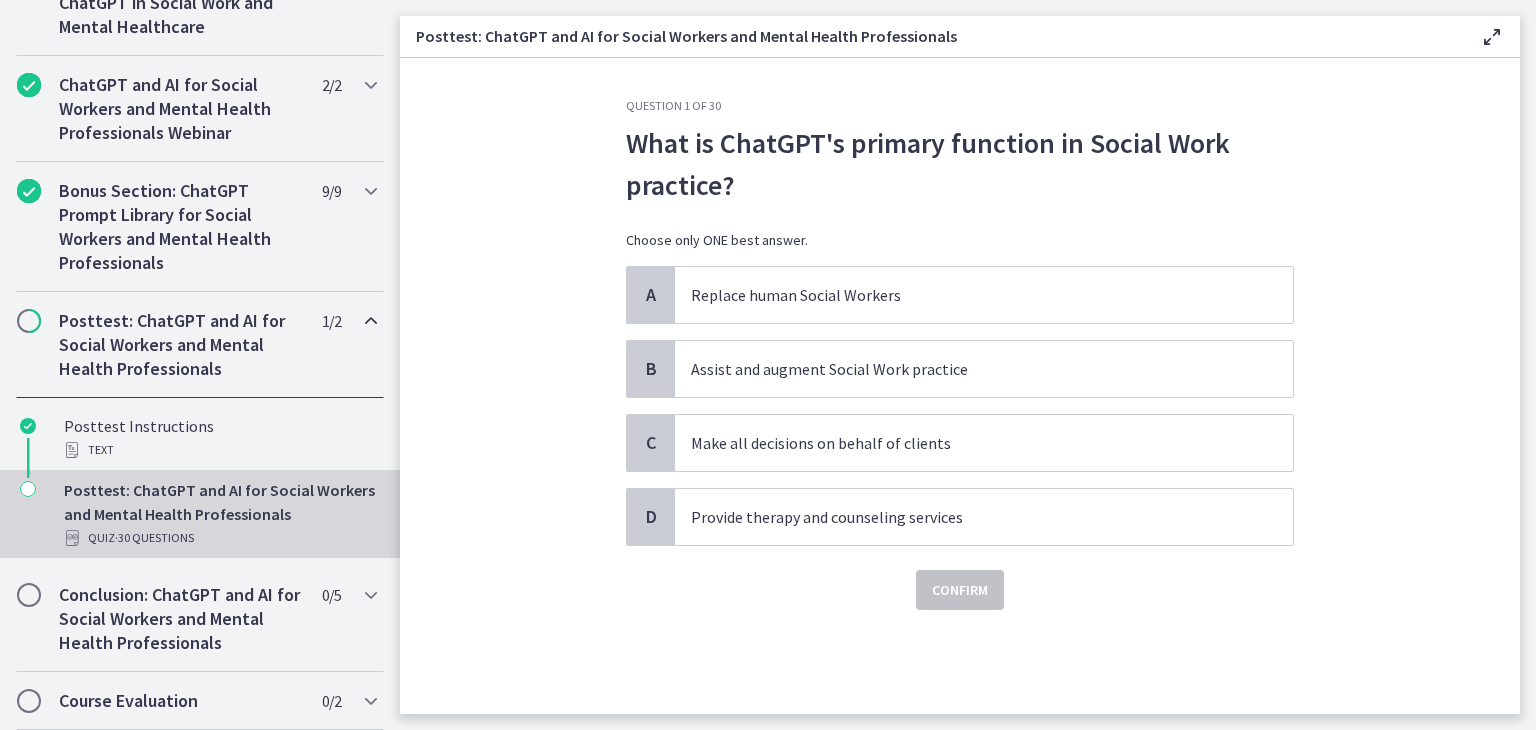 click on "Posttest: ChatGPT and AI for Social Workers and Mental Health Professionals" at bounding box center (181, 345) 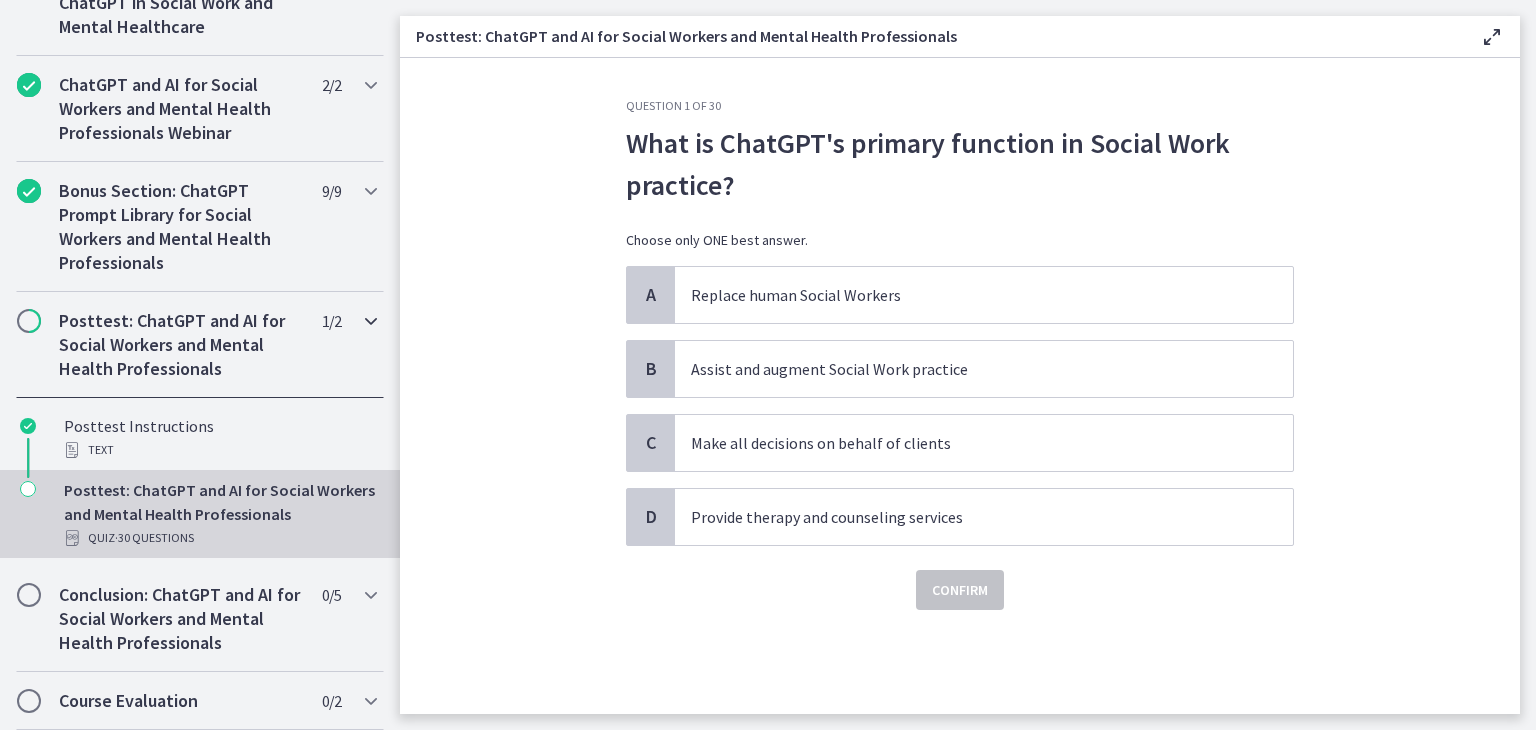 scroll, scrollTop: 807, scrollLeft: 0, axis: vertical 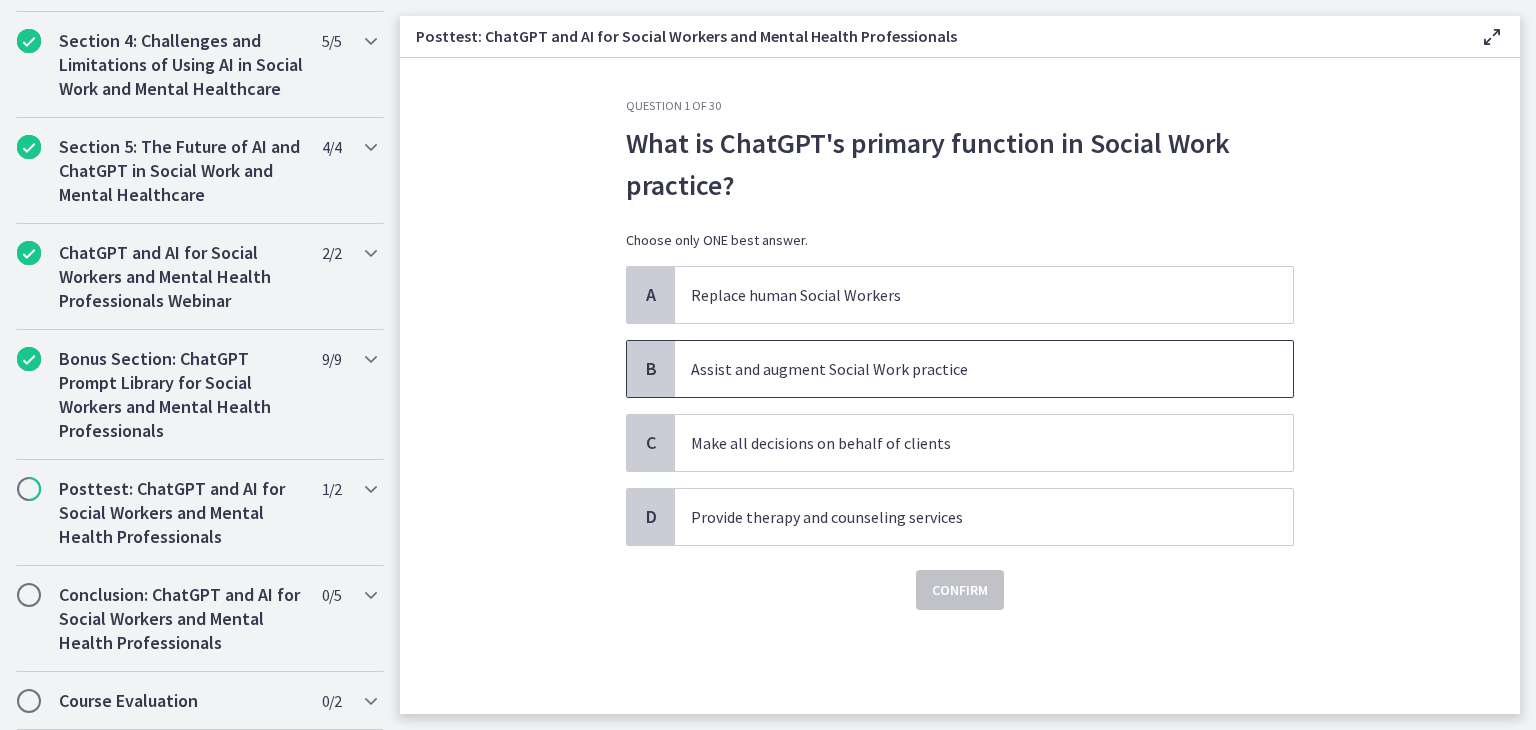 click on "Assist and augment Social Work practice" at bounding box center [964, 369] 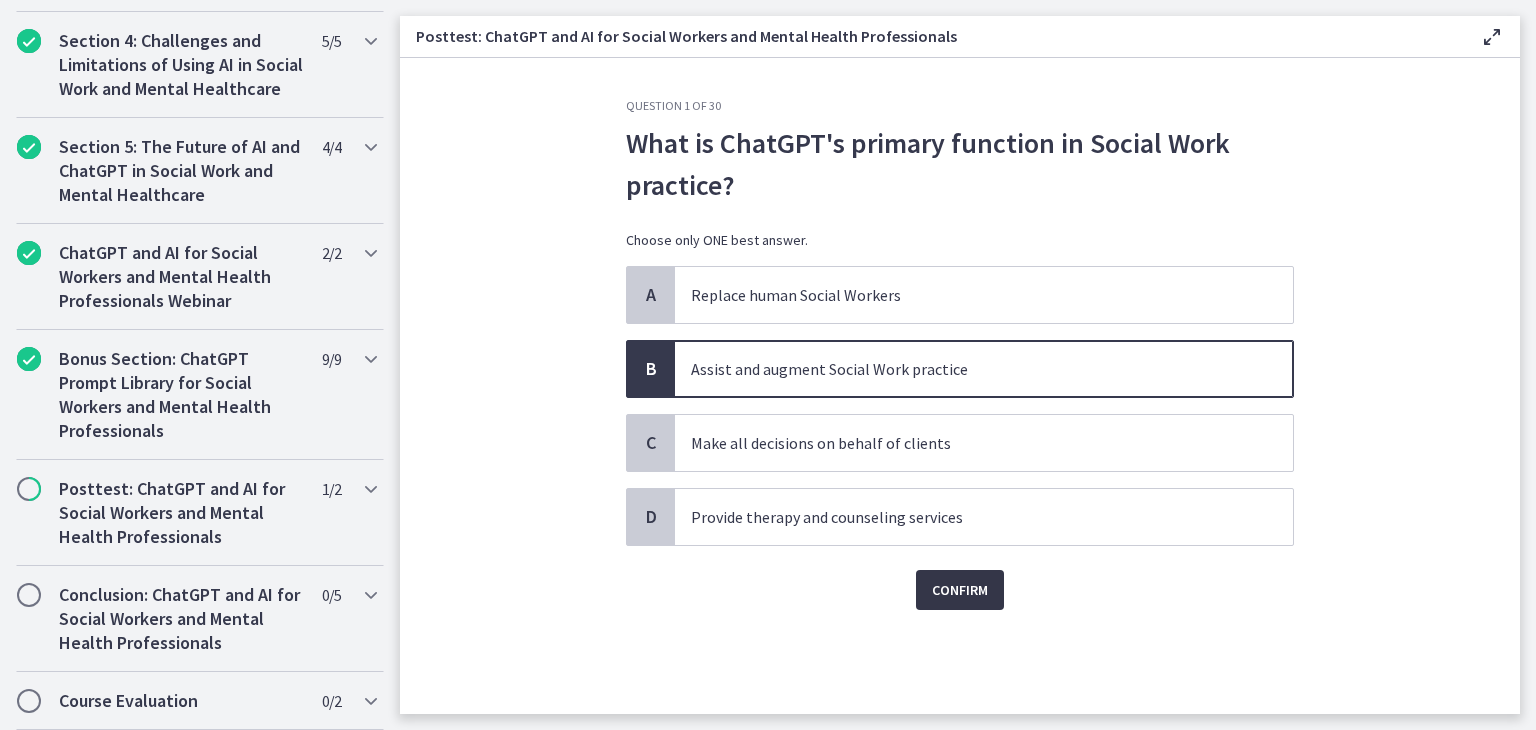 click on "Confirm" at bounding box center (960, 590) 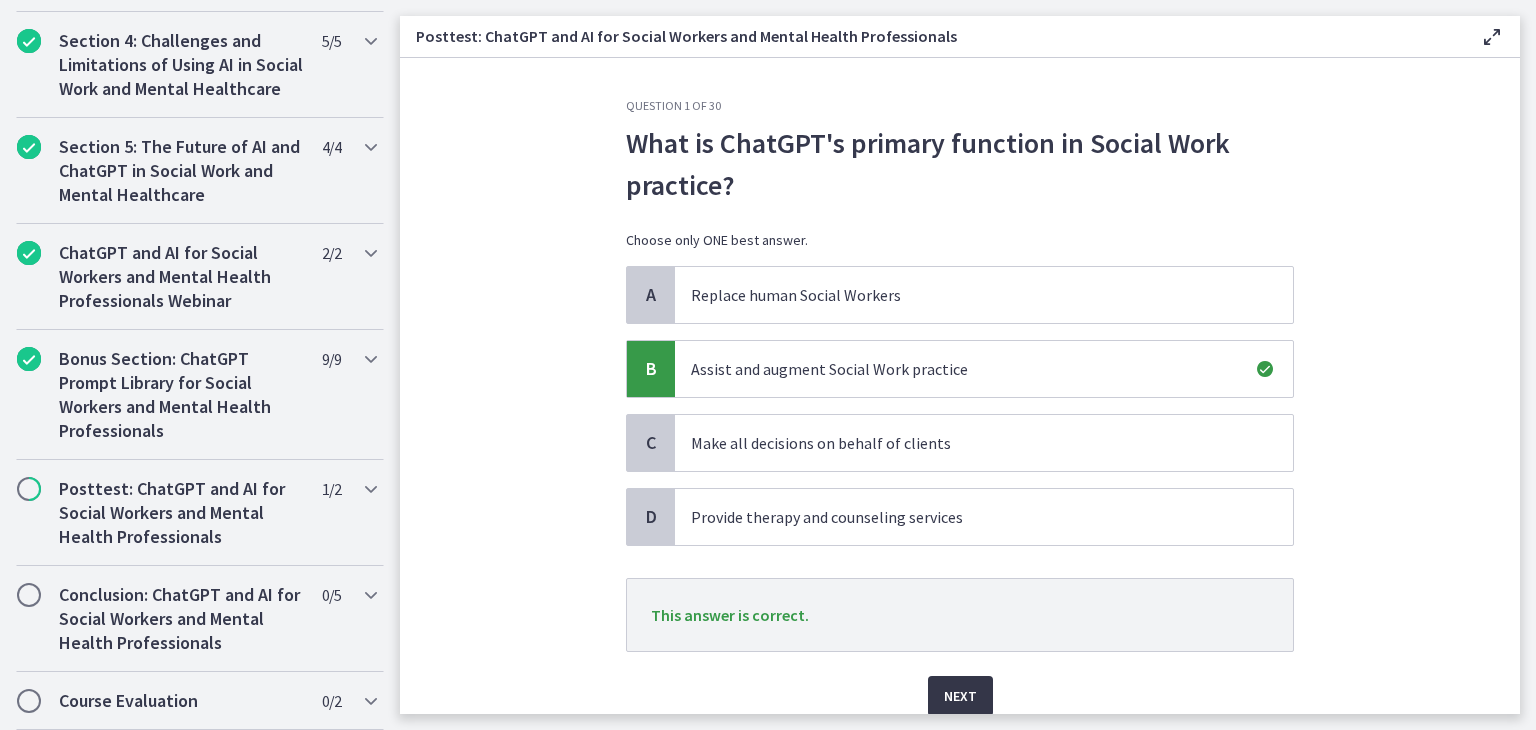click on "Next" at bounding box center (960, 696) 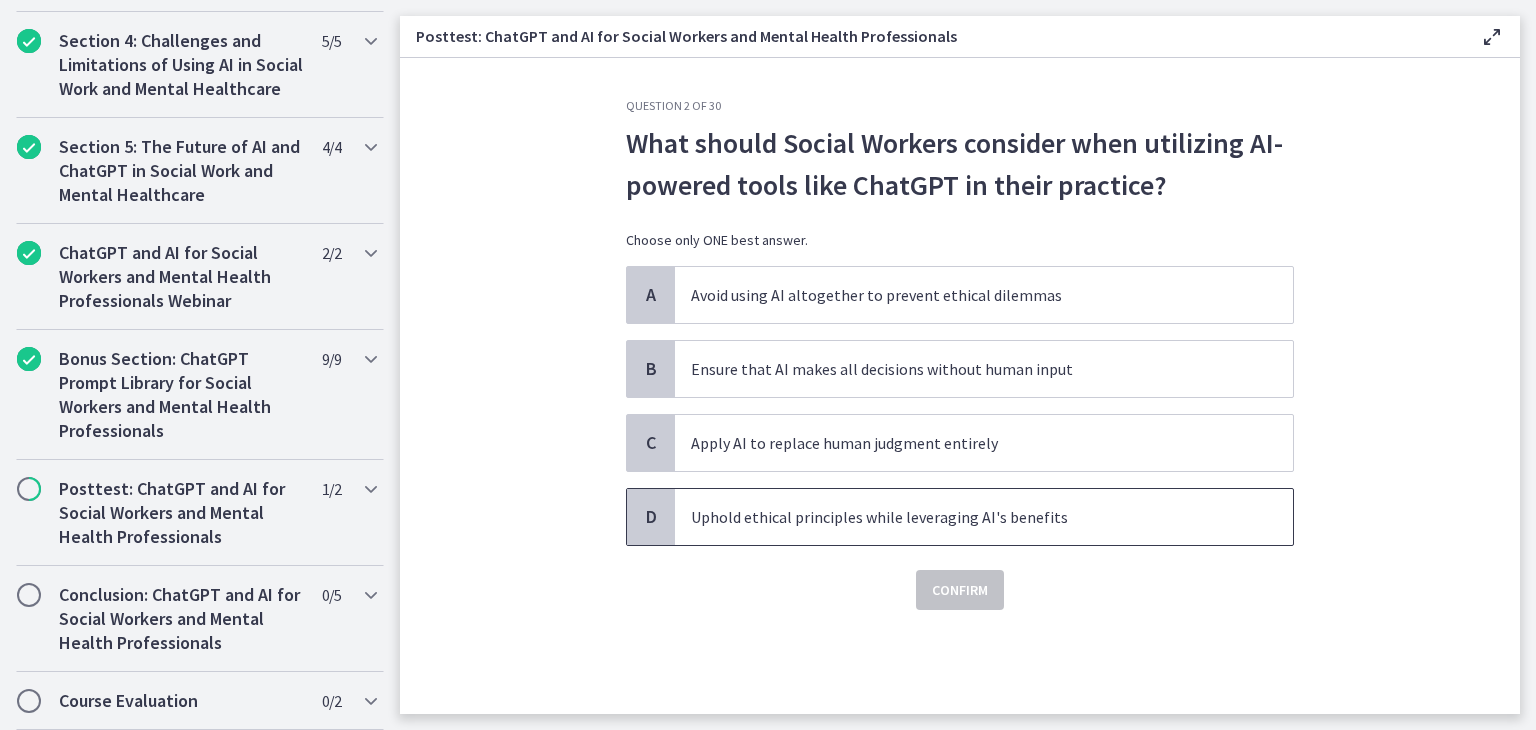 click on "Uphold ethical principles while leveraging AI's benefits" at bounding box center [964, 517] 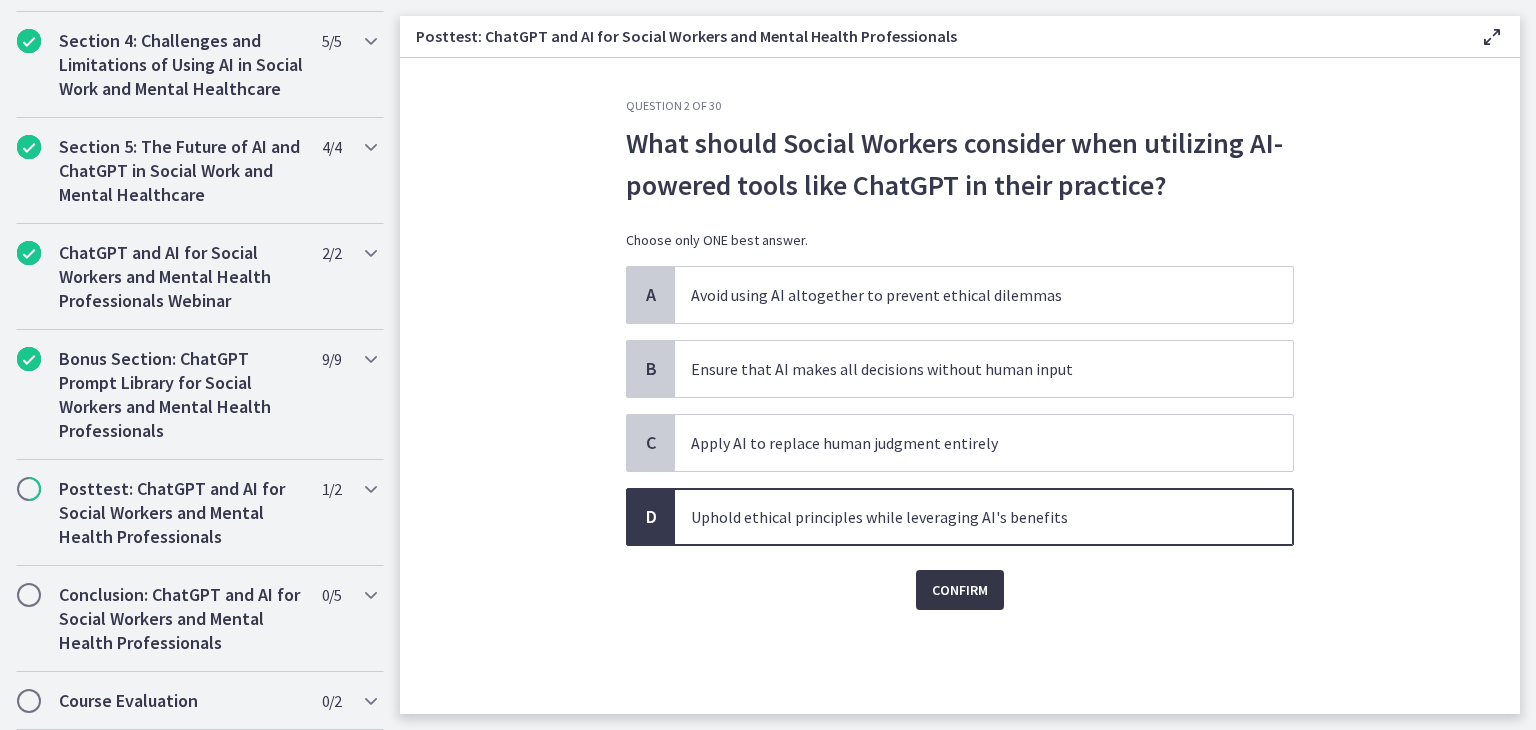 click on "Confirm" at bounding box center [960, 590] 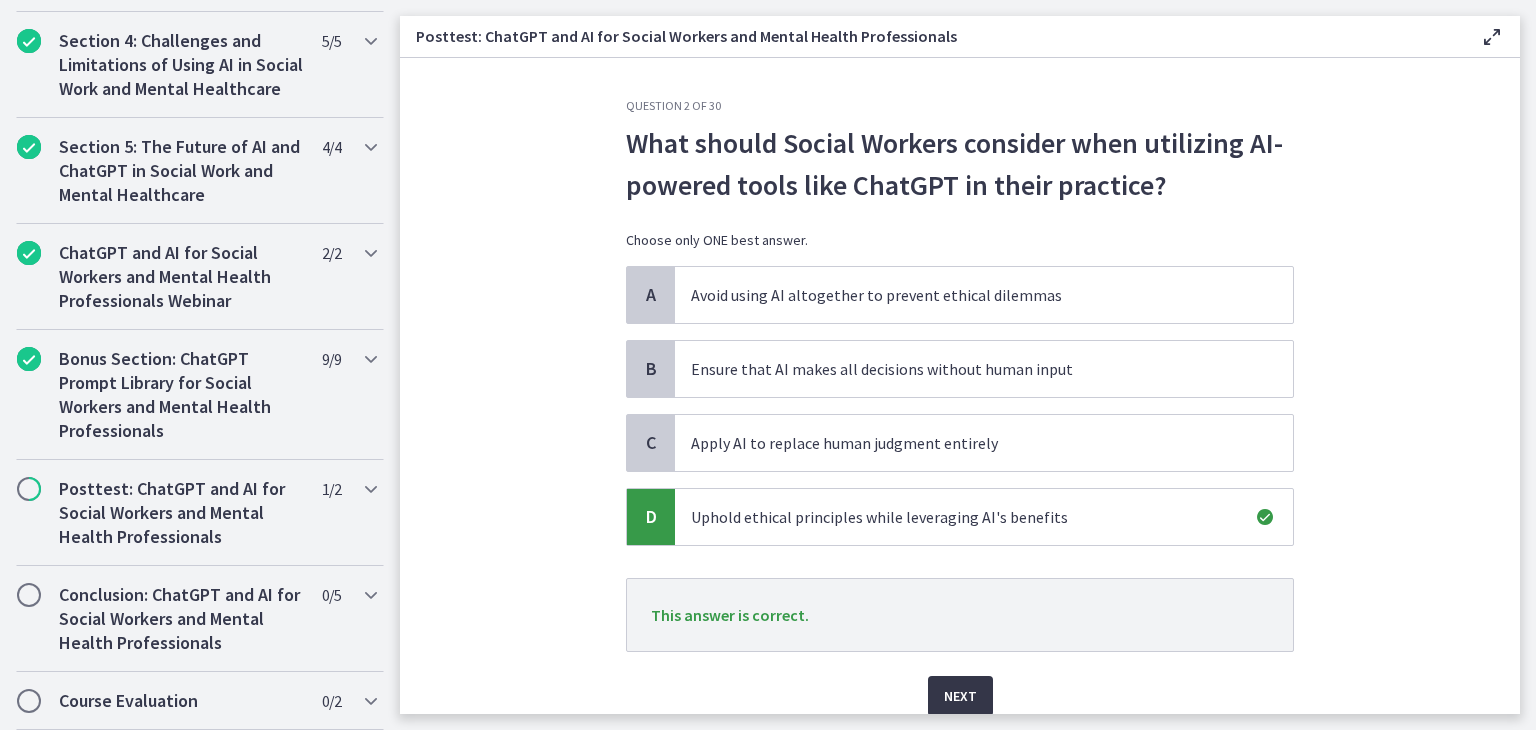 click on "Next" at bounding box center [960, 696] 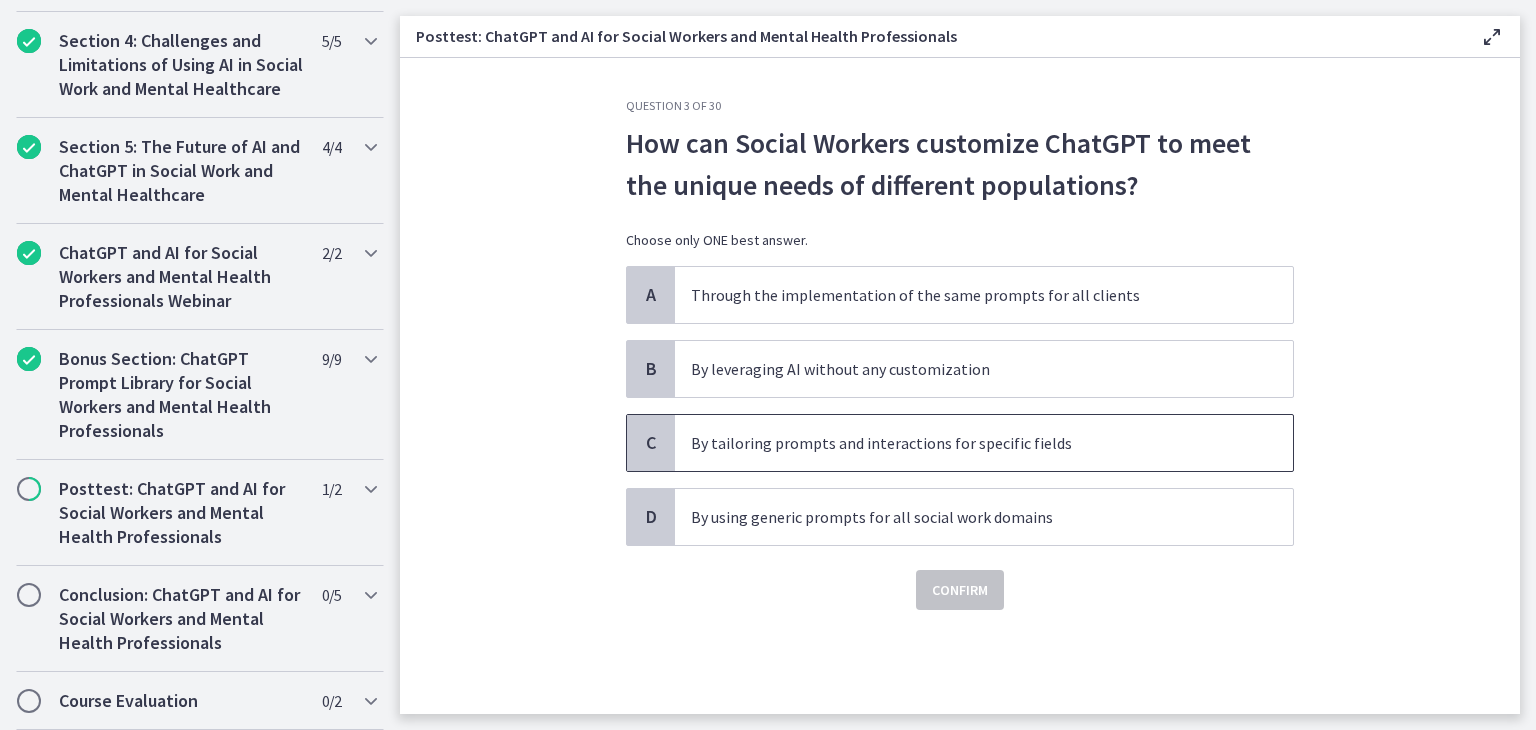 click on "By tailoring prompts and interactions for specific fields" at bounding box center (964, 443) 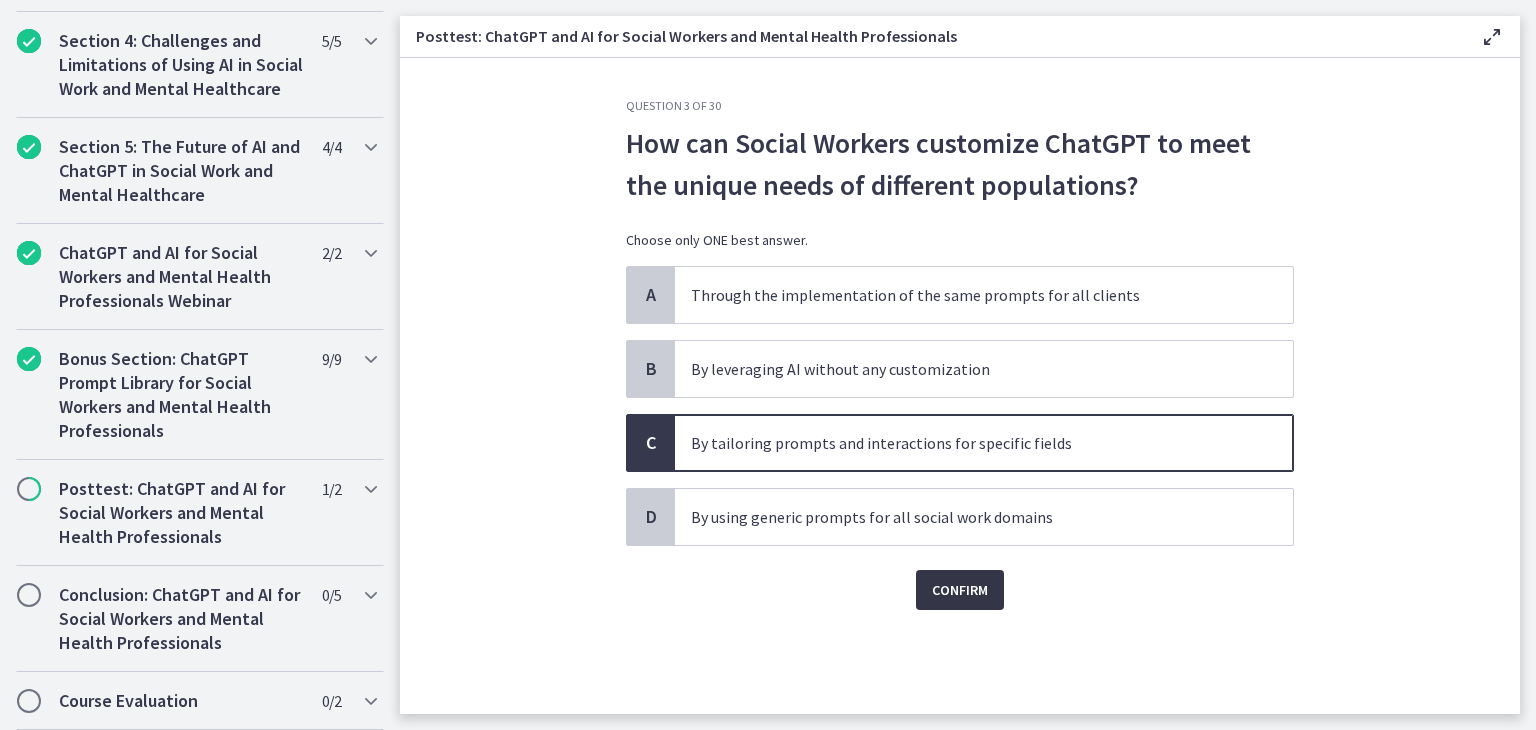 click on "Confirm" at bounding box center (960, 590) 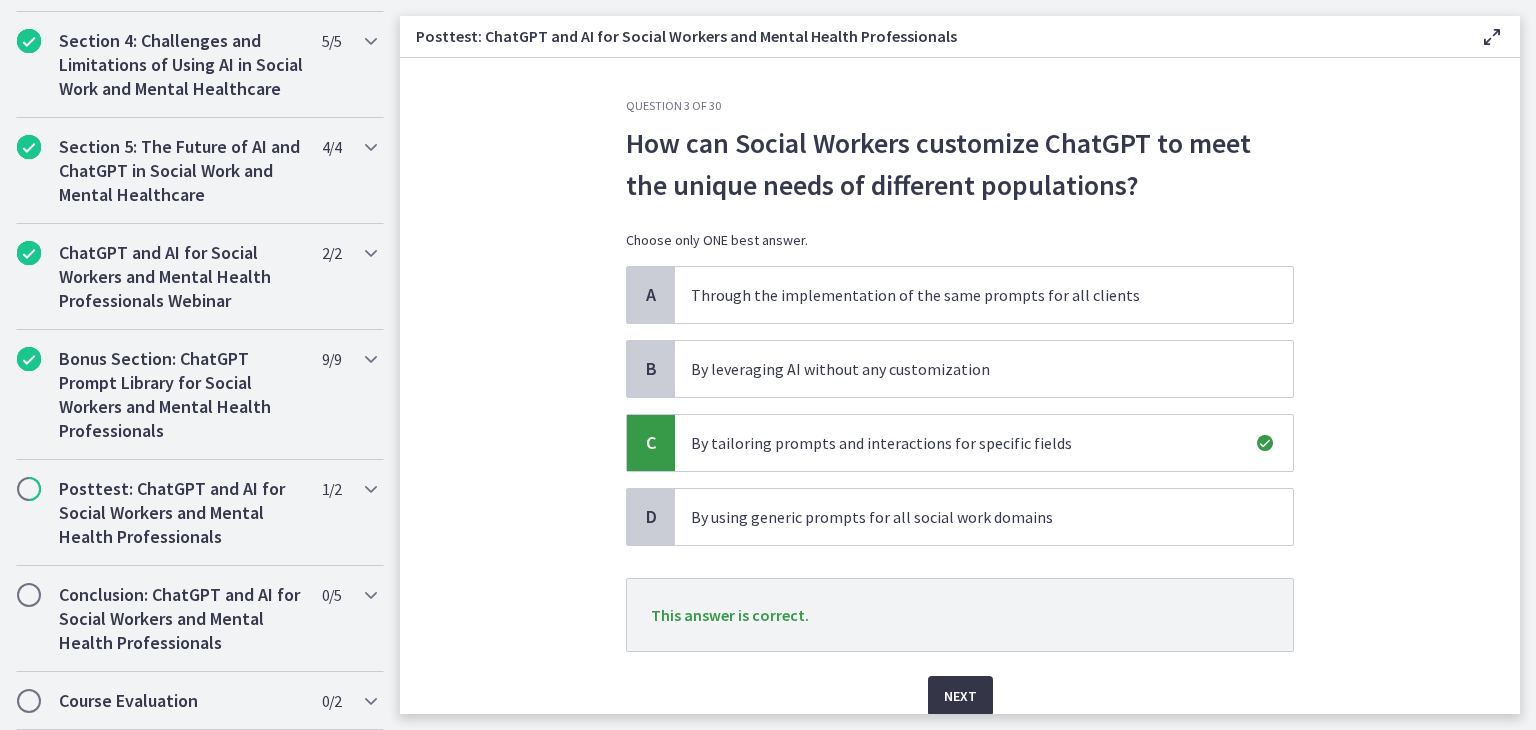 click on "Next" at bounding box center (960, 696) 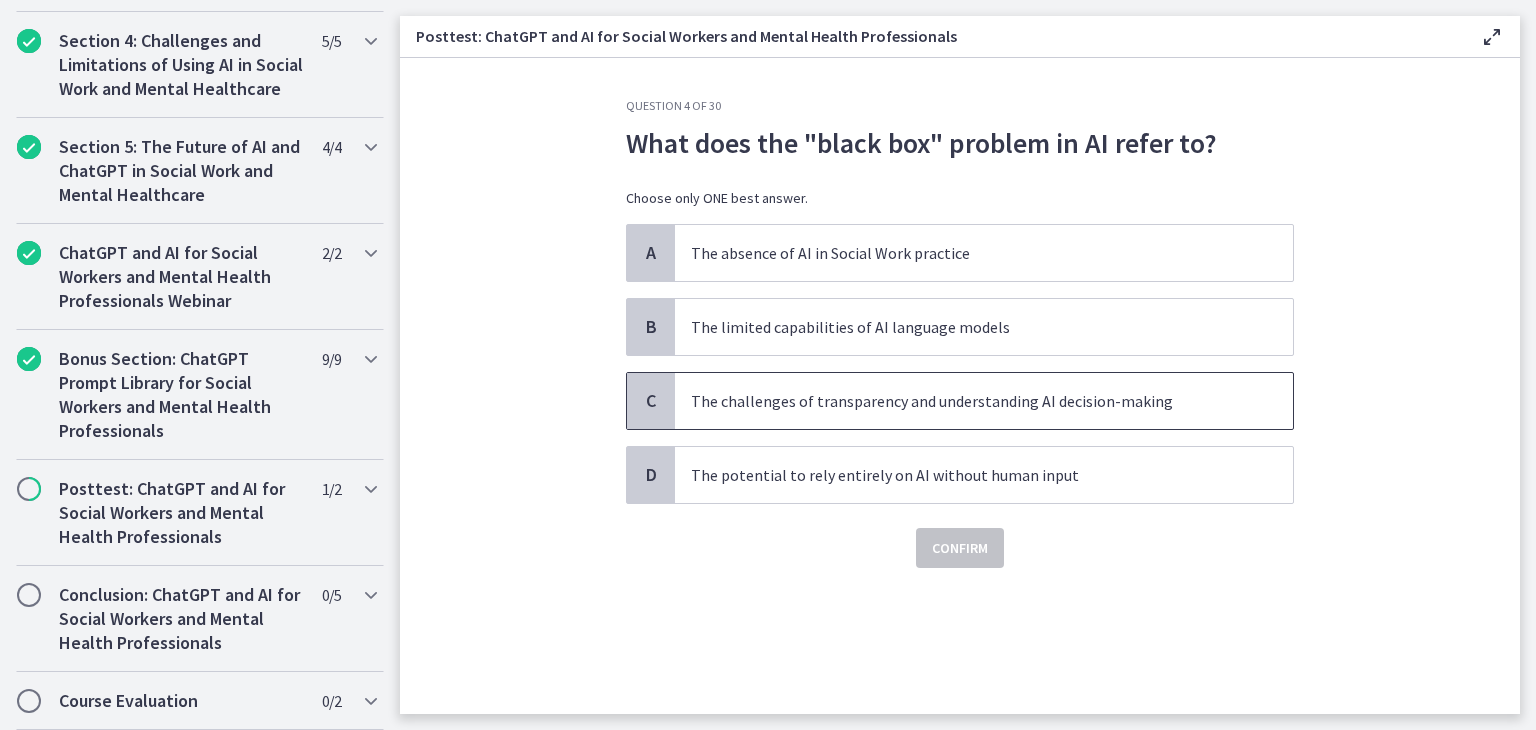 click on "The challenges of transparency and understanding AI decision-making" at bounding box center [964, 401] 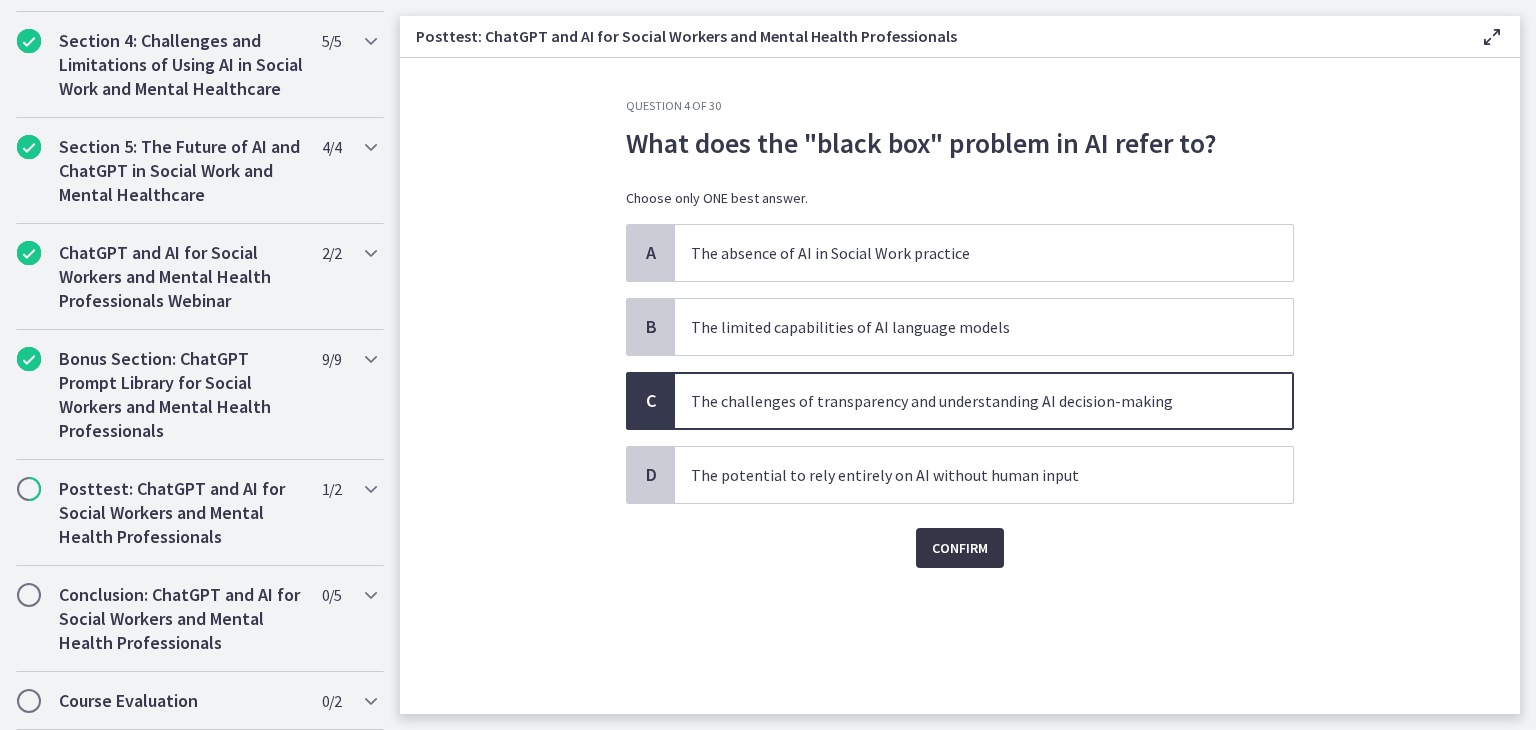 click on "Confirm" at bounding box center [960, 548] 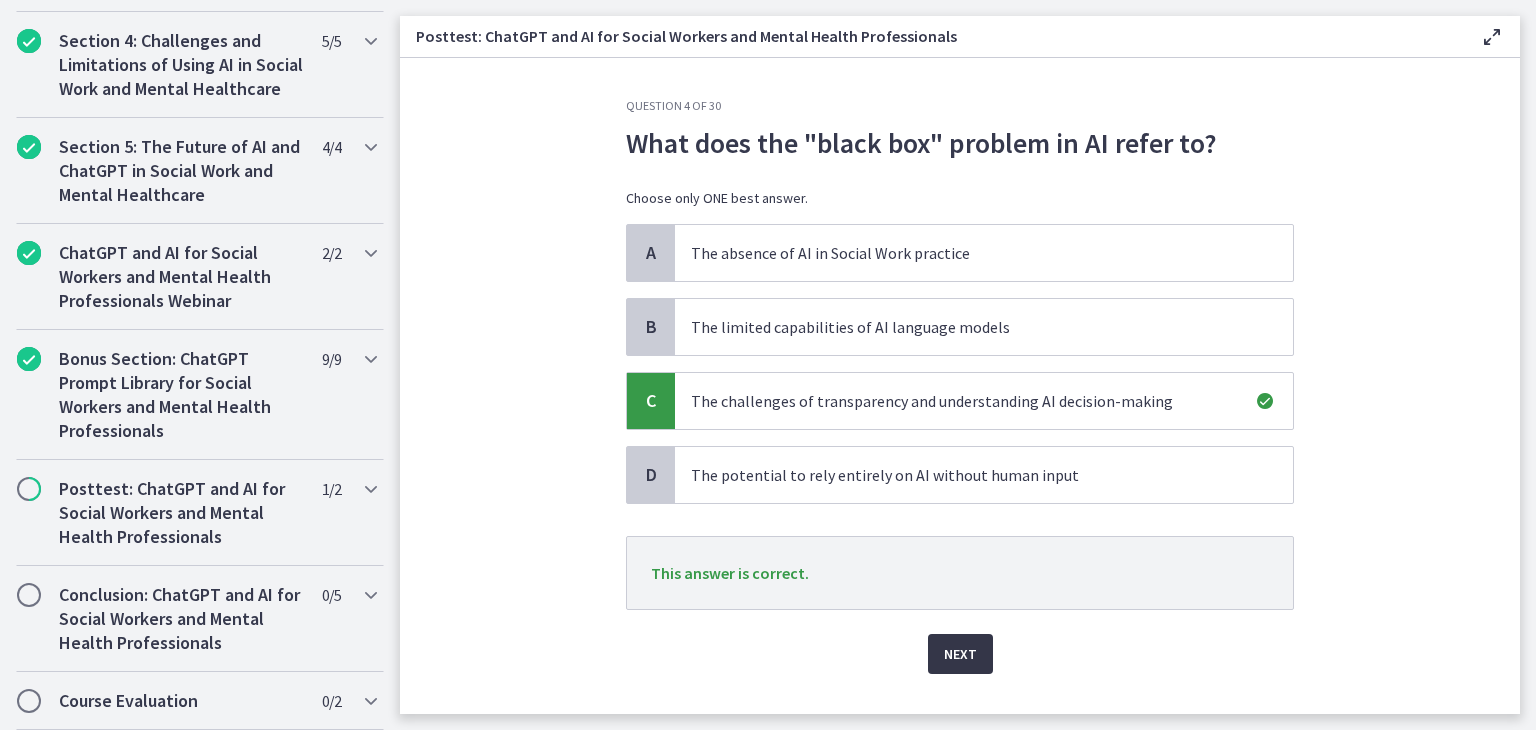 click on "Next" at bounding box center (960, 654) 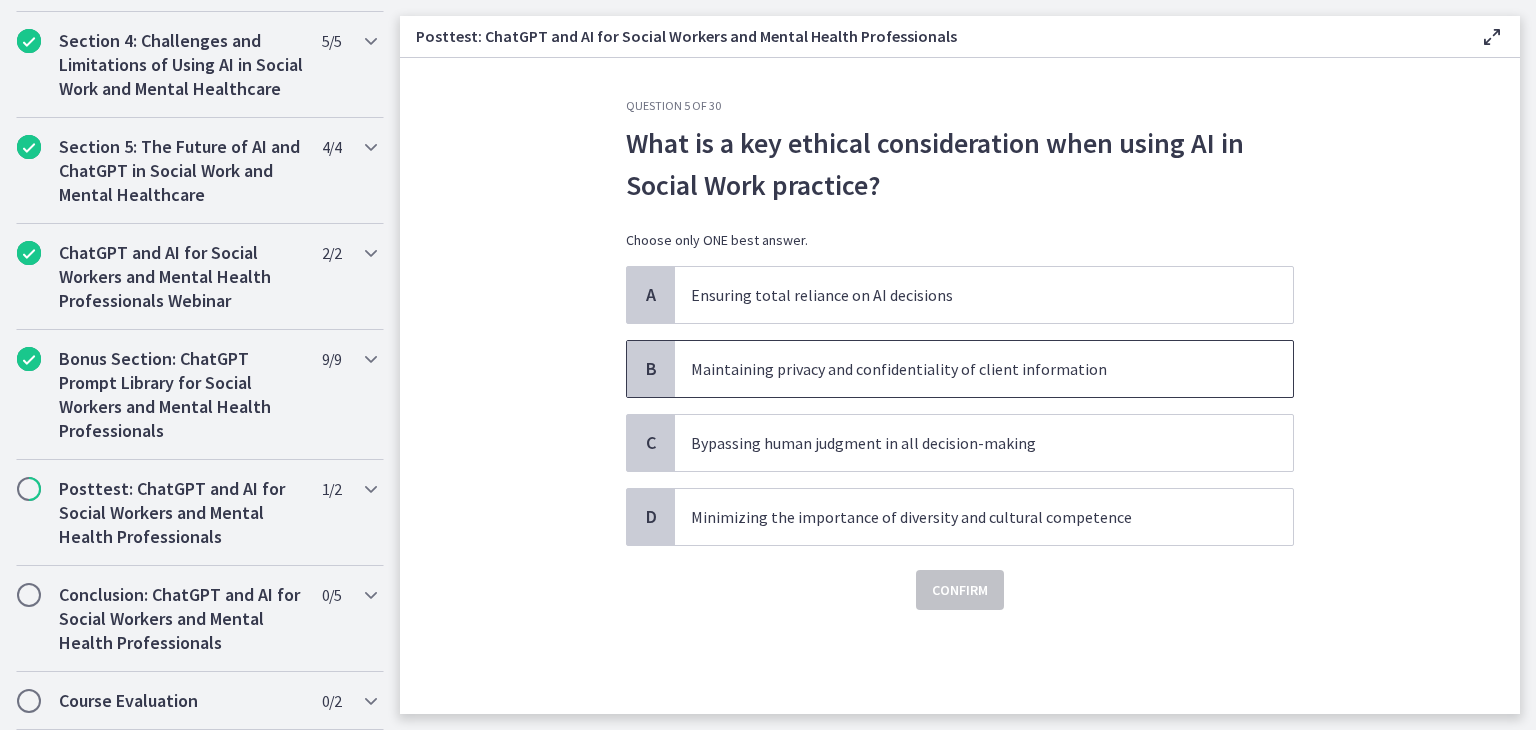 click on "Maintaining privacy and confidentiality of client information" at bounding box center [964, 369] 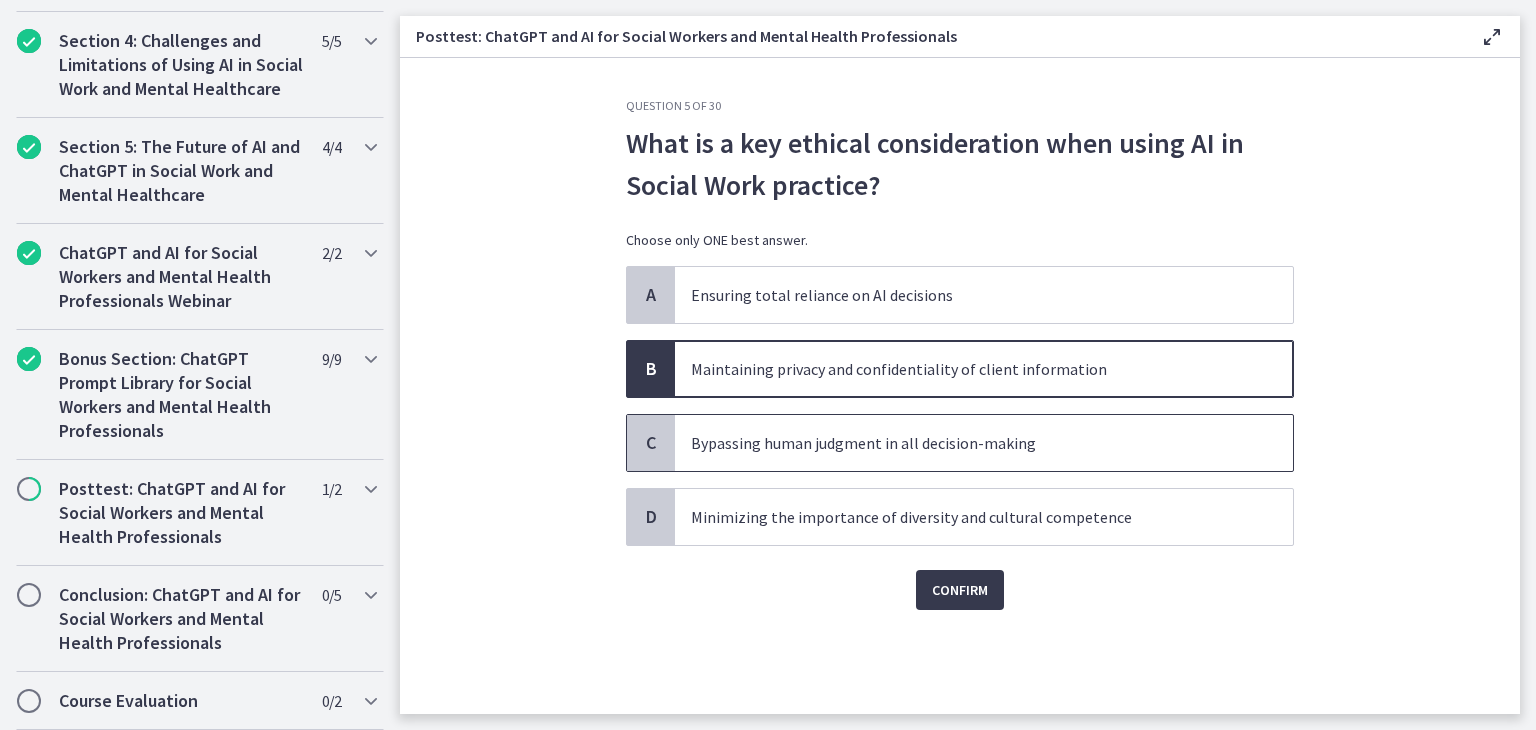 click on "Bypassing human judgment in all decision-making" at bounding box center (984, 443) 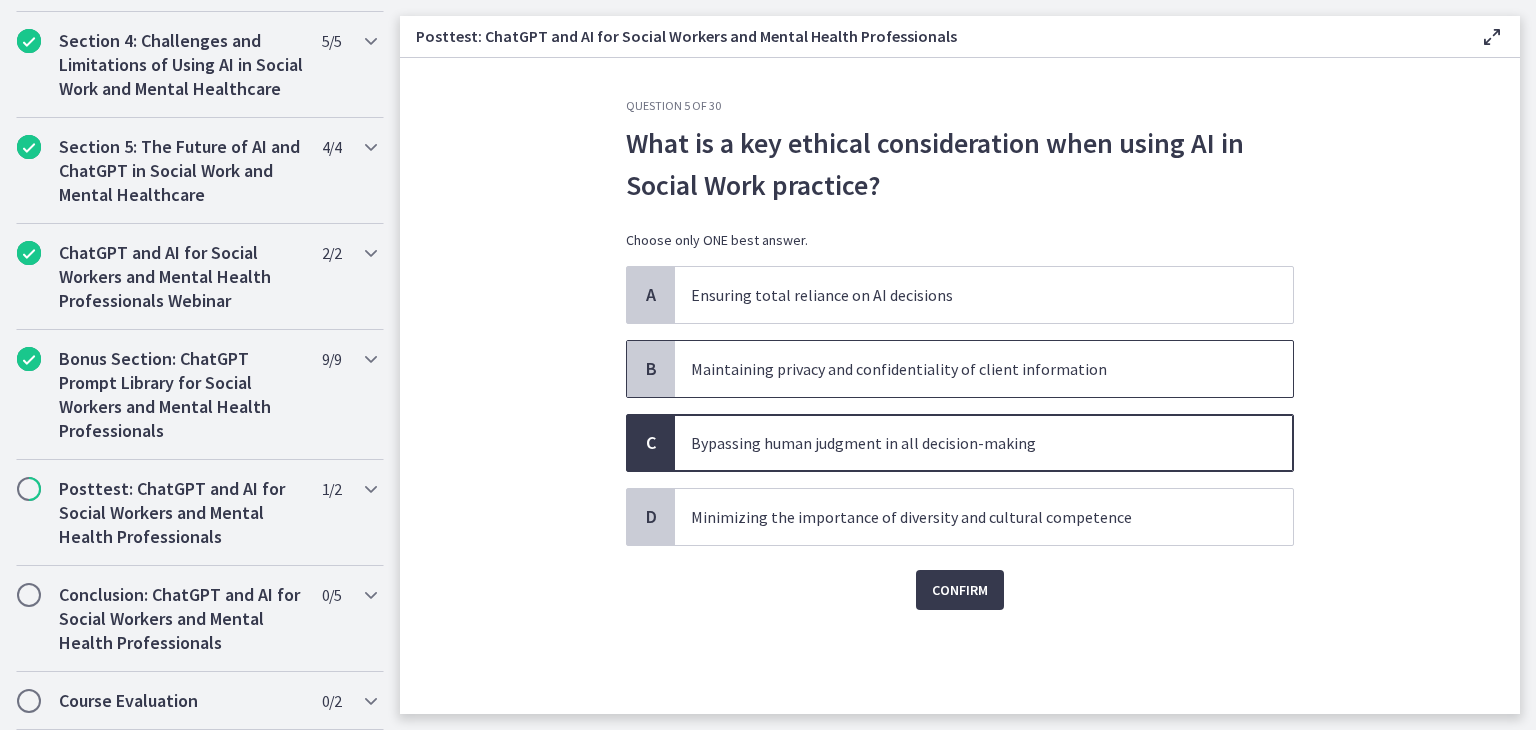 click on "Maintaining privacy and confidentiality of client information" at bounding box center [964, 369] 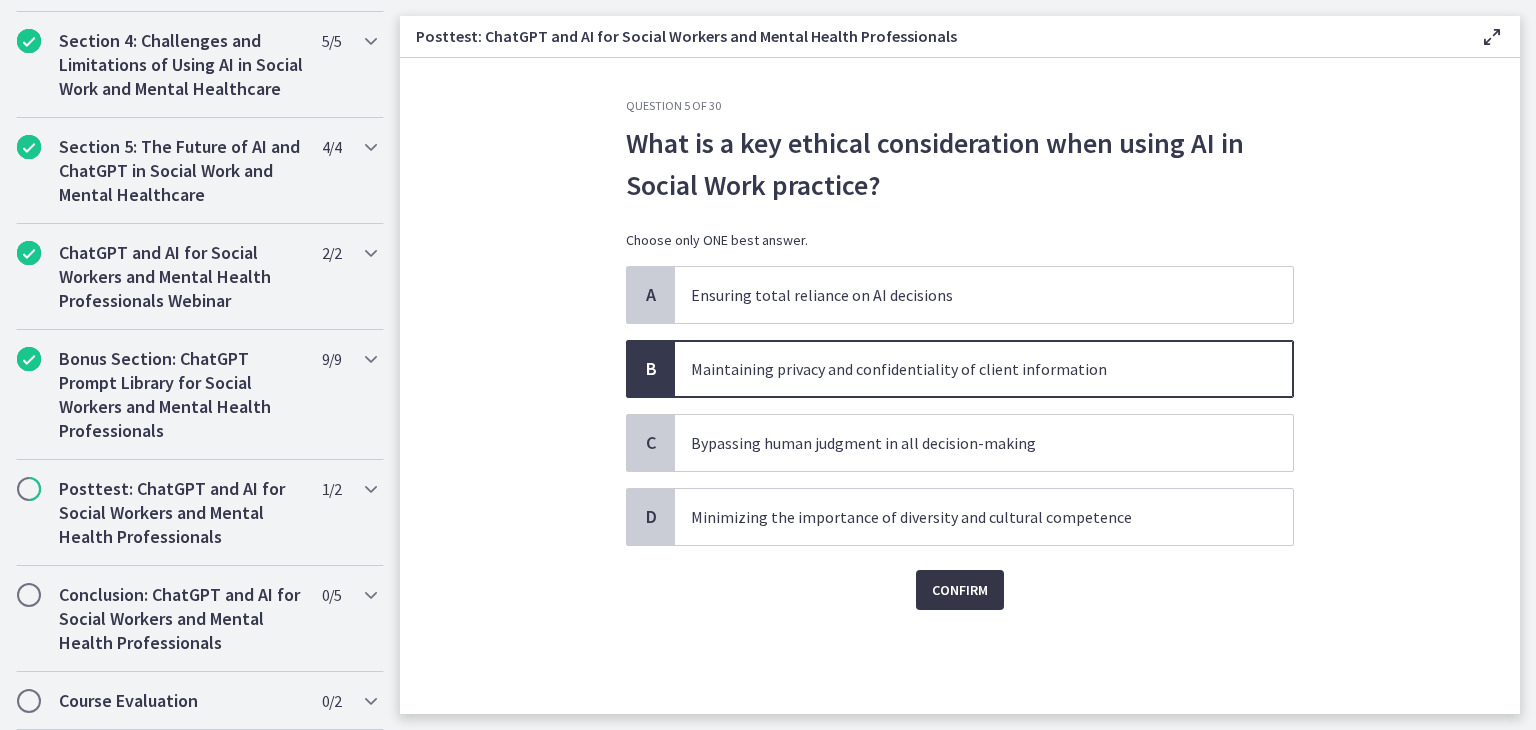 click on "Confirm" at bounding box center [960, 590] 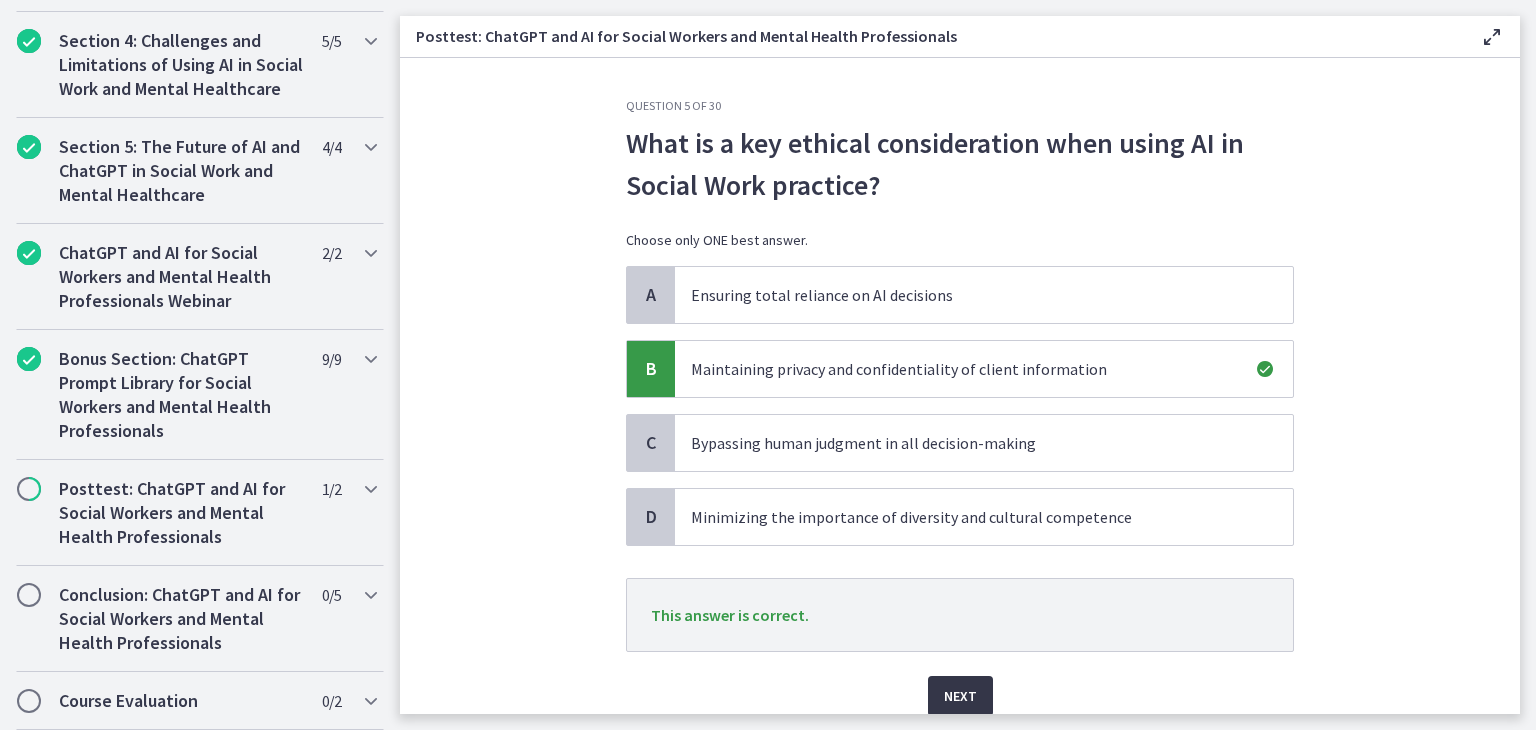 click on "Next" at bounding box center (960, 696) 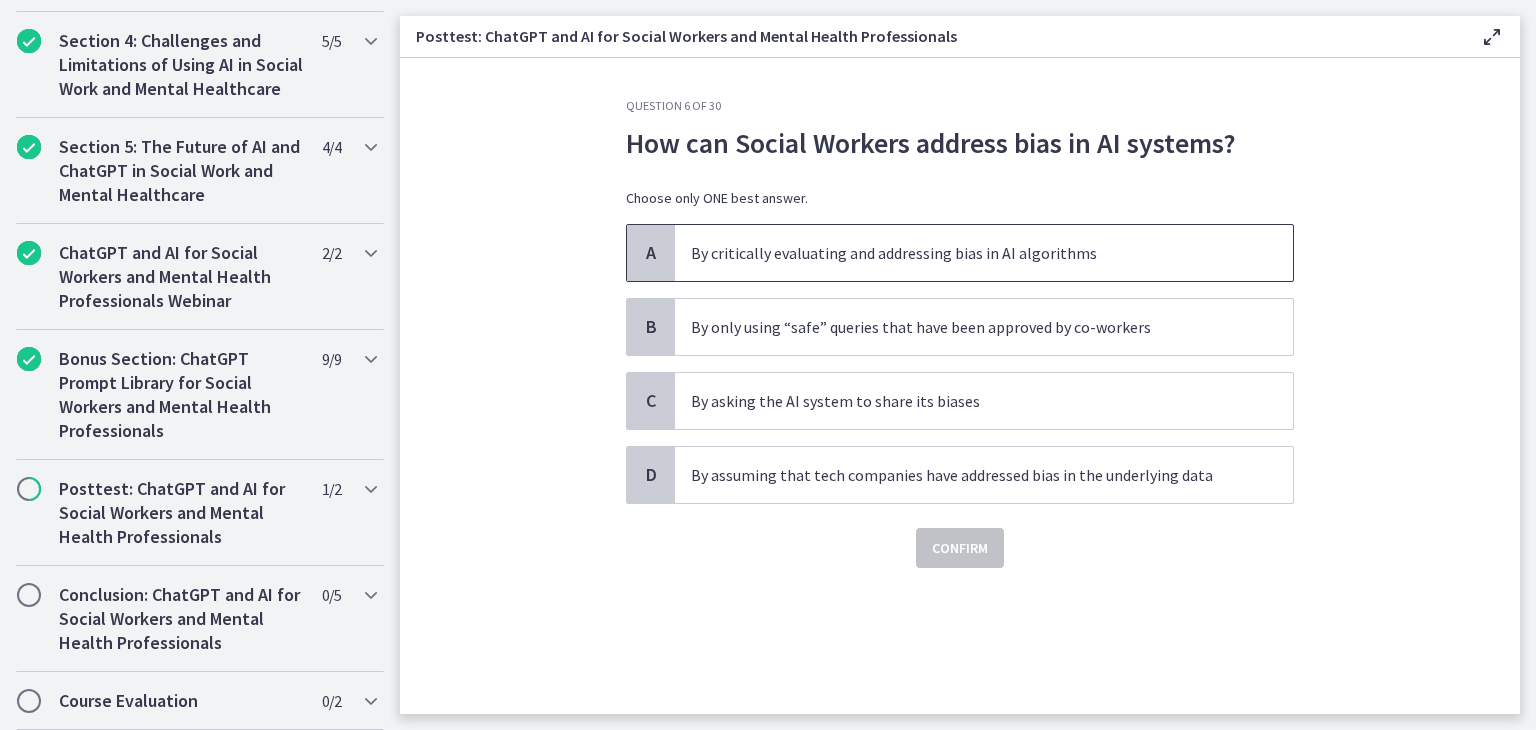 click on "By critically evaluating and addressing bias in AI algorithms" at bounding box center (964, 253) 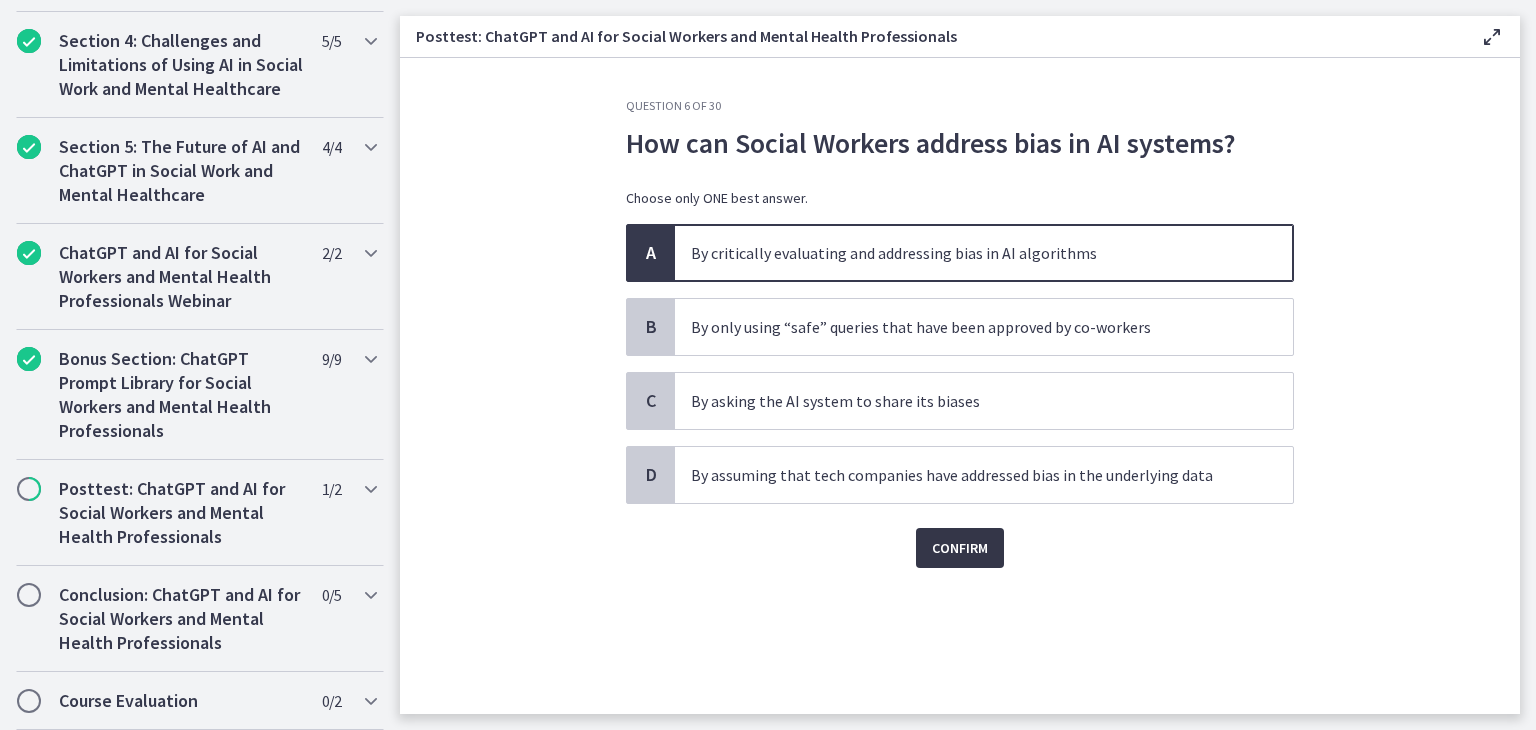 click on "Confirm" at bounding box center [960, 548] 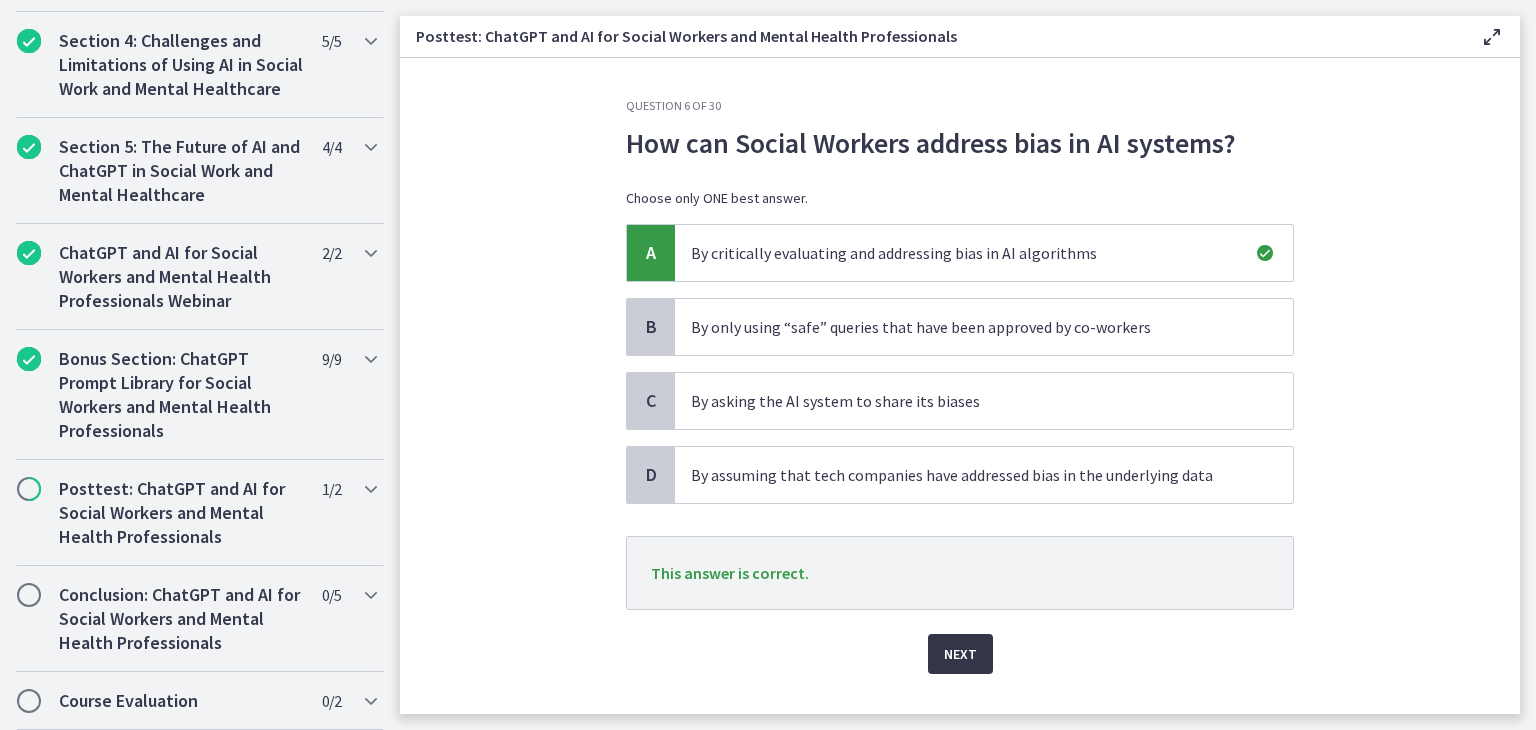click on "Next" at bounding box center (960, 654) 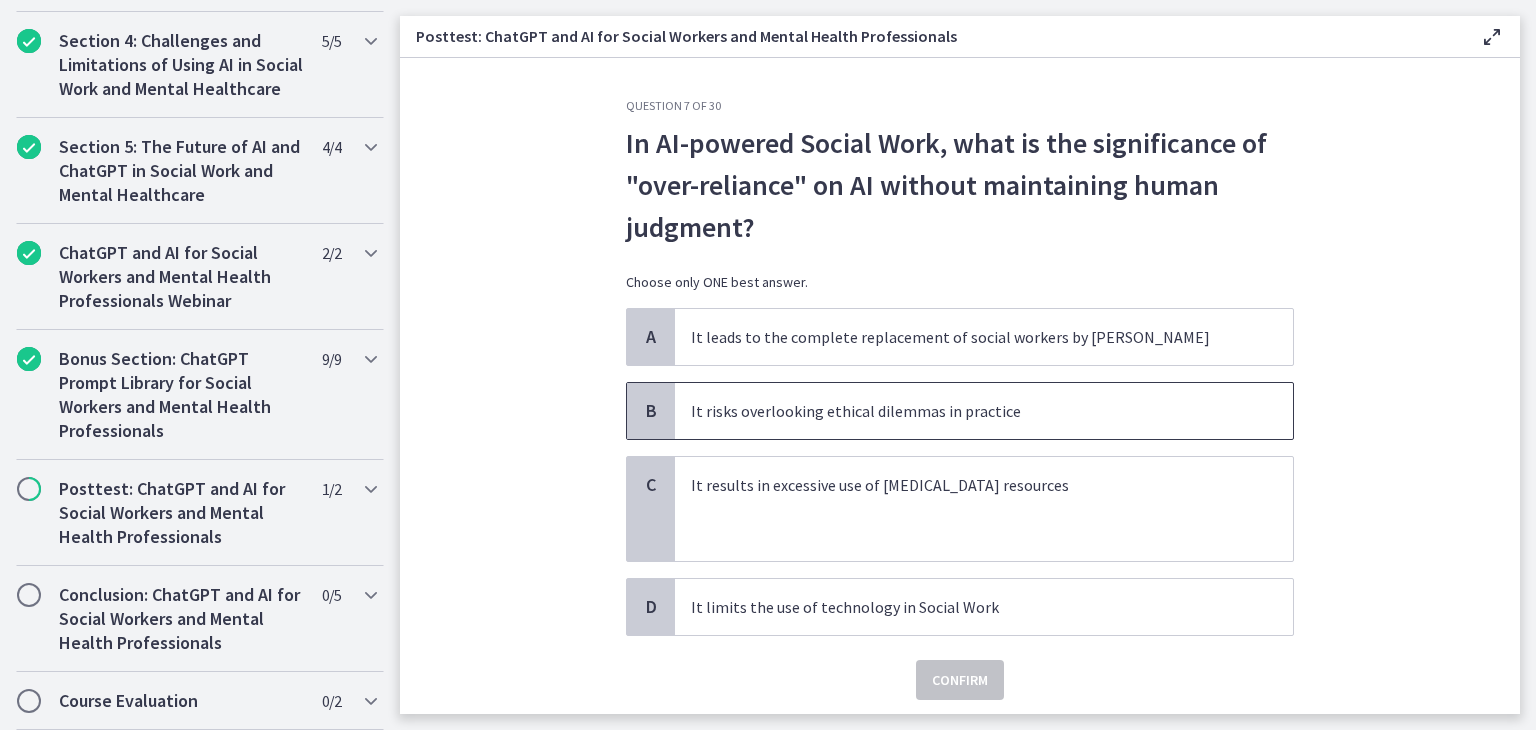 click on "It risks overlooking ethical dilemmas in practice" at bounding box center (964, 411) 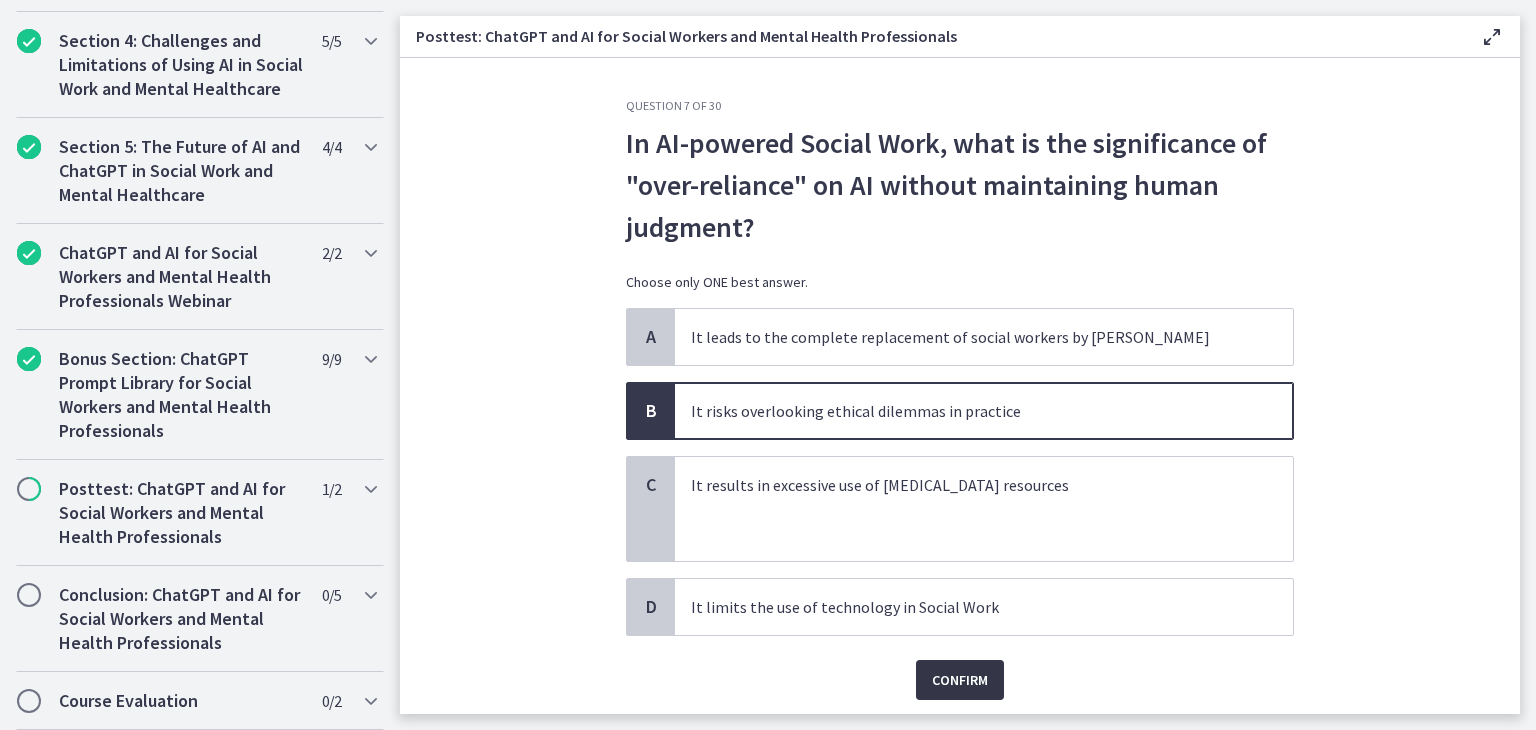 click on "Confirm" at bounding box center (960, 680) 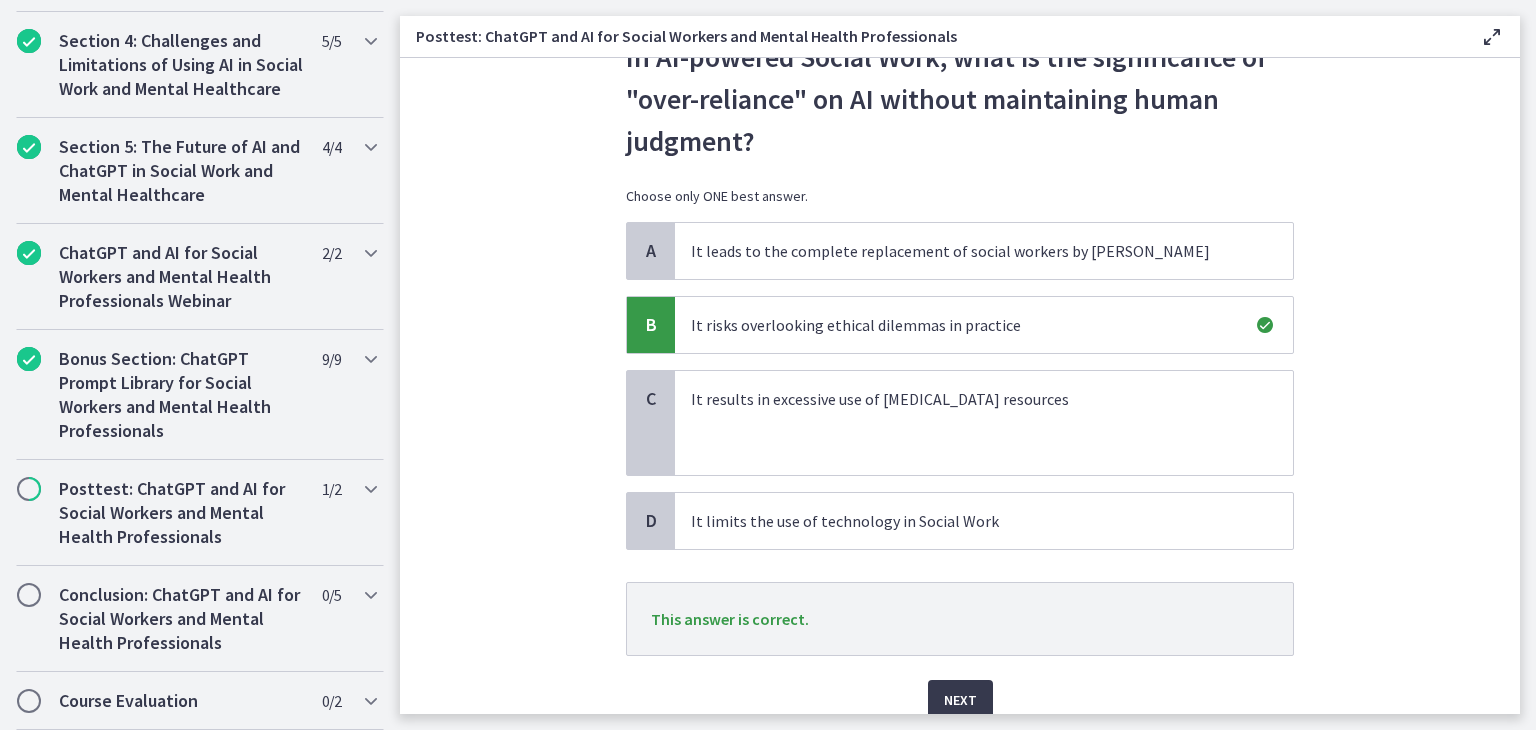 scroll, scrollTop: 99, scrollLeft: 0, axis: vertical 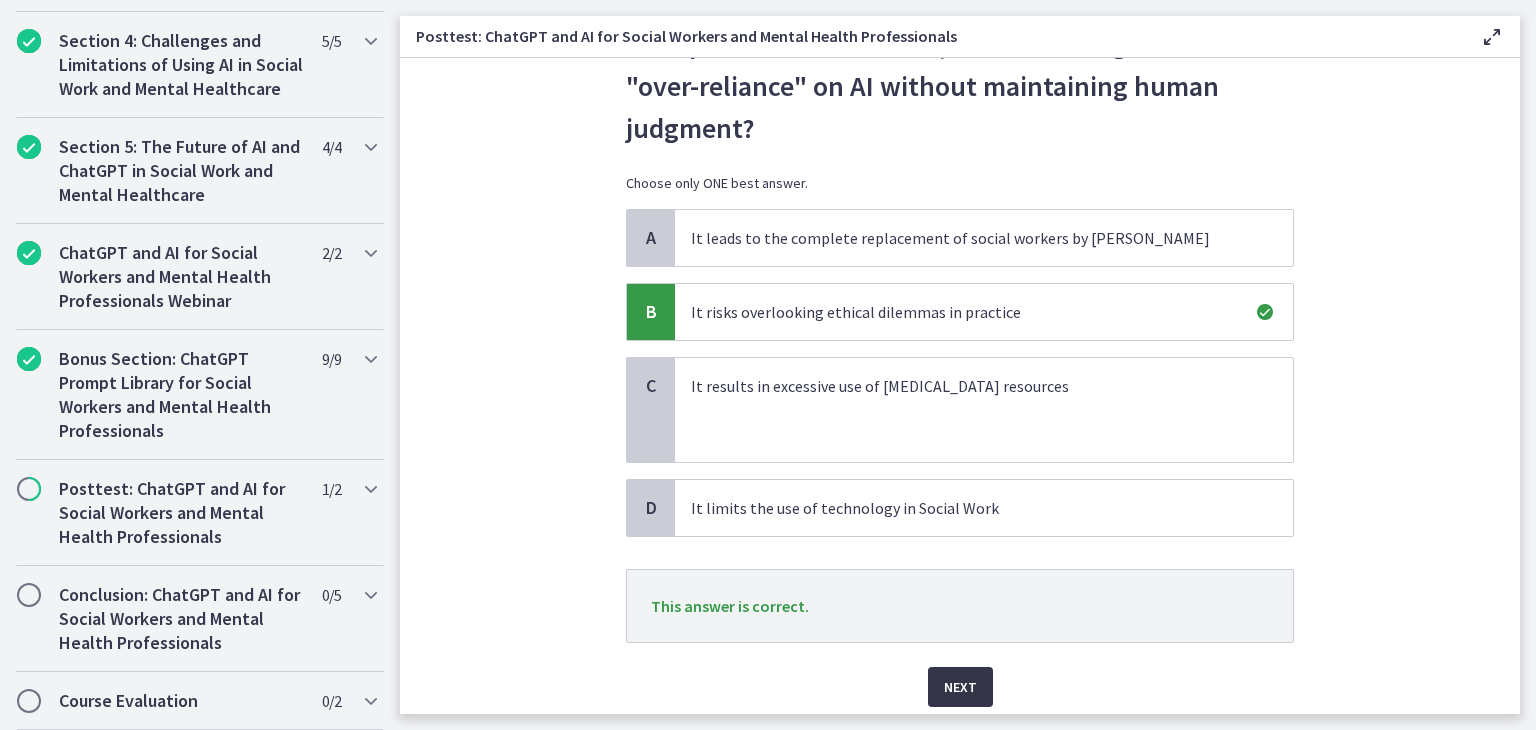 click on "Next" at bounding box center [960, 687] 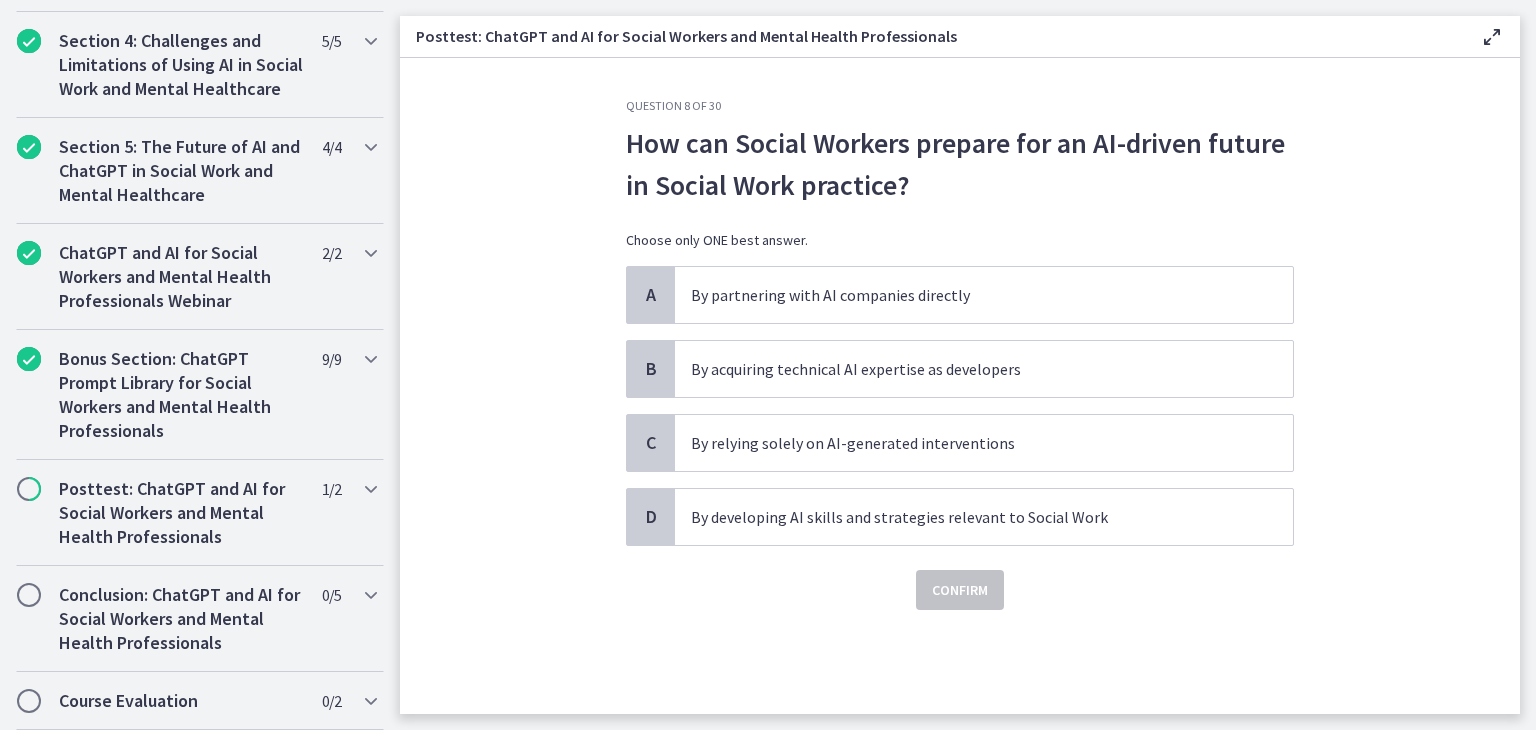 scroll, scrollTop: 0, scrollLeft: 0, axis: both 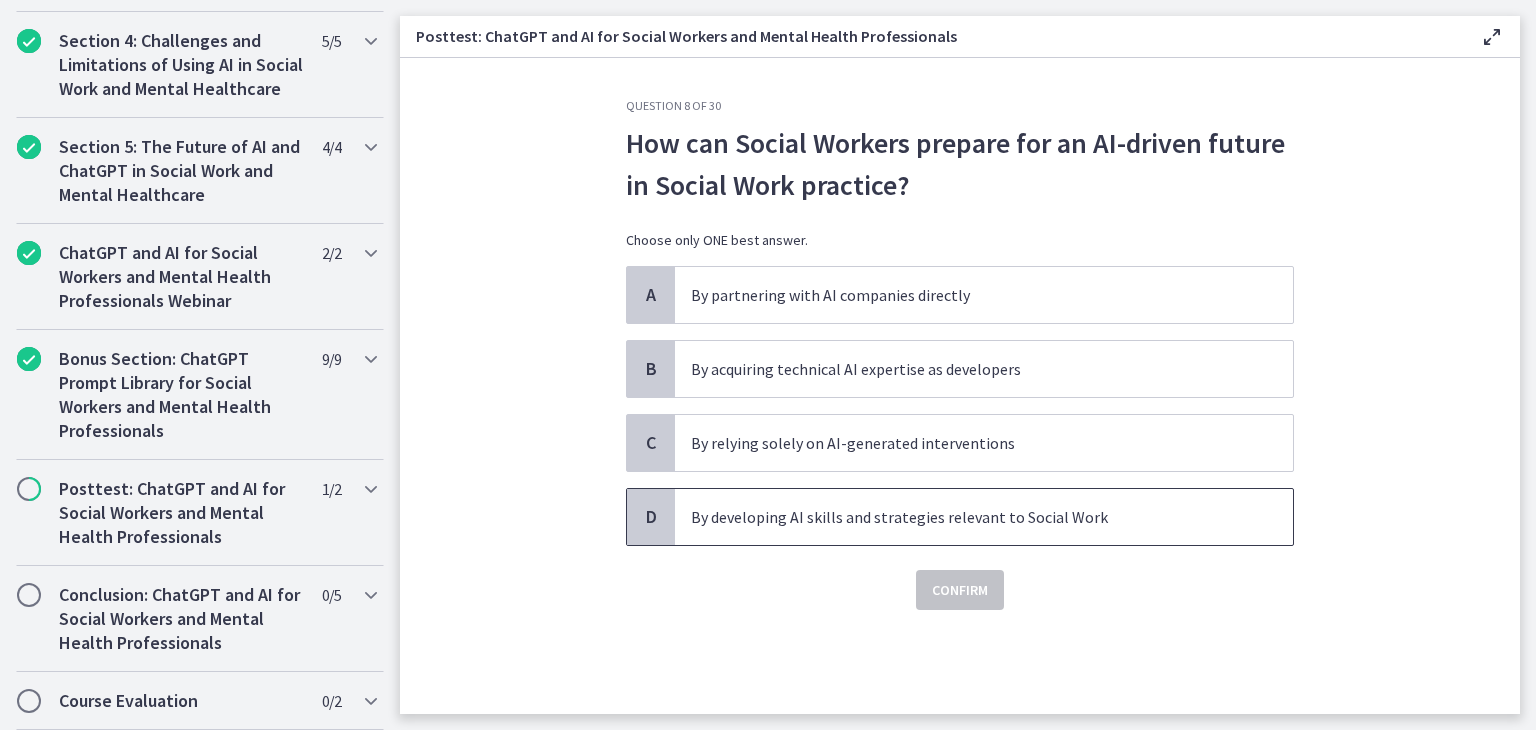 click on "By developing AI skills and strategies relevant to Social Work" at bounding box center [964, 517] 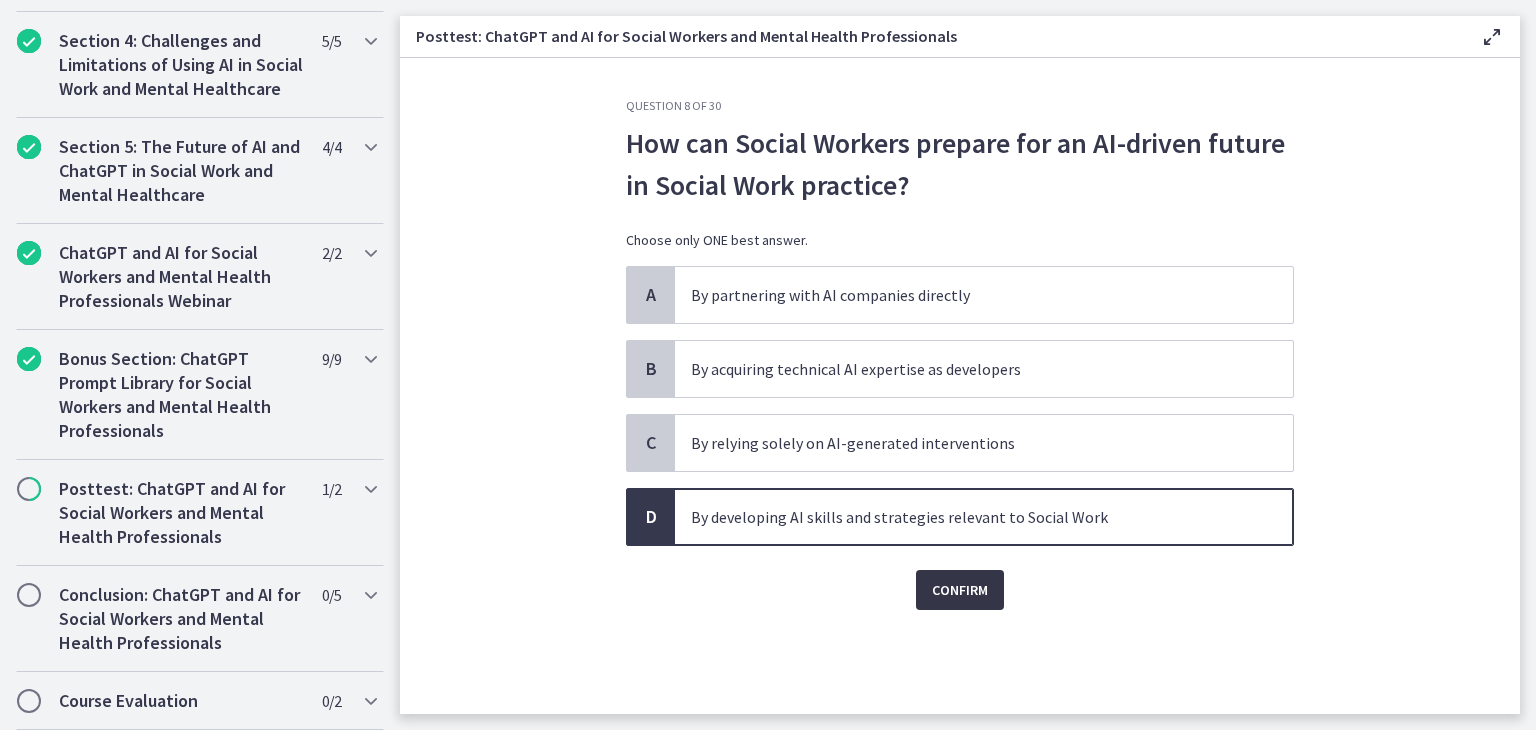 click on "Confirm" at bounding box center (960, 590) 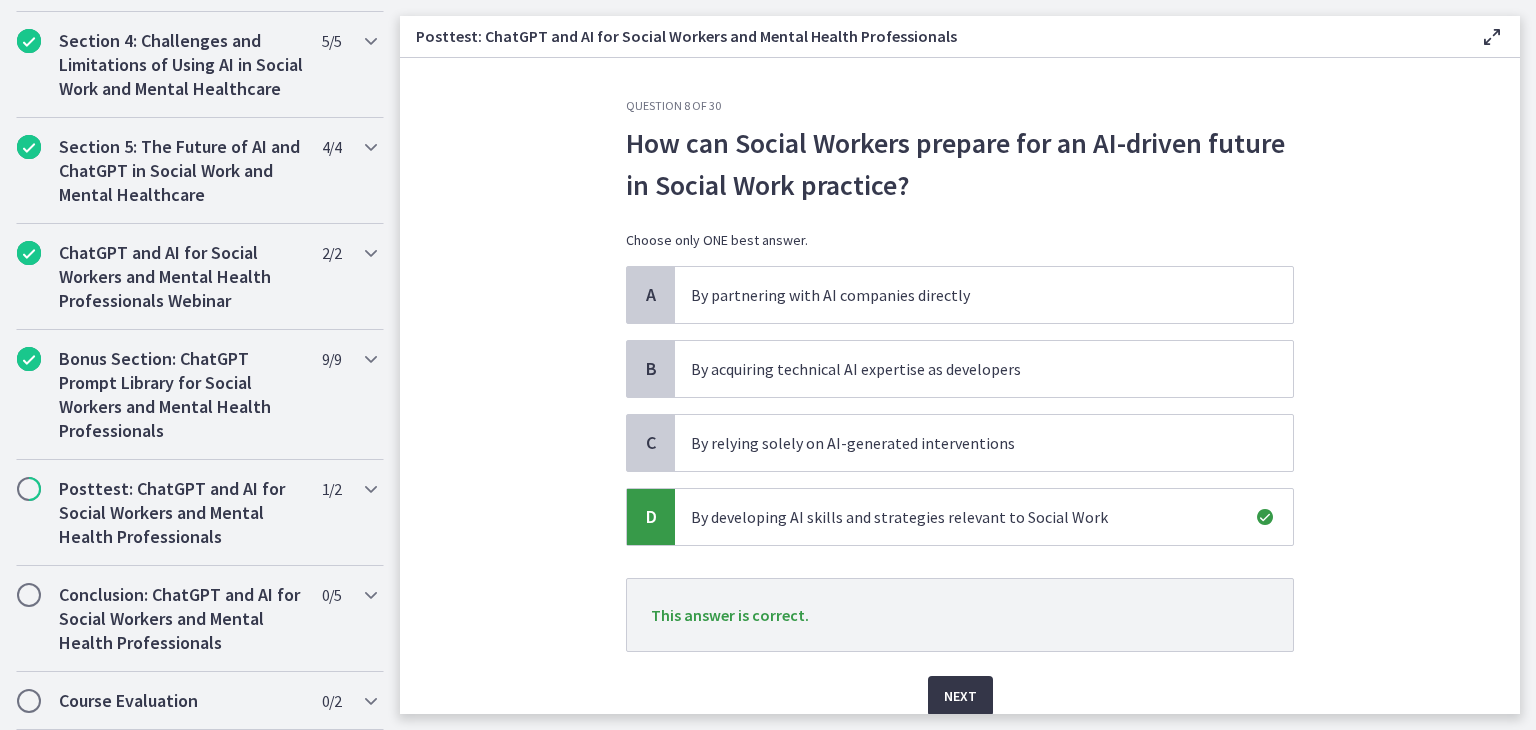 click on "Next" at bounding box center (960, 696) 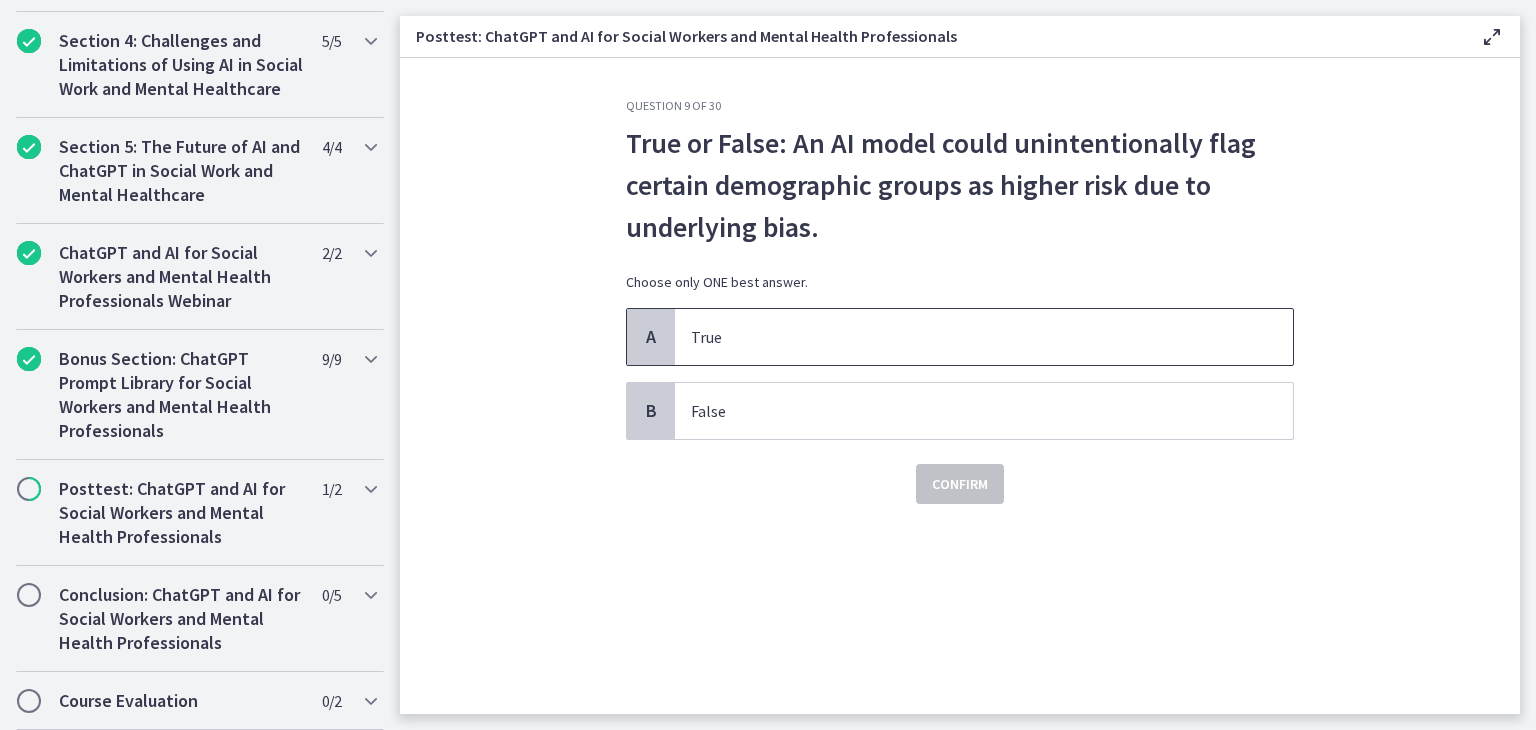 click on "True" at bounding box center [964, 337] 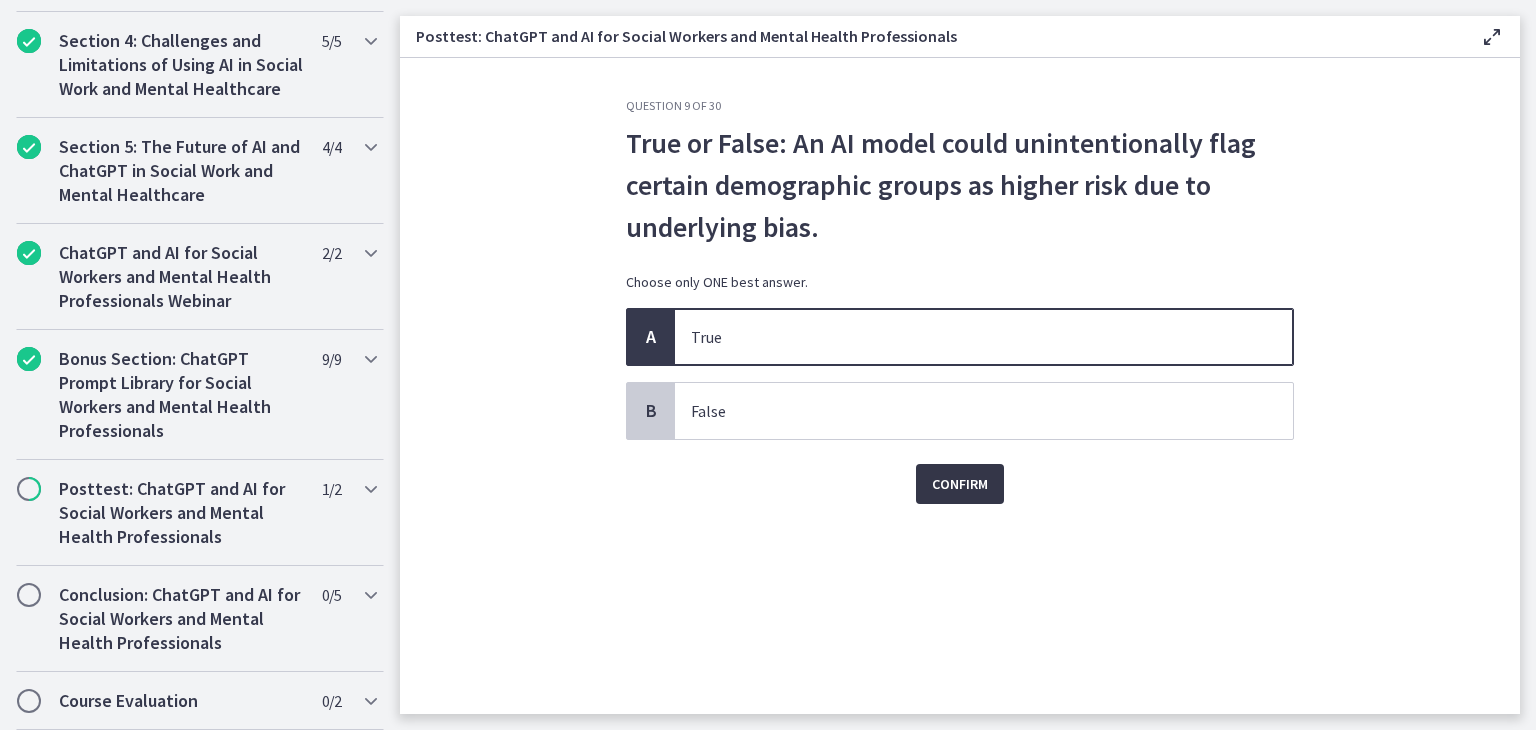 click on "Confirm" at bounding box center (960, 484) 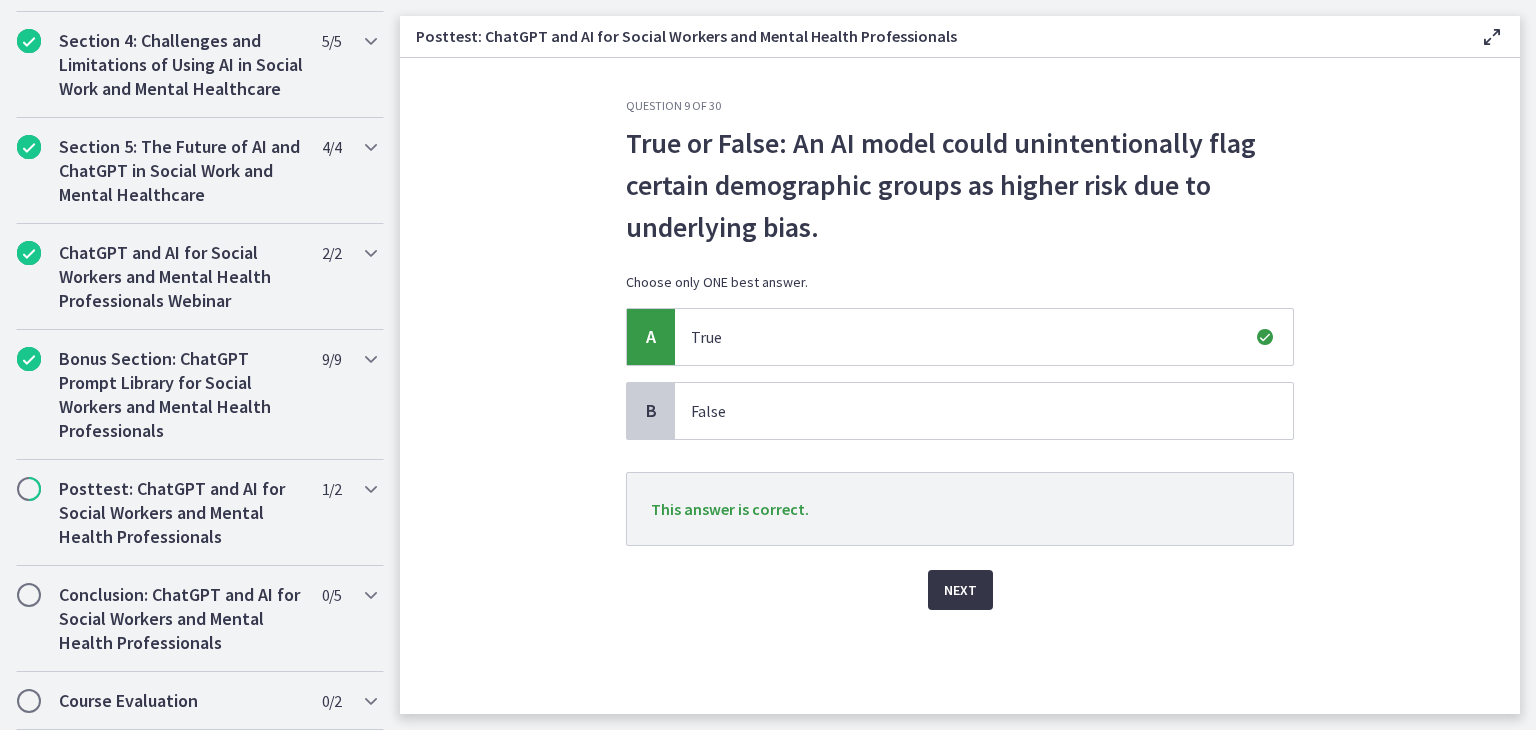 click on "Next" at bounding box center (960, 590) 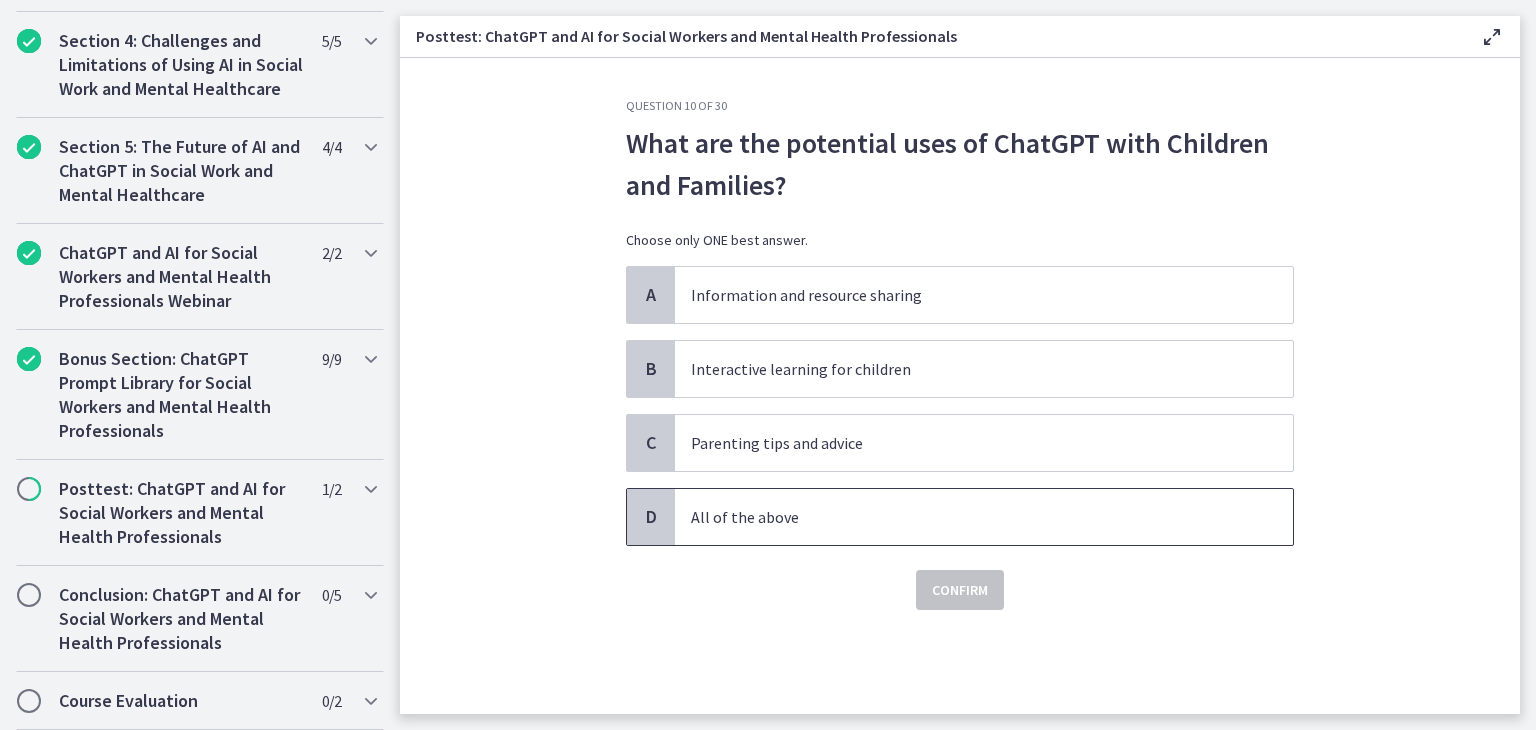 click on "All of the above" at bounding box center [964, 517] 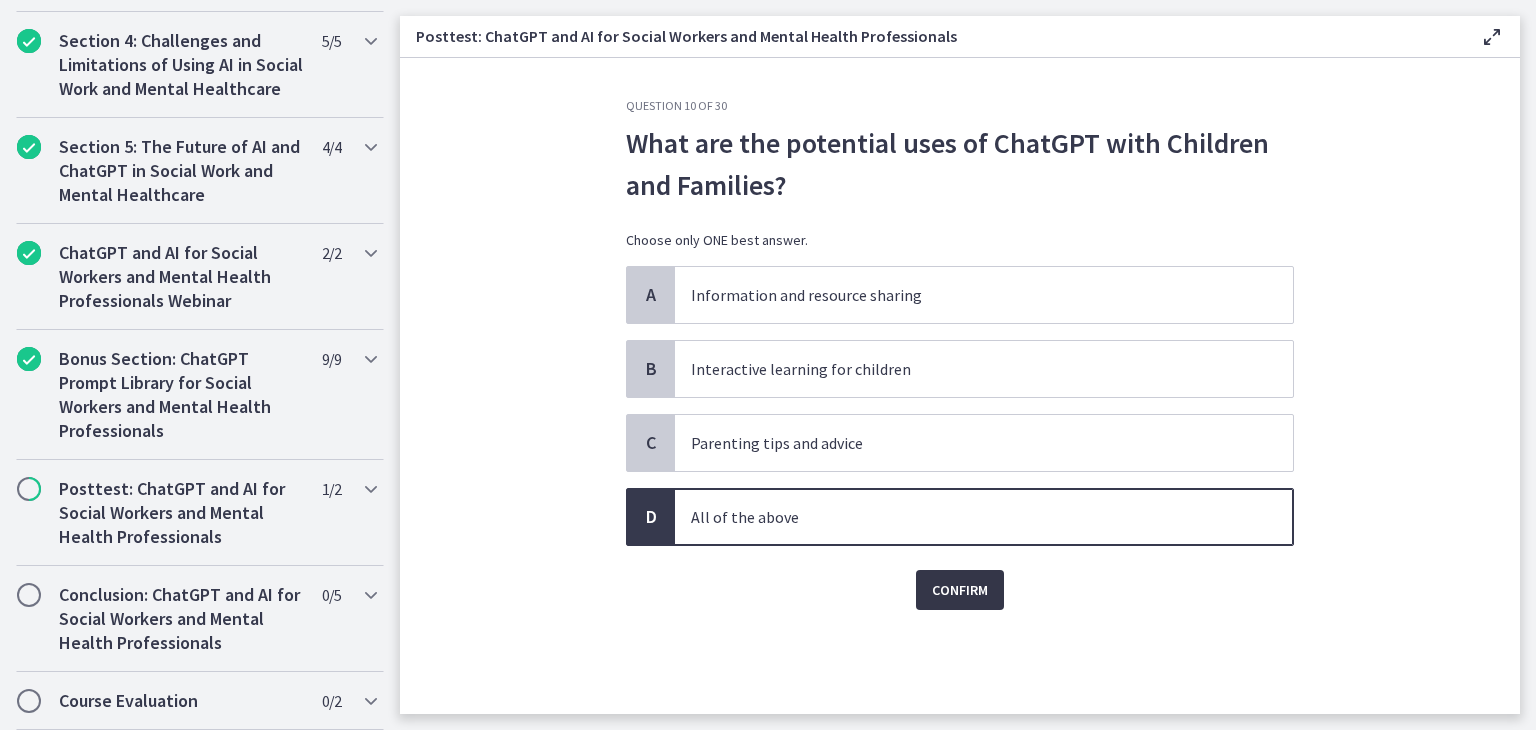 click on "Confirm" at bounding box center (960, 590) 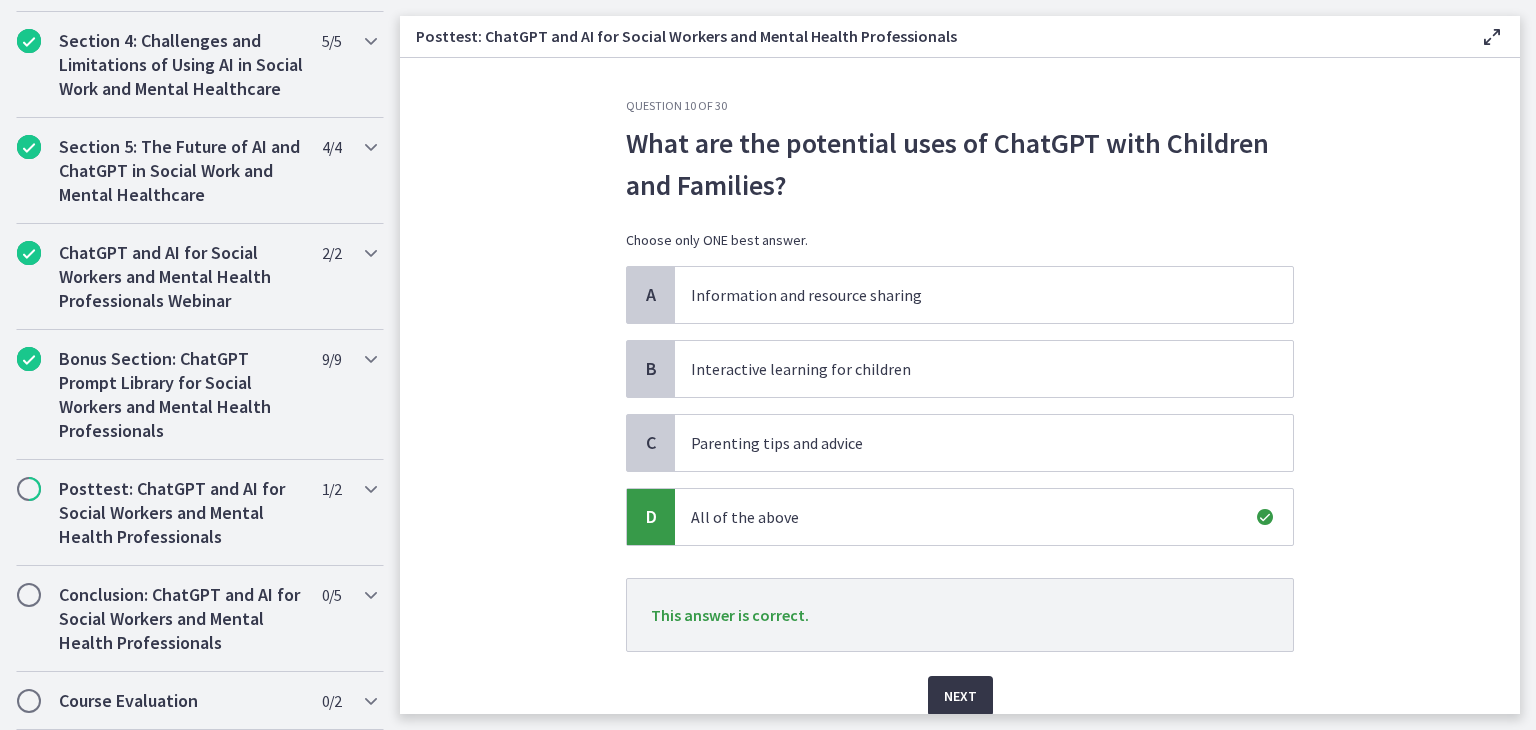 click on "Next" at bounding box center [960, 696] 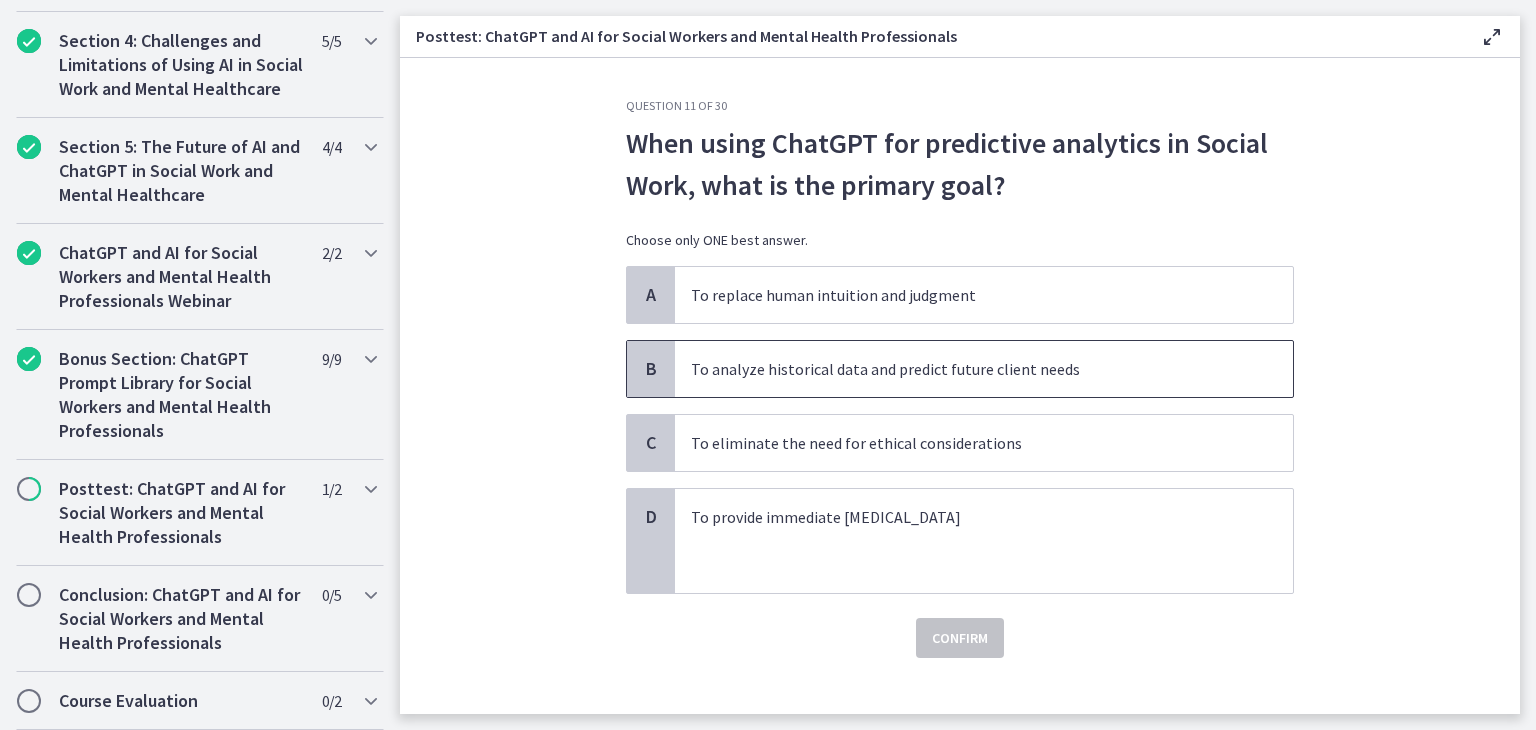 click on "To analyze historical data and predict future client needs" at bounding box center (964, 369) 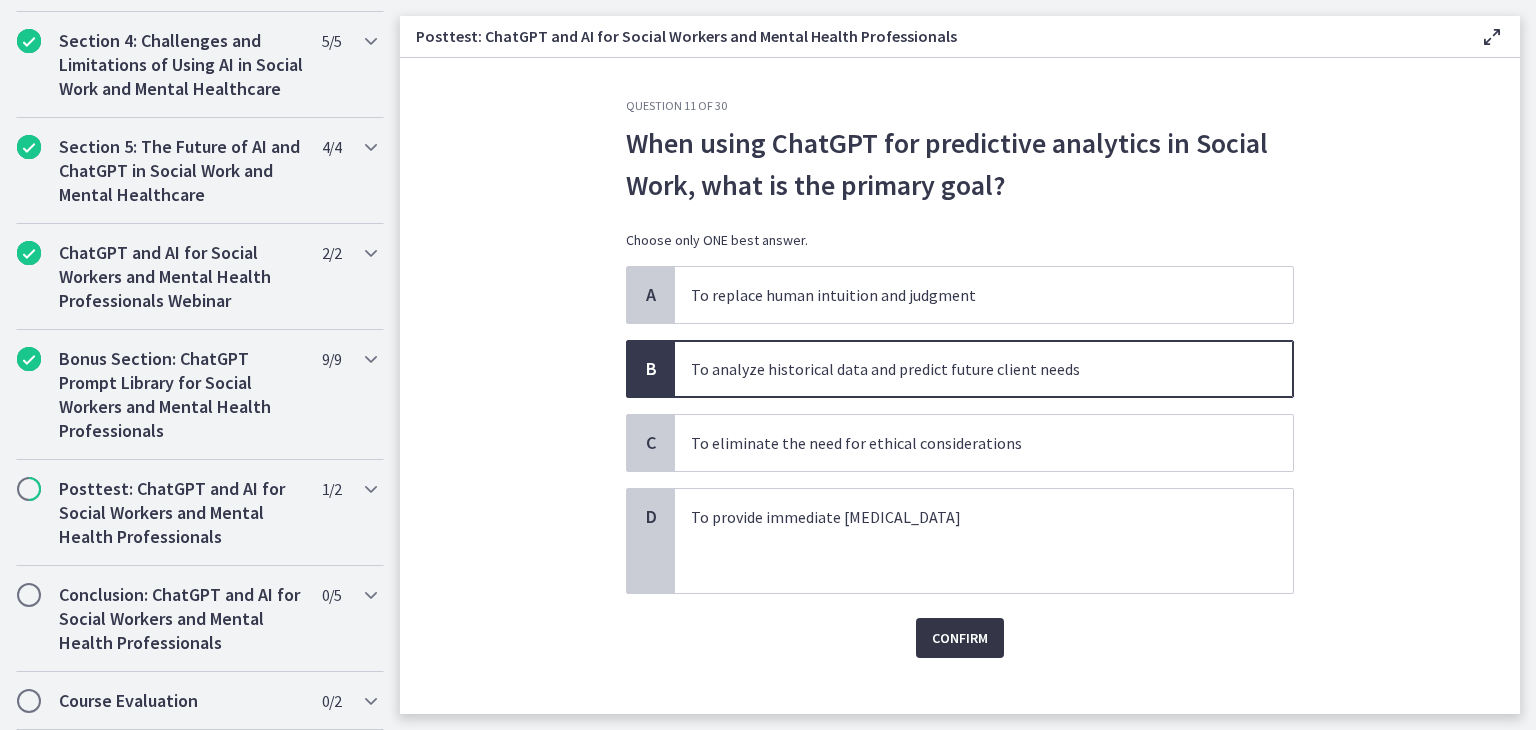 click on "Confirm" at bounding box center (960, 638) 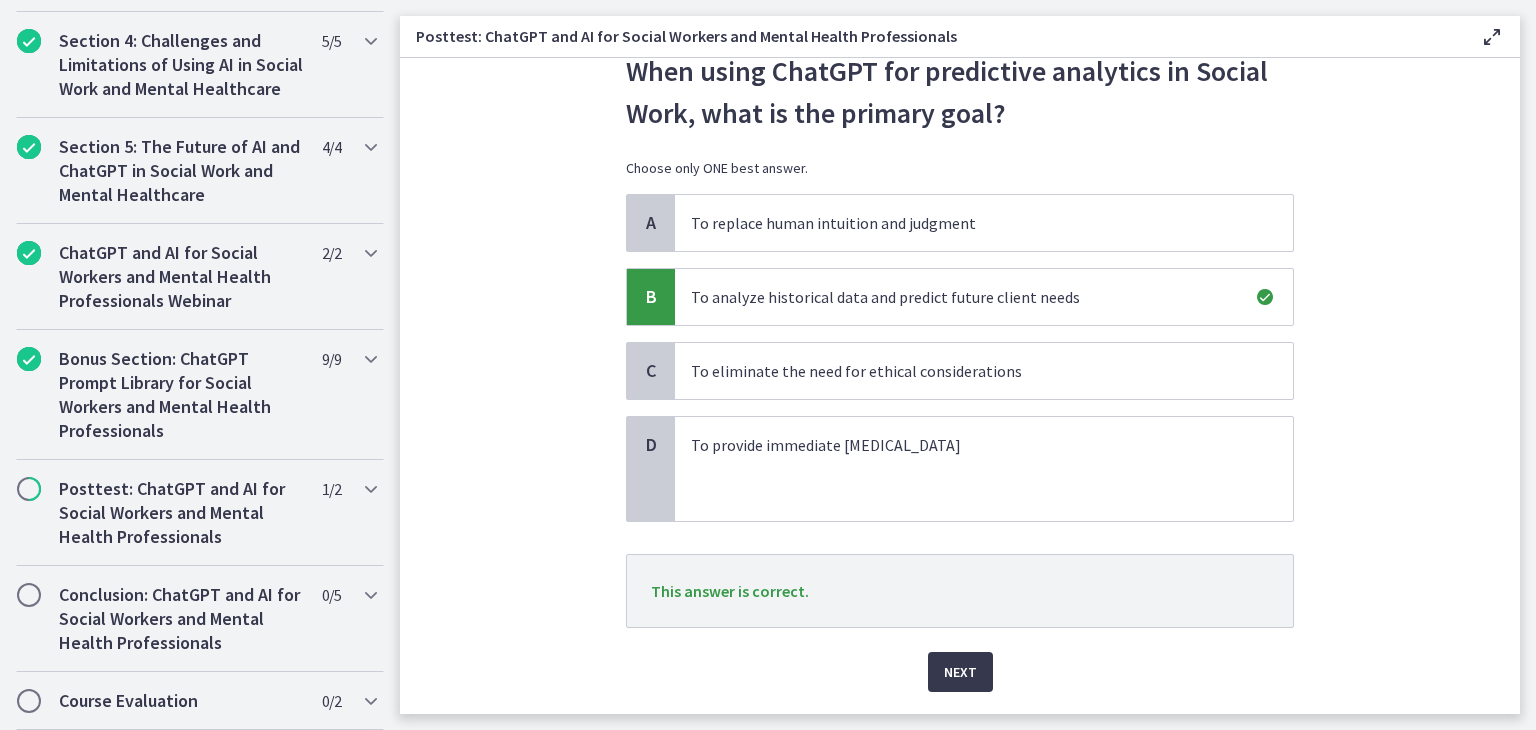 scroll, scrollTop: 128, scrollLeft: 0, axis: vertical 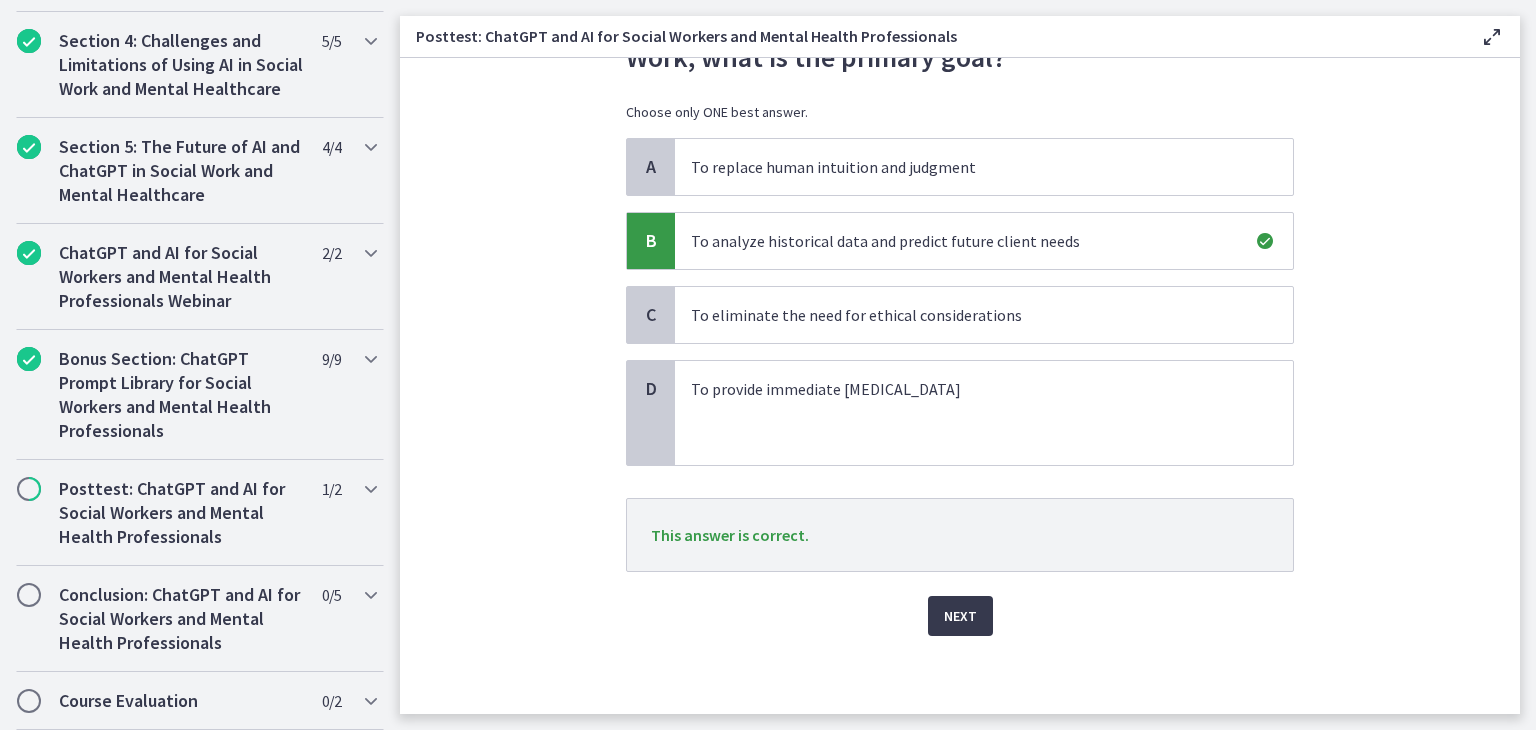 click on "Next" at bounding box center [960, 604] 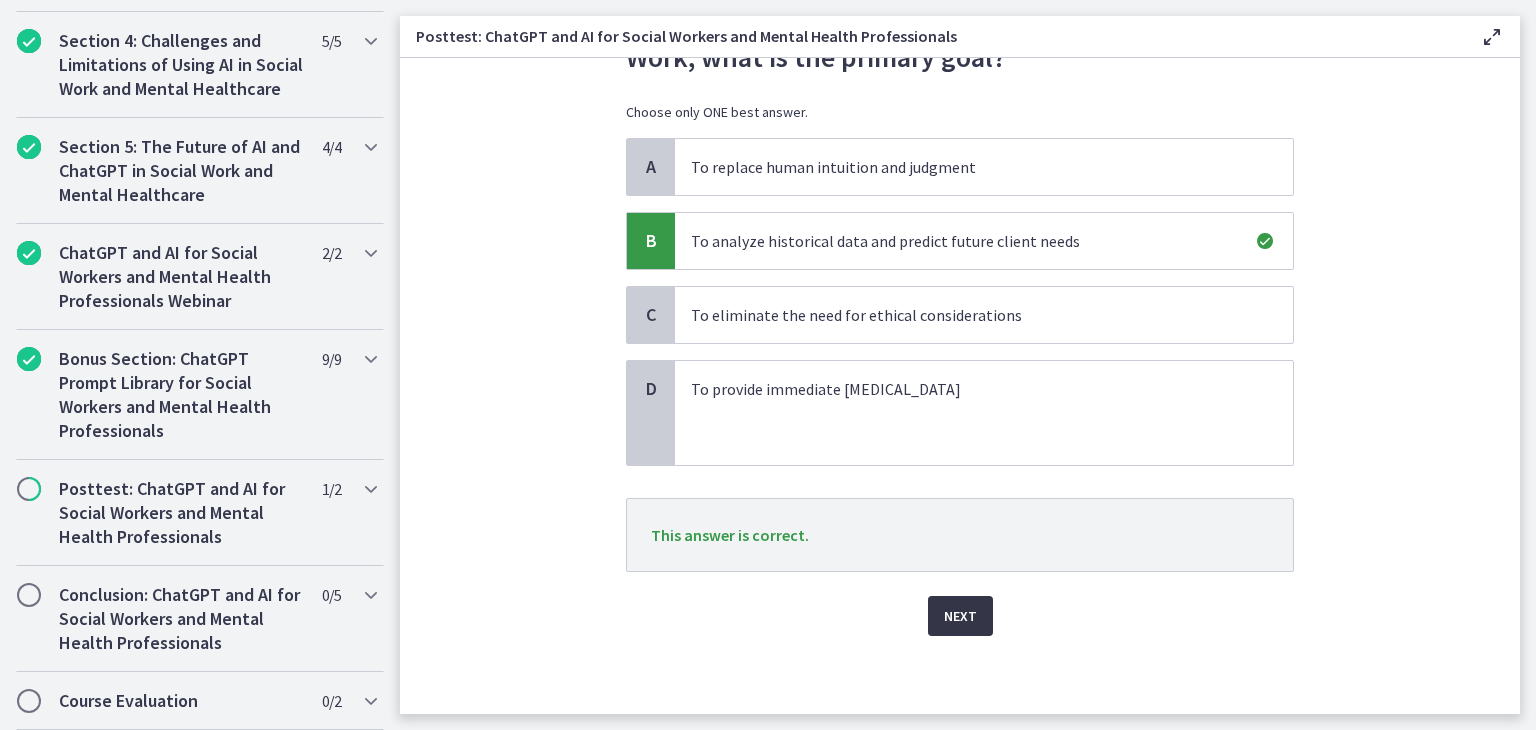click on "Next" at bounding box center (960, 616) 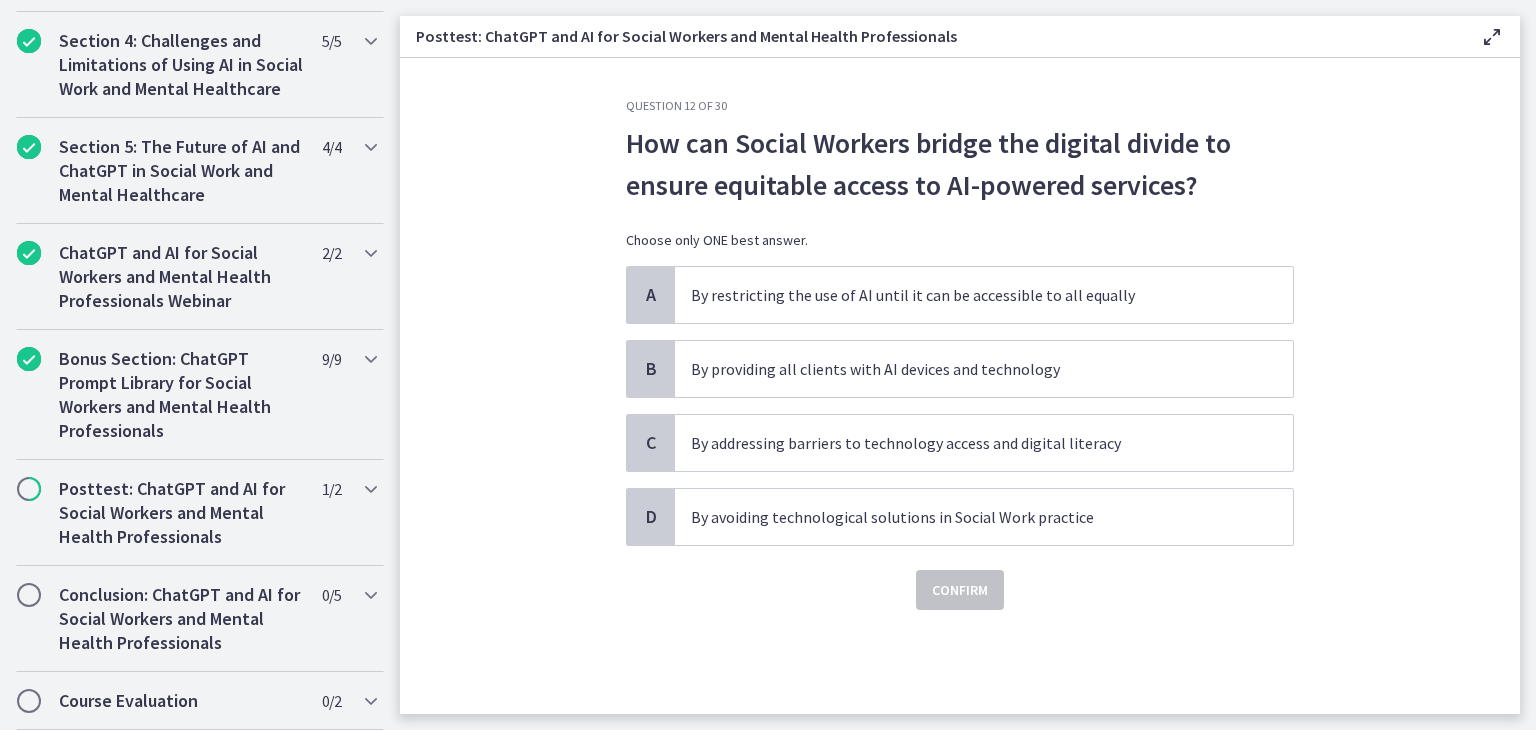 scroll, scrollTop: 0, scrollLeft: 0, axis: both 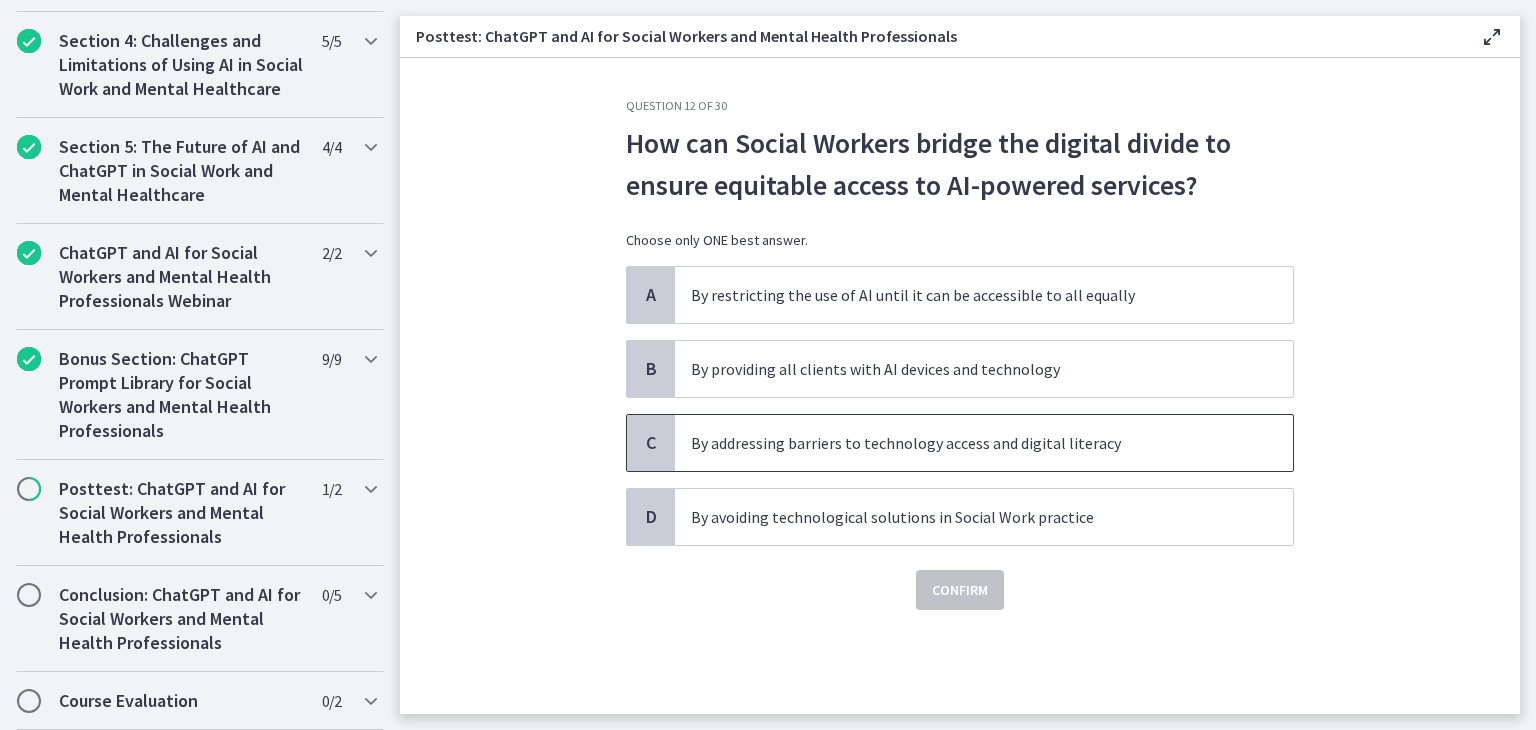 click on "By addressing barriers to technology access and digital literacy" at bounding box center [964, 443] 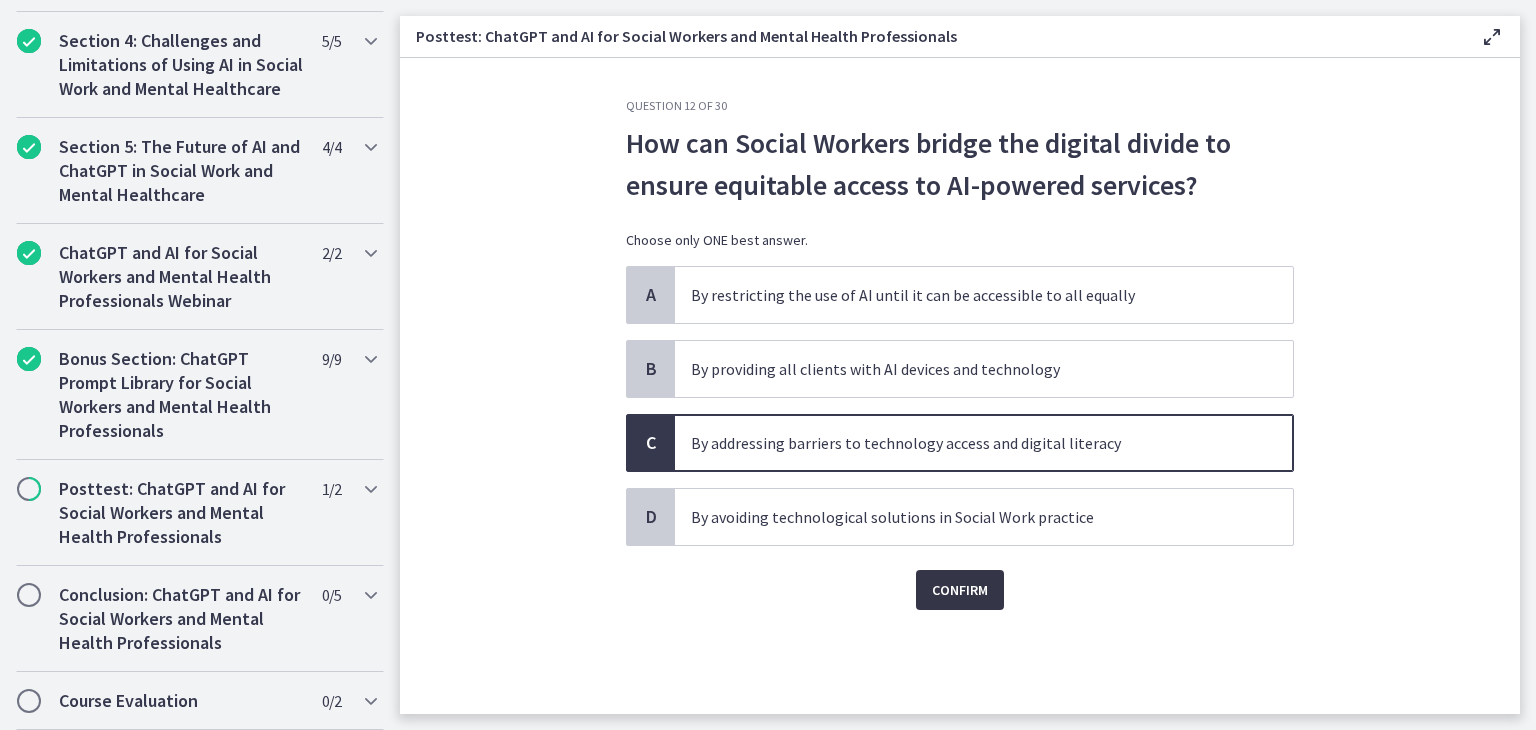 click on "Confirm" at bounding box center [960, 590] 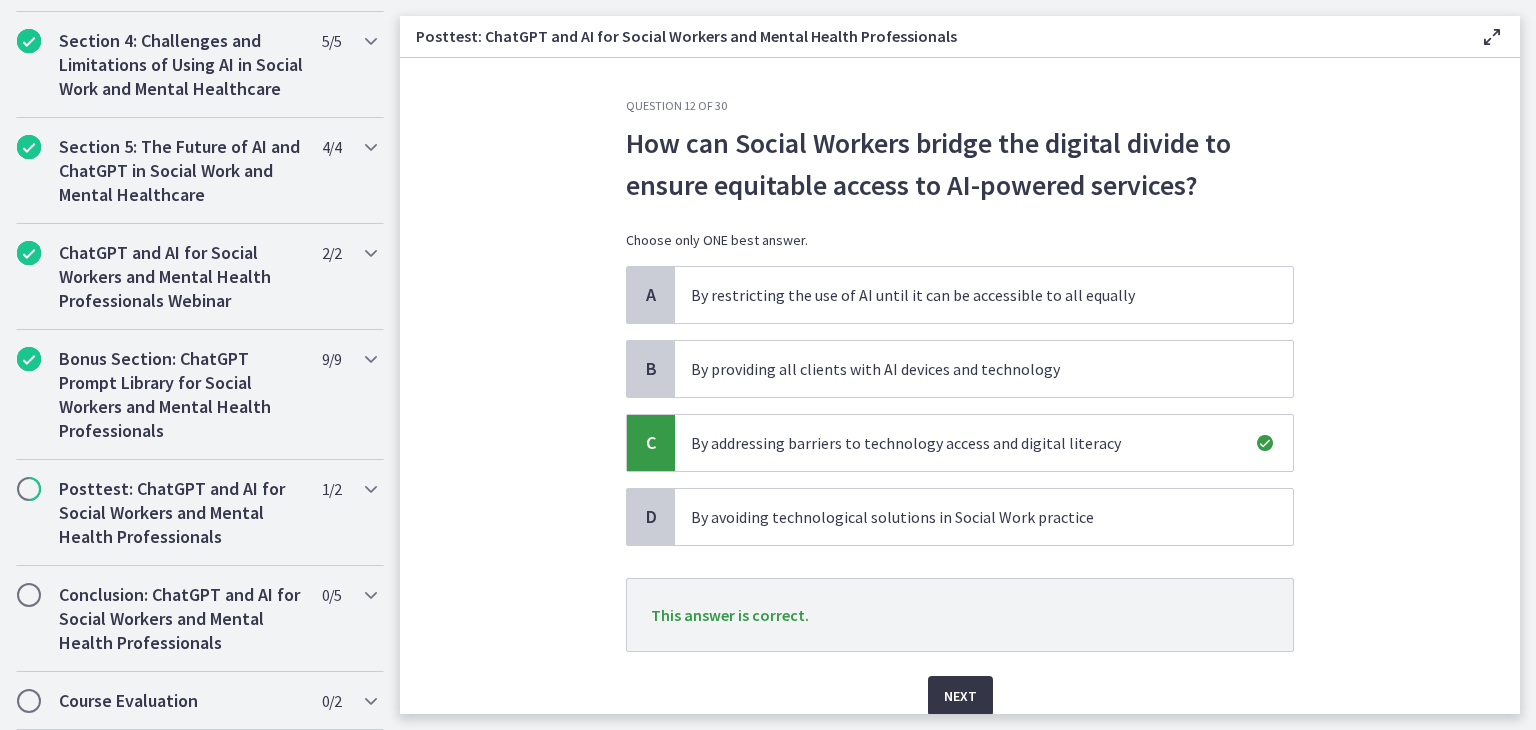click on "Next" at bounding box center (960, 696) 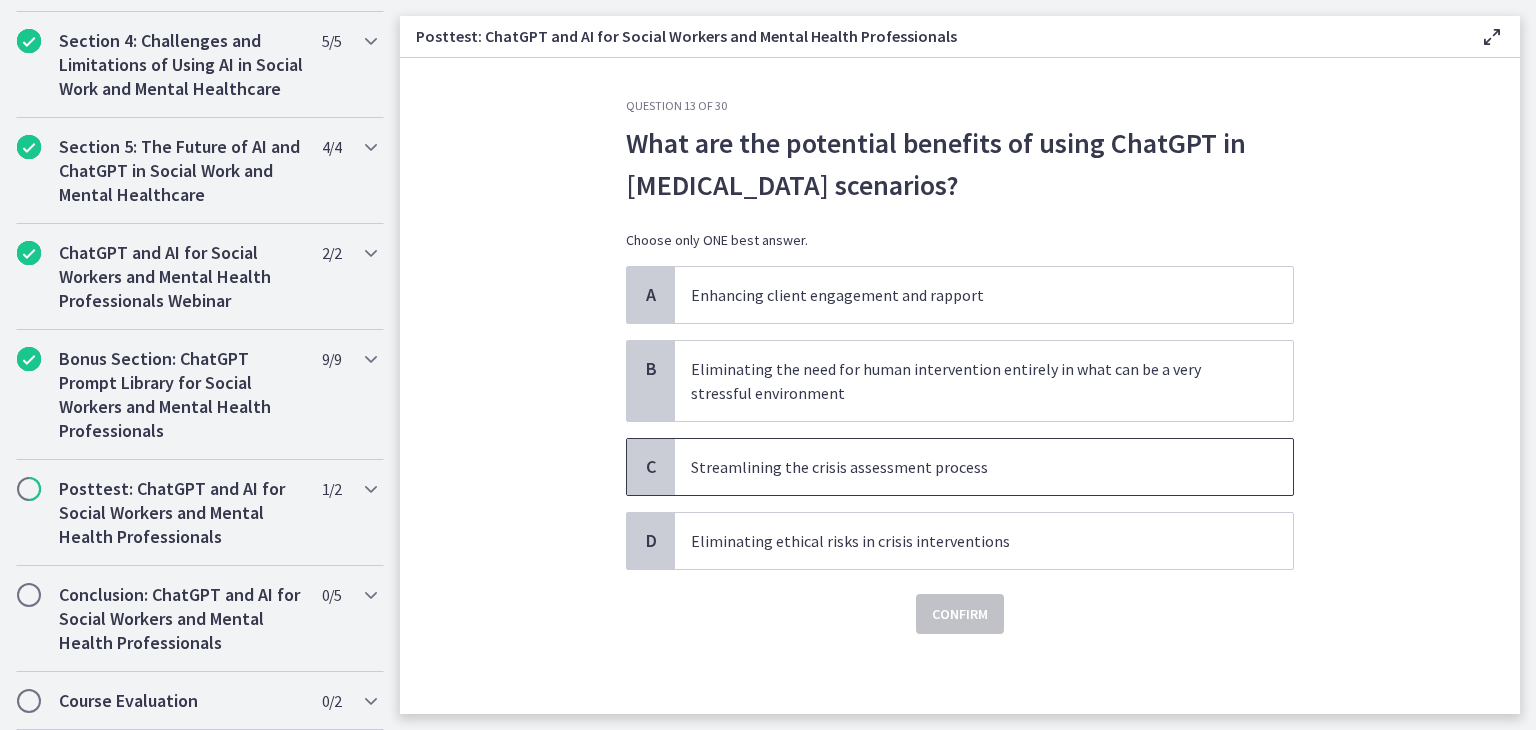 click on "Streamlining the crisis assessment process" at bounding box center (964, 467) 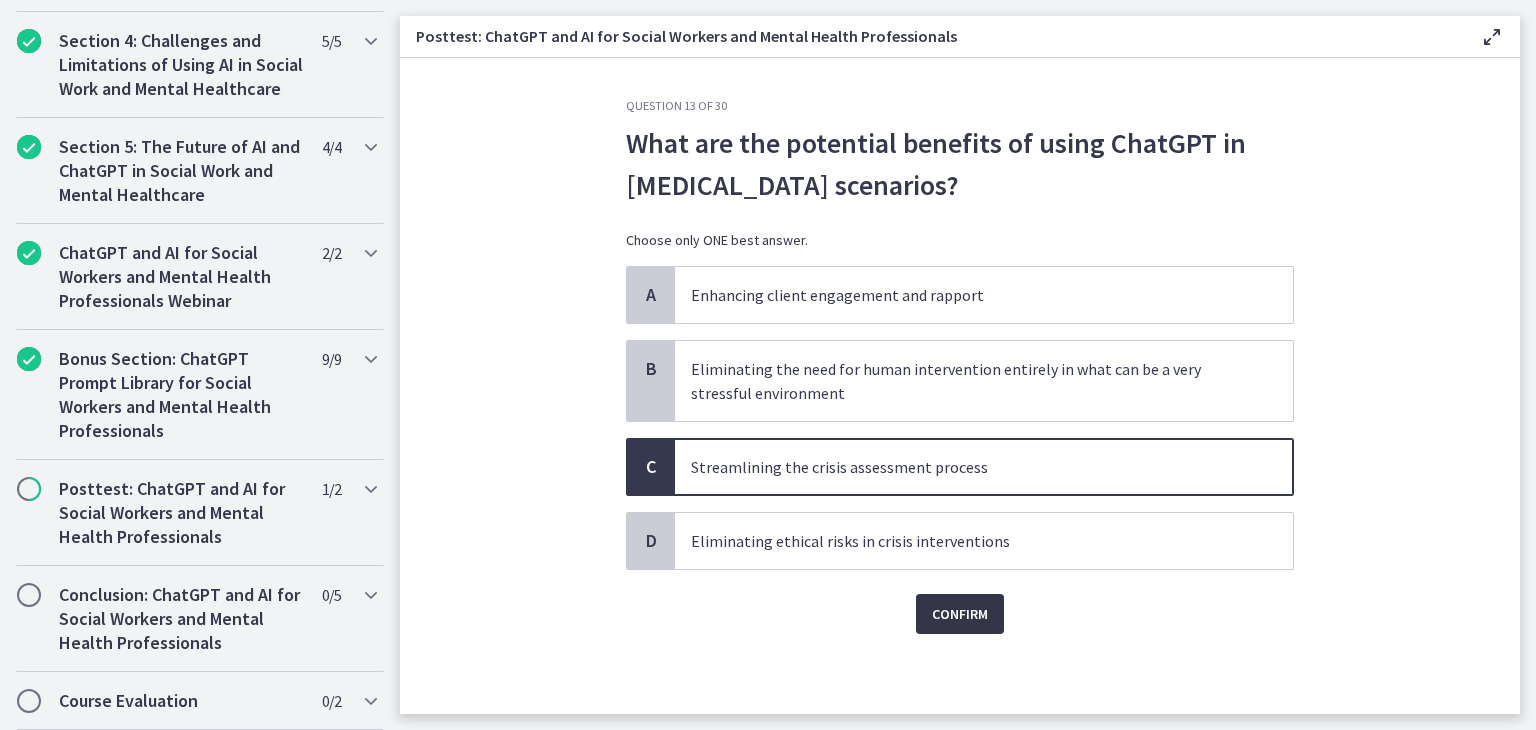 click on "Confirm" at bounding box center (960, 614) 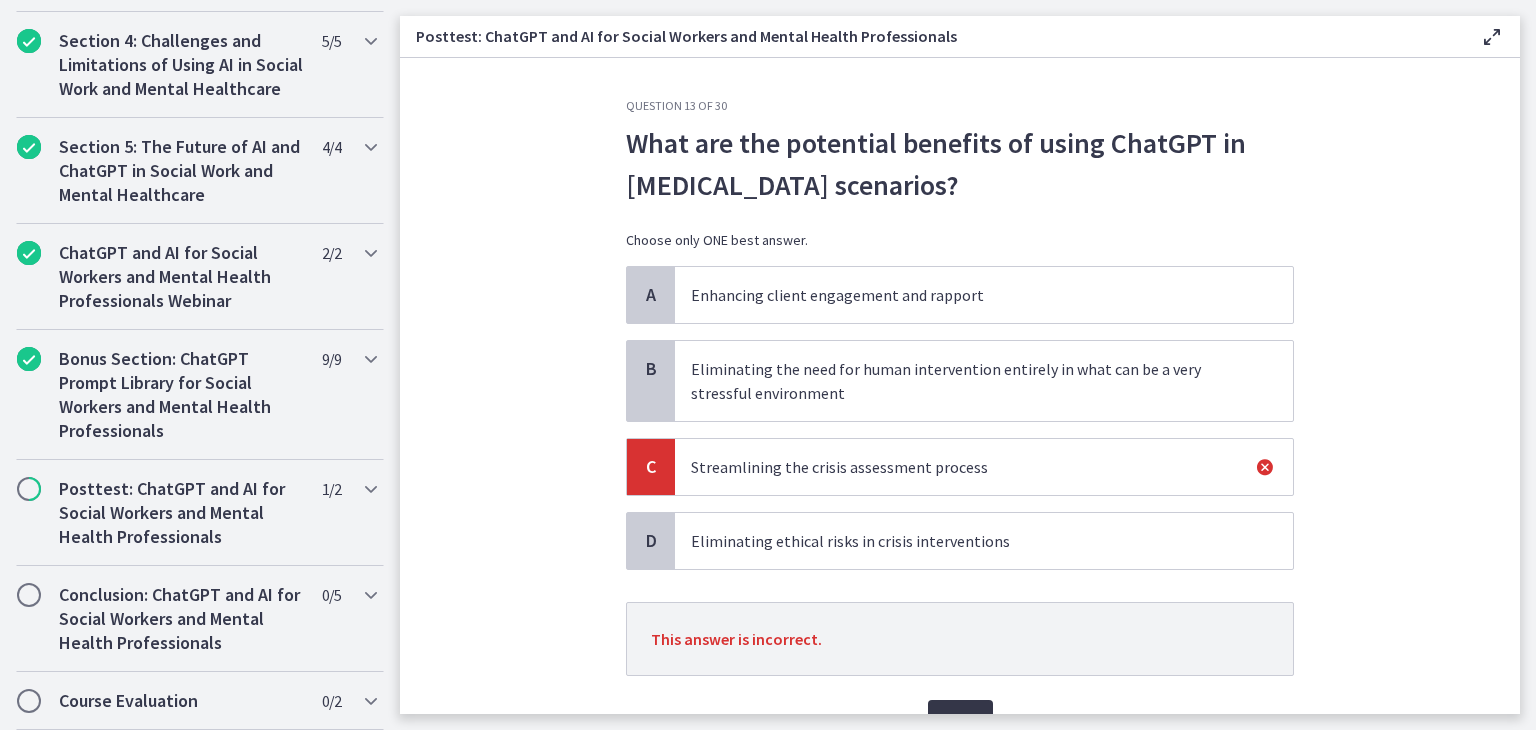 click on "Next" at bounding box center (960, 720) 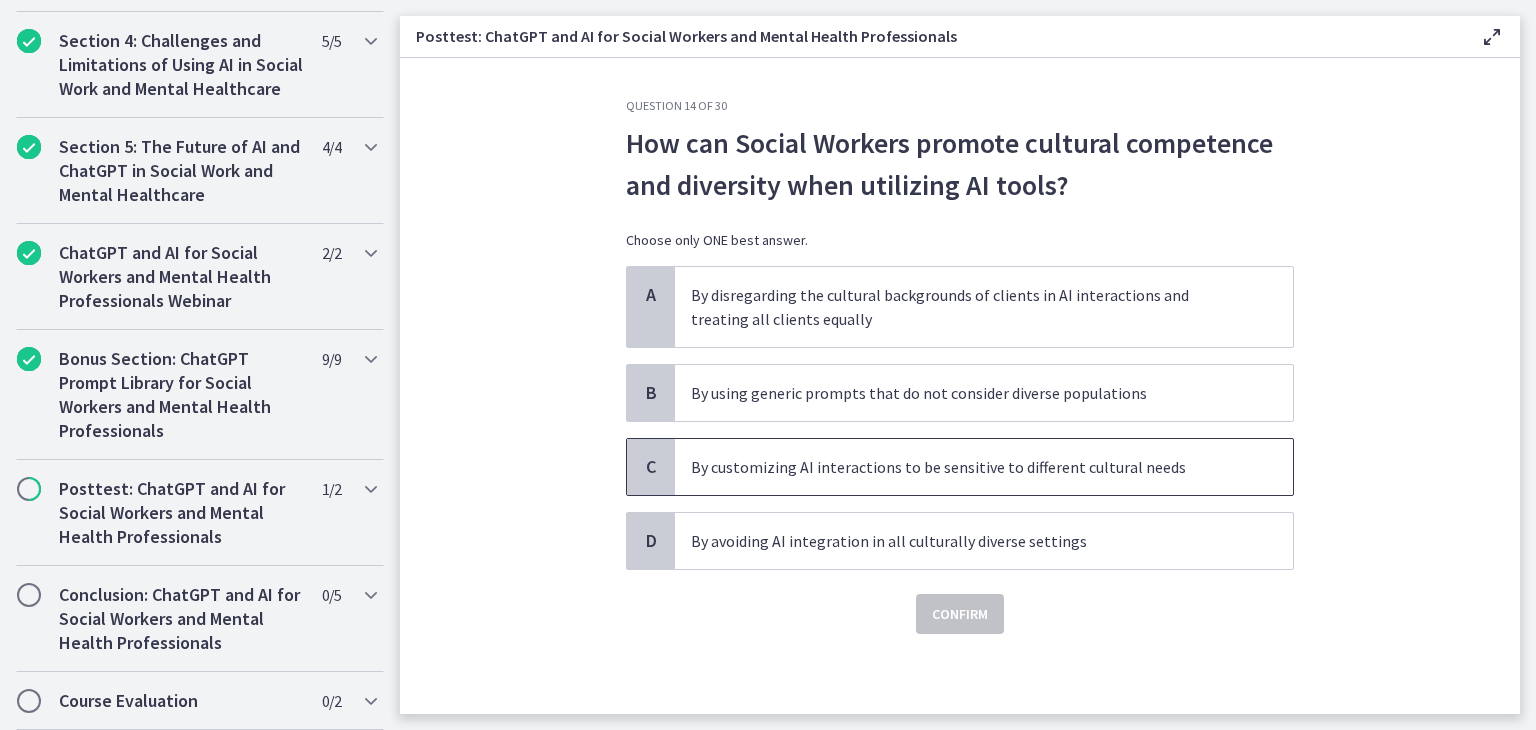 click on "By customizing AI interactions to be sensitive to different cultural needs" at bounding box center [984, 467] 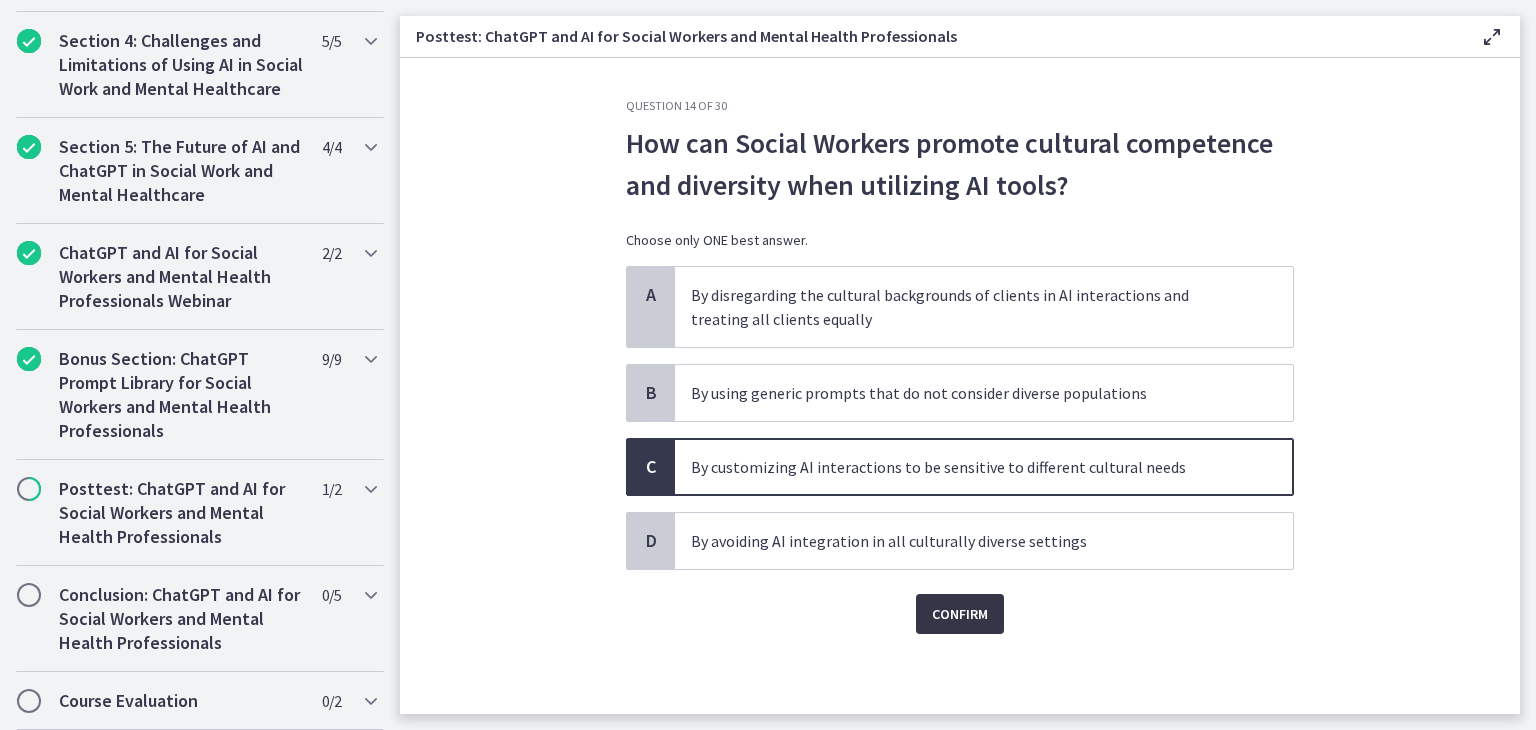 click on "Confirm" at bounding box center [960, 614] 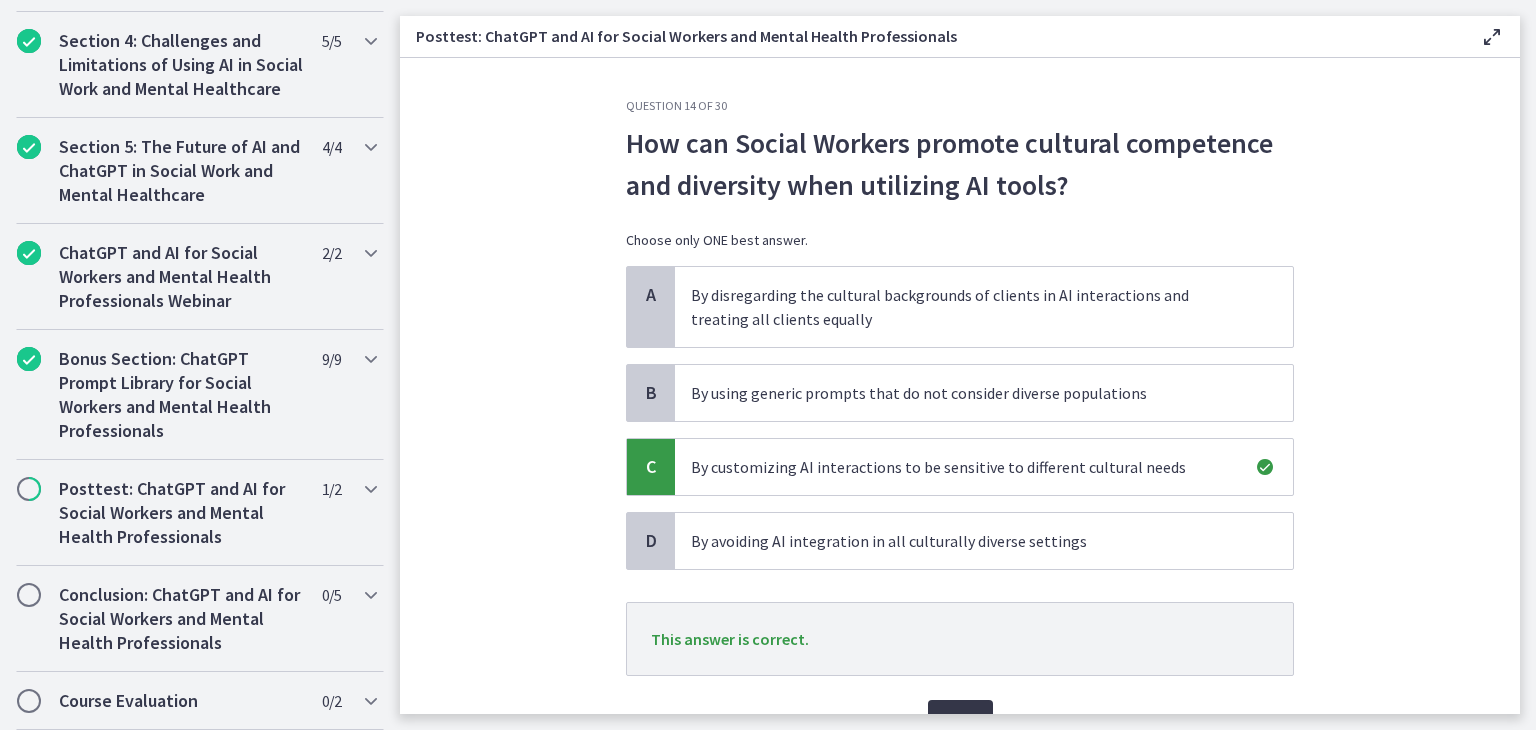 click on "Next" at bounding box center (960, 720) 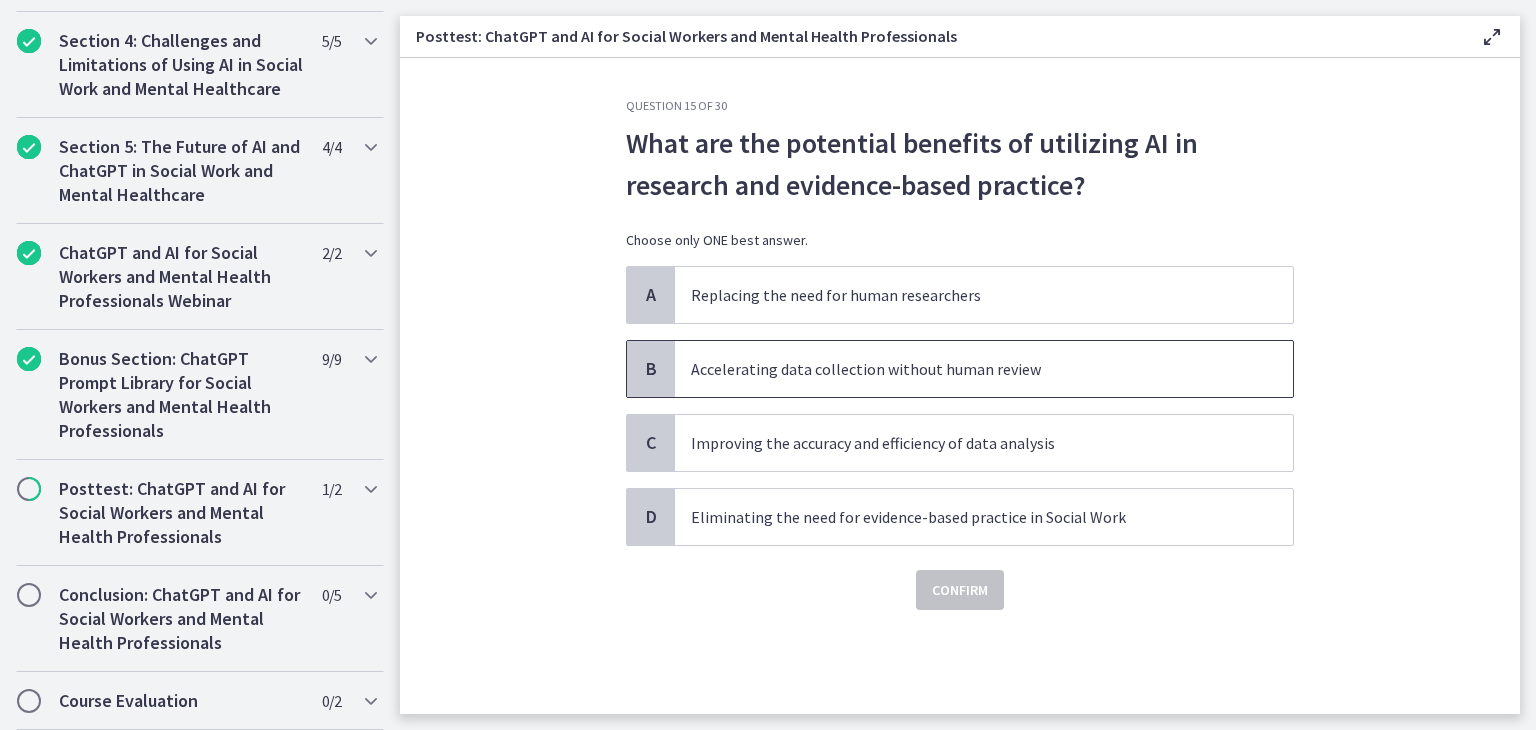 click on "Accelerating data collection without human review" at bounding box center (964, 369) 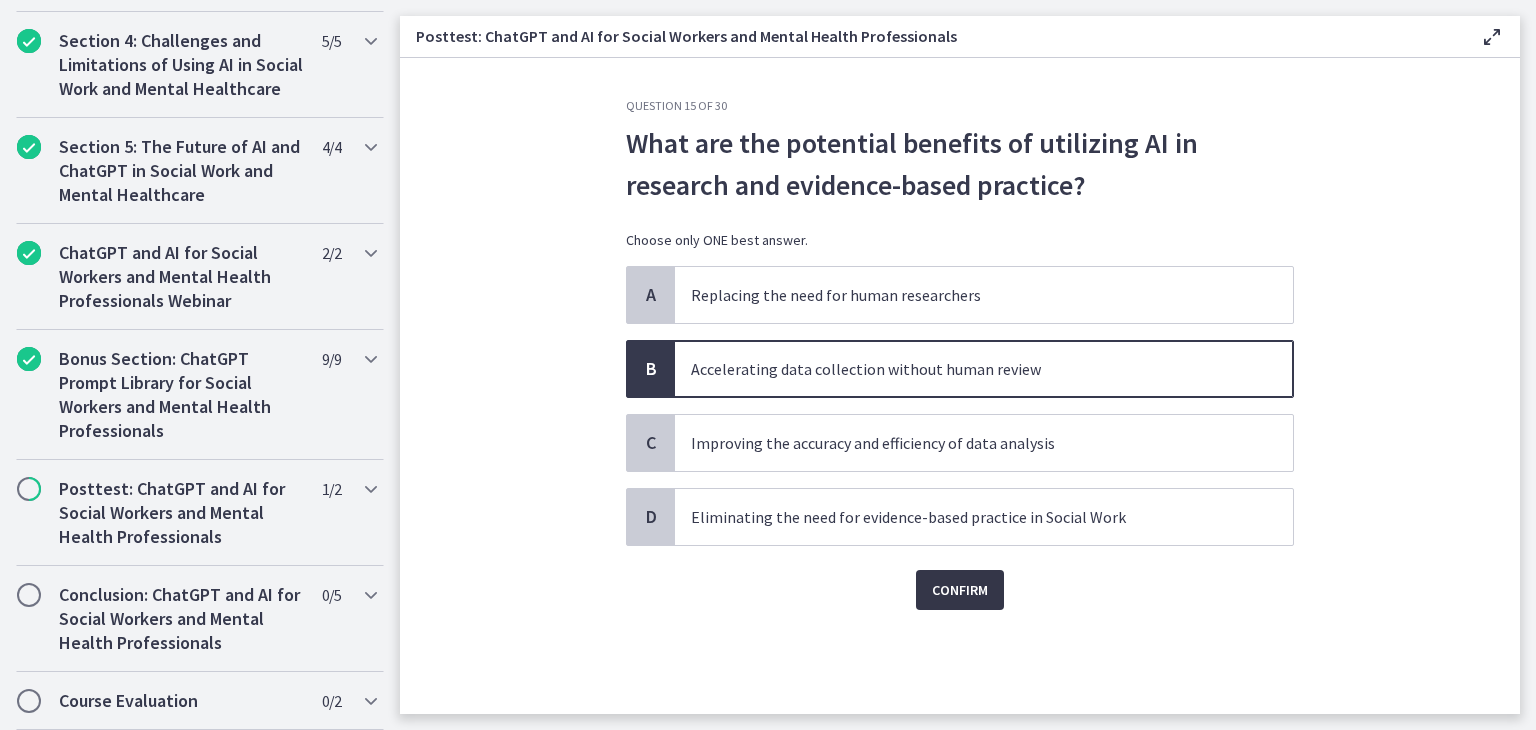 click on "Confirm" at bounding box center (960, 590) 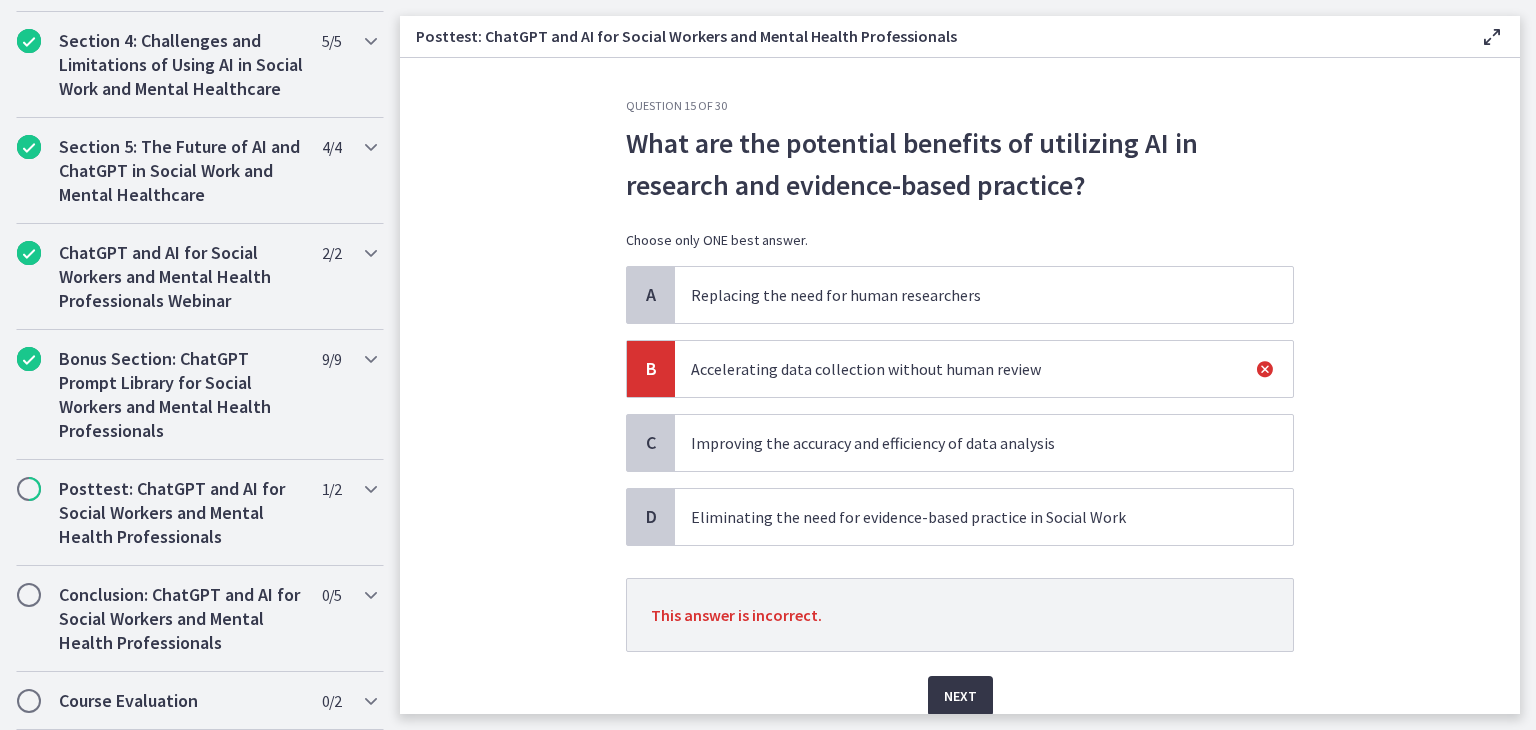 click on "Next" at bounding box center [960, 696] 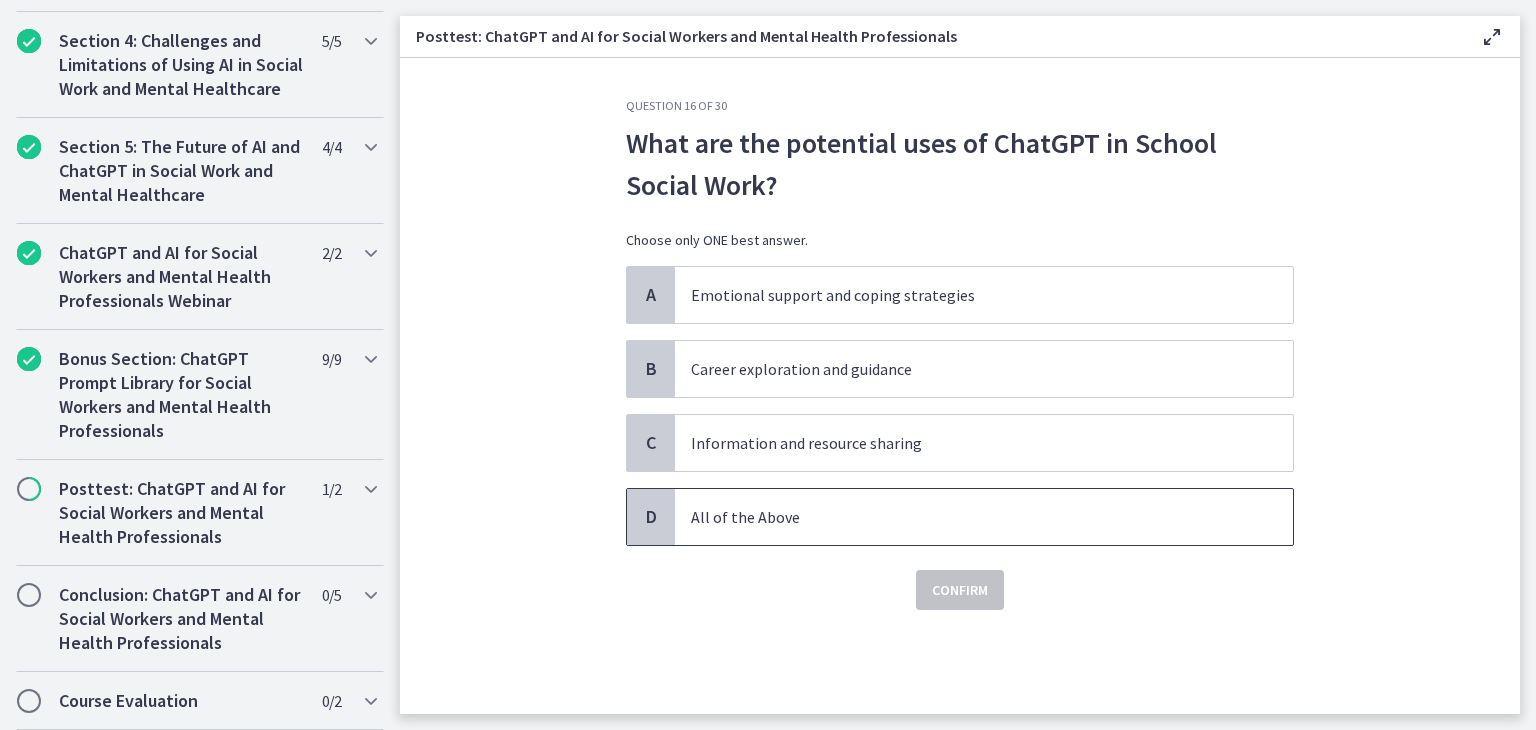 click on "All of the Above" at bounding box center [984, 517] 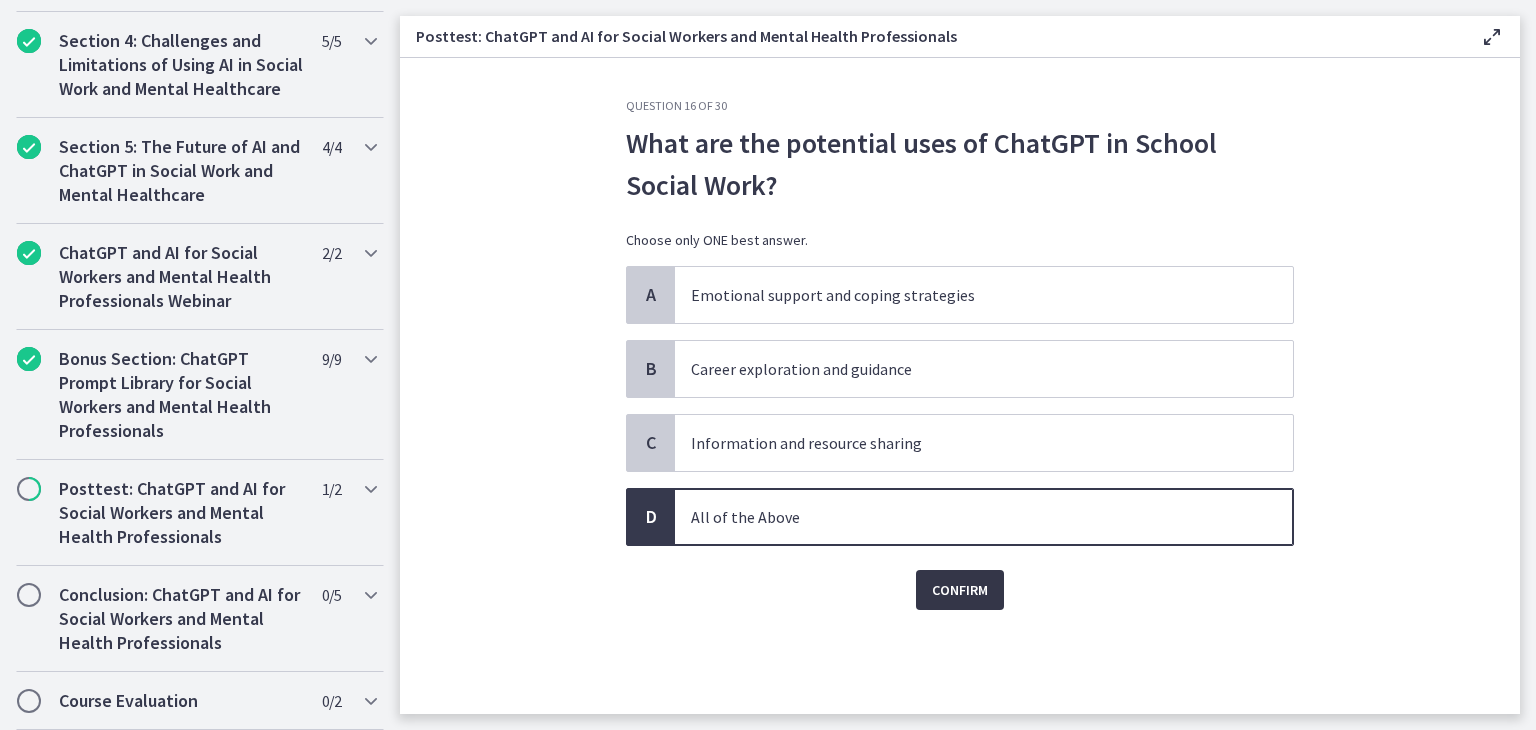 click on "Confirm" at bounding box center [960, 590] 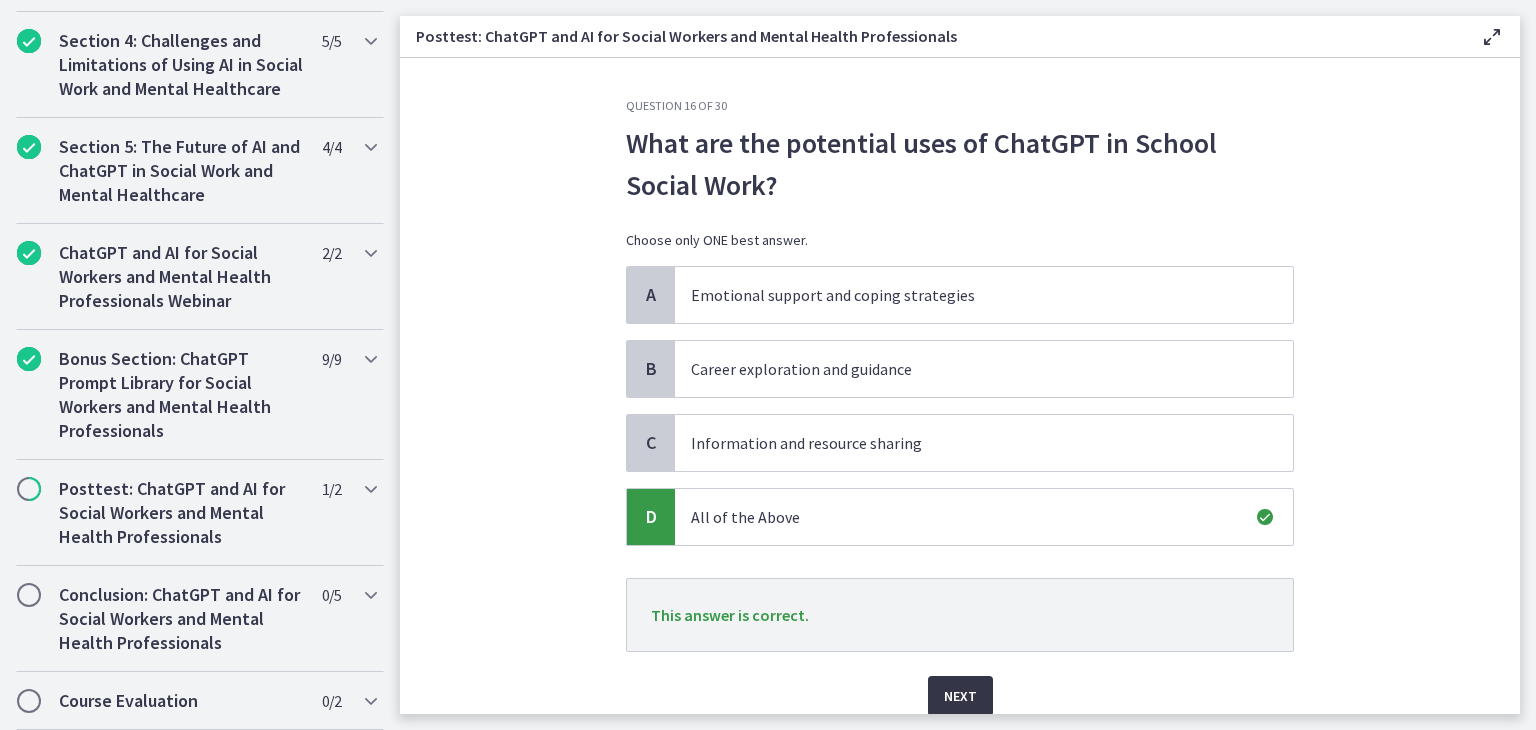 click on "Next" at bounding box center (960, 696) 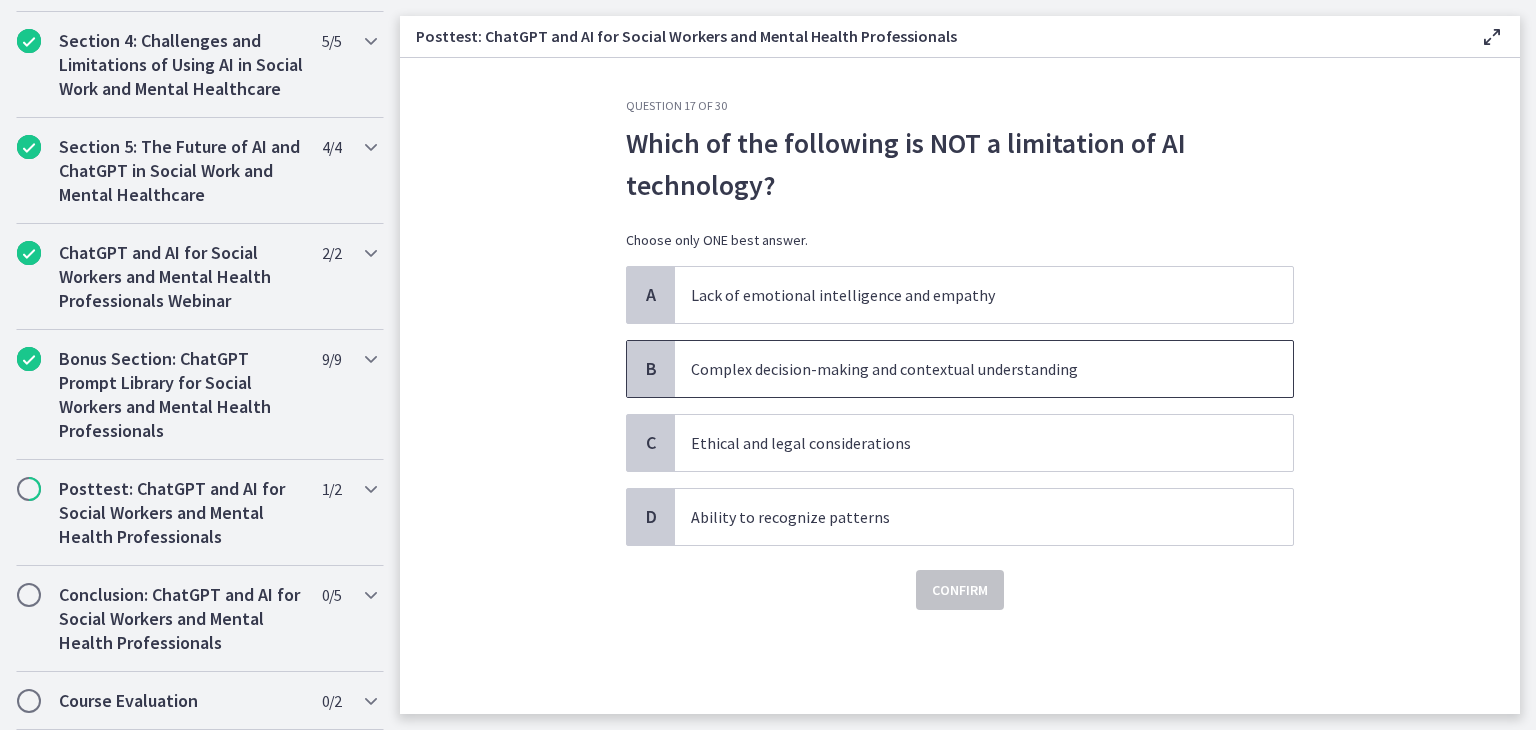 click on "Complex decision-making and contextual understanding" at bounding box center (964, 369) 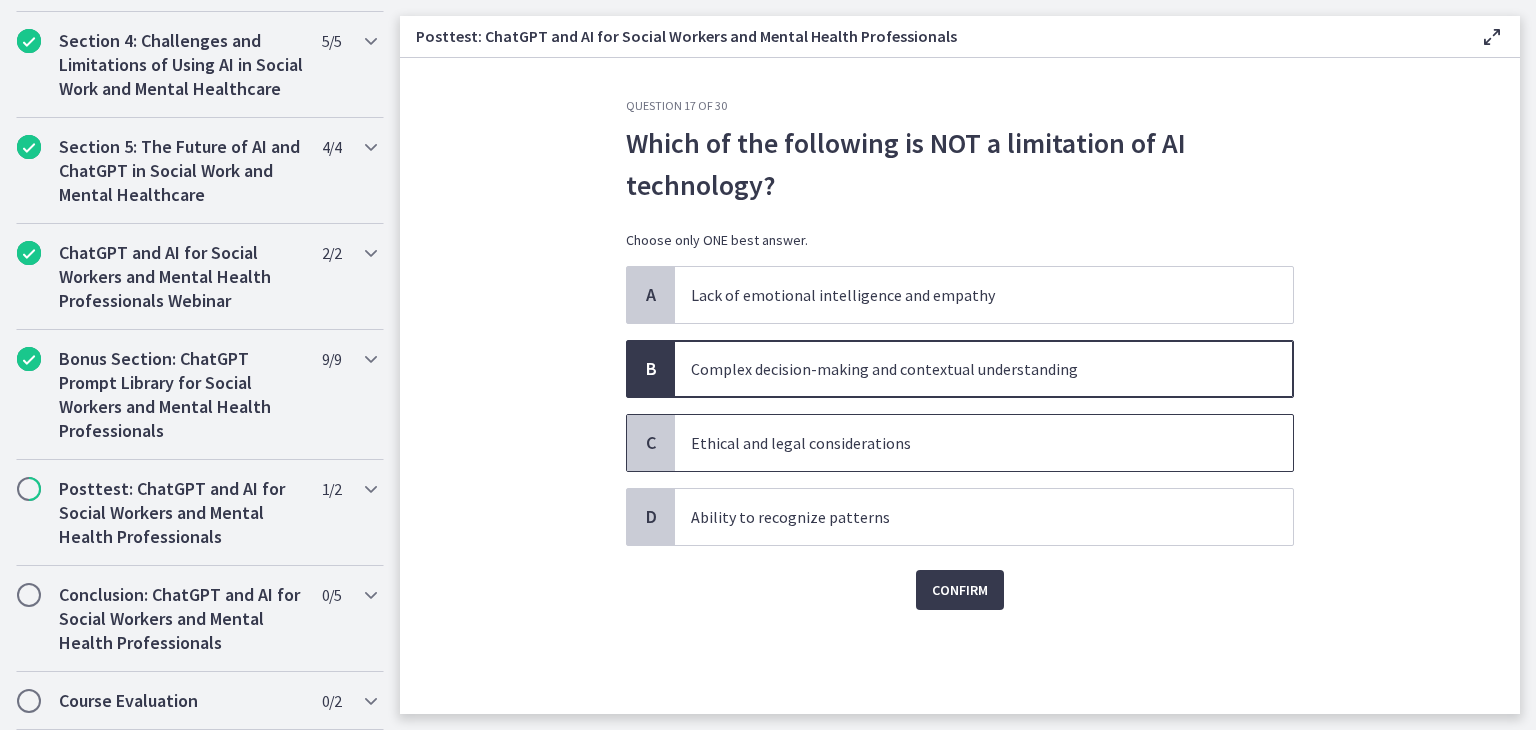 click on "Ethical and legal considerations" at bounding box center [964, 443] 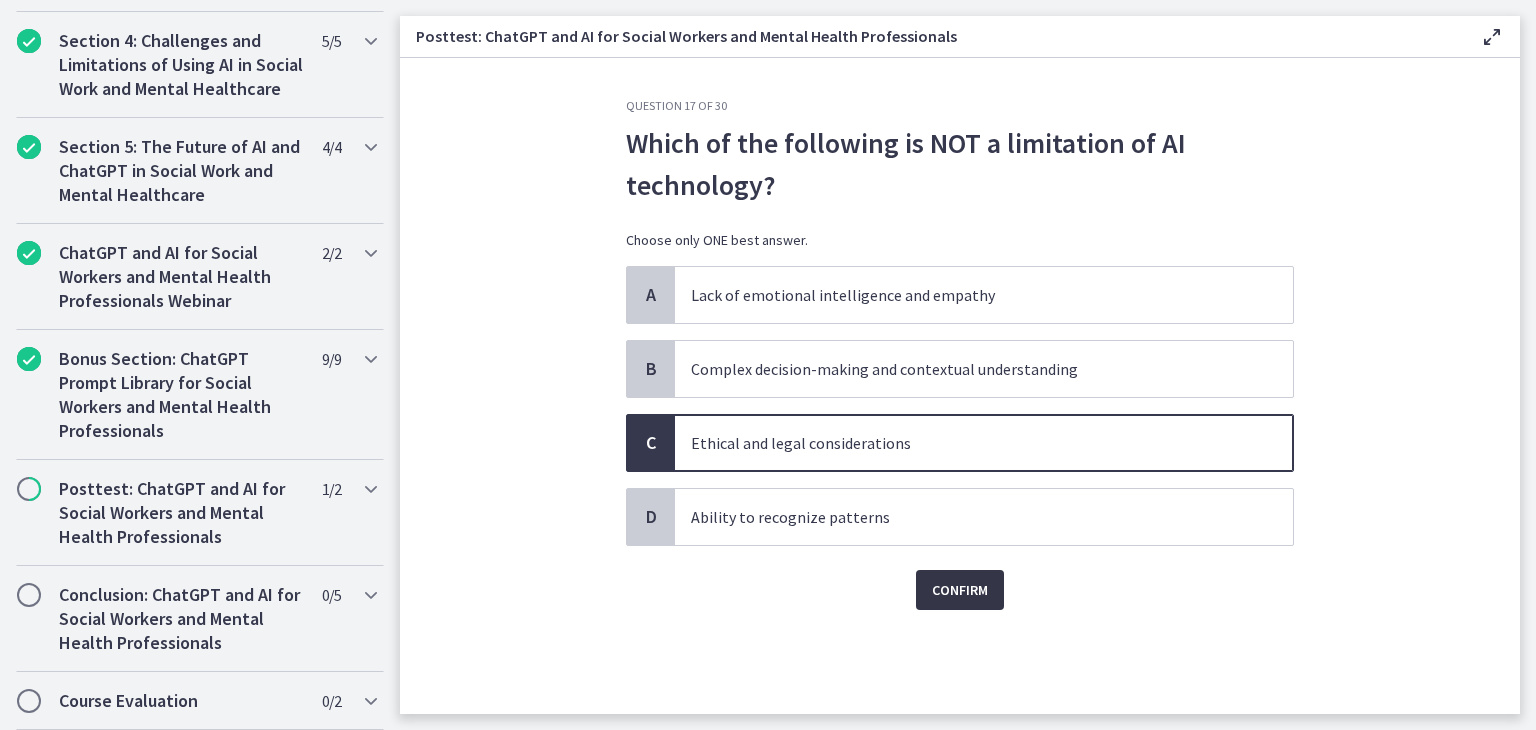 click on "Confirm" at bounding box center (960, 590) 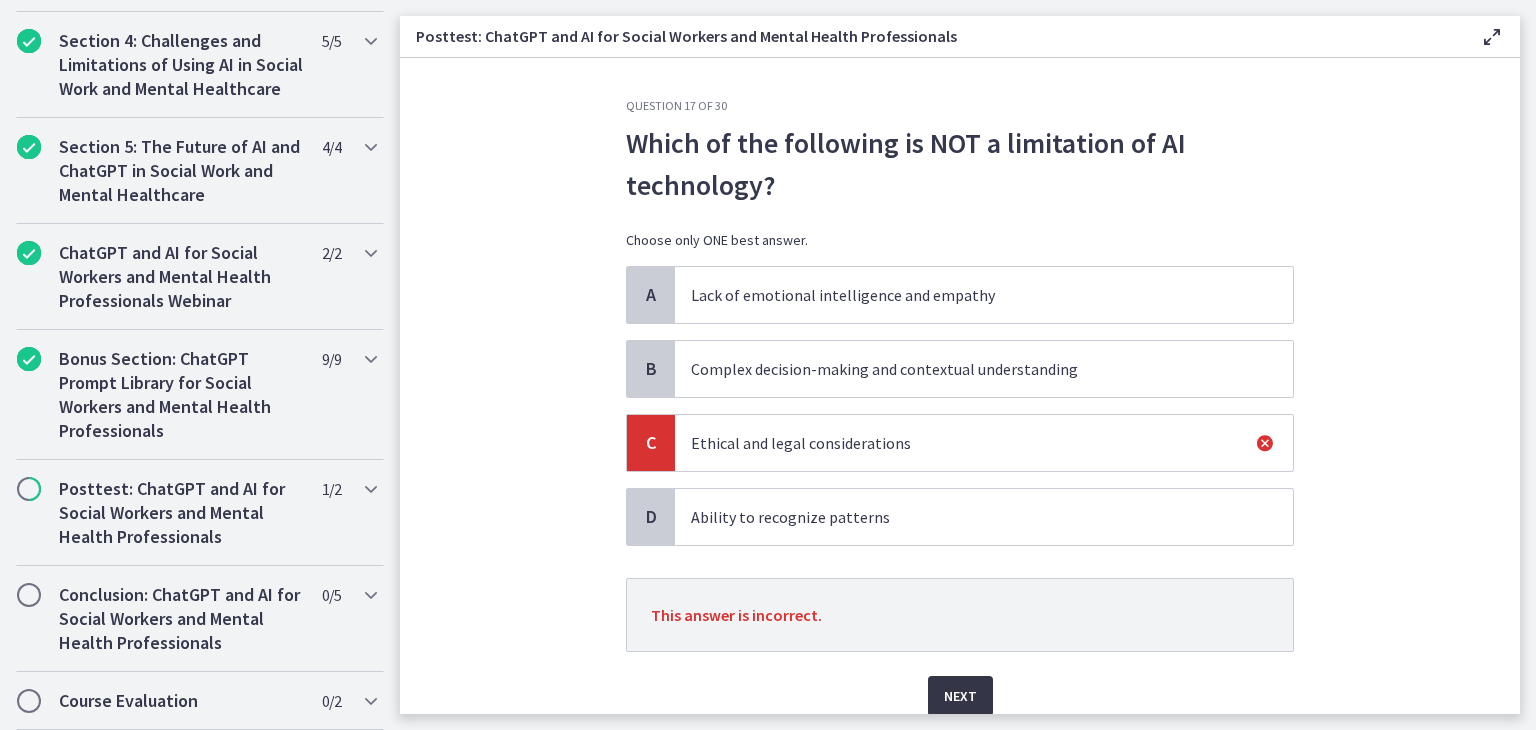 click on "Next" at bounding box center (960, 696) 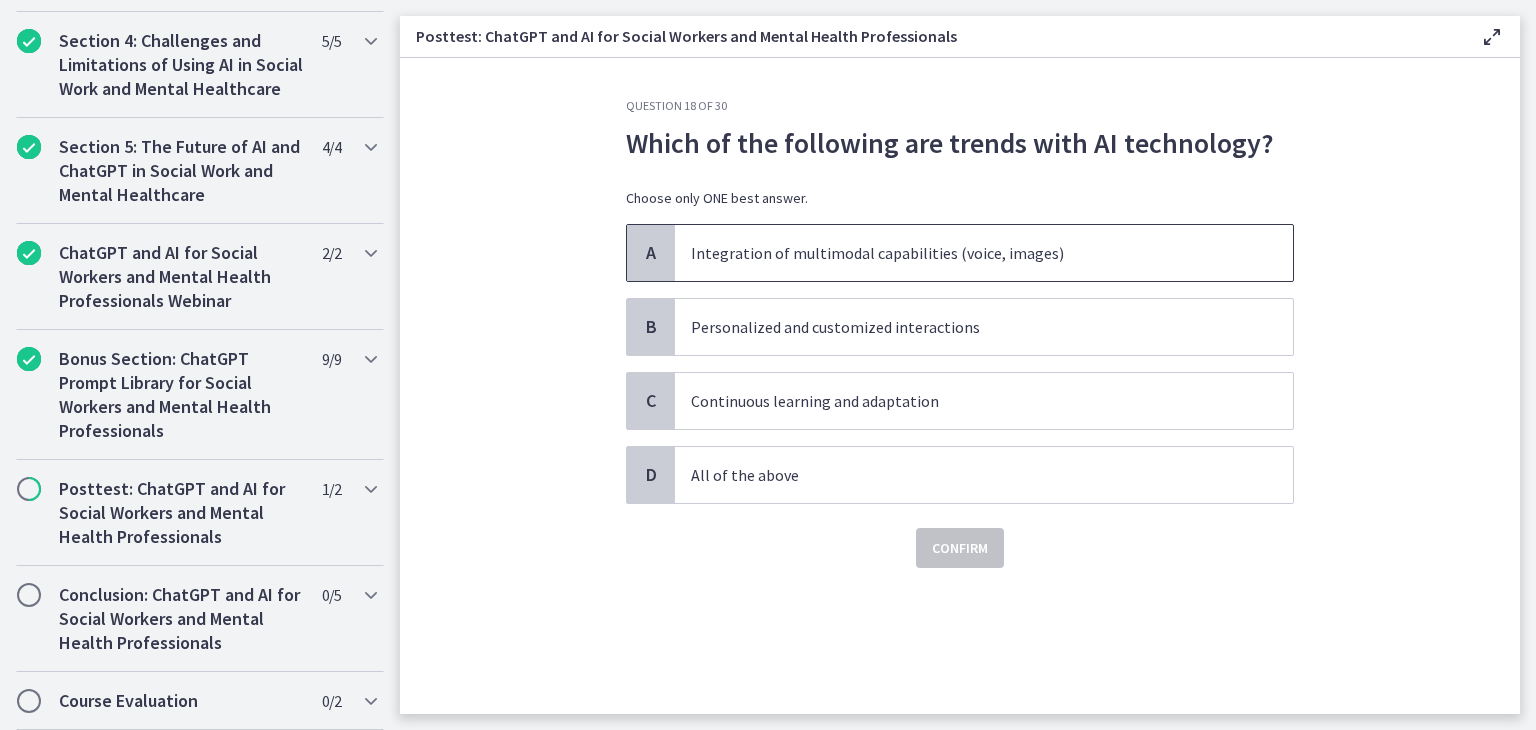 click on "Integration of multimodal capabilities (voice, images)" at bounding box center (964, 253) 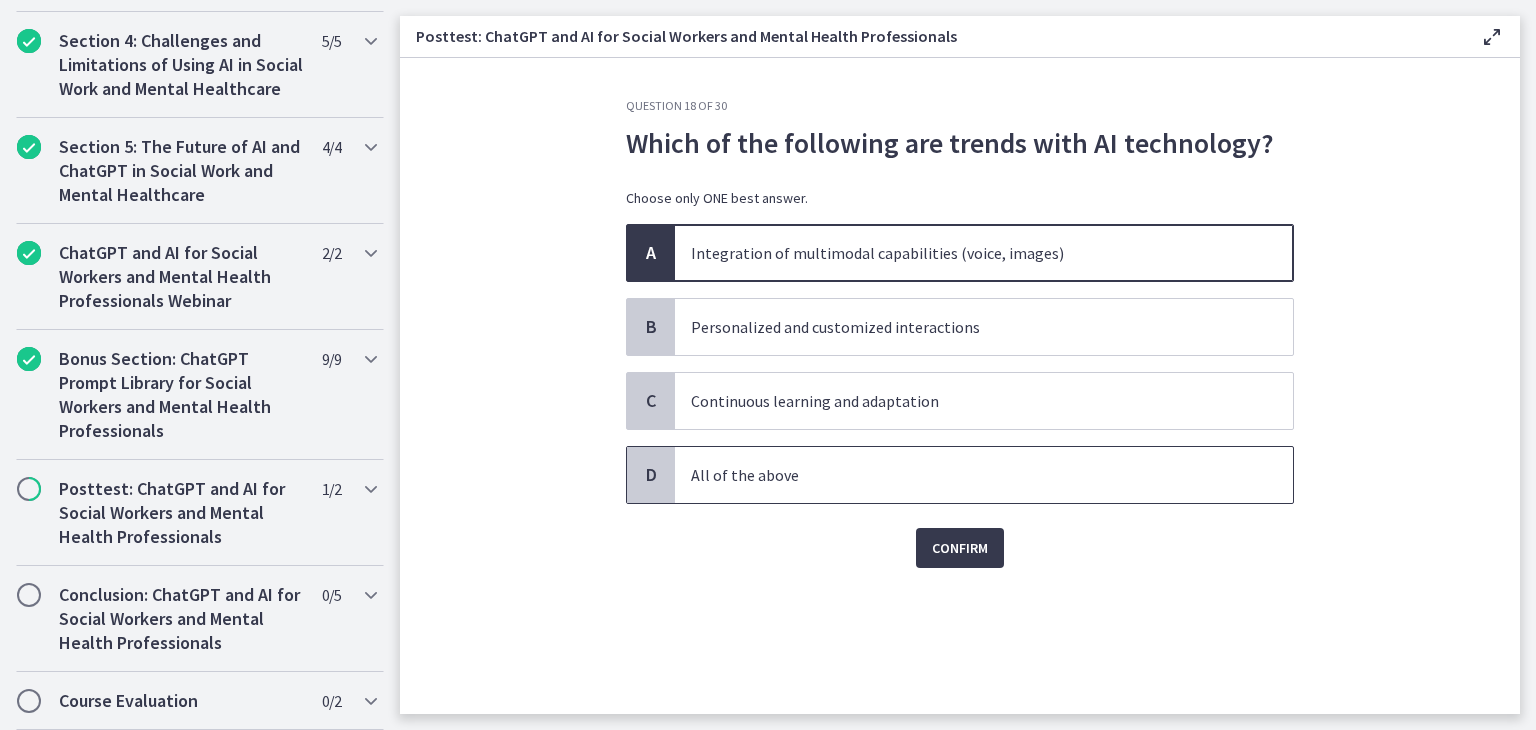 click on "All of the above" at bounding box center [964, 475] 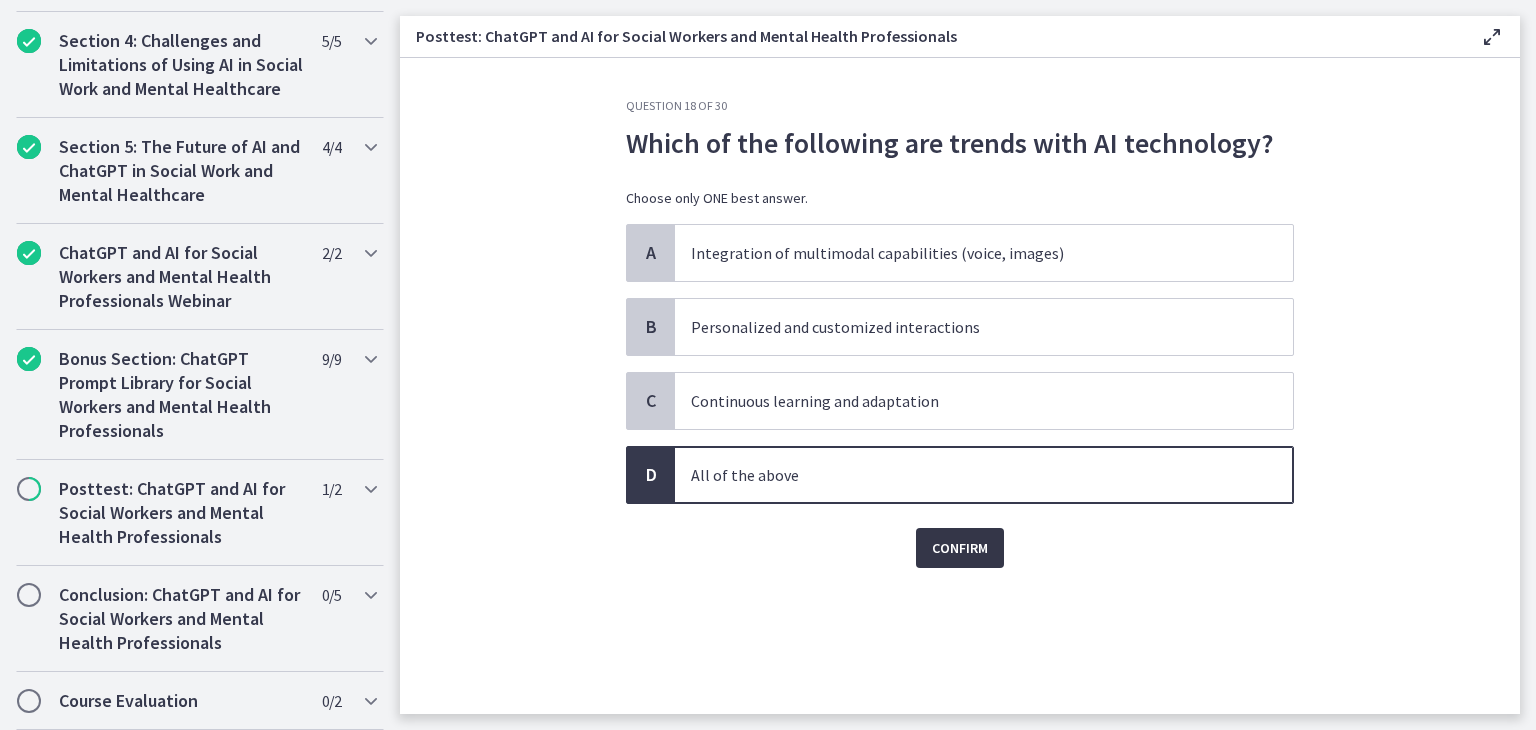 click on "Confirm" at bounding box center (960, 548) 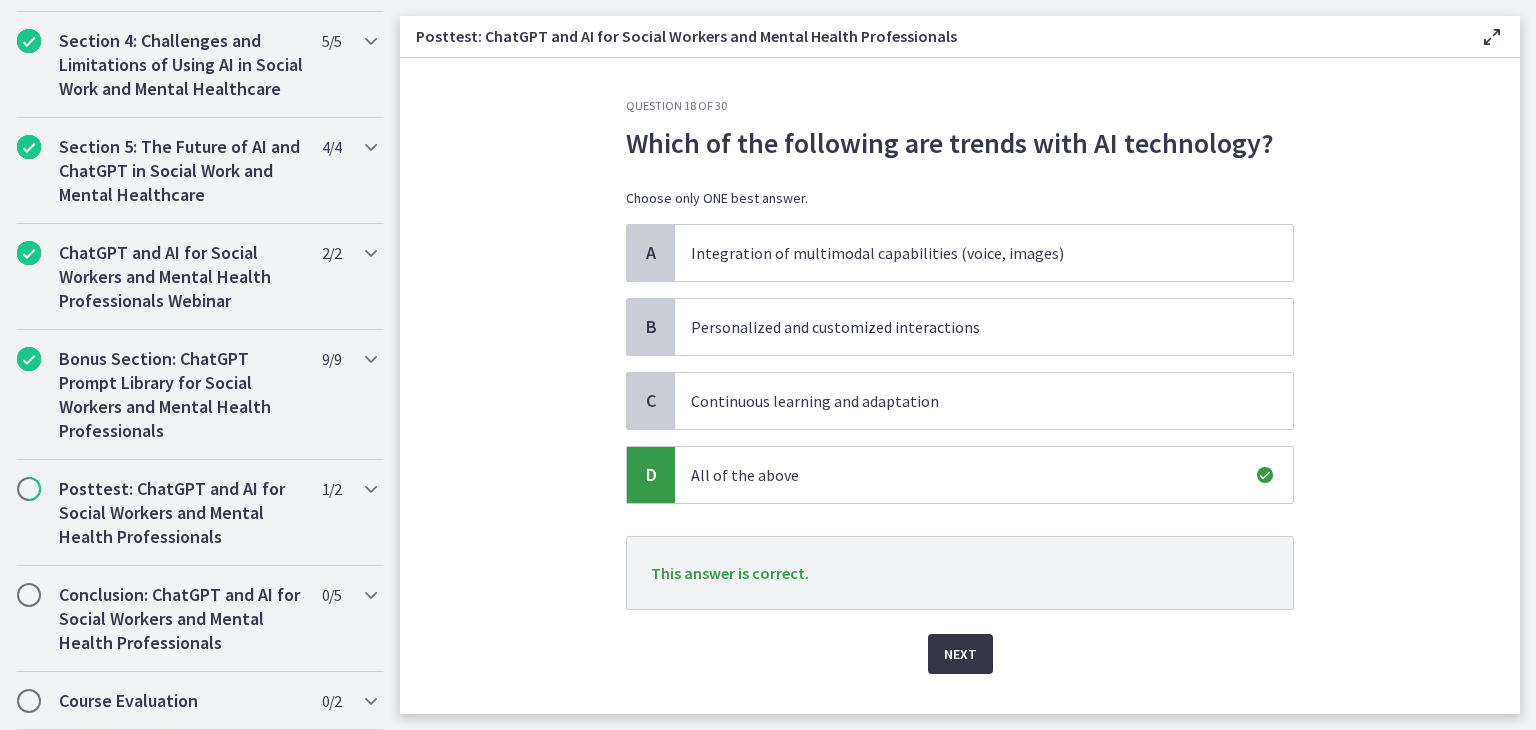 click on "Next" at bounding box center (960, 654) 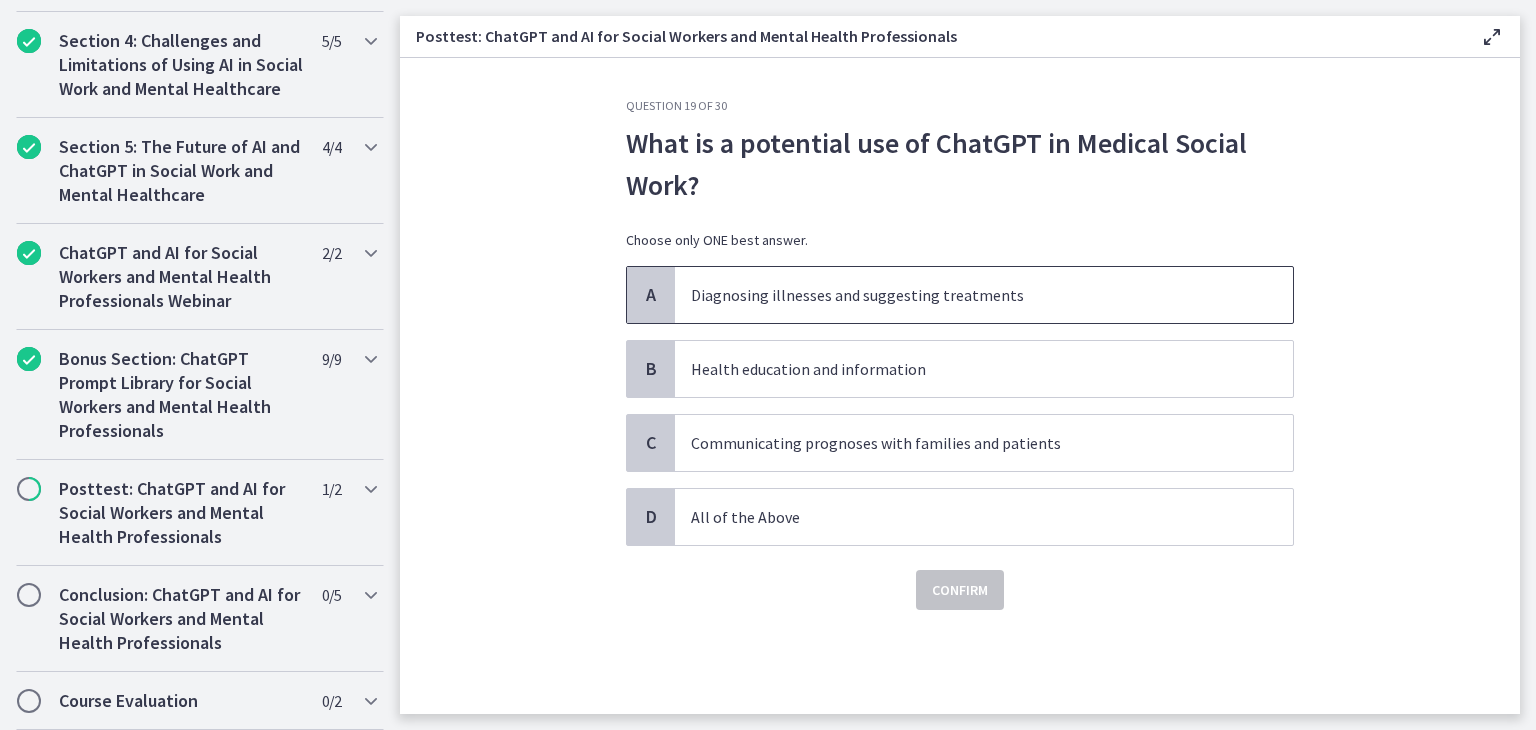 click on "Diagnosing illnesses and suggesting treatments" at bounding box center [964, 295] 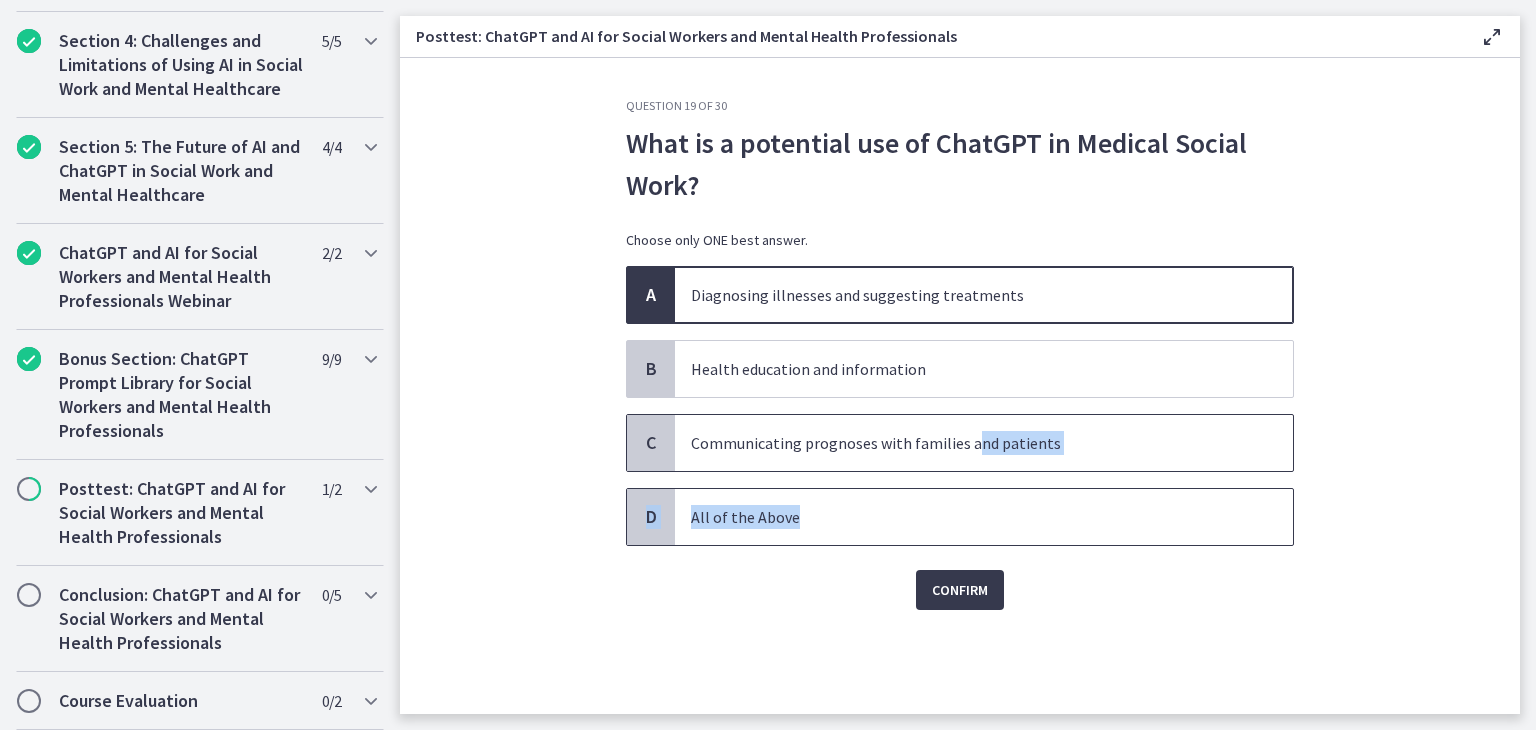 drag, startPoint x: 813, startPoint y: 526, endPoint x: 972, endPoint y: 433, distance: 184.20097 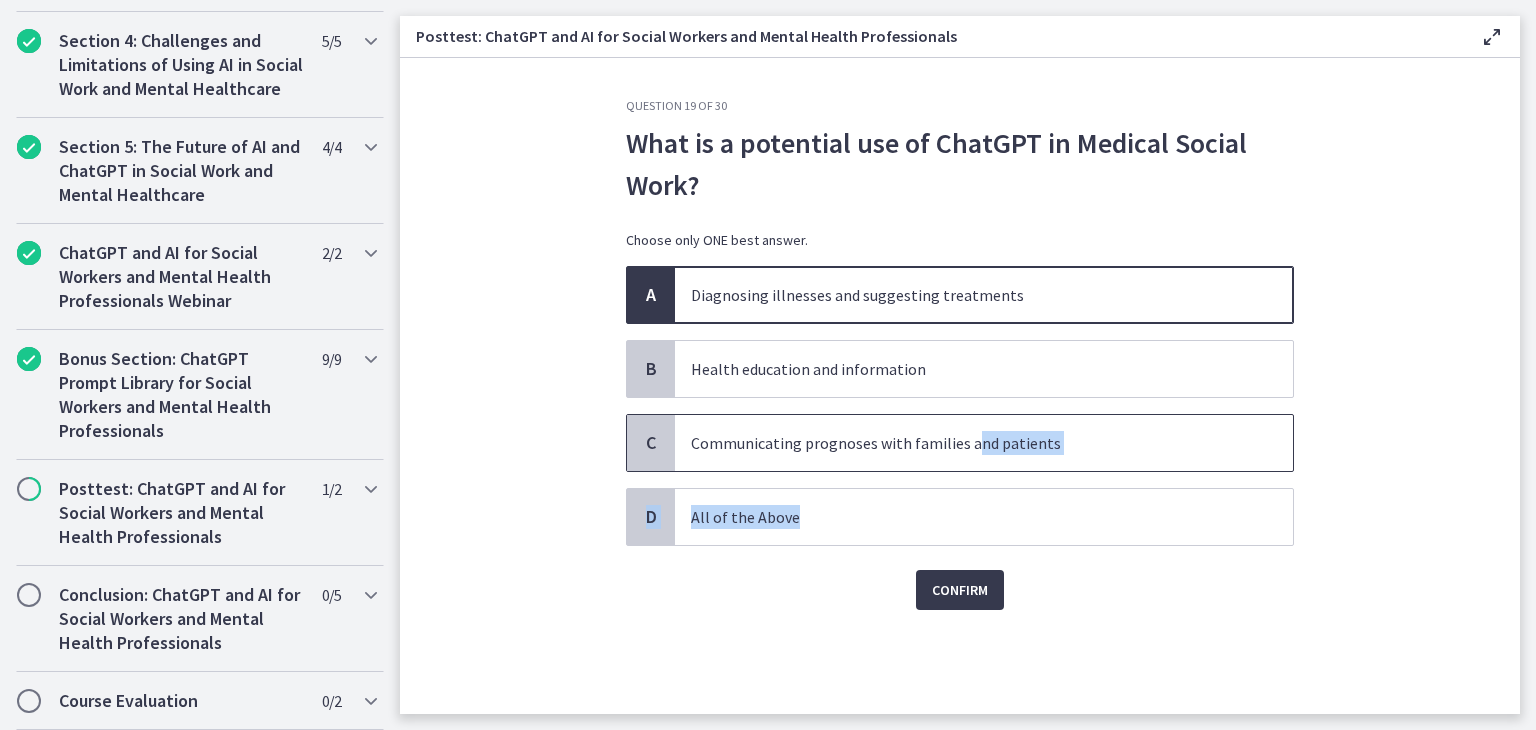 click on "Communicating prognoses with families and patients" at bounding box center (964, 443) 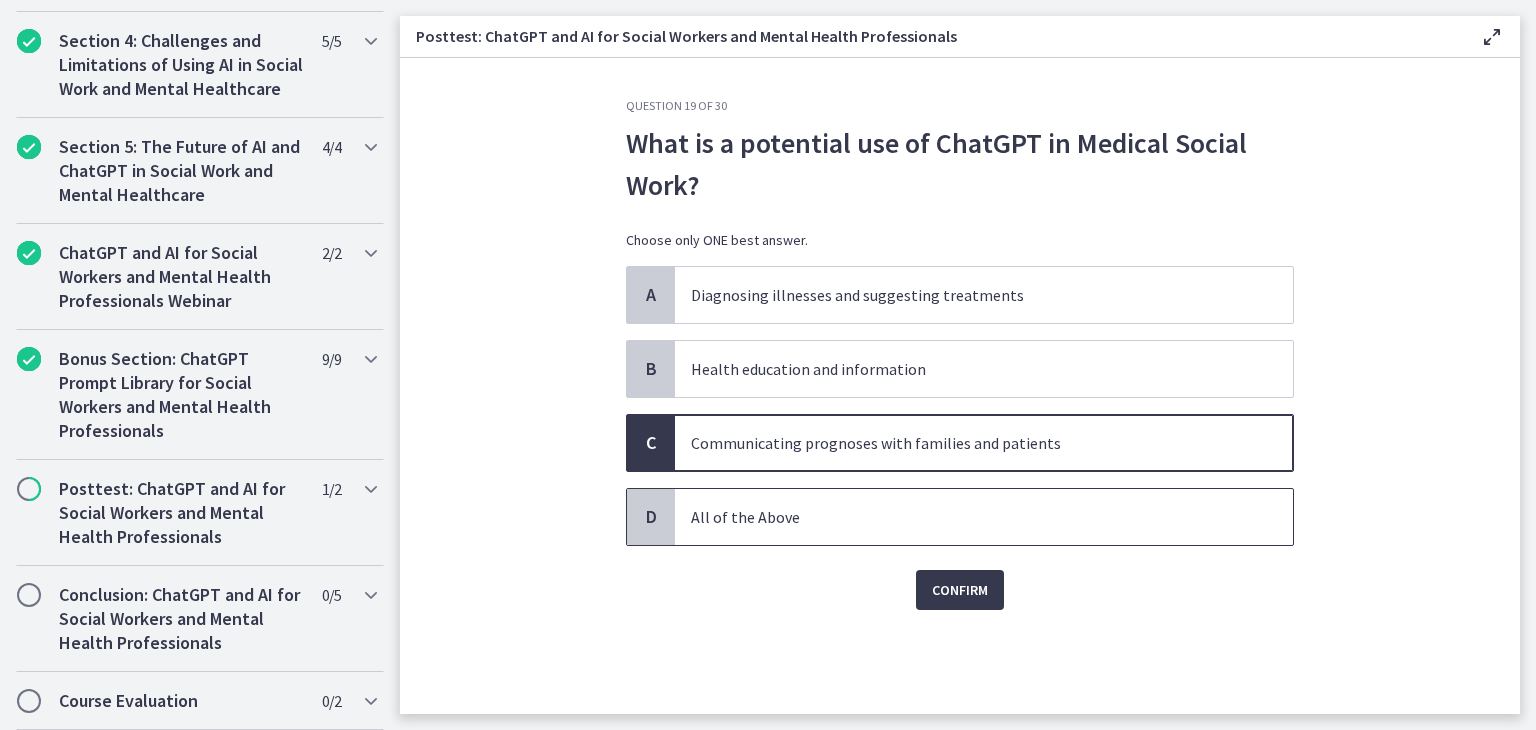 click on "All of the Above" at bounding box center (984, 517) 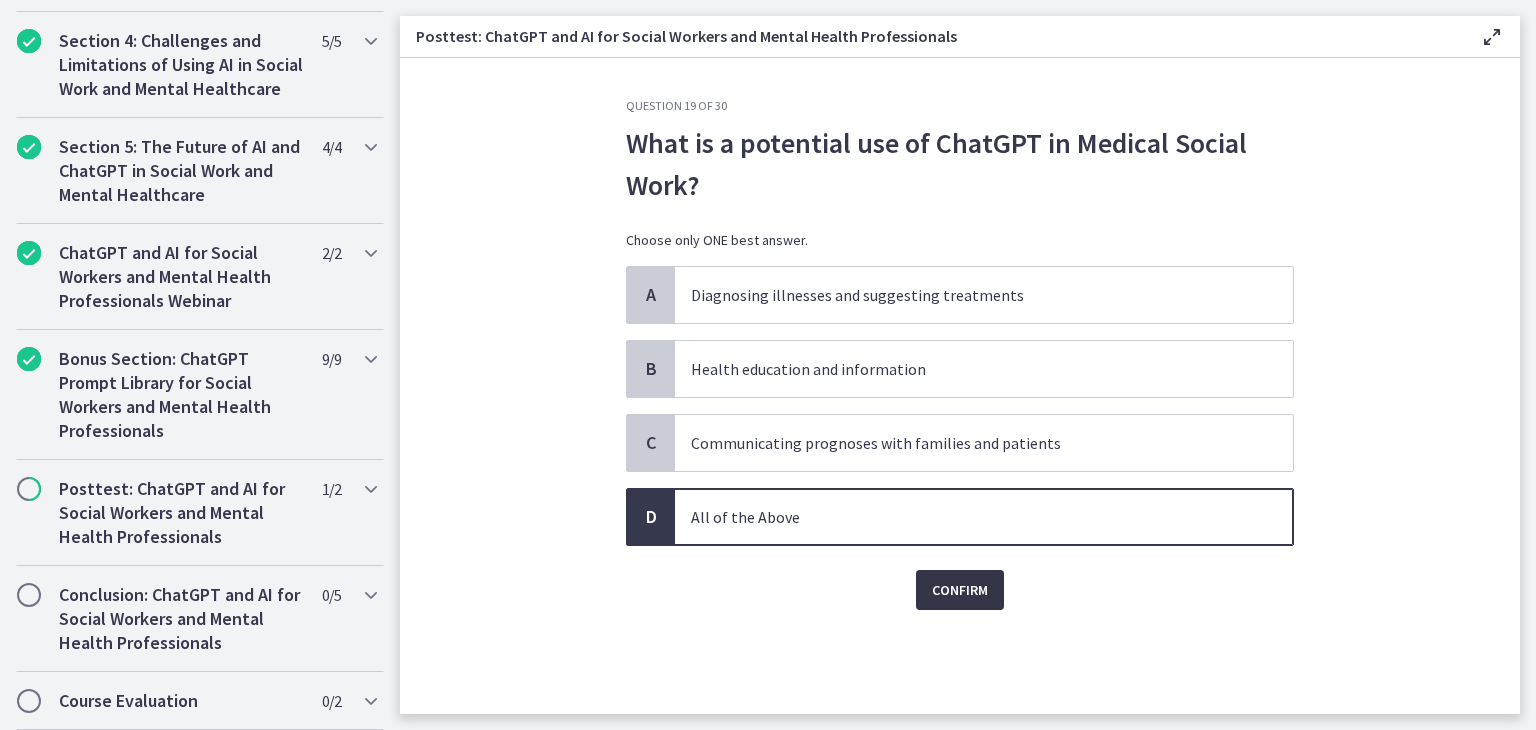 click on "Confirm" at bounding box center [960, 590] 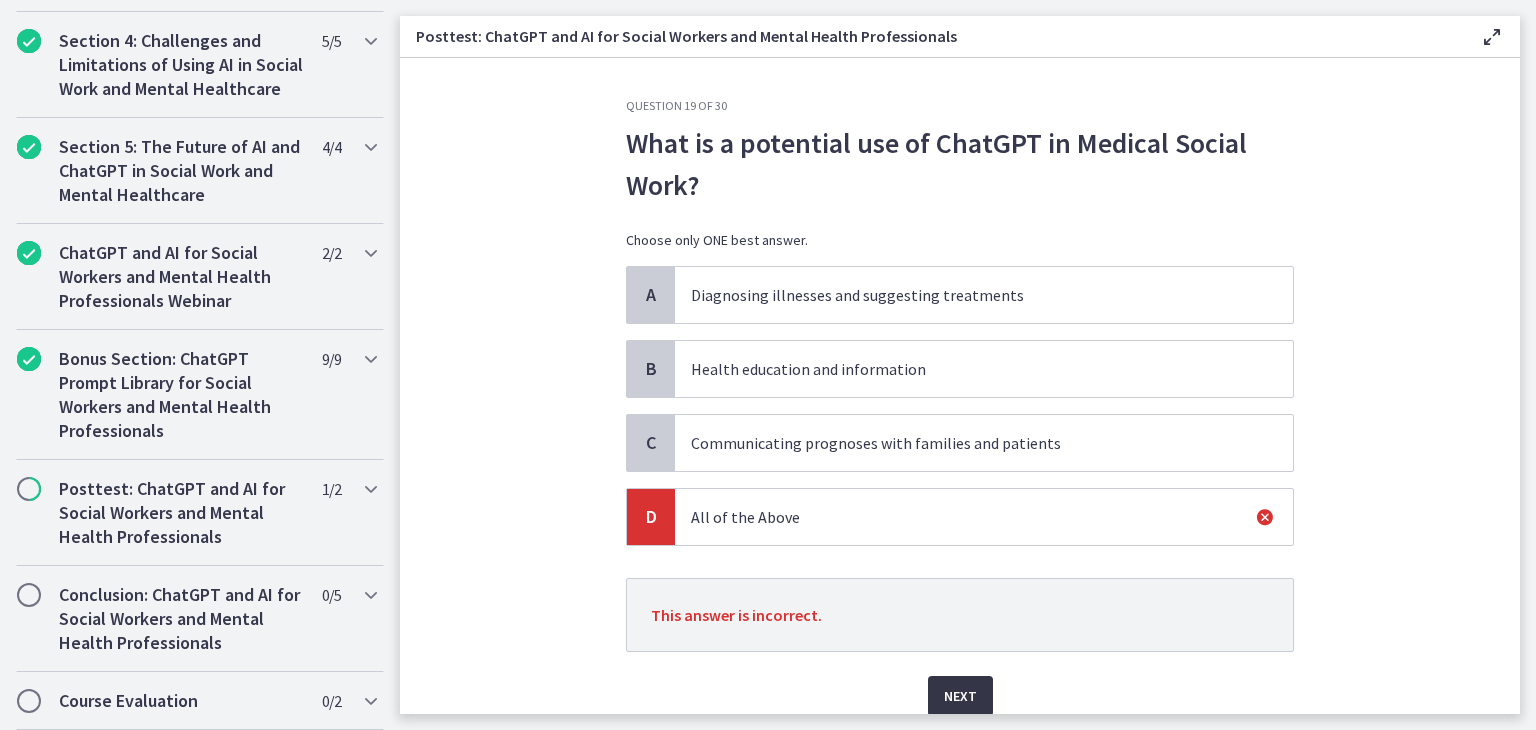 click on "Next" at bounding box center (960, 696) 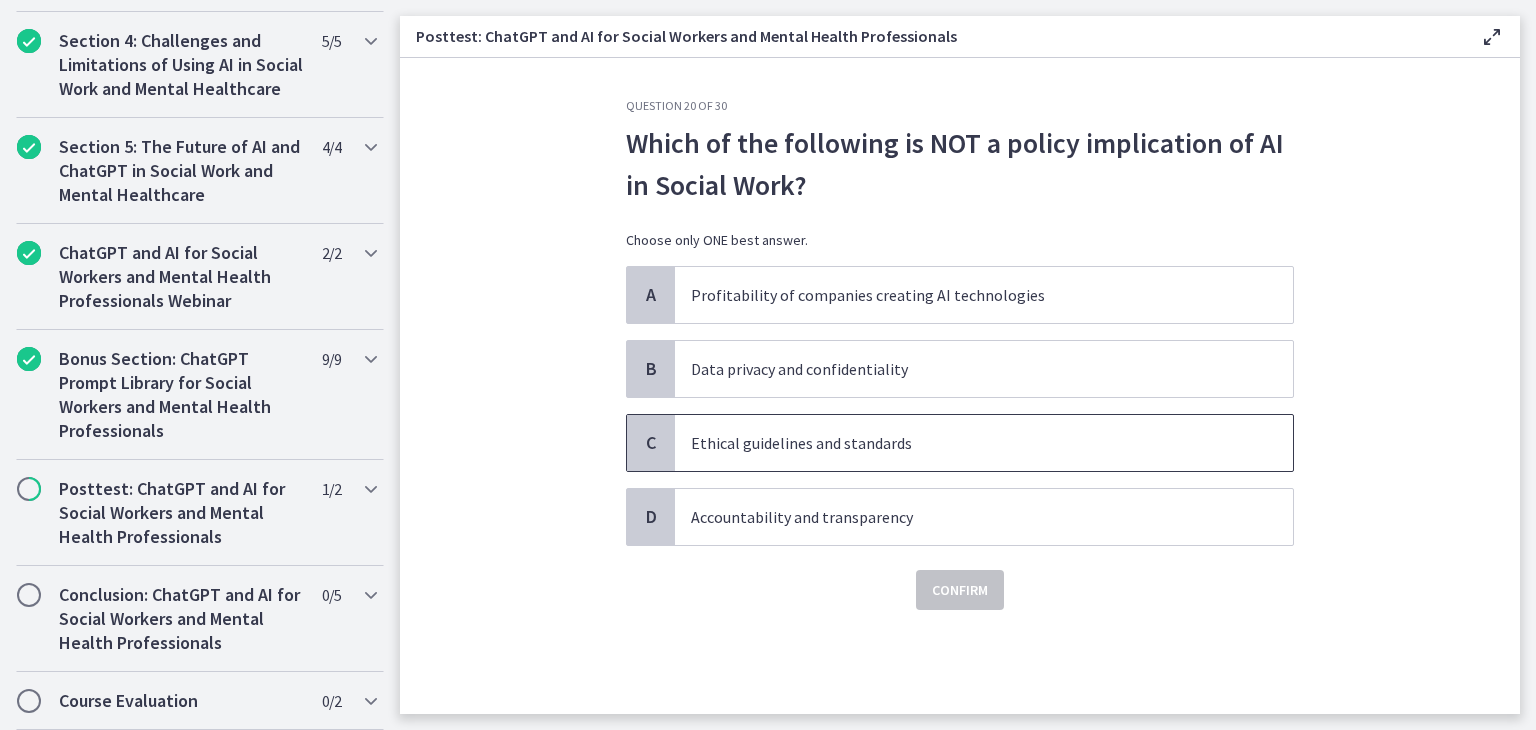 click on "Ethical guidelines and standards" at bounding box center (984, 443) 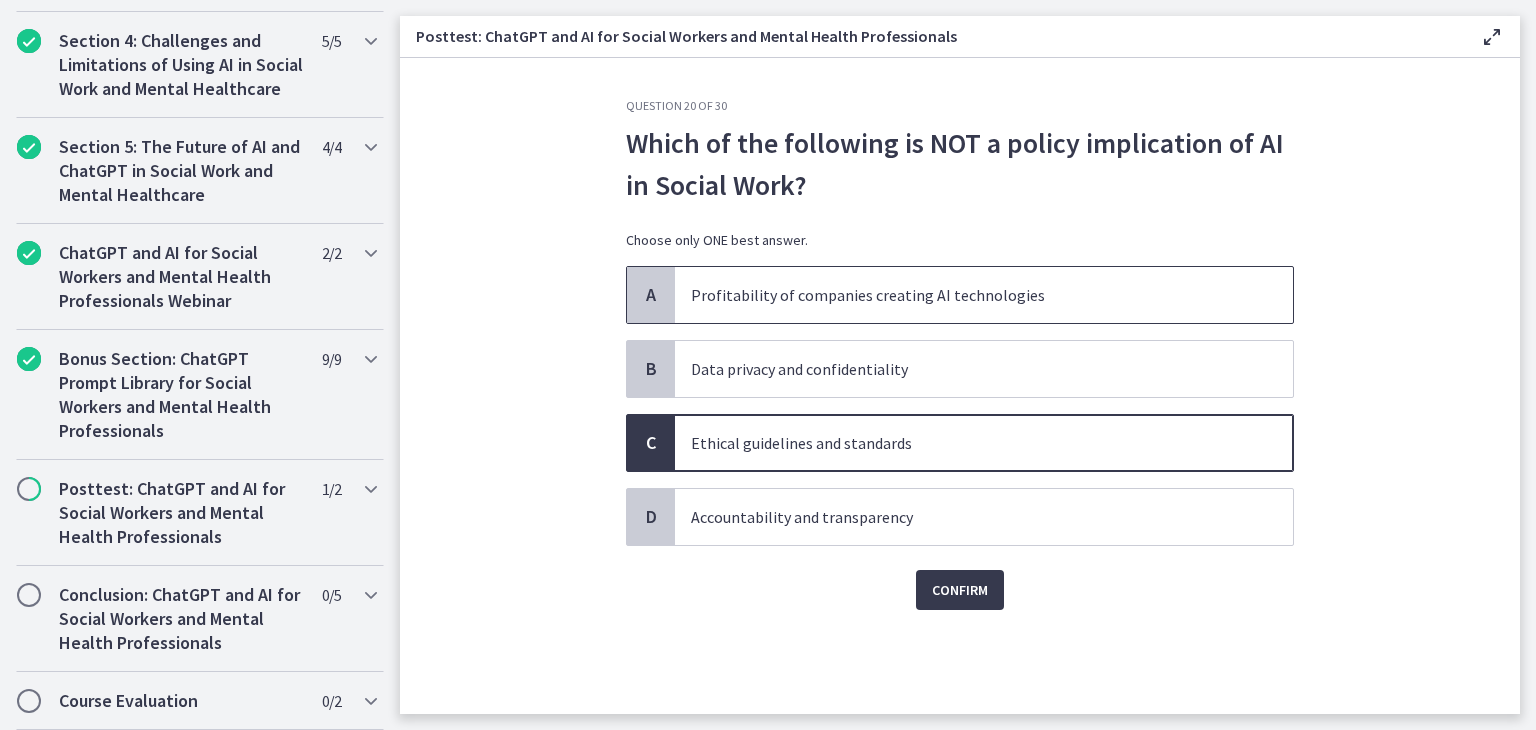 click on "Profitability of companies creating AI technologies" at bounding box center [984, 295] 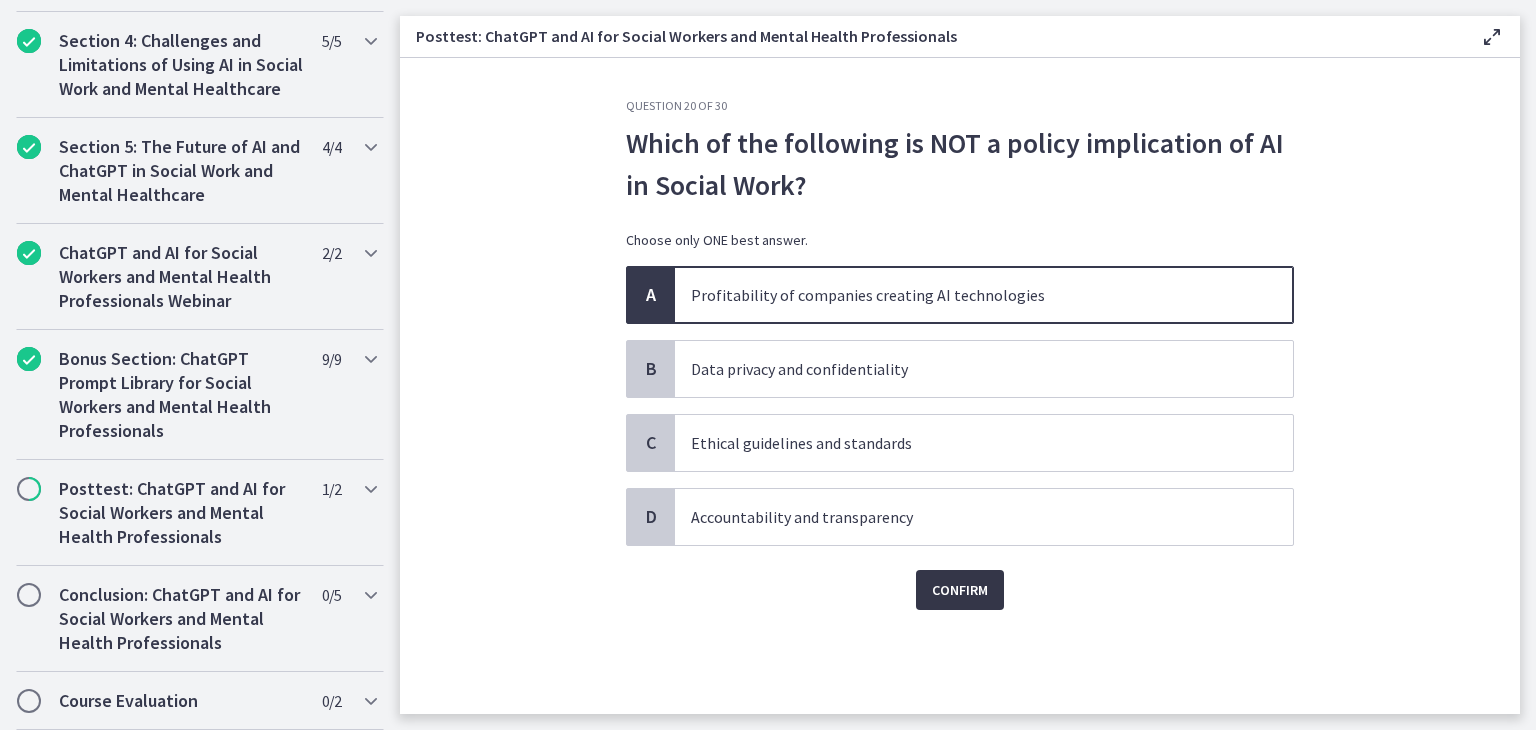 drag, startPoint x: 943, startPoint y: 577, endPoint x: 940, endPoint y: 594, distance: 17.262676 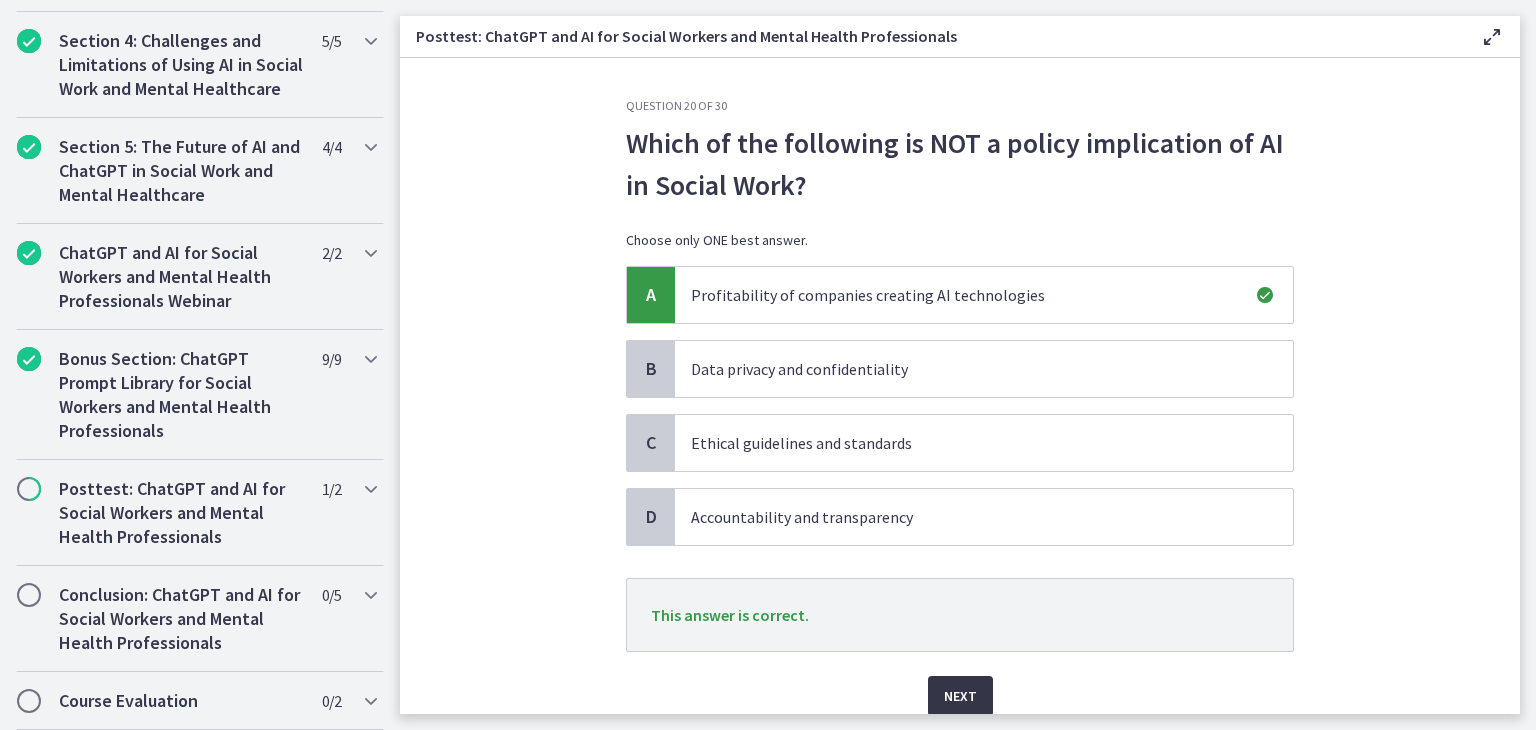 click on "Next" at bounding box center [960, 696] 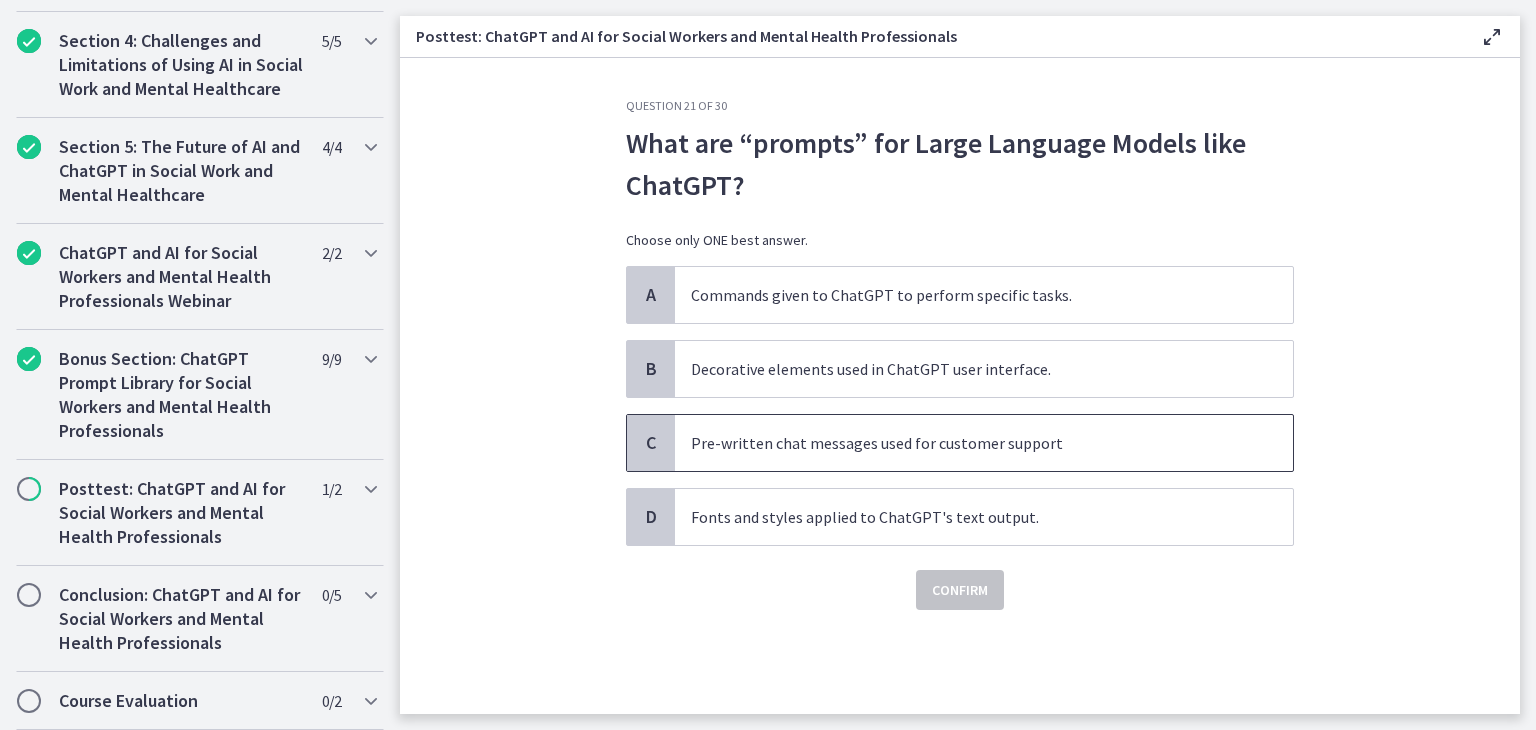 click on "Pre-written chat messages used for customer support" at bounding box center [964, 443] 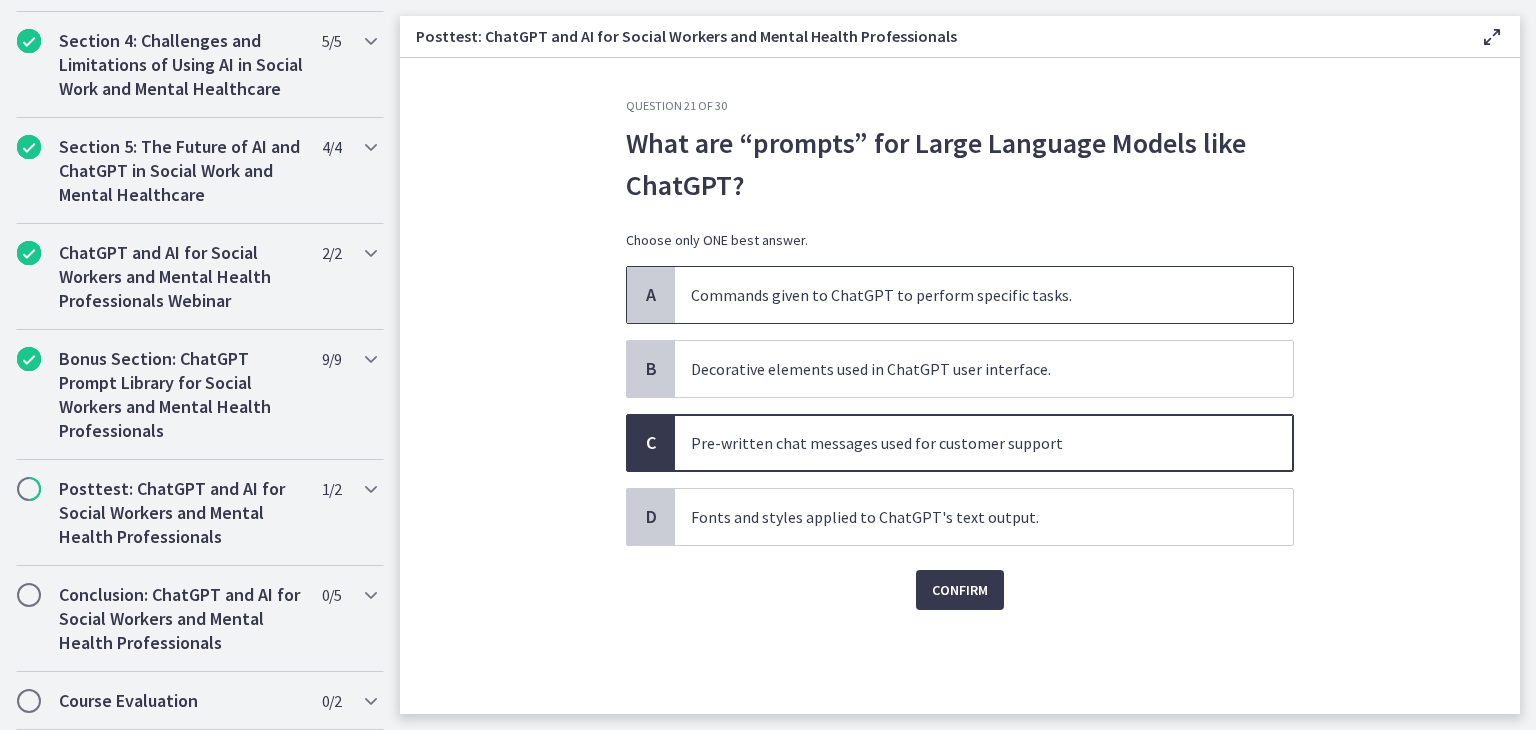 click on "Commands given to ChatGPT to perform specific tasks." at bounding box center [964, 295] 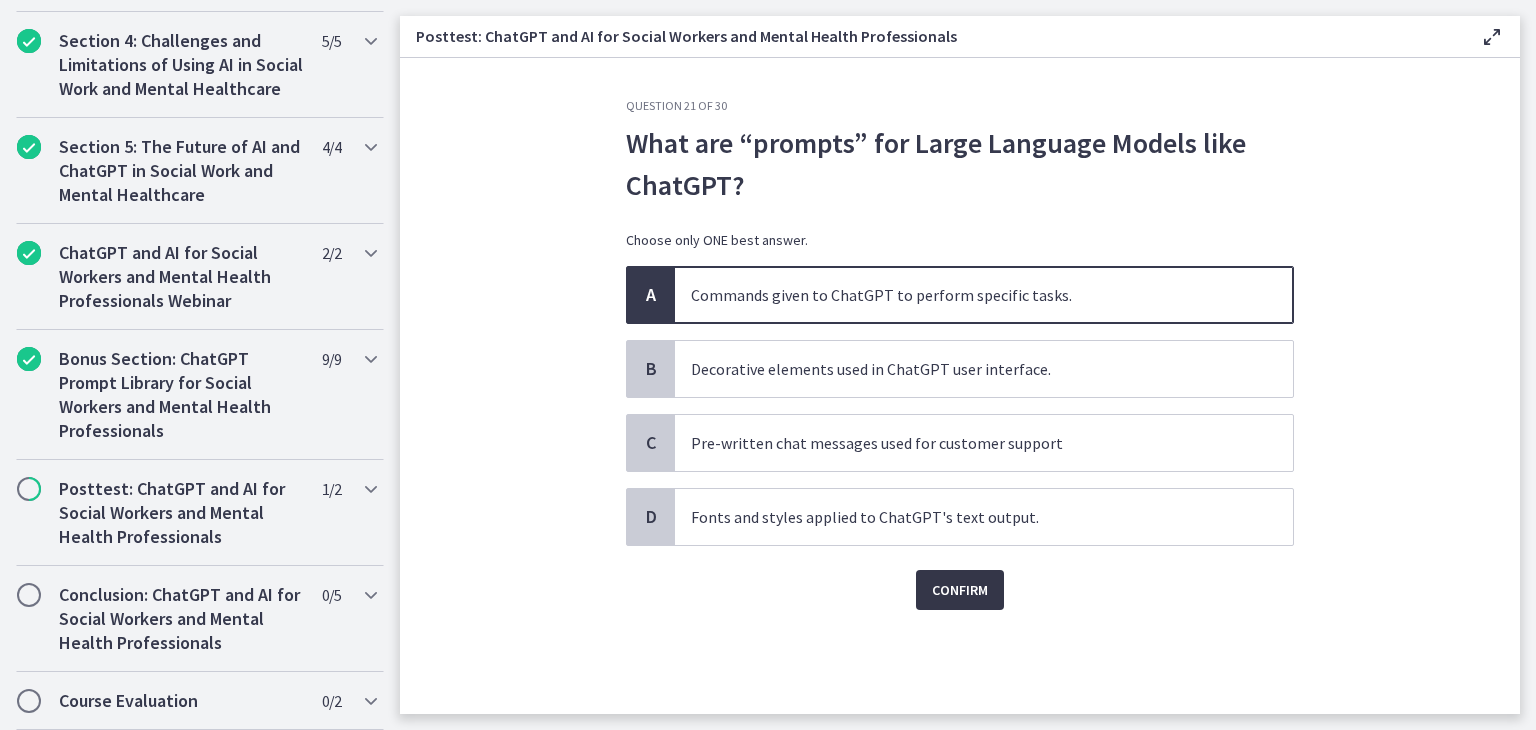 click on "Confirm" at bounding box center (960, 590) 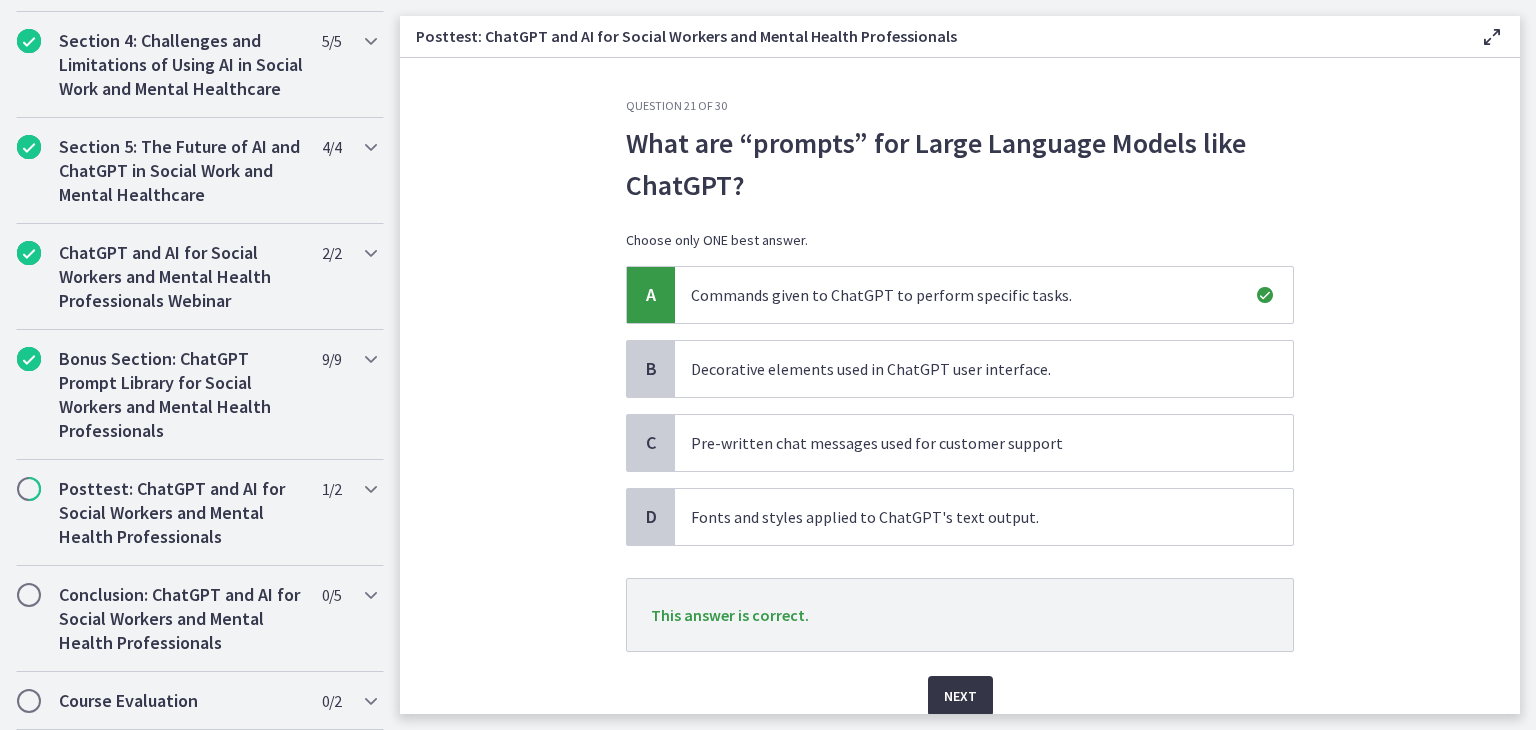 click on "Next" at bounding box center [960, 696] 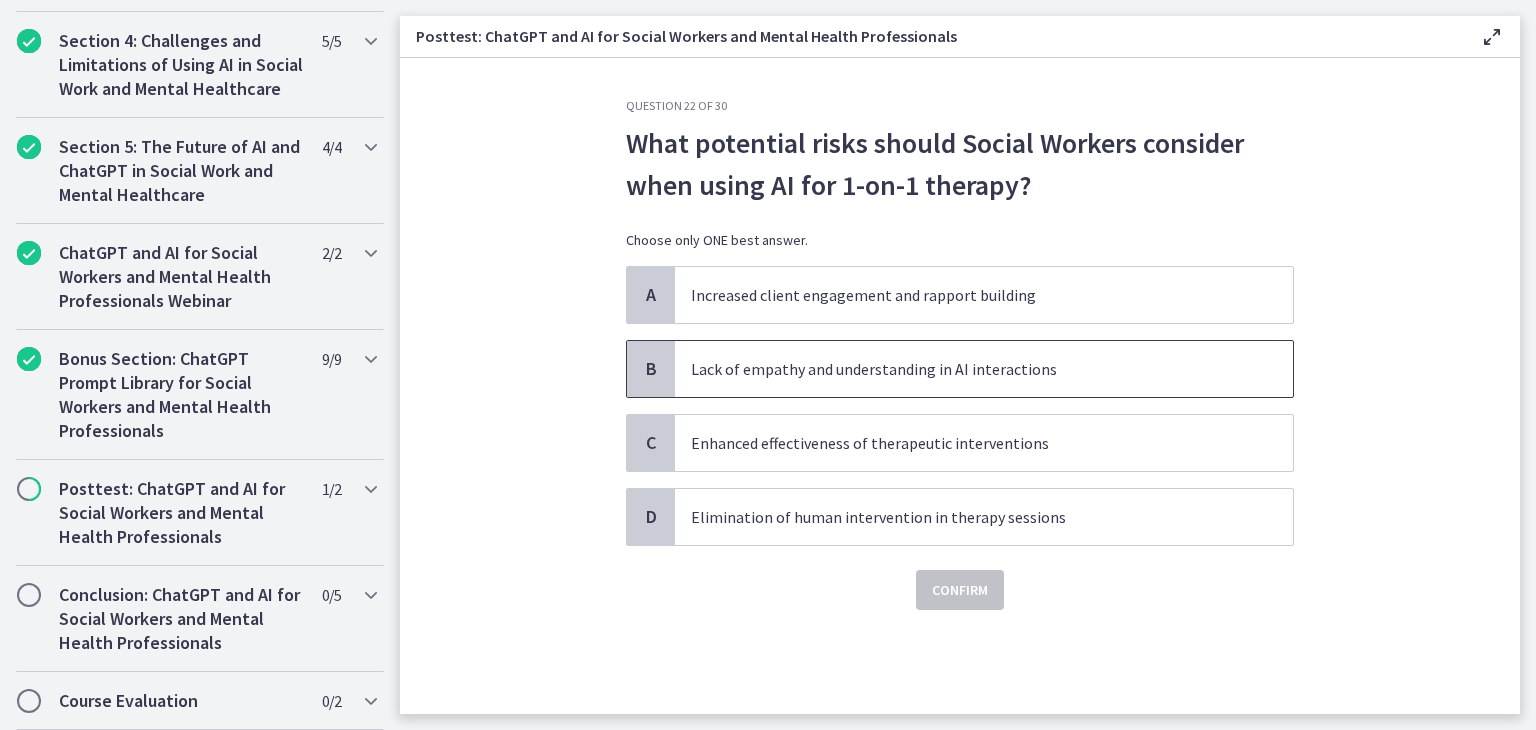 click on "Lack of empathy and understanding in AI interactions" at bounding box center [964, 369] 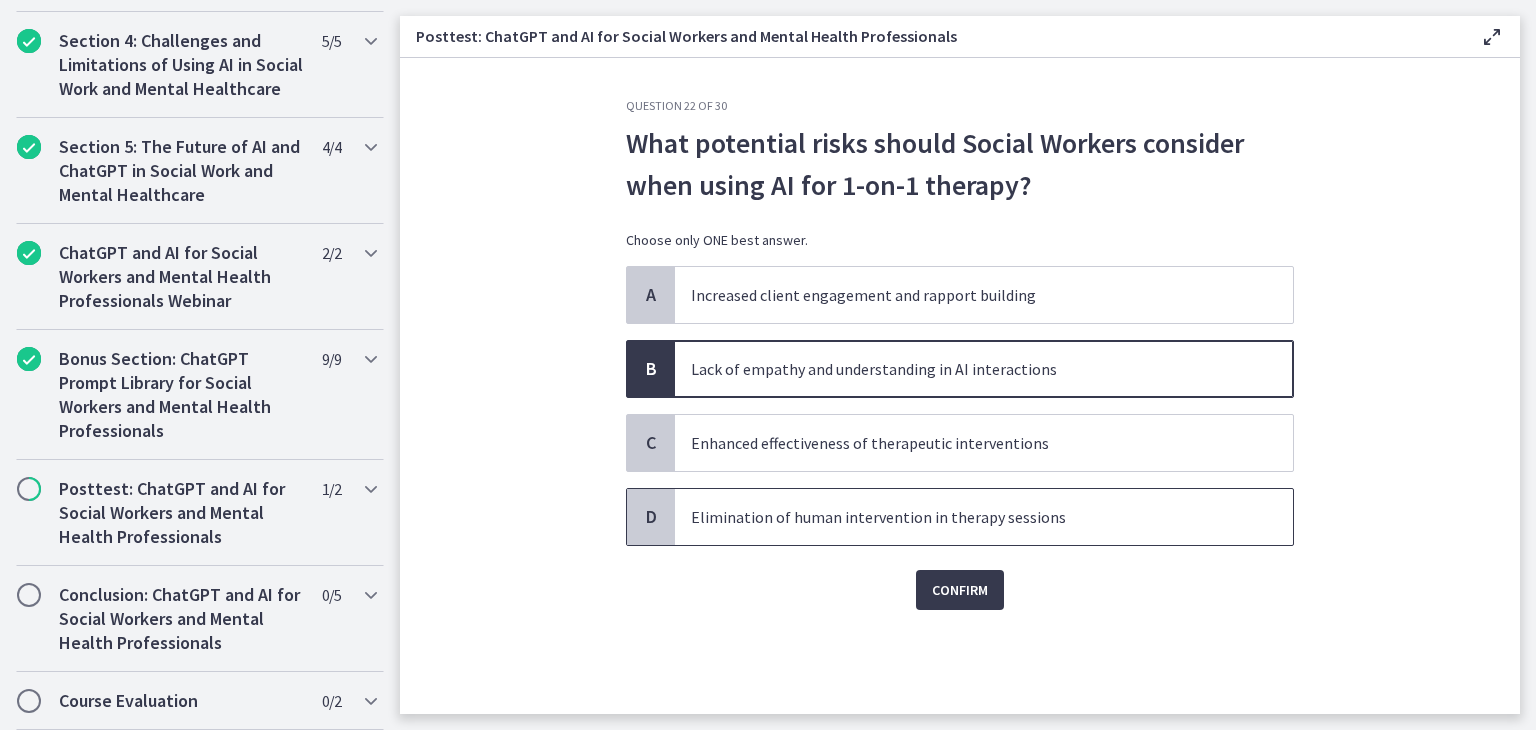 click on "Elimination of human intervention in therapy sessions" at bounding box center (964, 517) 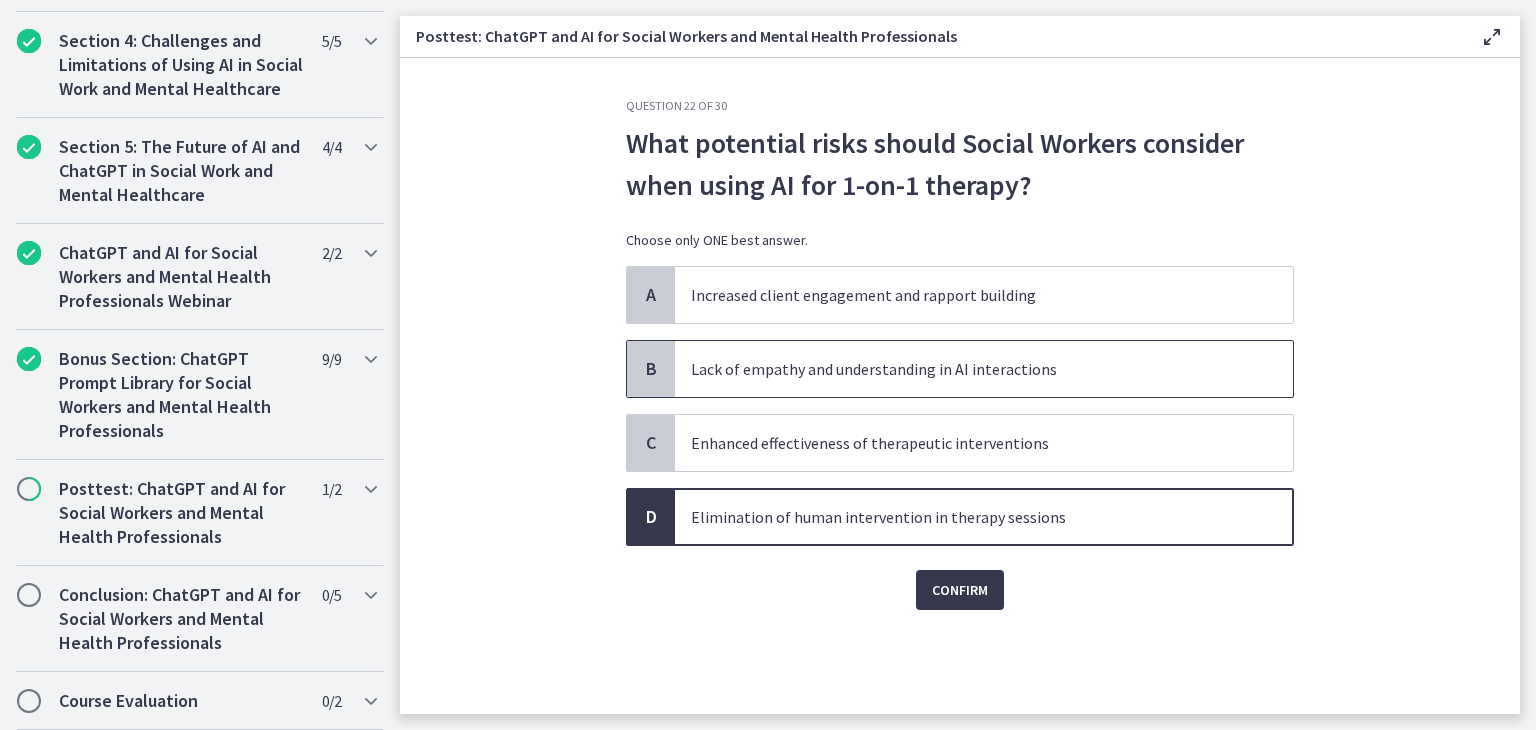 click on "Lack of empathy and understanding in AI interactions" at bounding box center (964, 369) 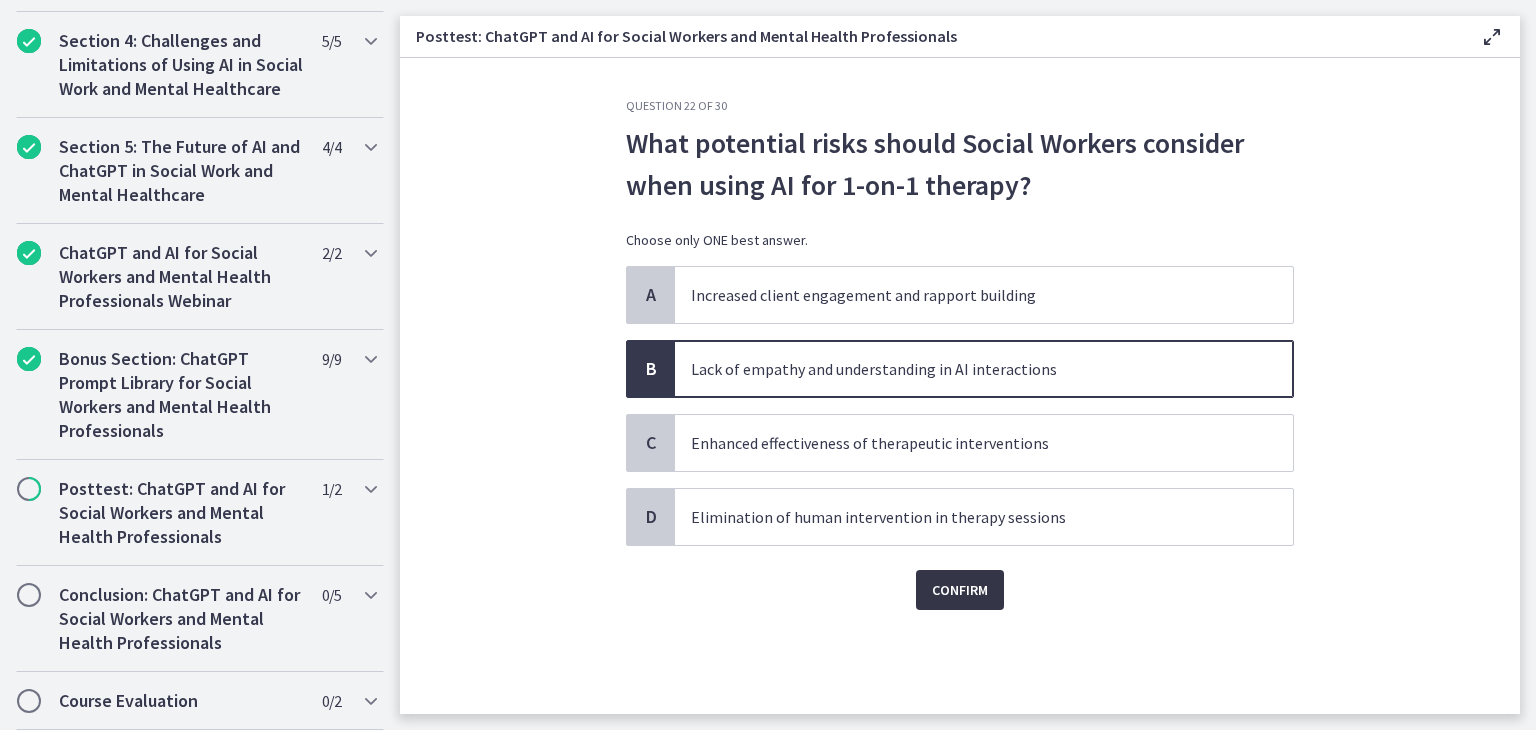 click on "Confirm" at bounding box center (960, 590) 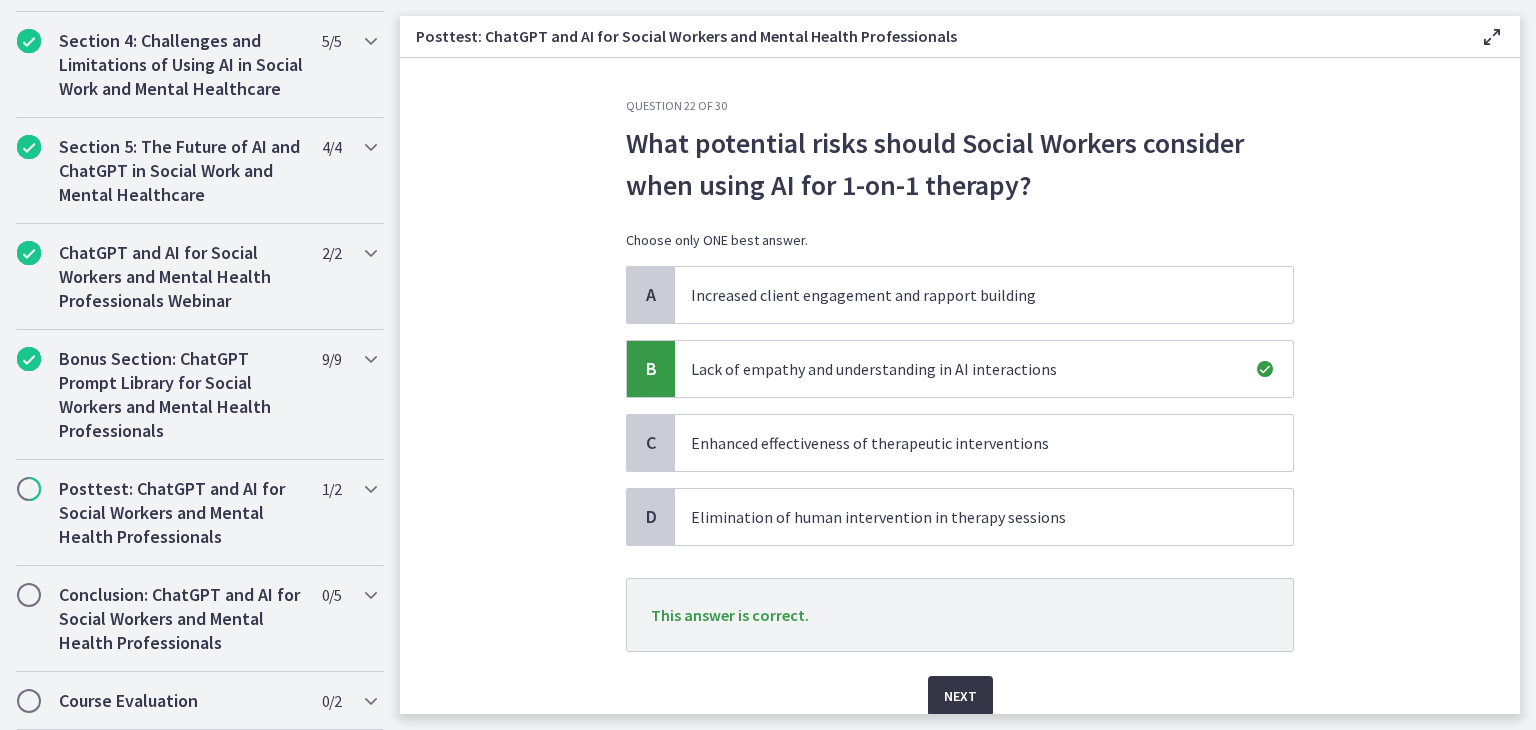 click on "Next" at bounding box center [960, 696] 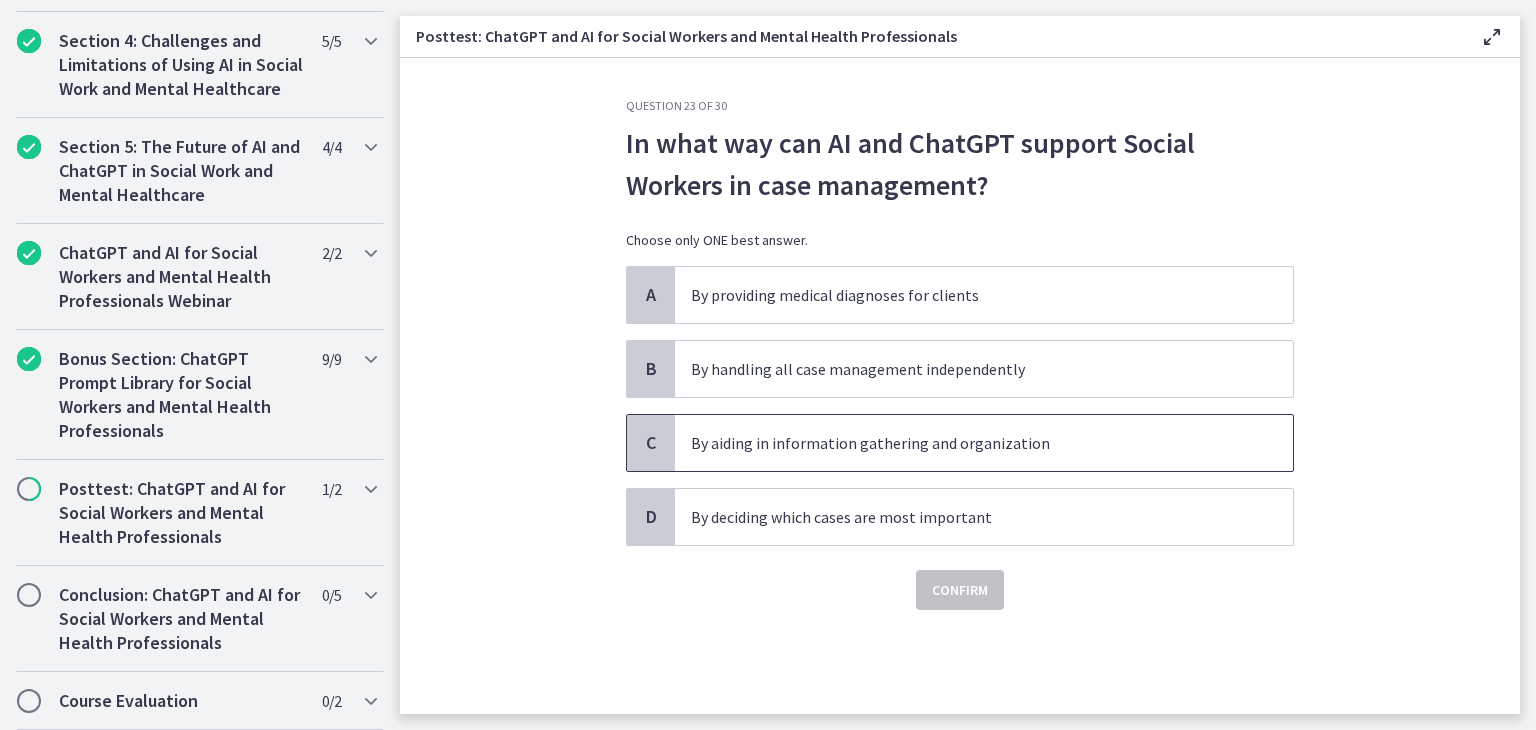 click on "By aiding in information gathering and organization" at bounding box center (964, 443) 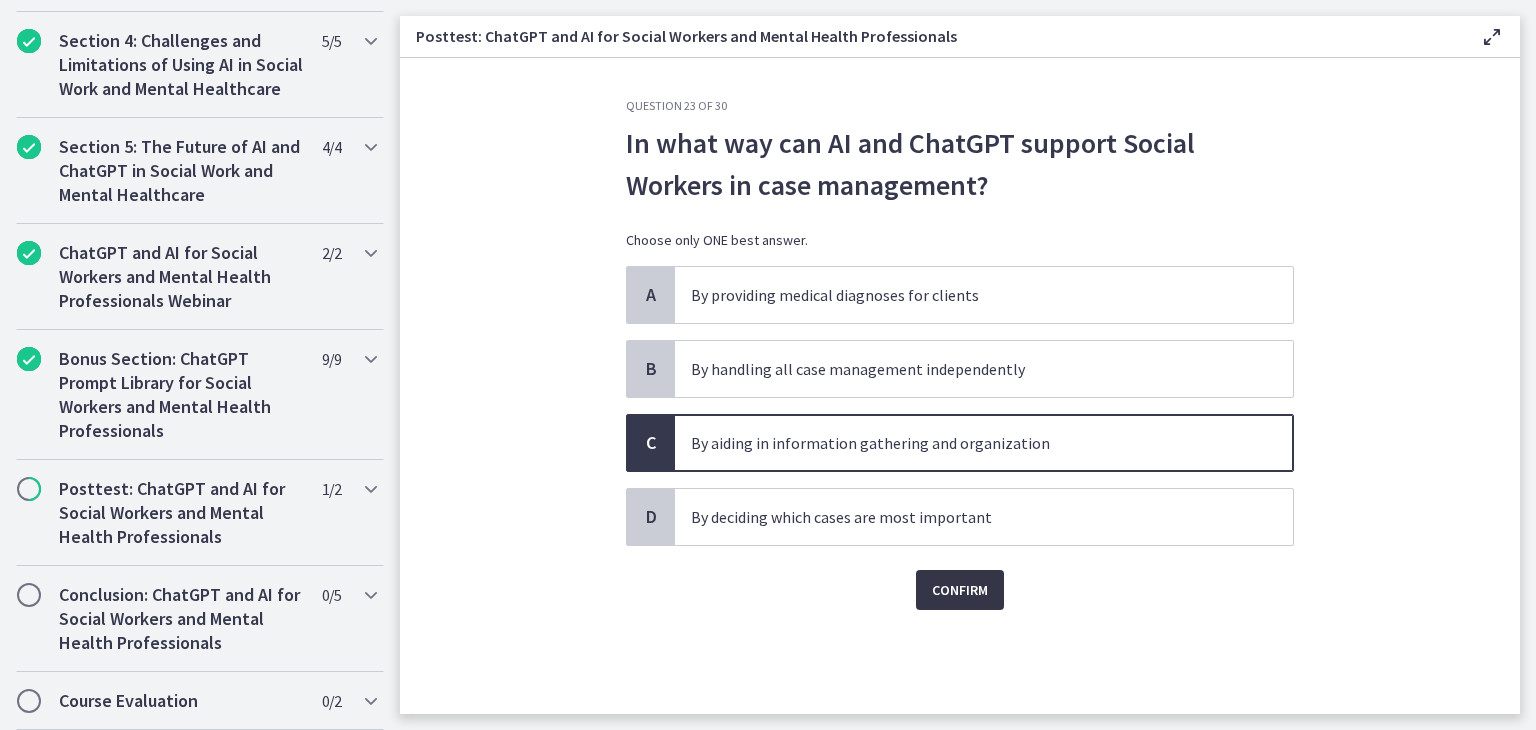 click on "Confirm" at bounding box center (960, 590) 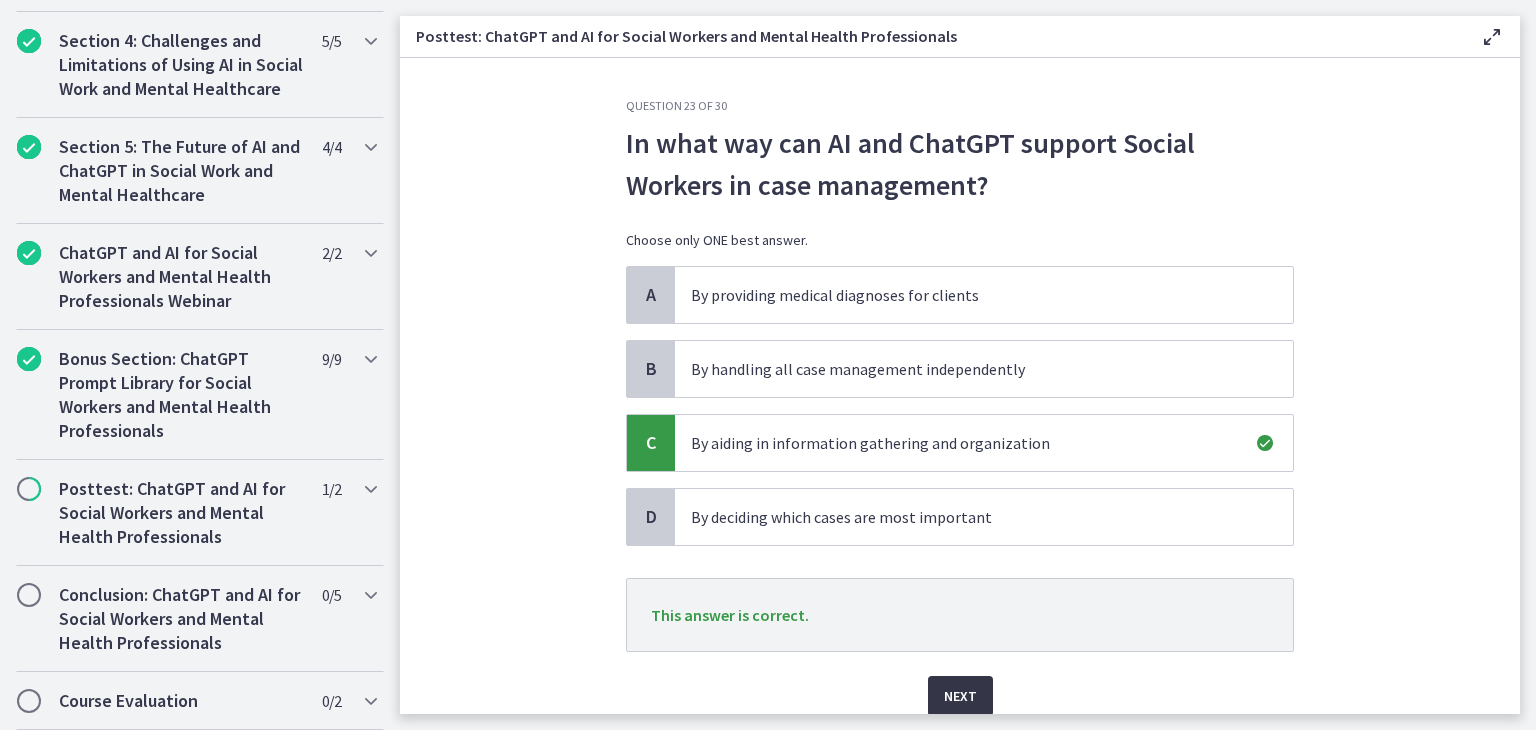 click on "Next" at bounding box center (960, 696) 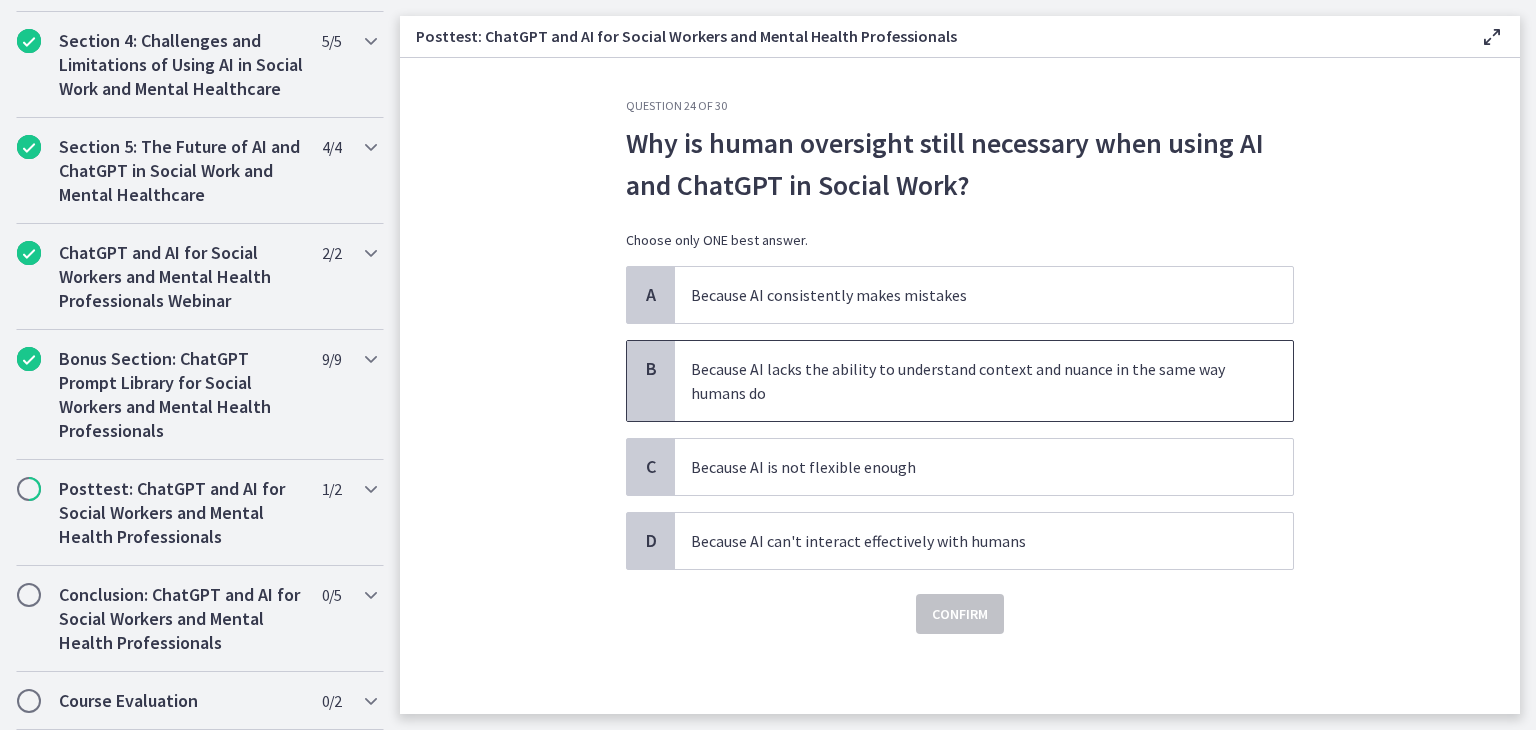 click on "Because AI lacks the ability to understand context and nuance in the same way humans do" at bounding box center (964, 381) 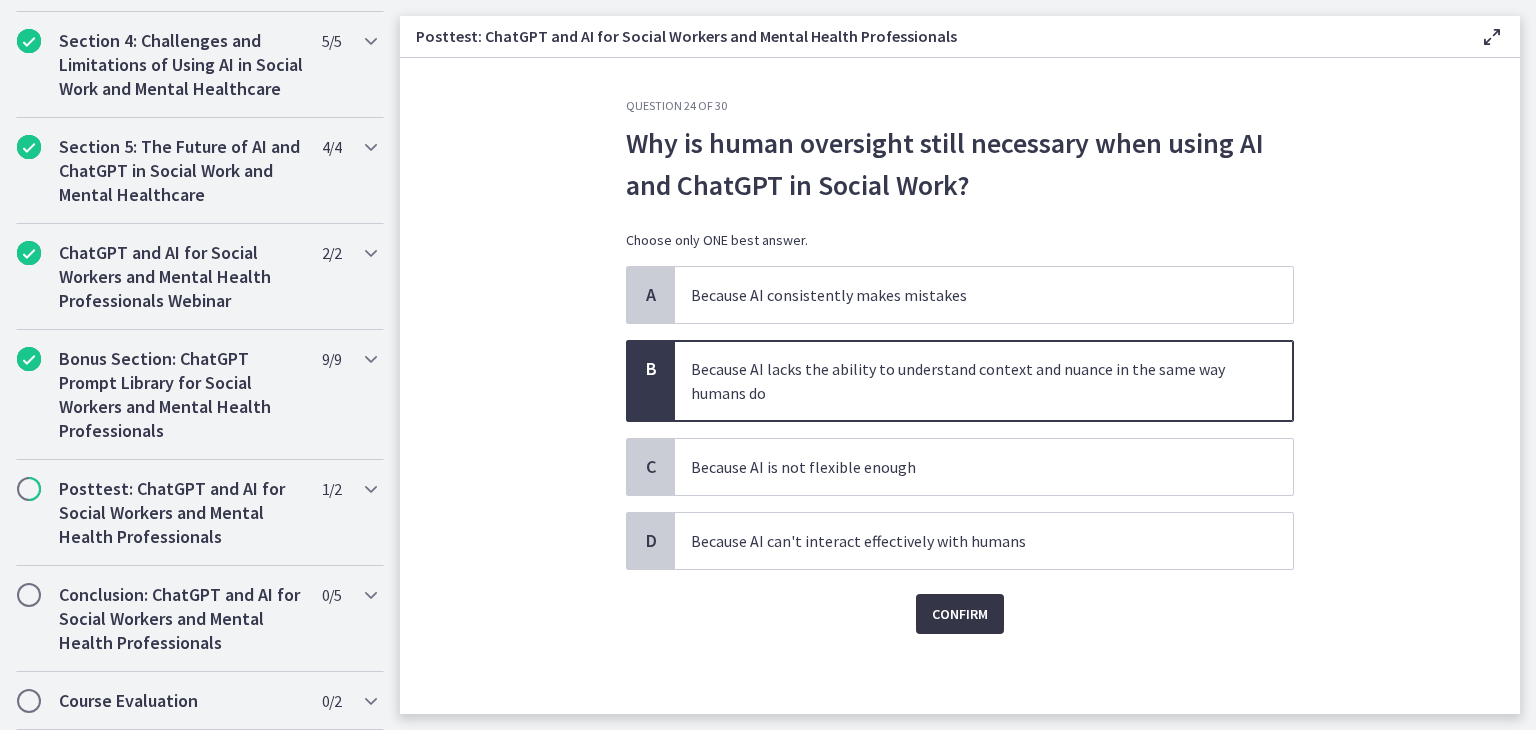 click on "Confirm" at bounding box center [960, 614] 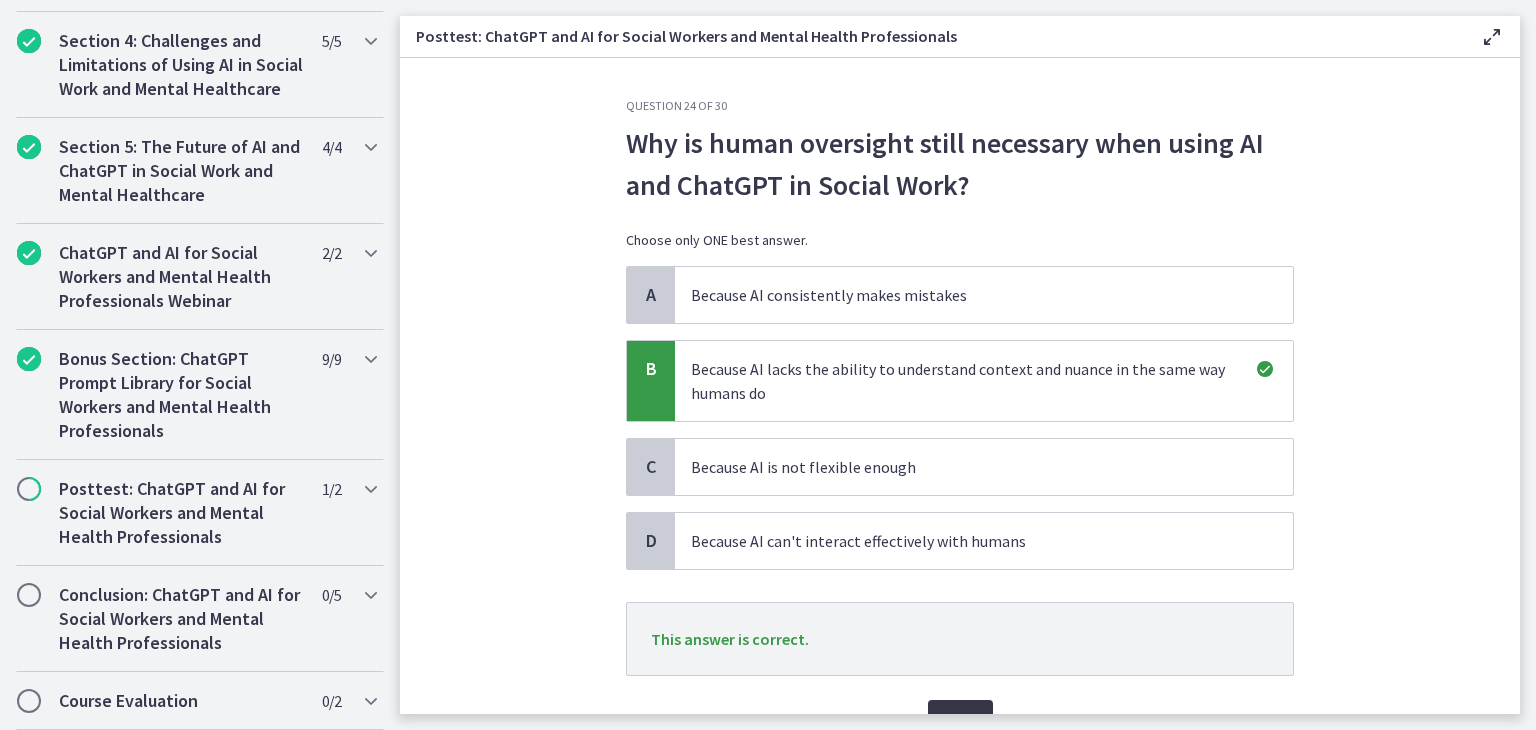click on "Next" at bounding box center [960, 720] 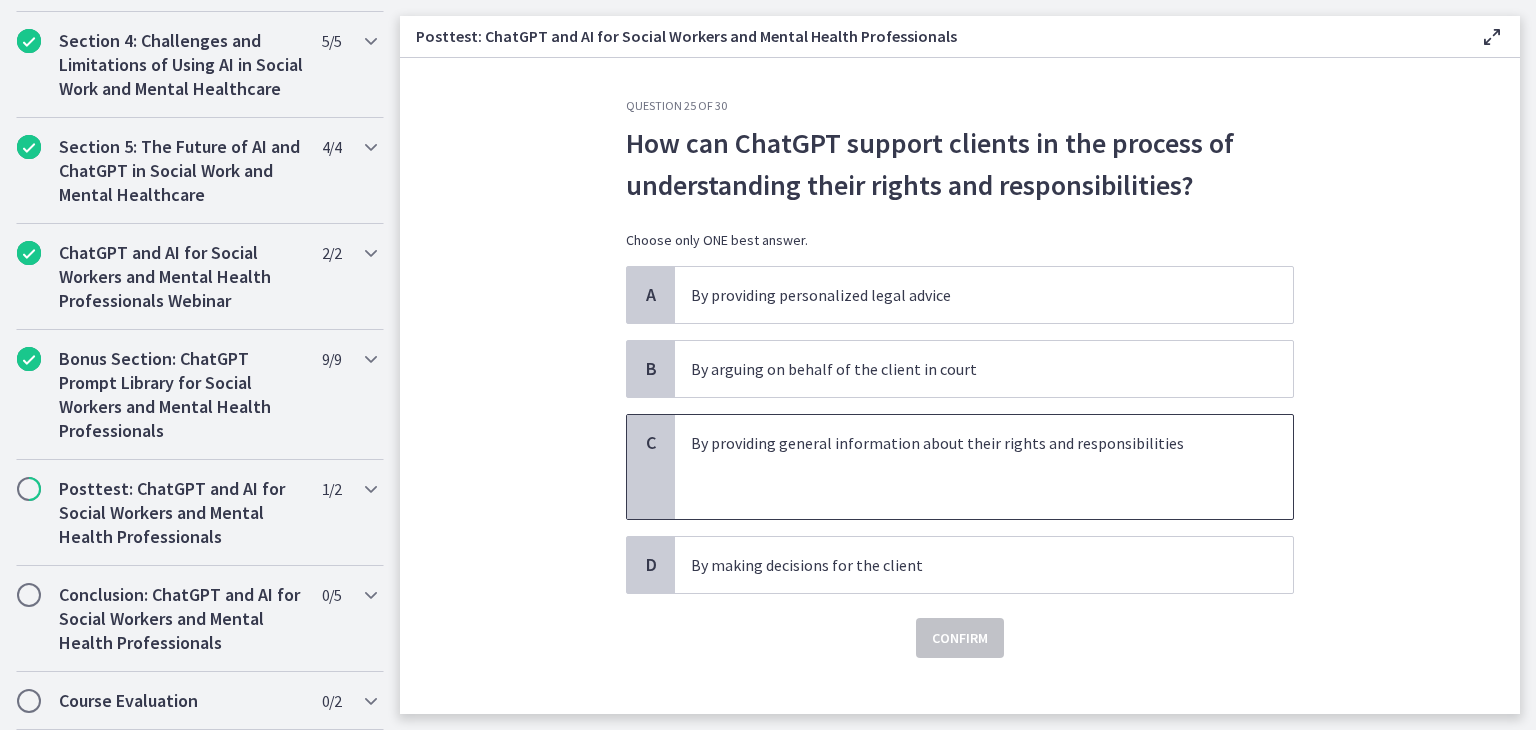 click on "By providing general information about their rights and responsibilities" at bounding box center (964, 443) 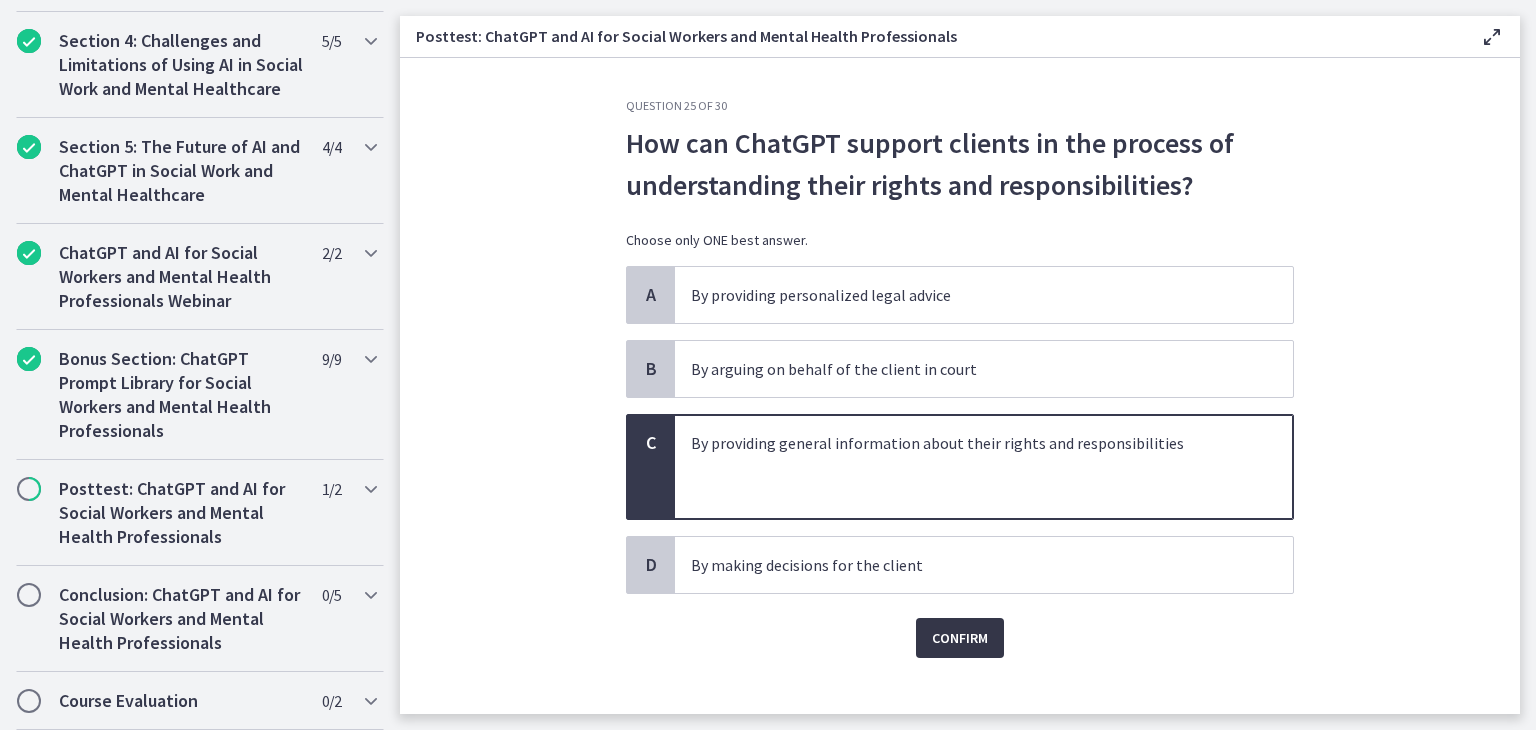 click on "Confirm" at bounding box center [960, 638] 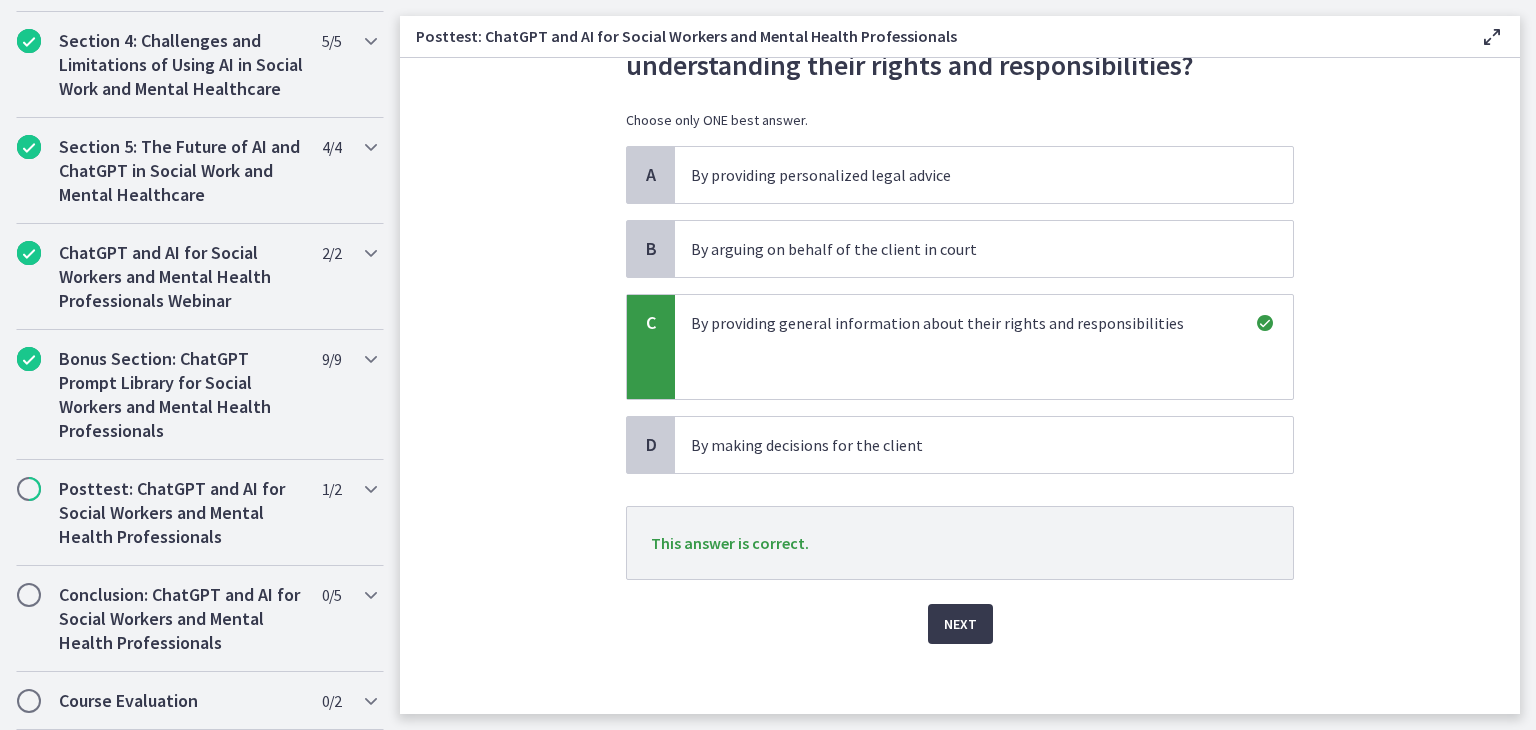 scroll, scrollTop: 127, scrollLeft: 0, axis: vertical 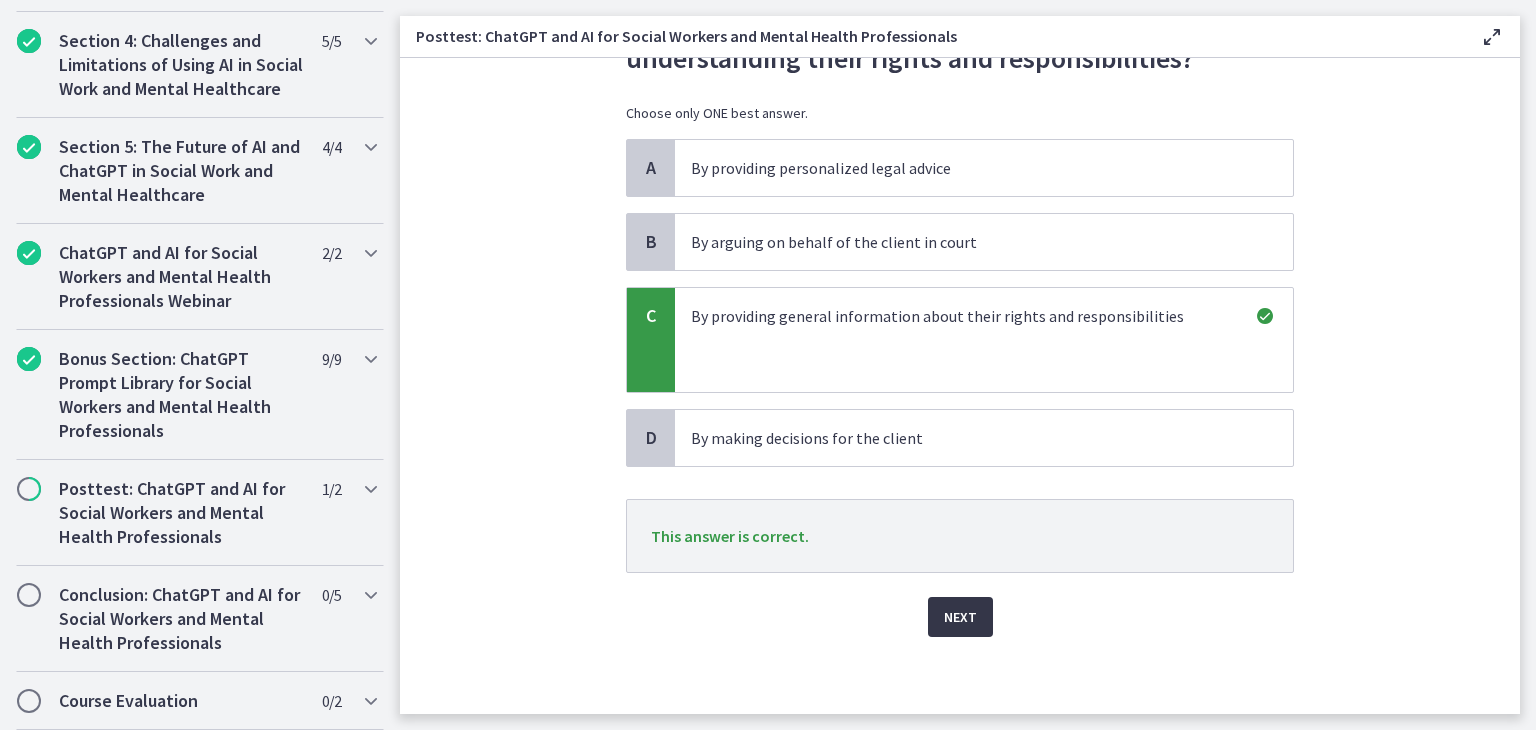 click on "Next" at bounding box center [960, 617] 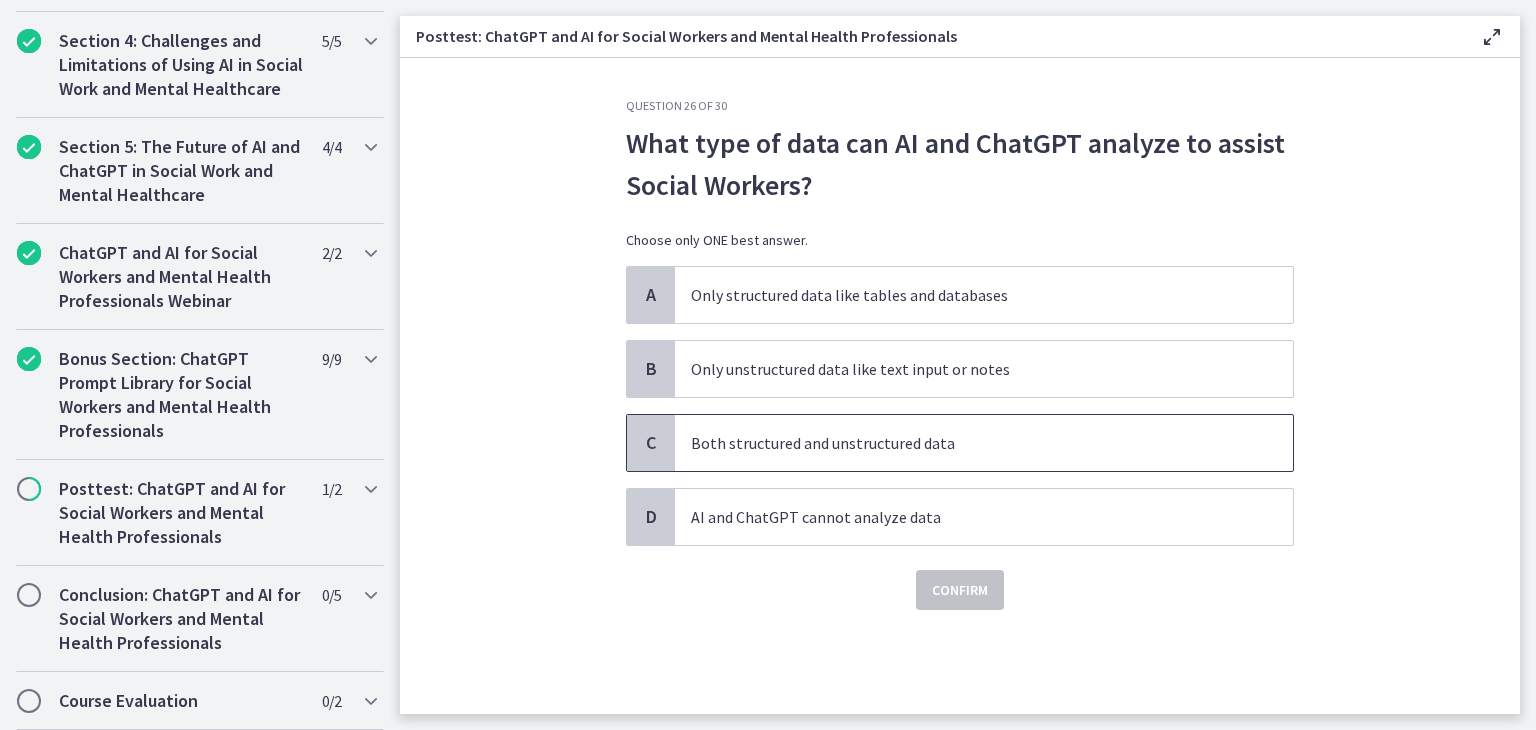 click on "Both structured and unstructured data" at bounding box center (964, 443) 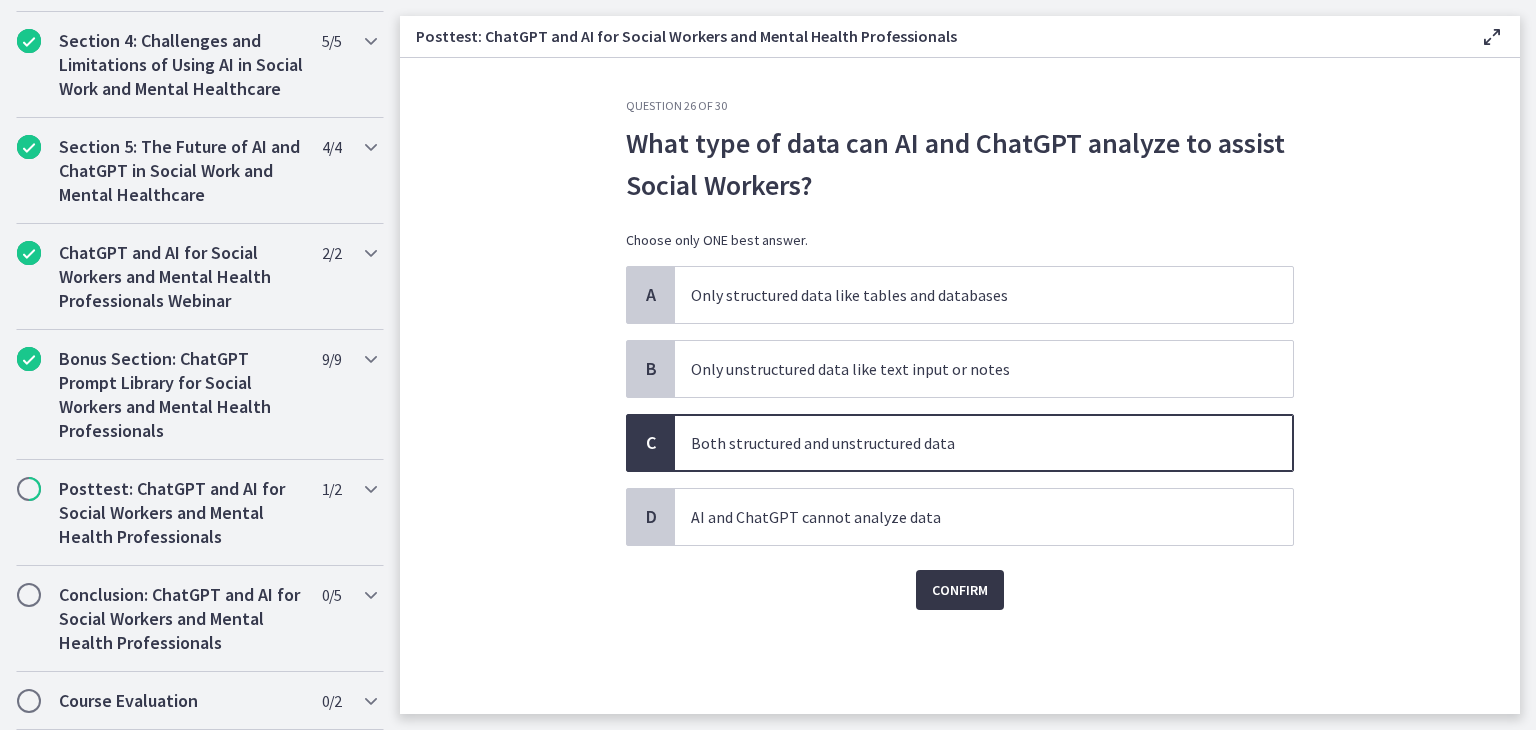 click on "Confirm" at bounding box center [960, 590] 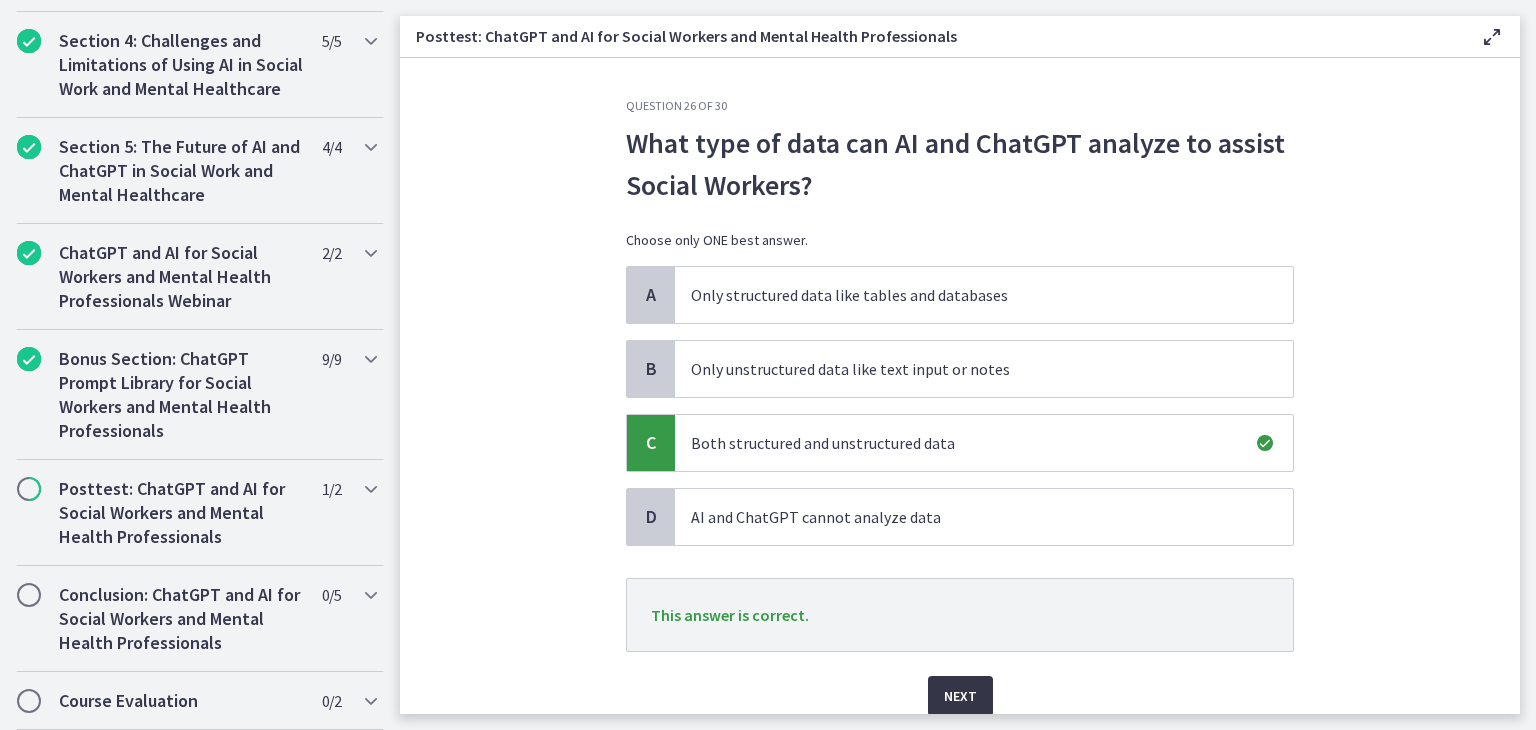 click on "Next" at bounding box center [960, 696] 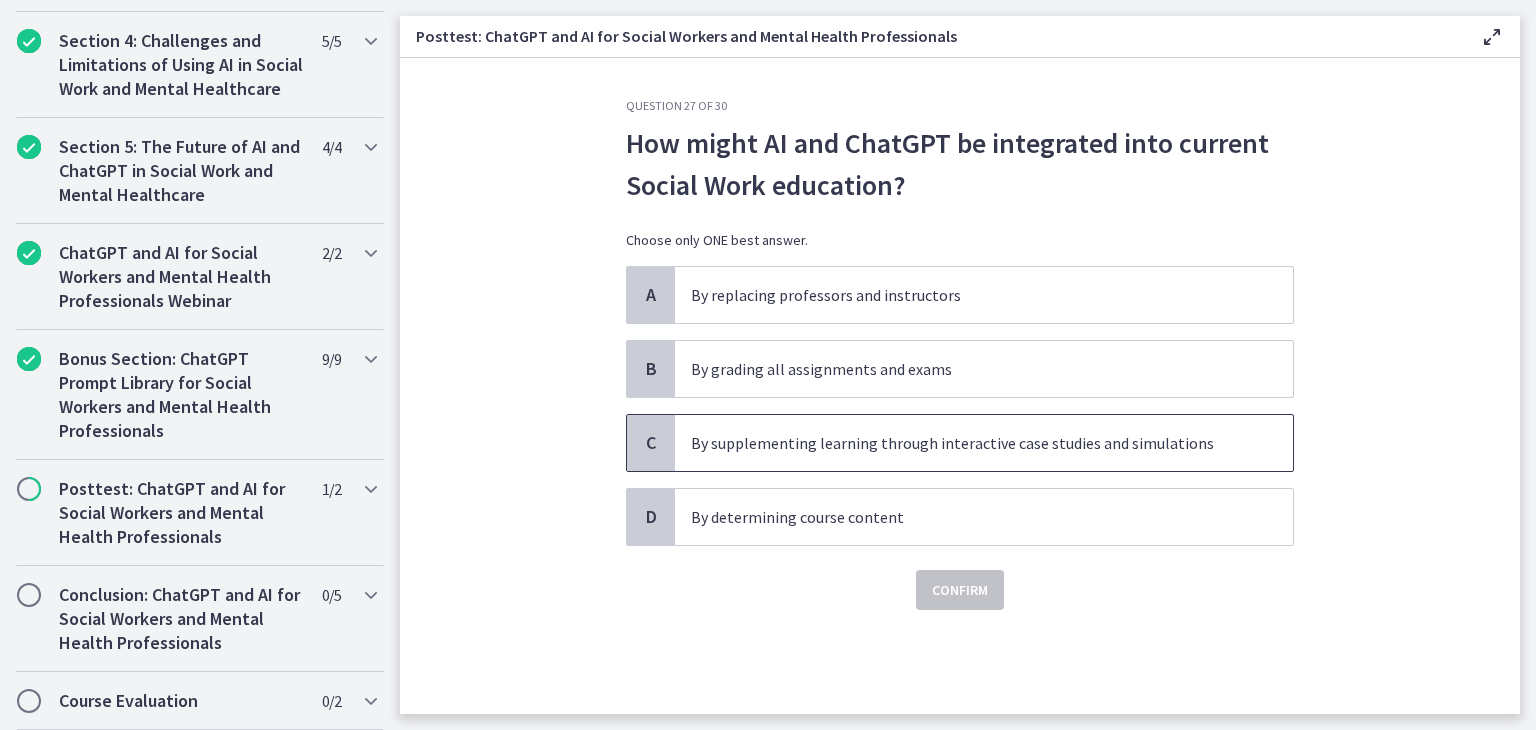 click on "By supplementing learning through interactive case studies and simulations" at bounding box center (984, 443) 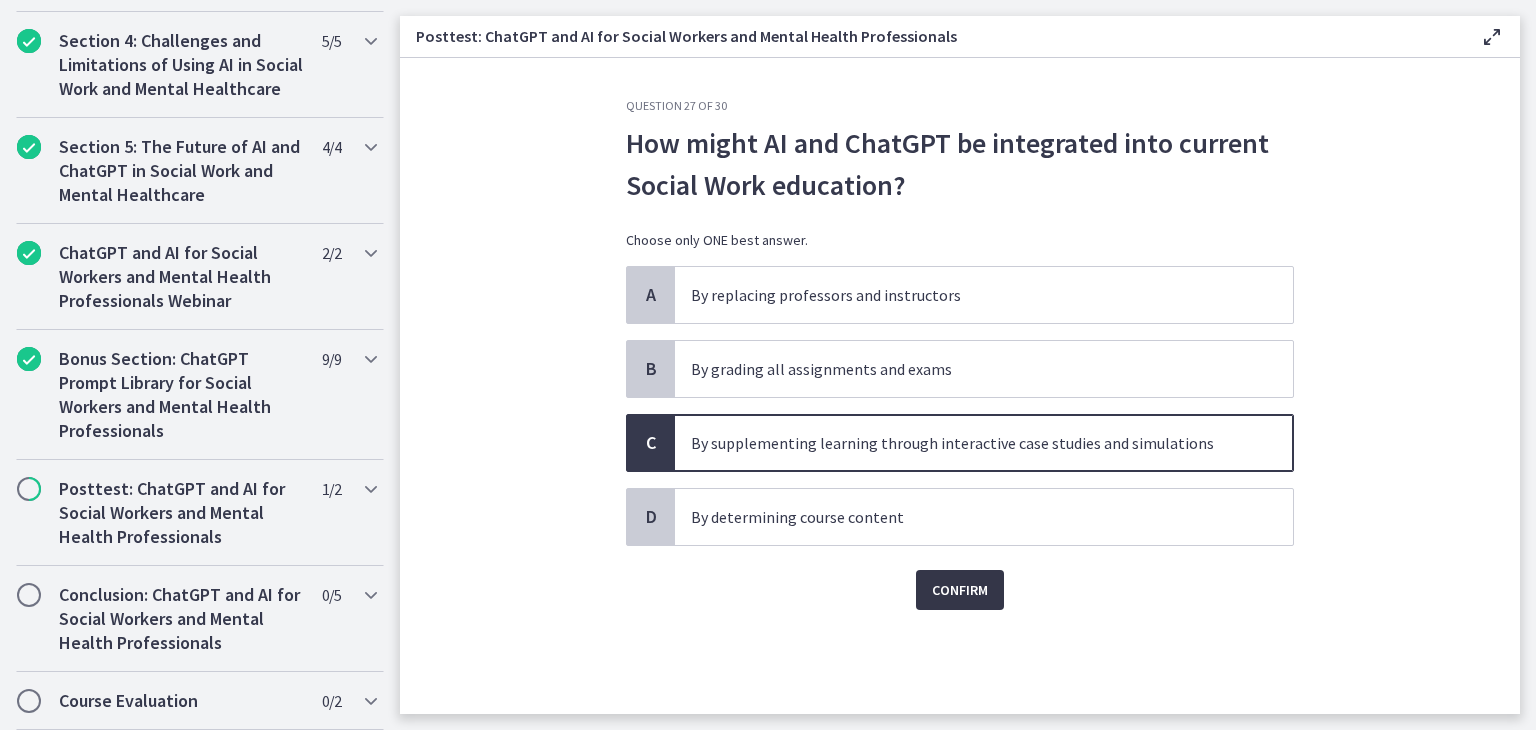 click on "Confirm" at bounding box center [960, 590] 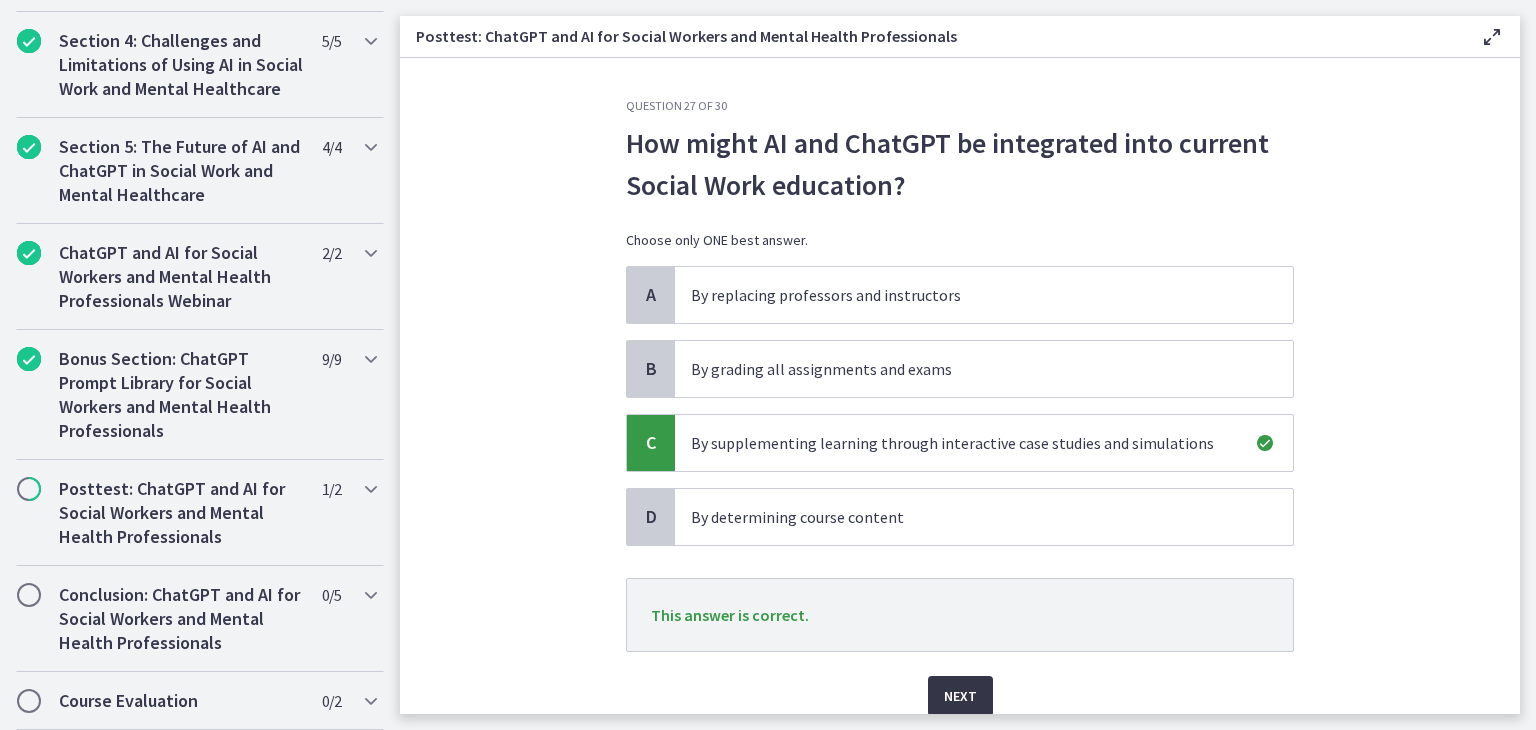 click on "Next" at bounding box center [960, 696] 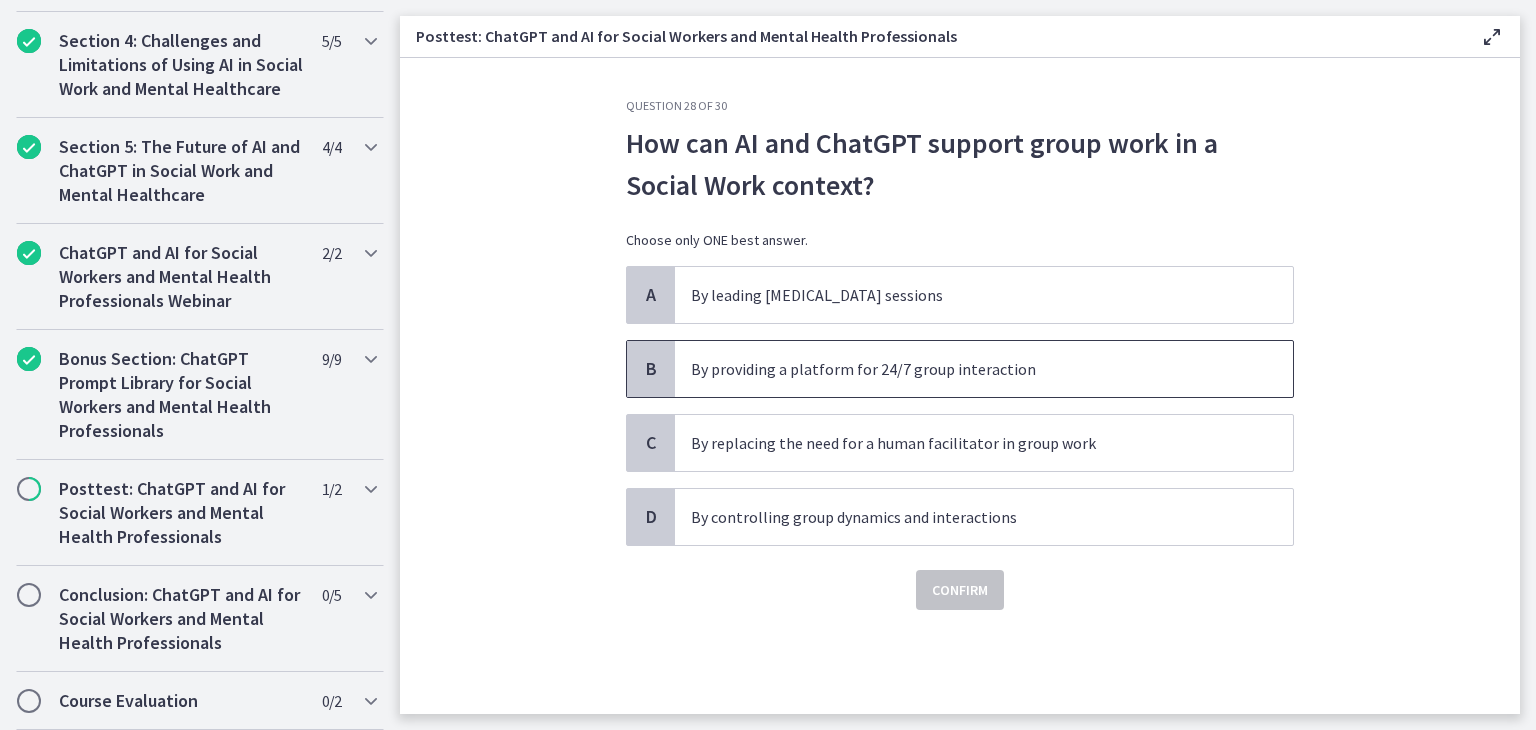 click on "By providing a platform for 24/7 group interaction" at bounding box center [964, 369] 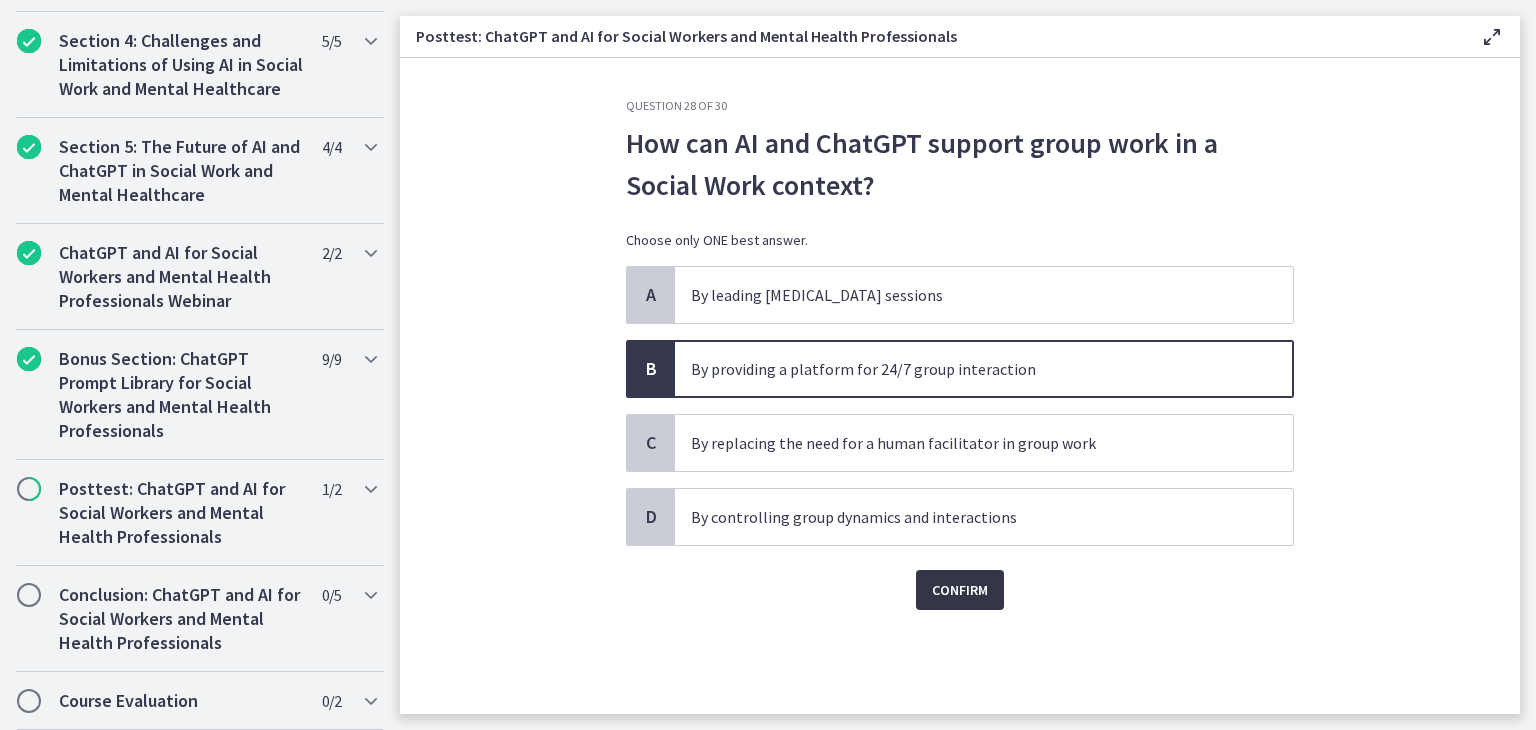 click on "Confirm" at bounding box center [960, 590] 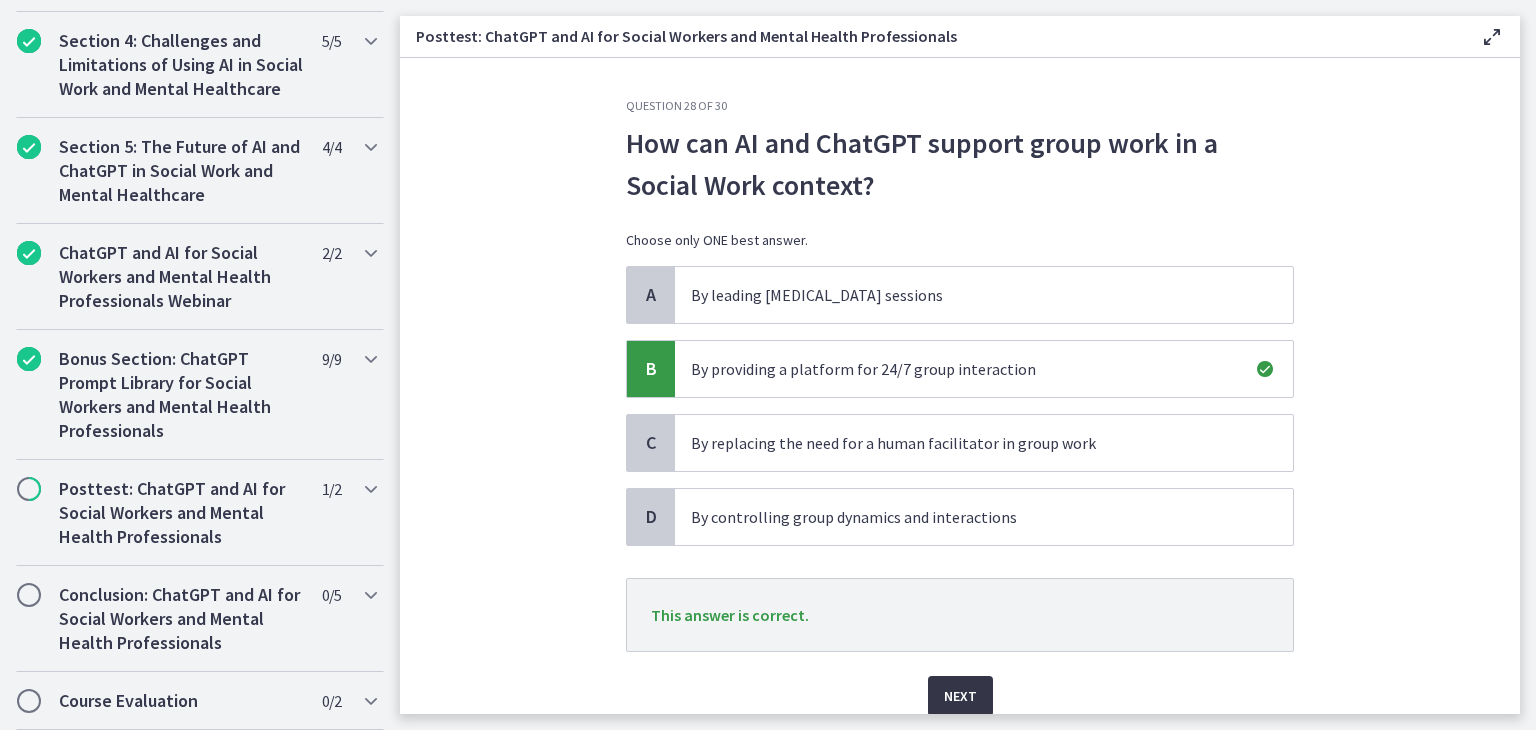 click on "Next" at bounding box center (960, 696) 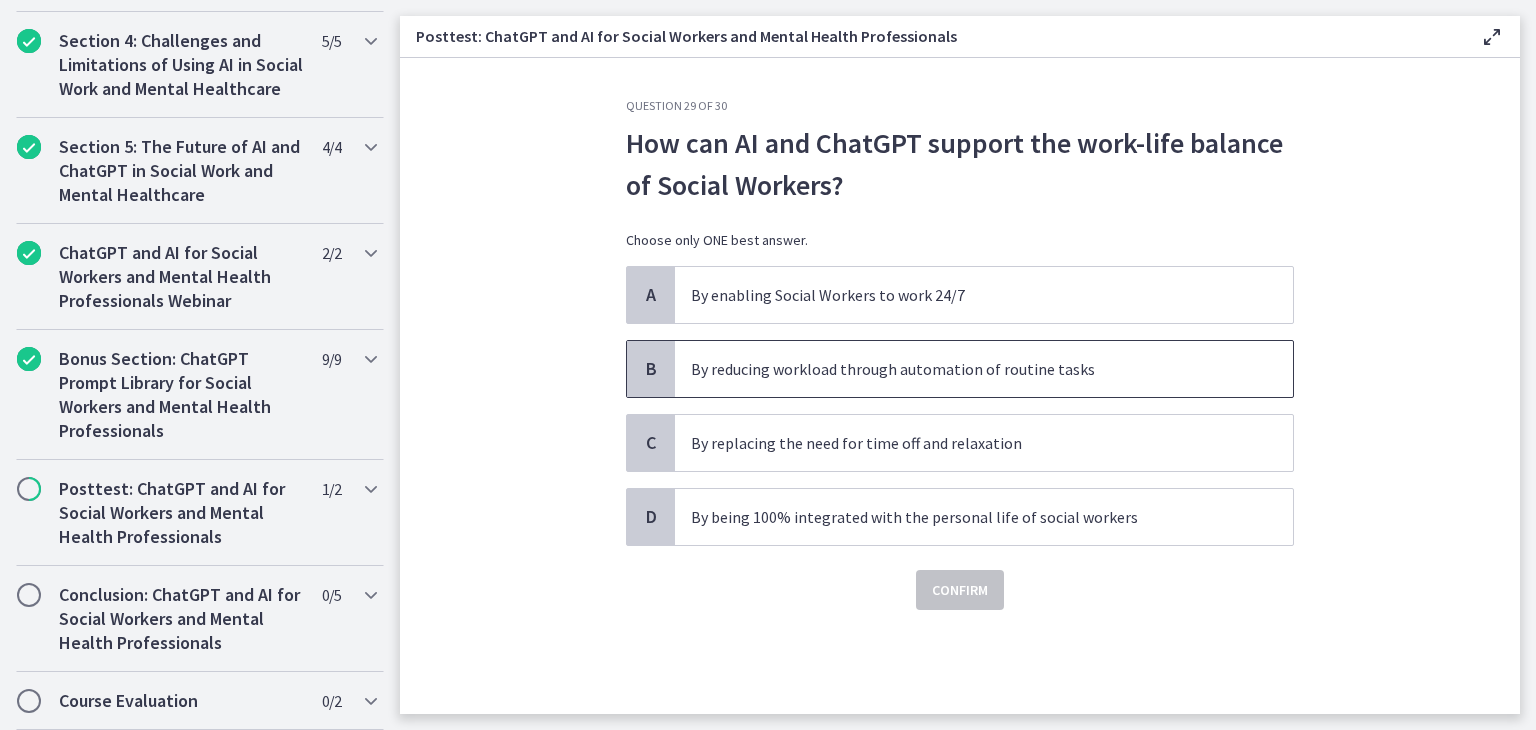 click on "By reducing workload through automation of routine tasks" at bounding box center (984, 369) 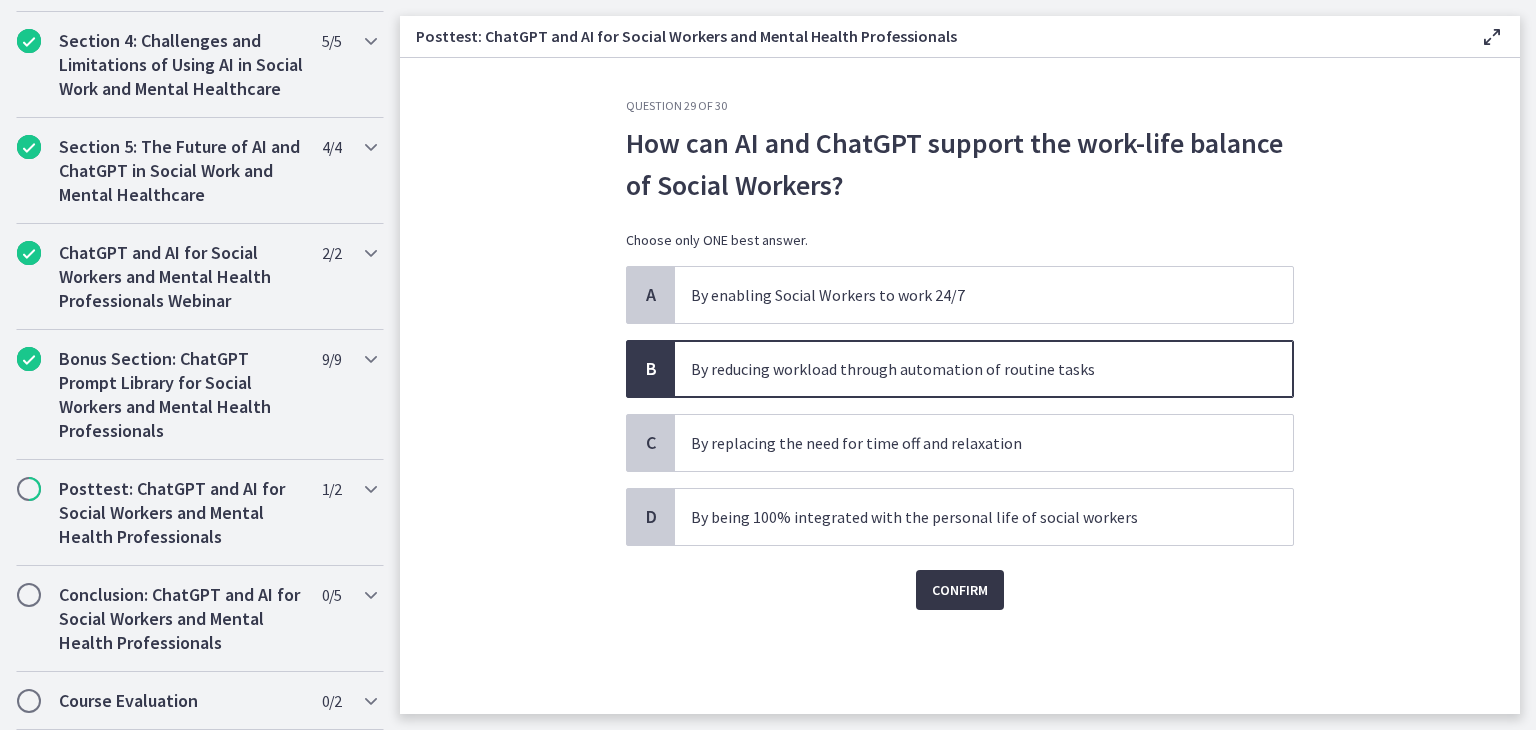 click on "Confirm" at bounding box center [960, 590] 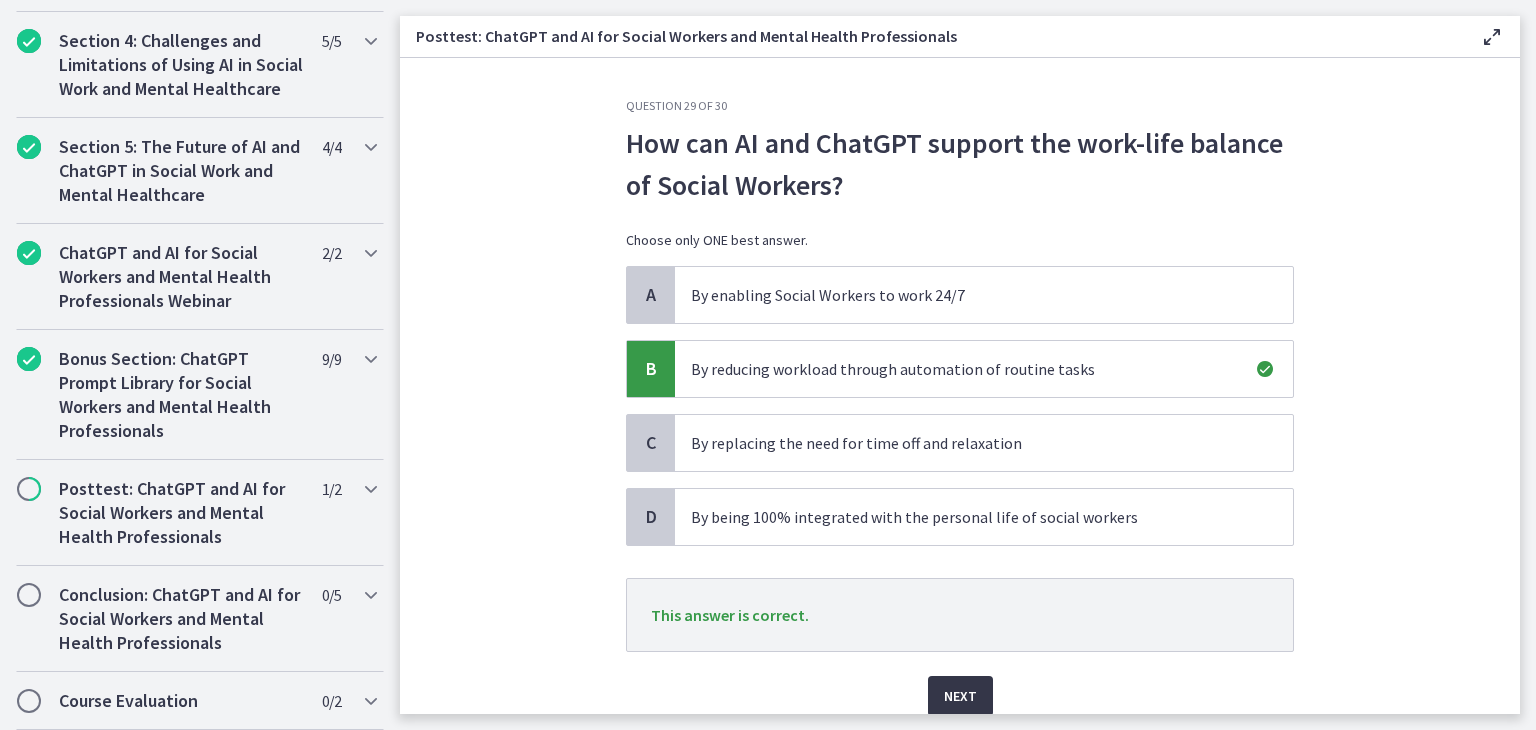 click on "Next" at bounding box center [960, 696] 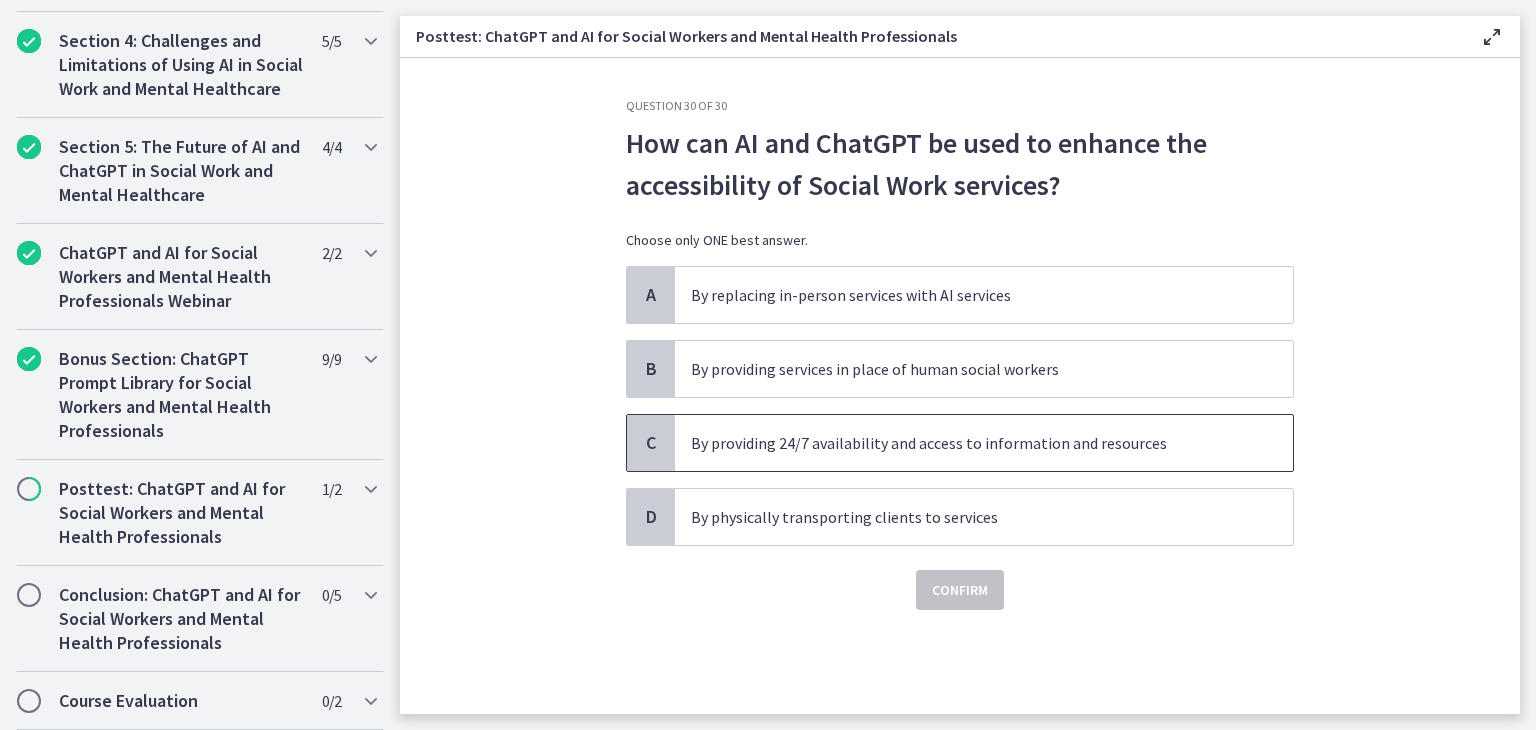 click on "By providing 24/7 availability and access to information and resources" at bounding box center [964, 443] 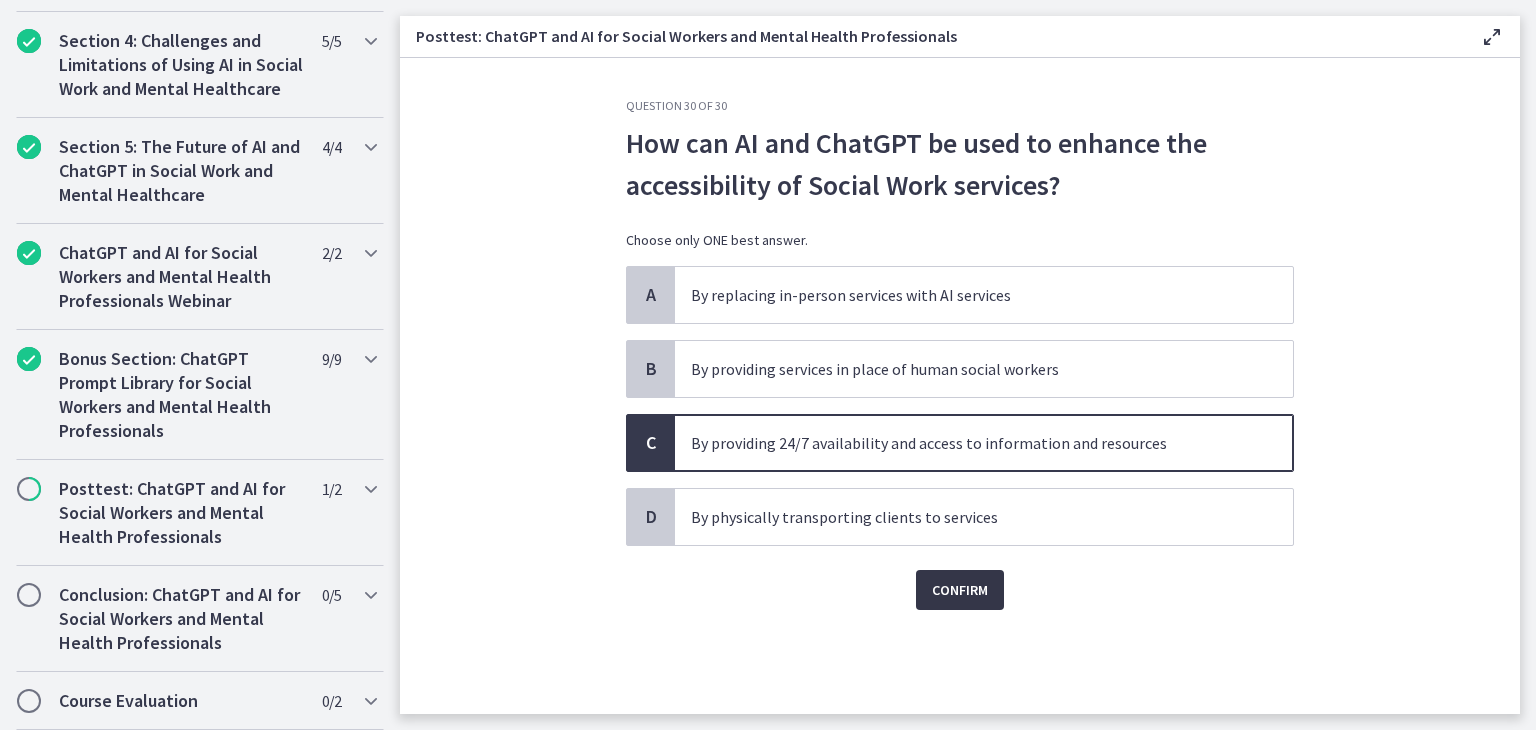 click on "Confirm" at bounding box center (960, 590) 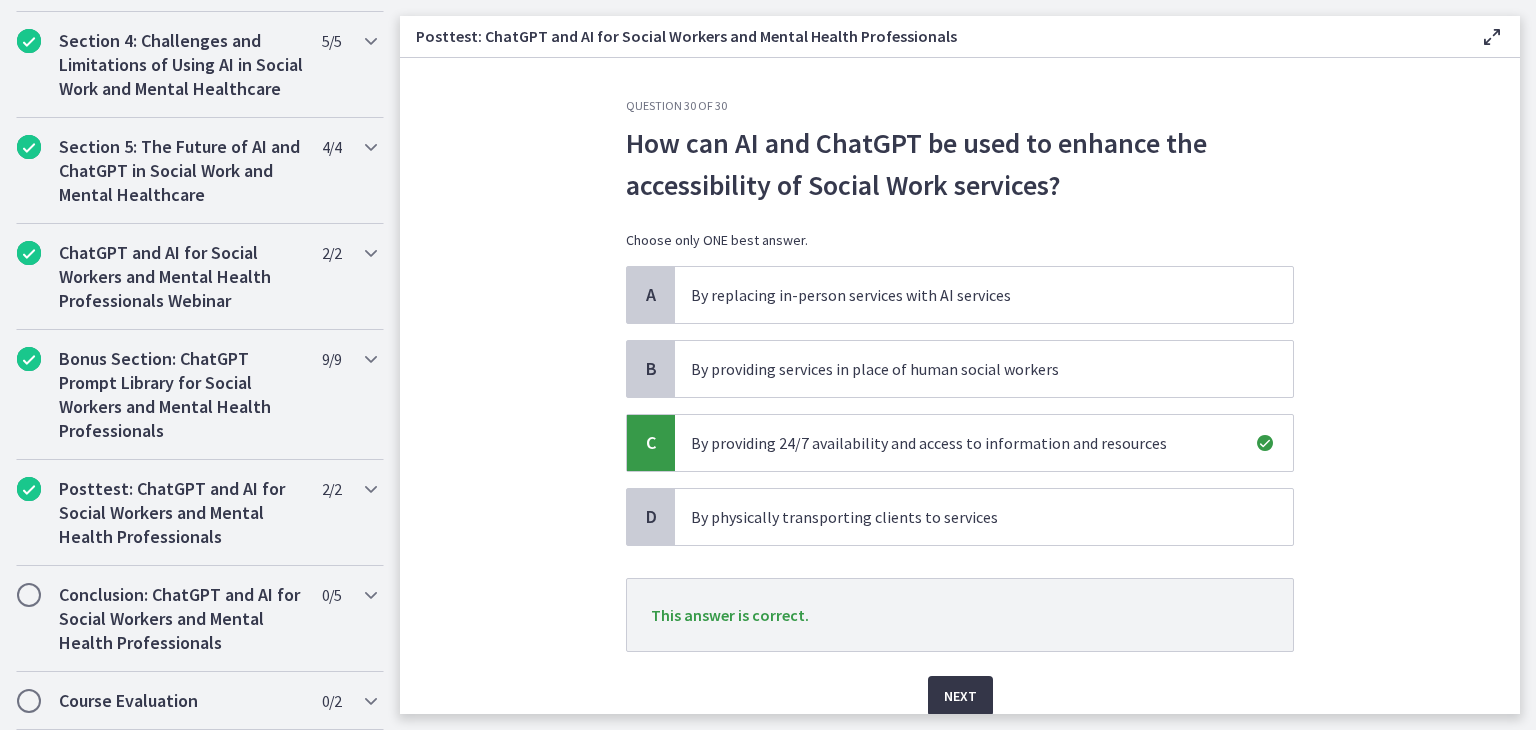 click on "Next" at bounding box center (960, 696) 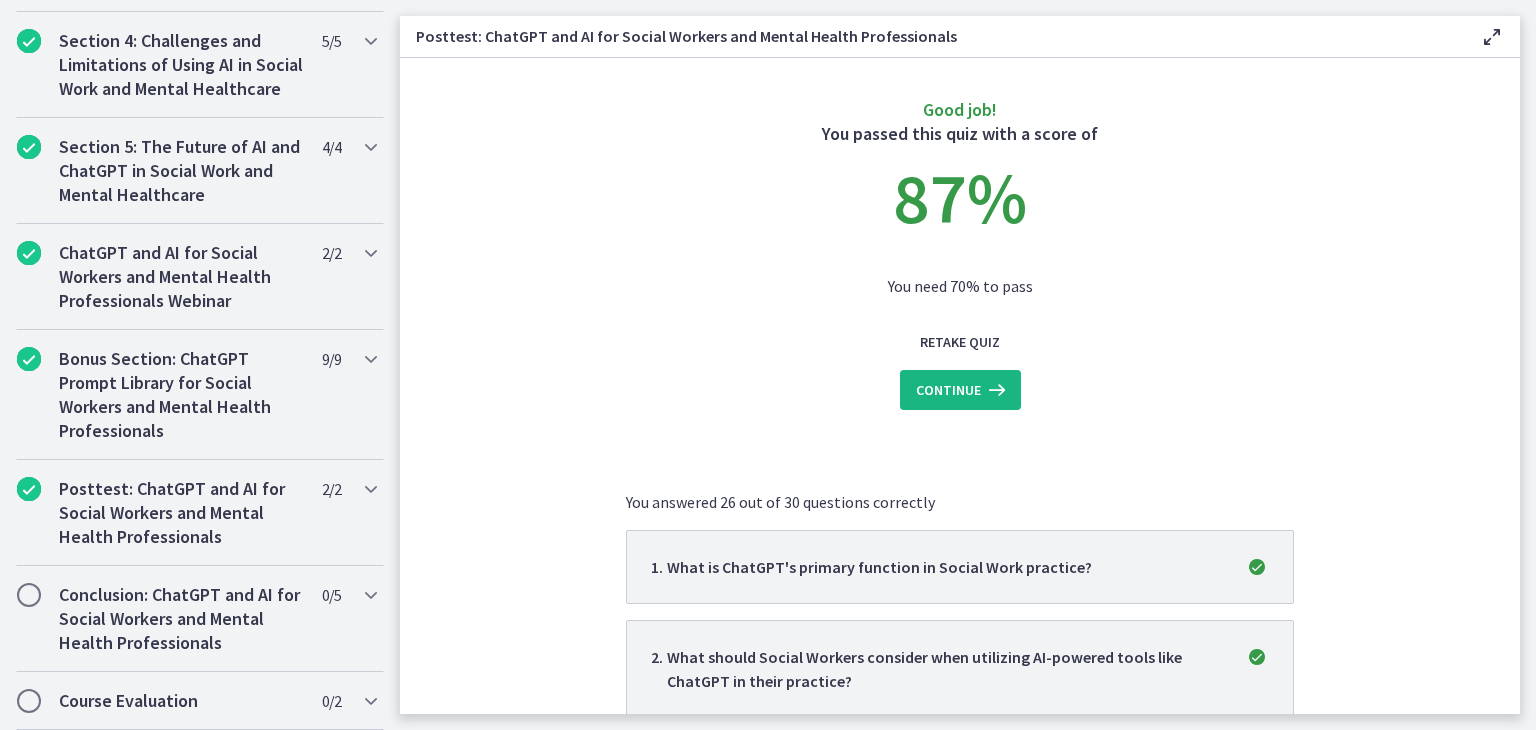 click at bounding box center [995, 390] 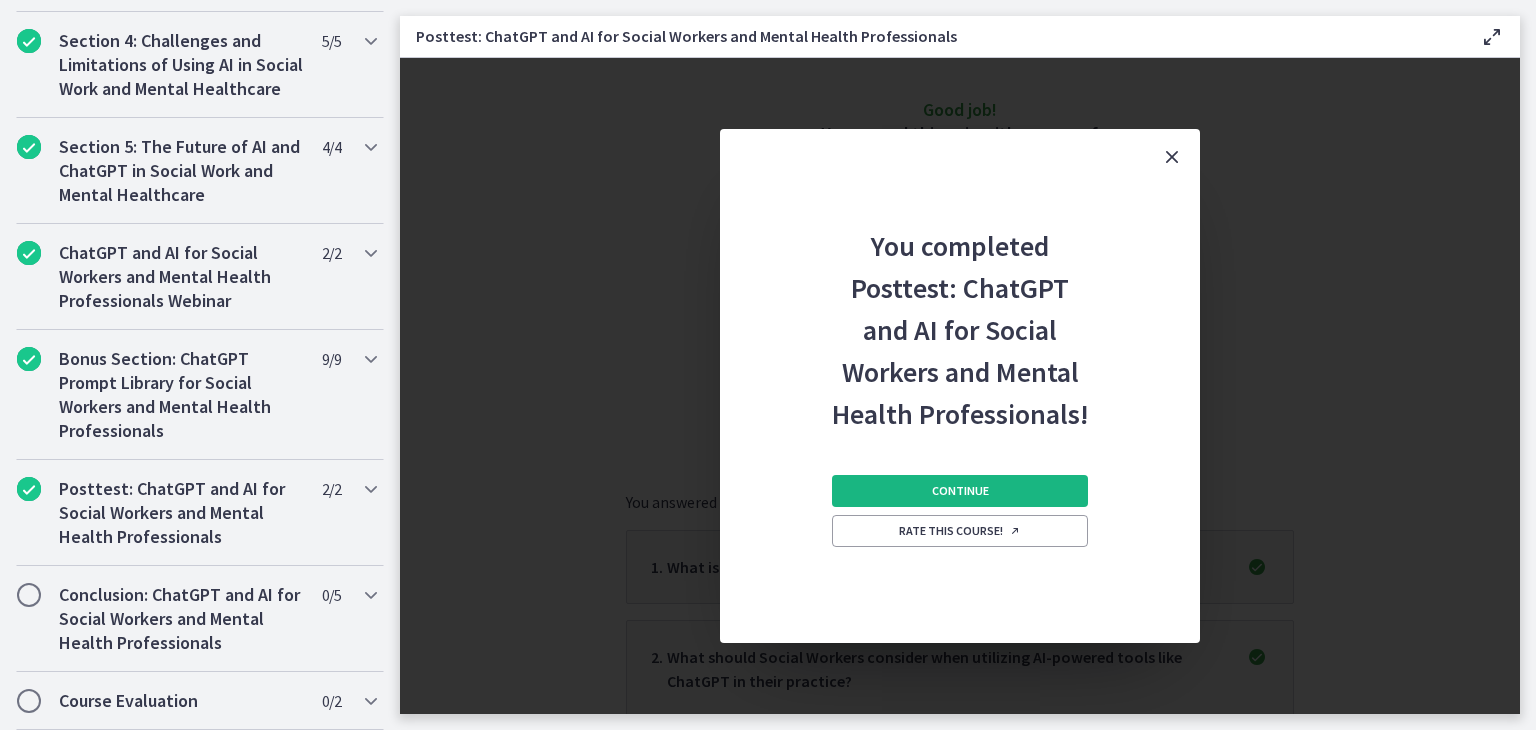 click on "Continue" at bounding box center (960, 491) 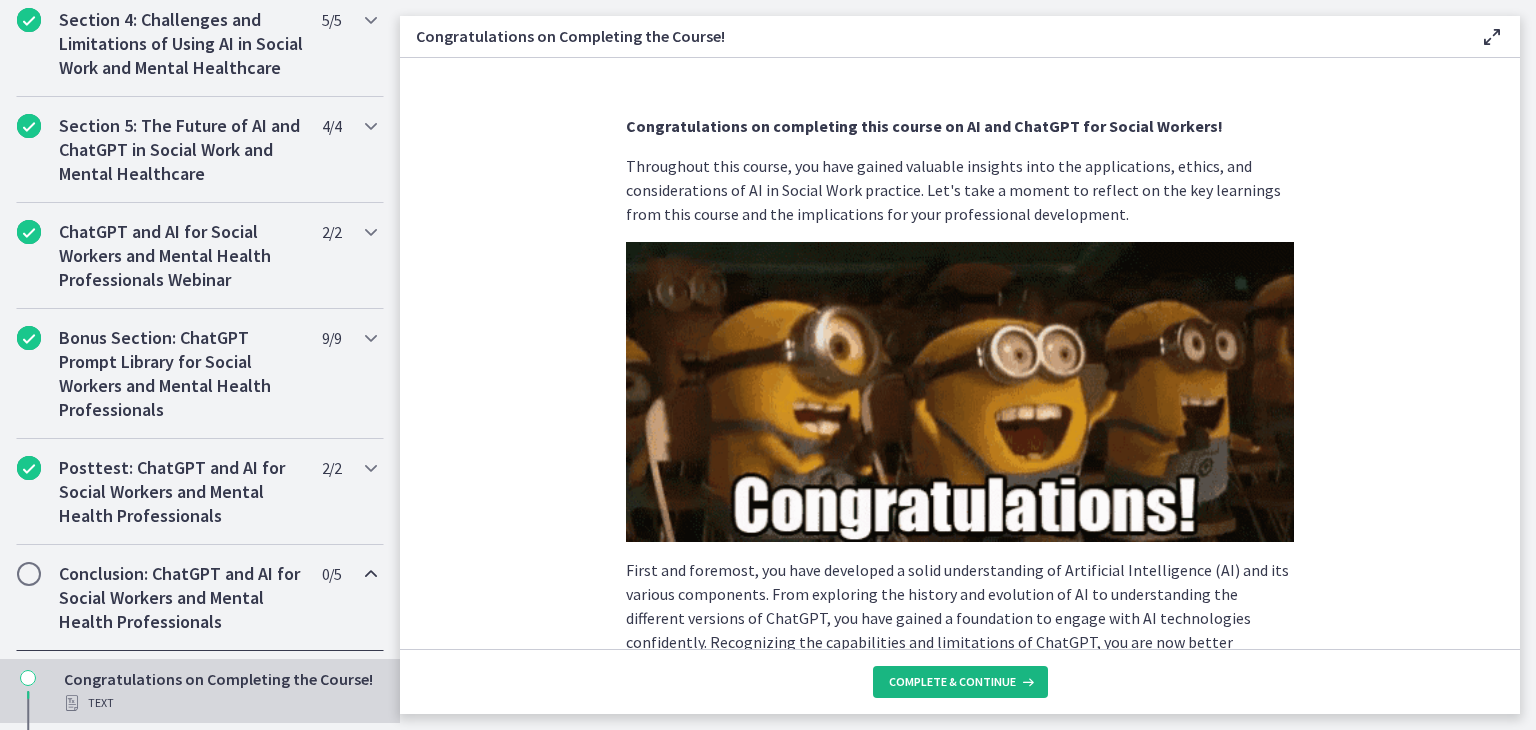 click on "Complete & continue" at bounding box center [952, 682] 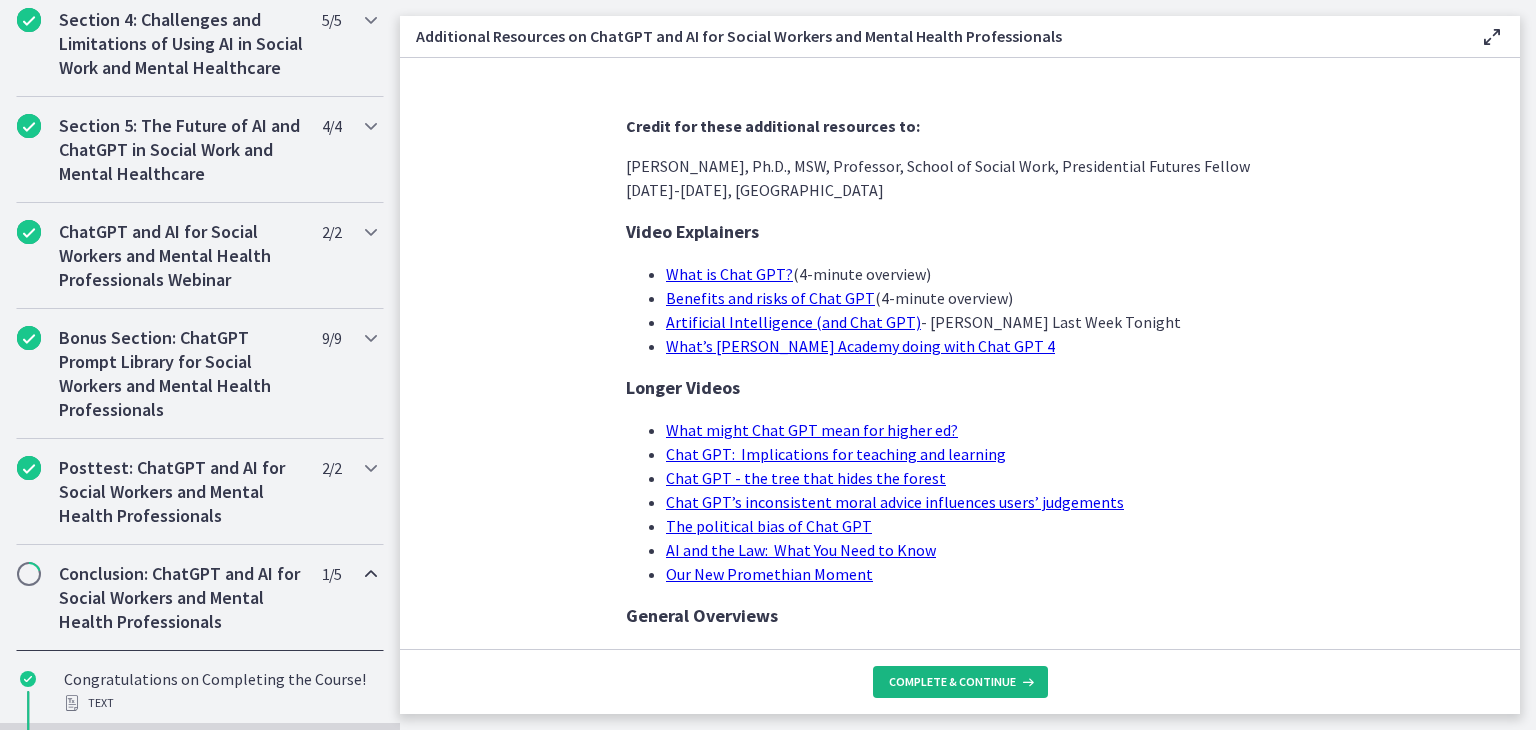 click on "Complete & continue" at bounding box center [952, 682] 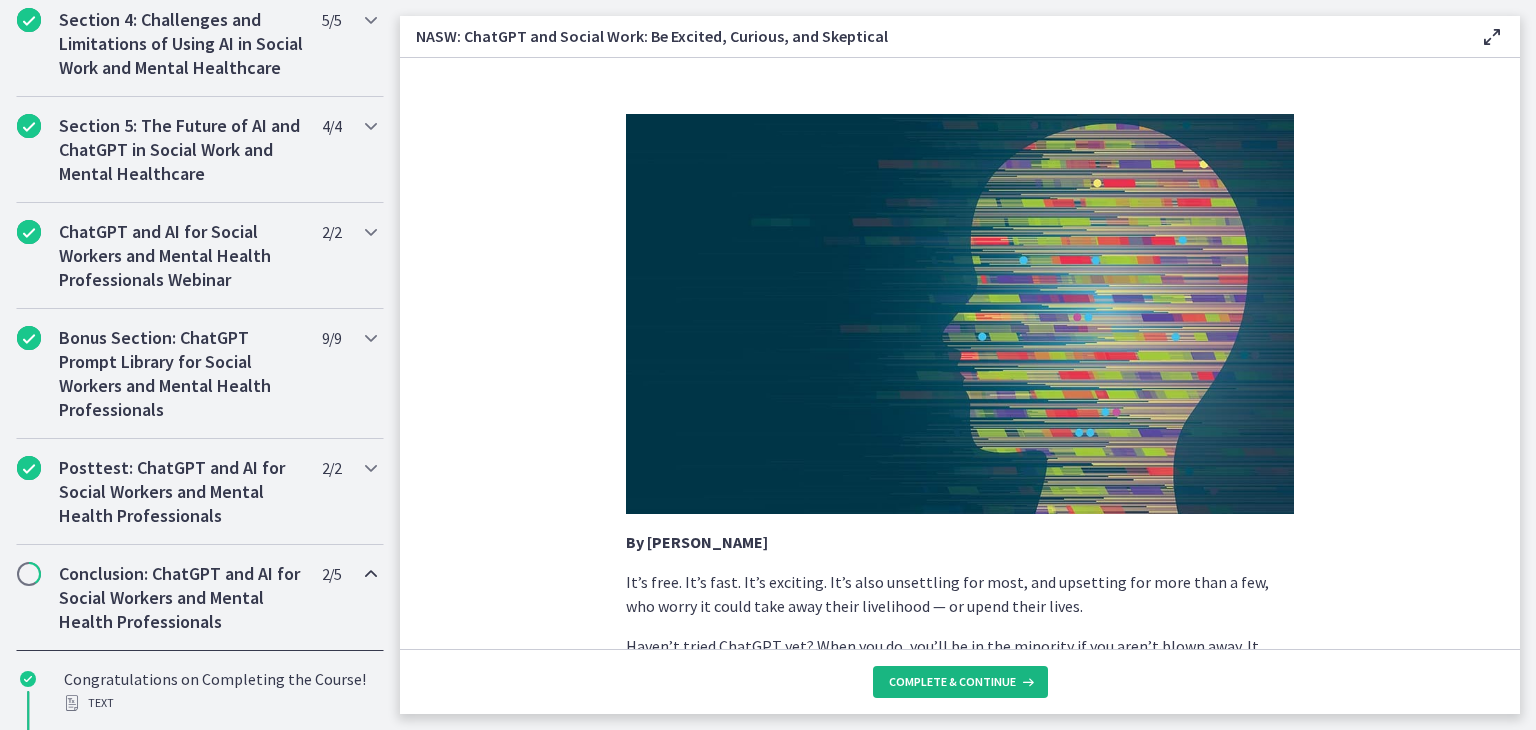 click on "Complete & continue" at bounding box center [952, 682] 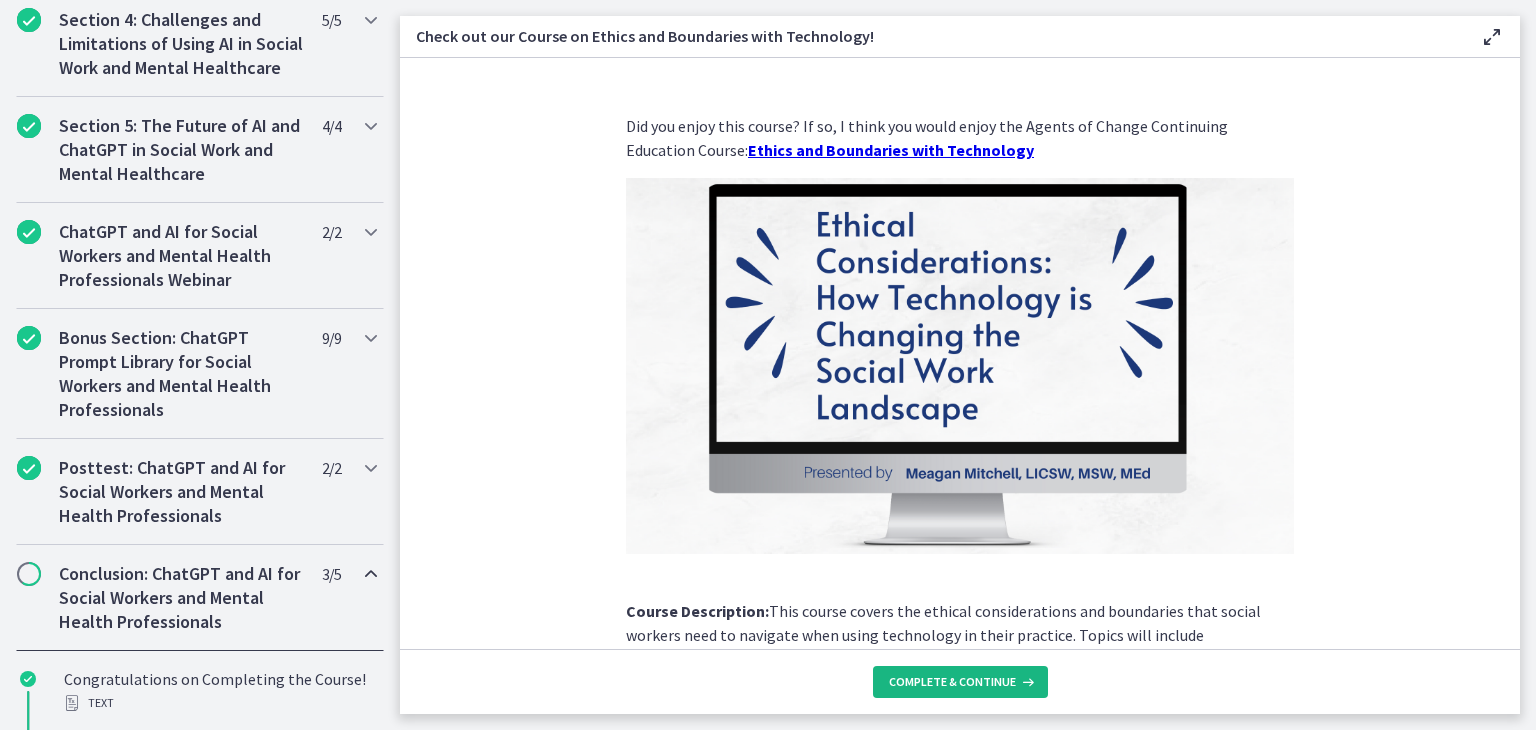 click on "Complete & continue" at bounding box center [952, 682] 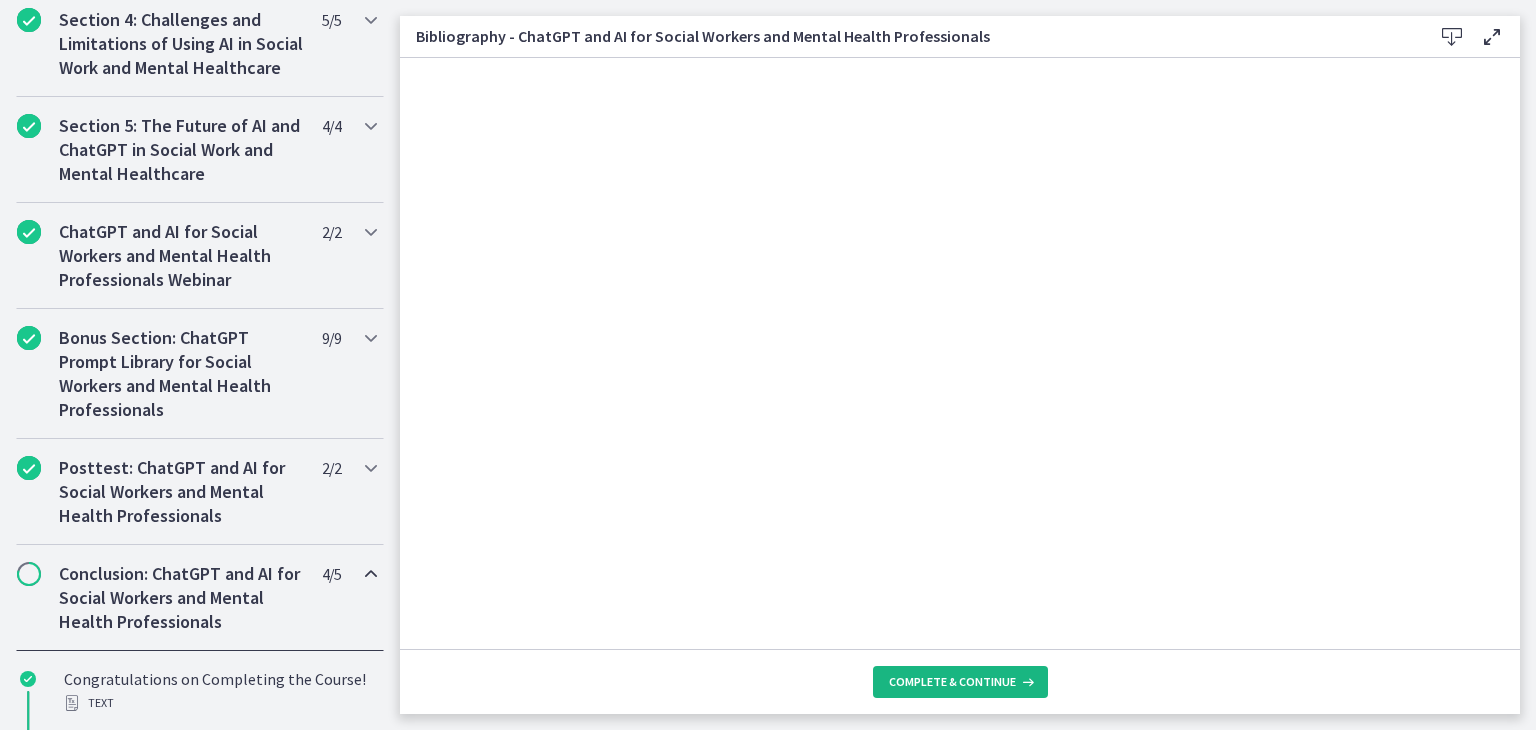 click on "Complete & continue" at bounding box center [952, 682] 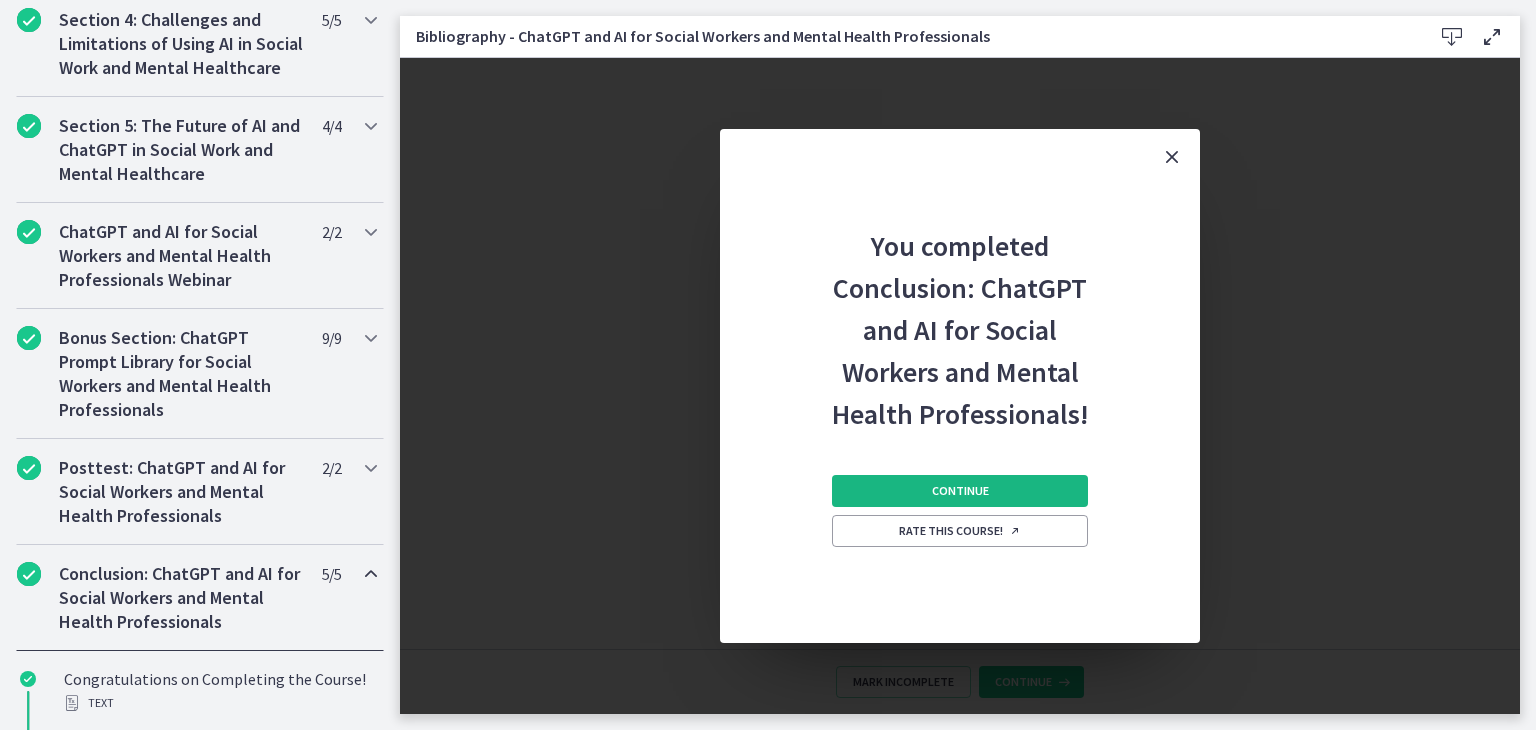 click on "Continue" at bounding box center (960, 491) 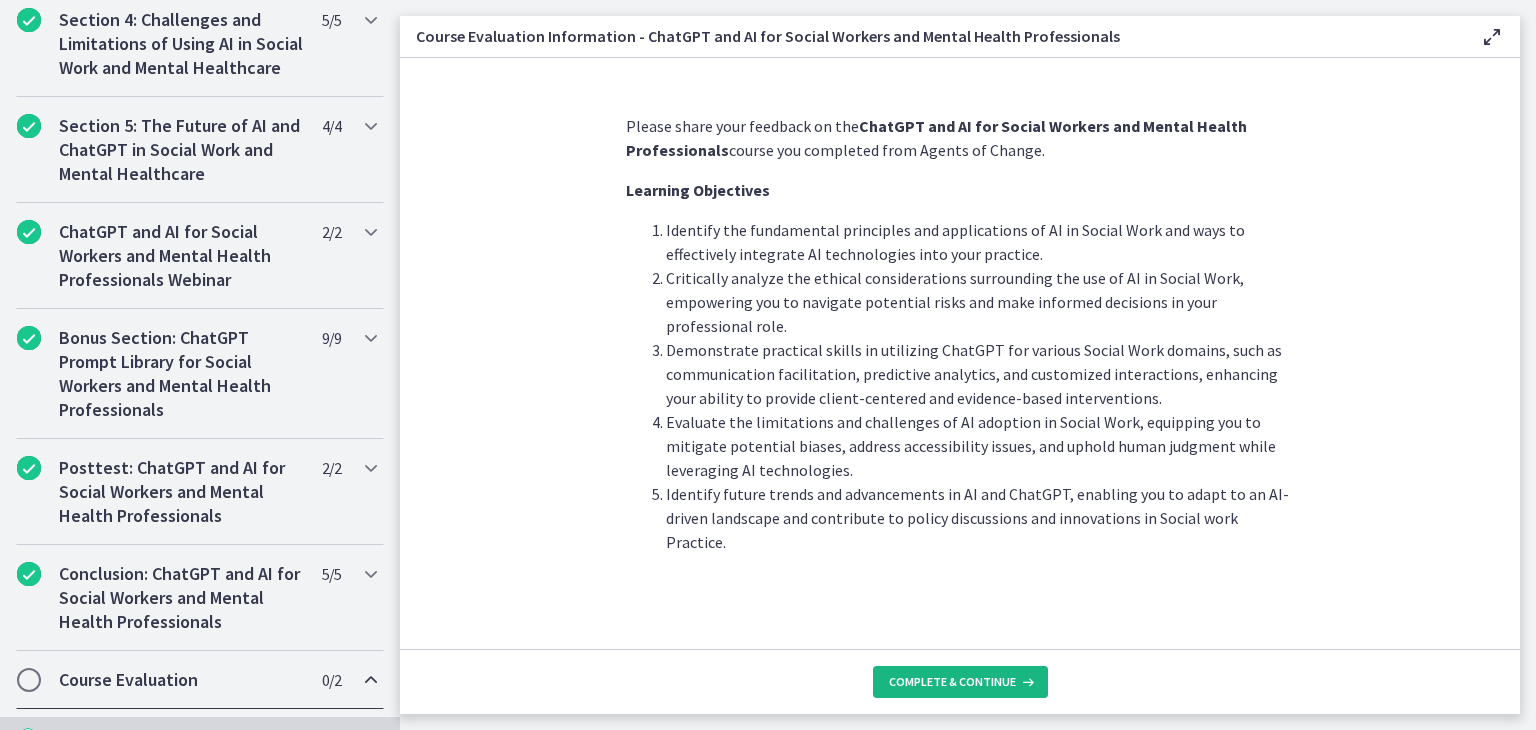 click on "Complete & continue" at bounding box center [960, 682] 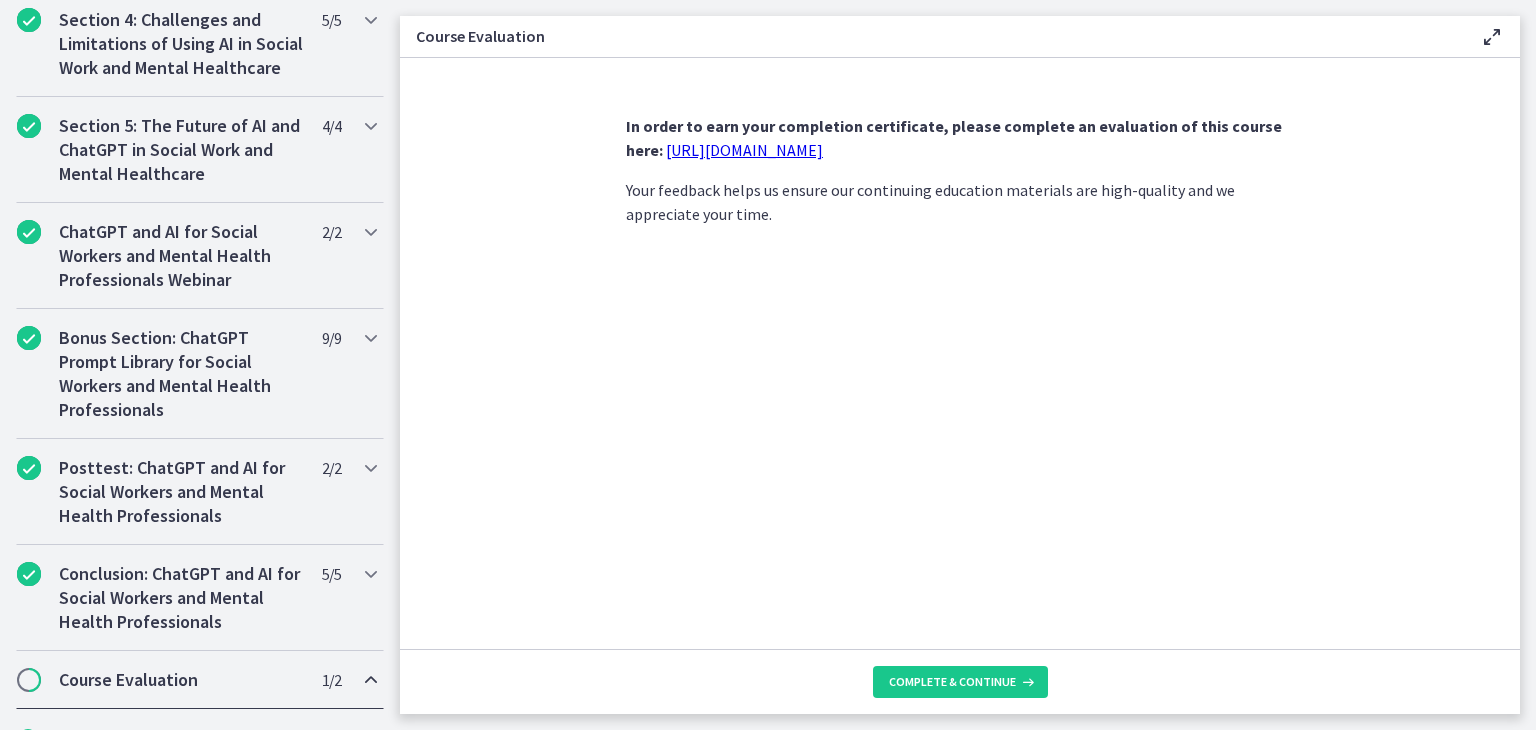 click on "https://forms.gle/jm1zbfhChZ2exBv78" at bounding box center [744, 150] 